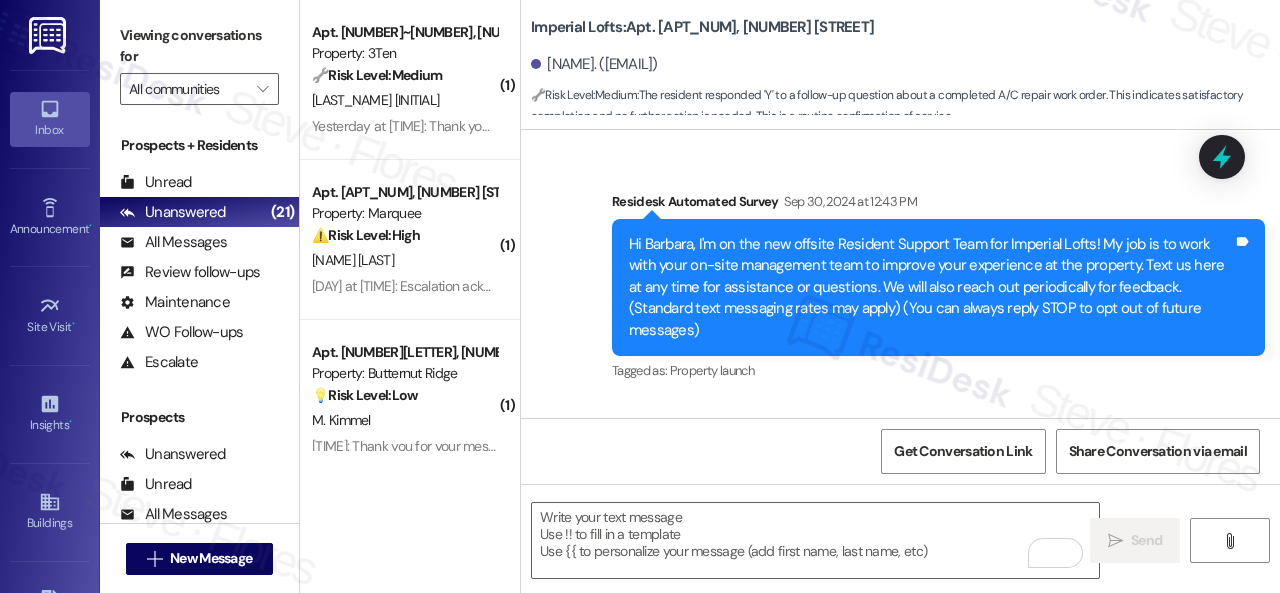 scroll, scrollTop: 0, scrollLeft: 0, axis: both 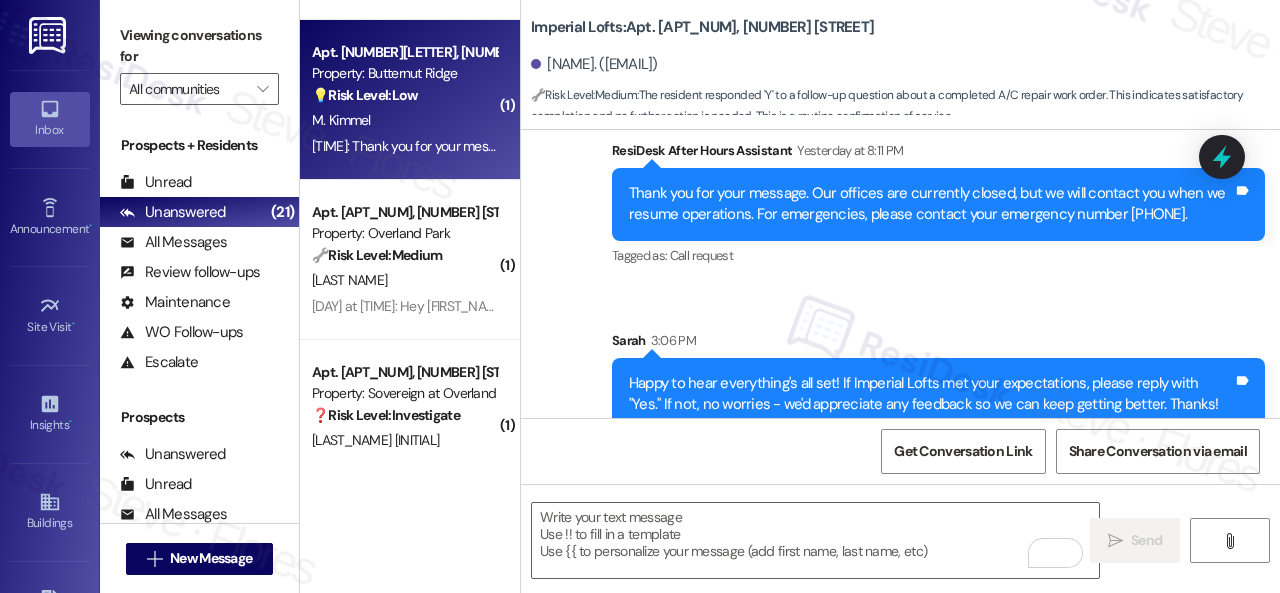 click on "M. Kimmel" at bounding box center (404, 120) 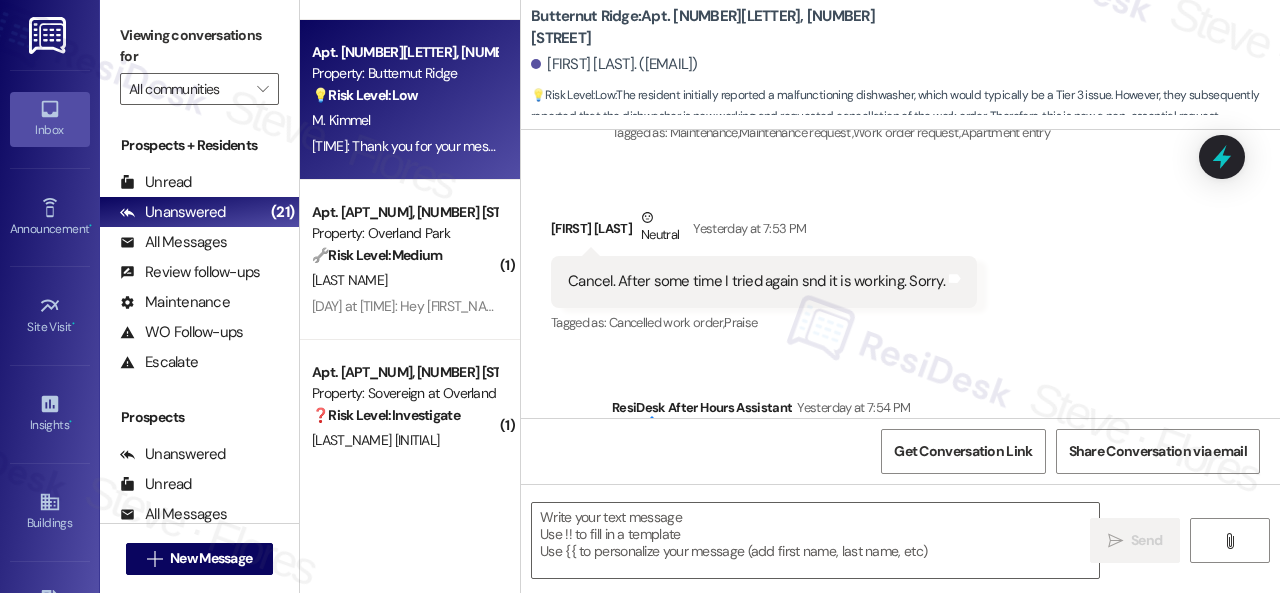 scroll, scrollTop: 3653, scrollLeft: 0, axis: vertical 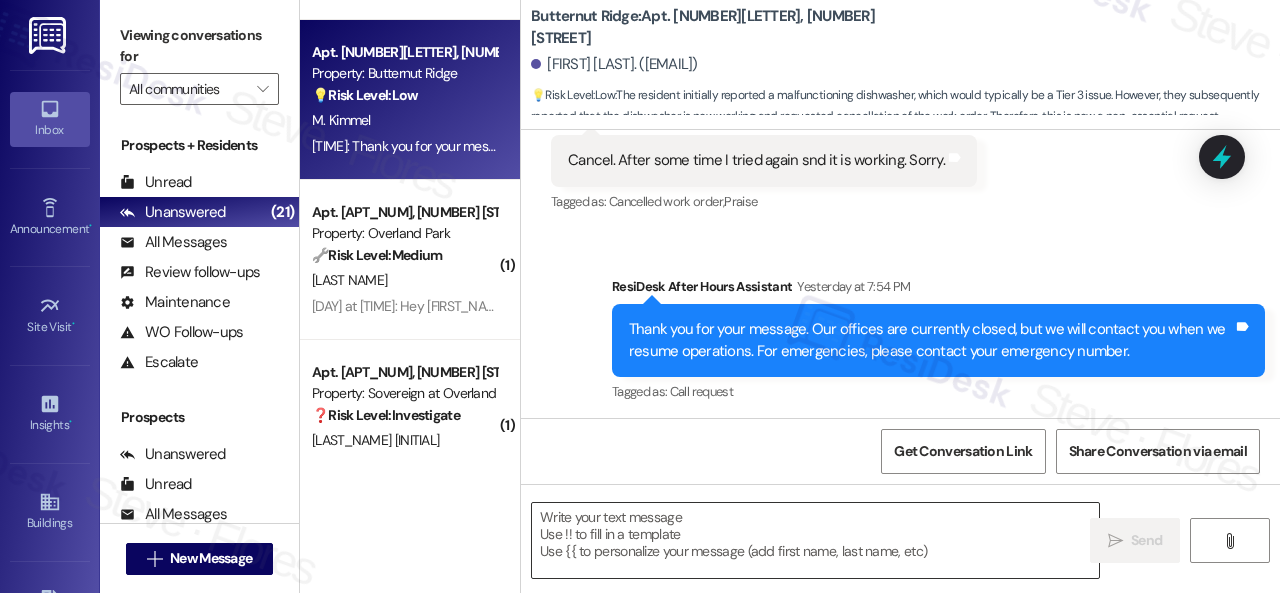 click at bounding box center (815, 540) 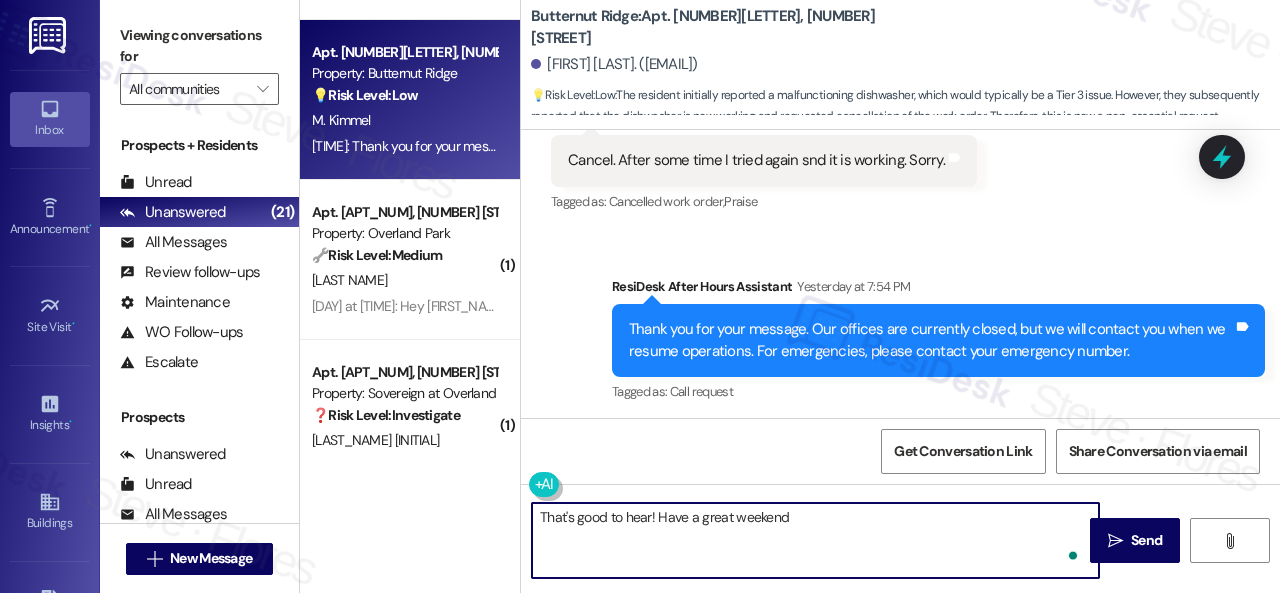 type on "That's good to hear! Have a great weekend!" 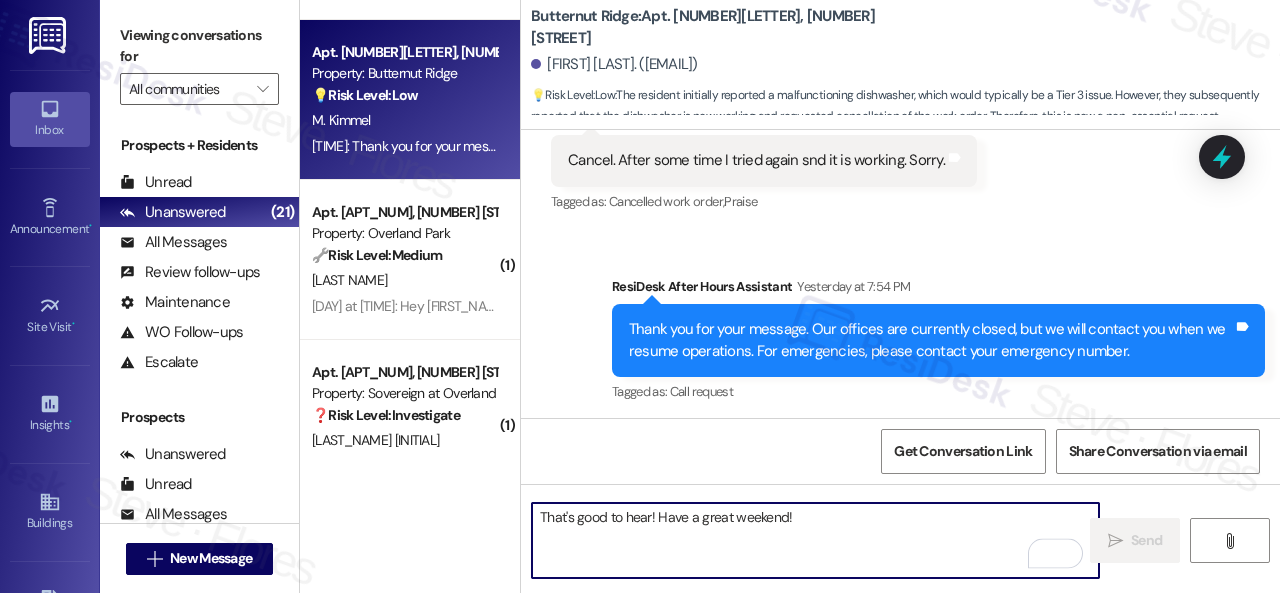 scroll, scrollTop: 3461, scrollLeft: 0, axis: vertical 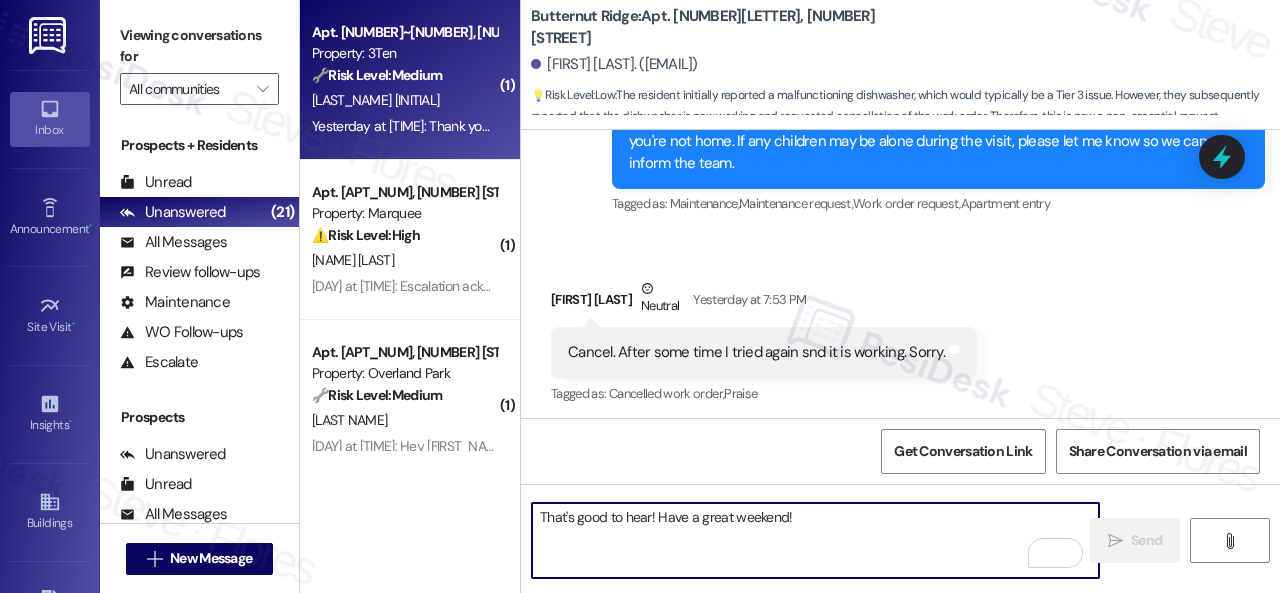 click on "R. Gregory" at bounding box center [404, 100] 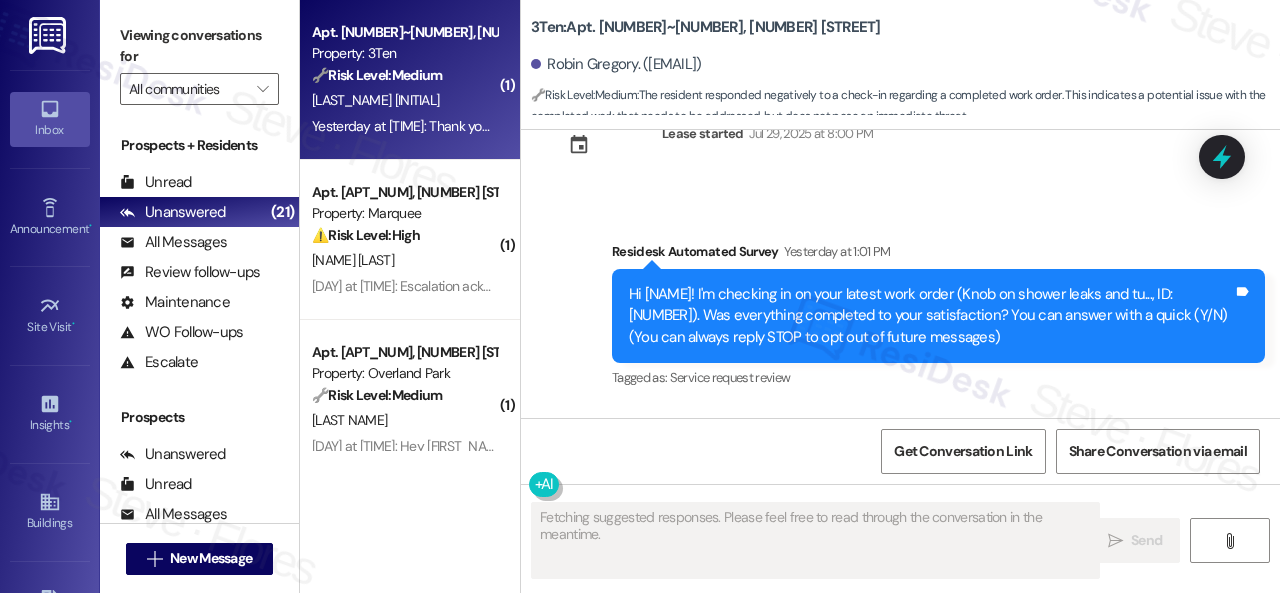 scroll, scrollTop: 226, scrollLeft: 0, axis: vertical 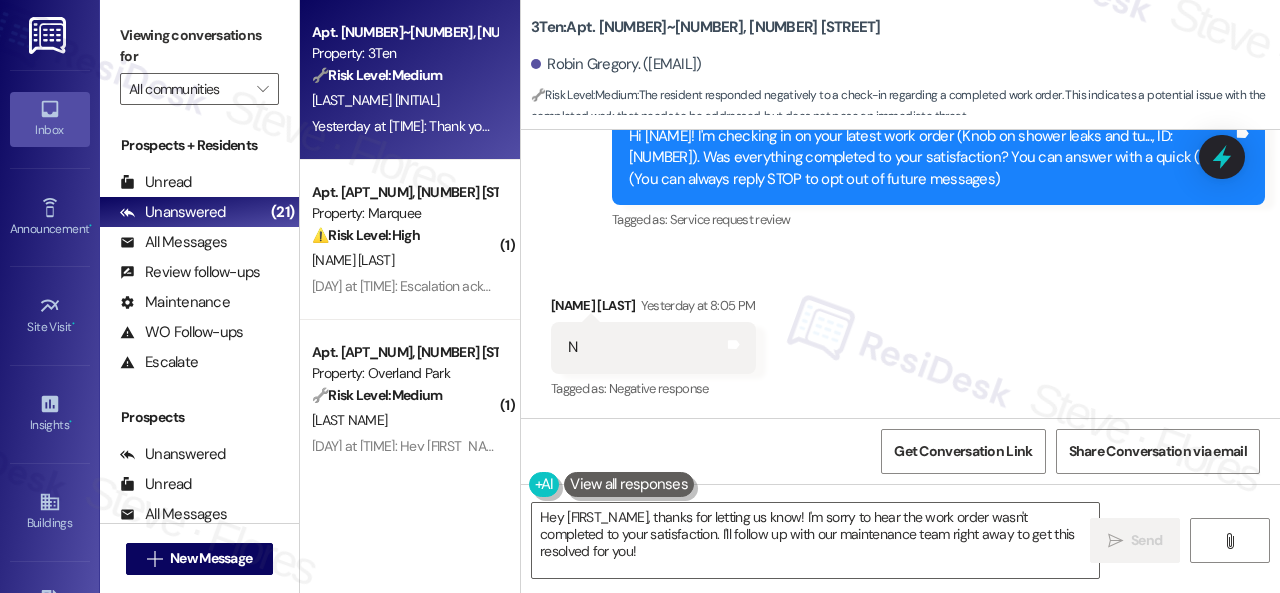 click on "Received via SMS Robin Gregory Yesterday at 8:05 PM N Tags and notes Tagged as:   Negative response Click to highlight conversations about Negative response" at bounding box center (900, 334) 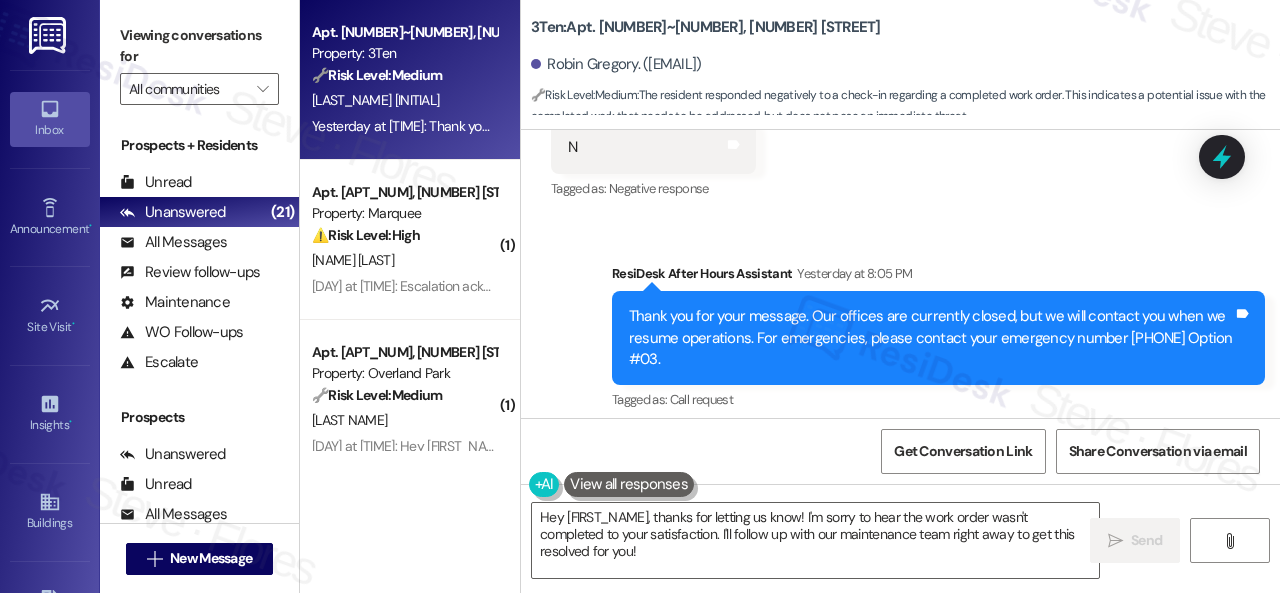 scroll, scrollTop: 438, scrollLeft: 0, axis: vertical 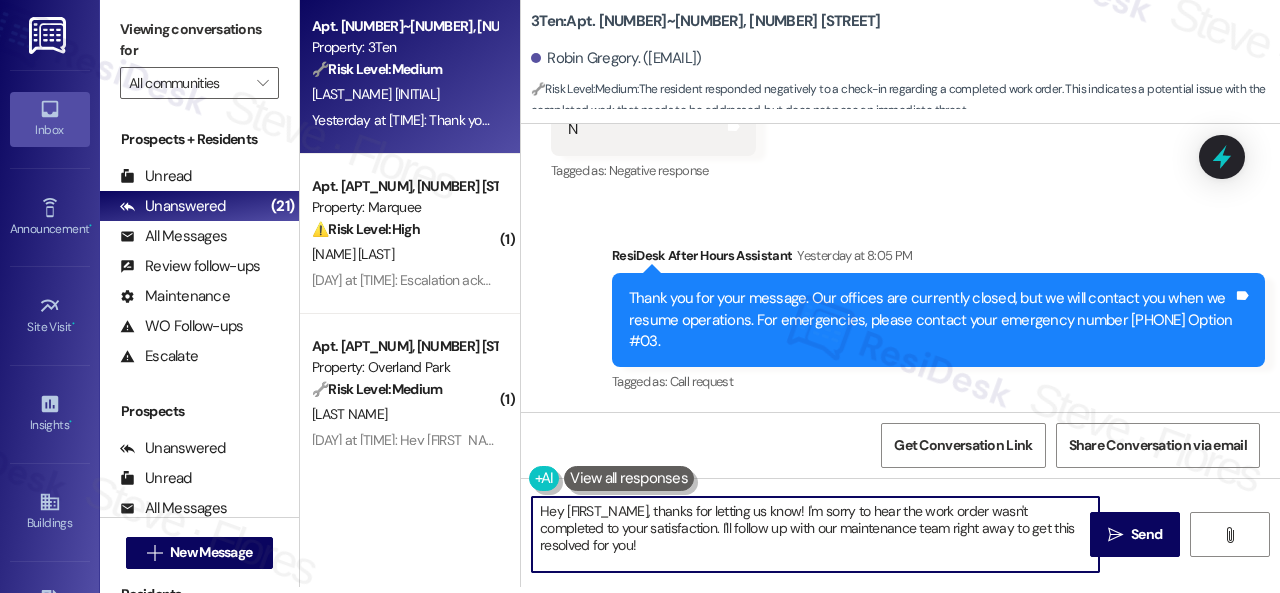 drag, startPoint x: 652, startPoint y: 547, endPoint x: 510, endPoint y: 495, distance: 151.2217 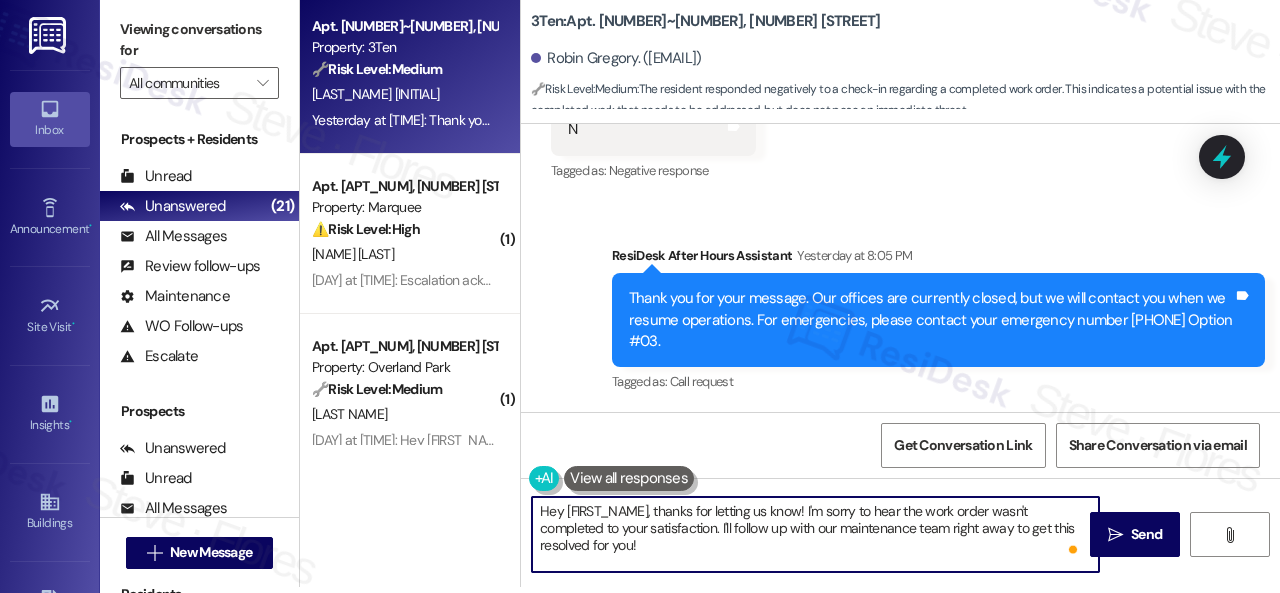paste on "I'm sorry that the work order wasn't completed to your satisfaction. Can you please provide more details about what went wrong or what needs to be addressed?" 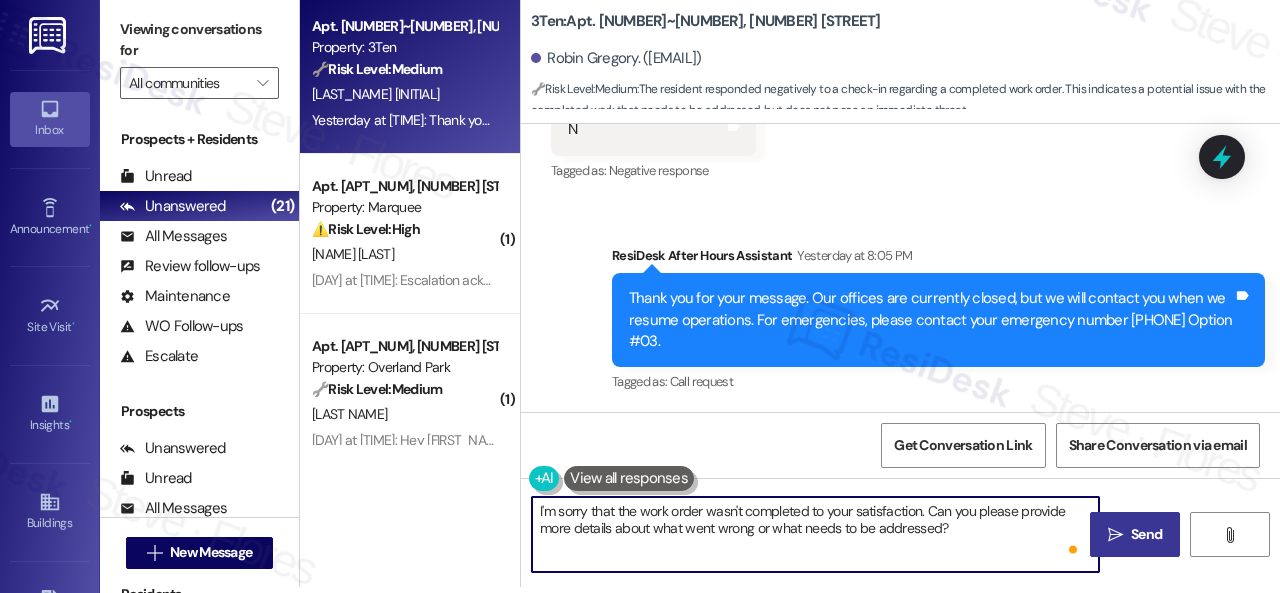 type on "I'm sorry that the work order wasn't completed to your satisfaction. Can you please provide more details about what went wrong or what needs to be addressed?" 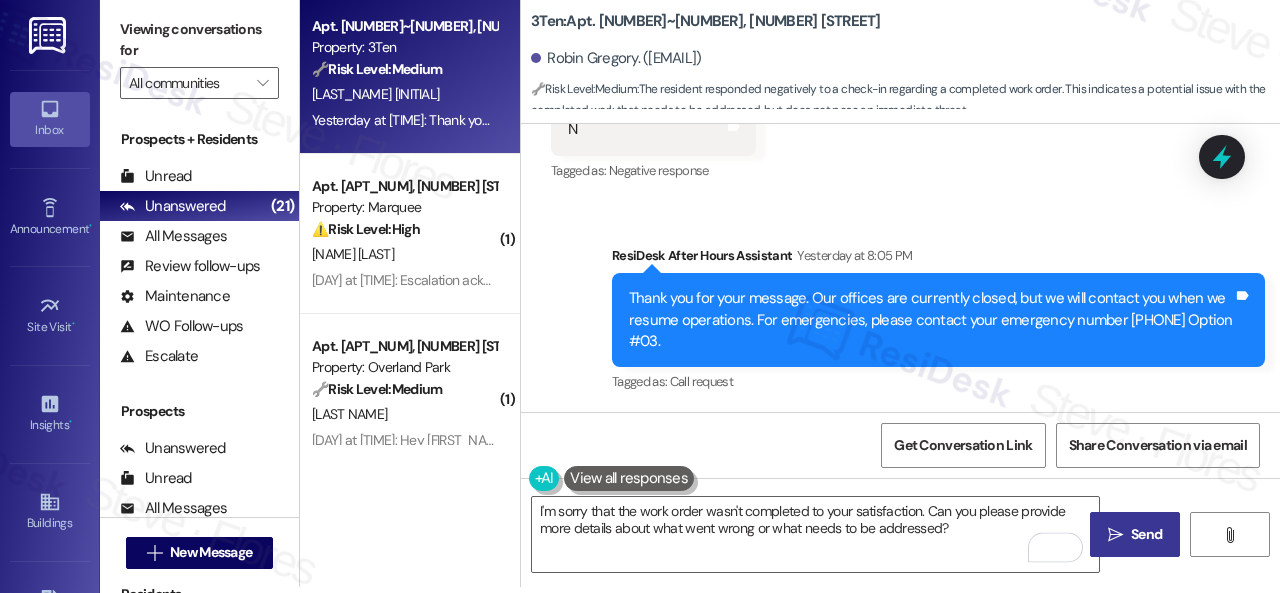 click on " Send" at bounding box center (1135, 534) 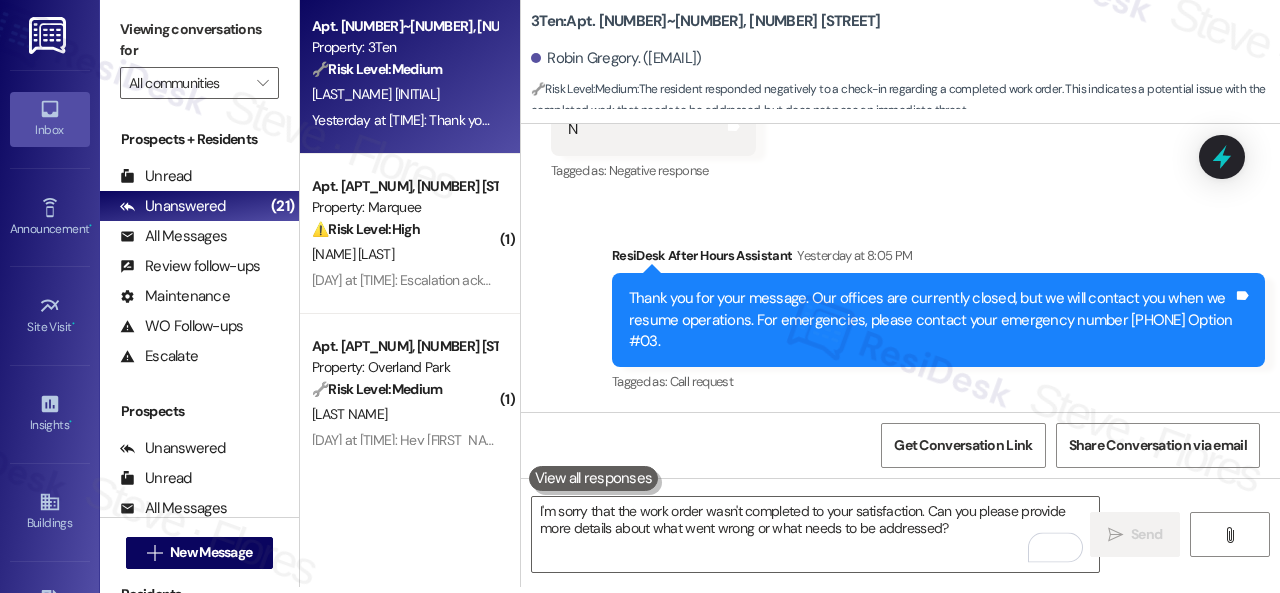 scroll, scrollTop: 0, scrollLeft: 0, axis: both 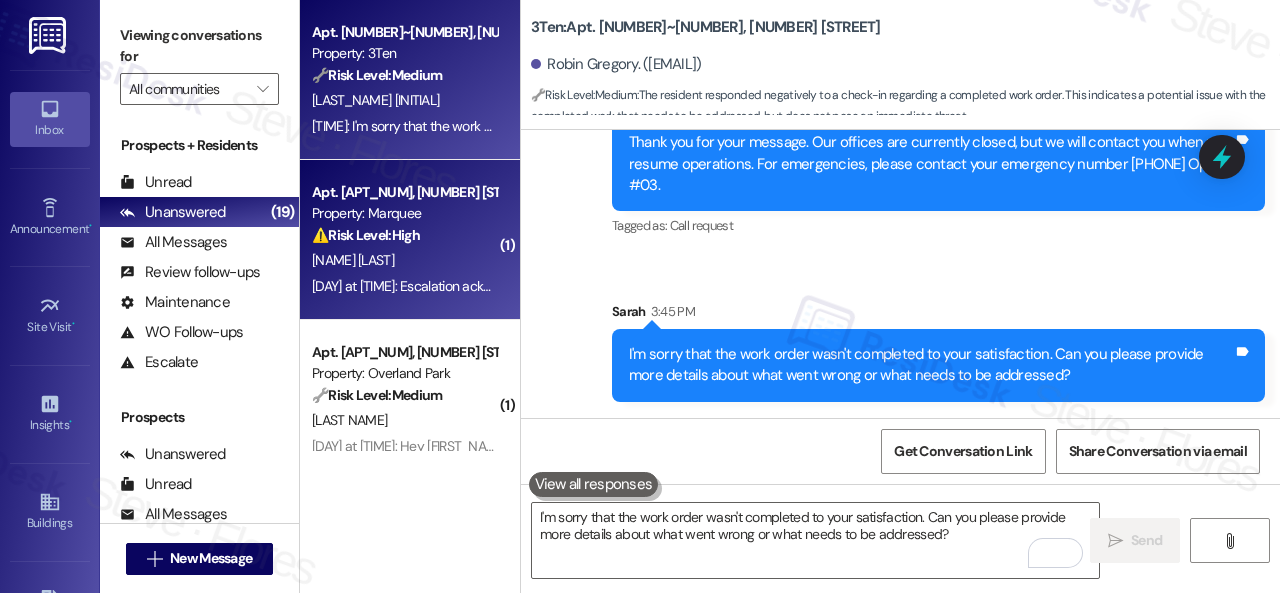 click on "B. Adam" at bounding box center [404, 260] 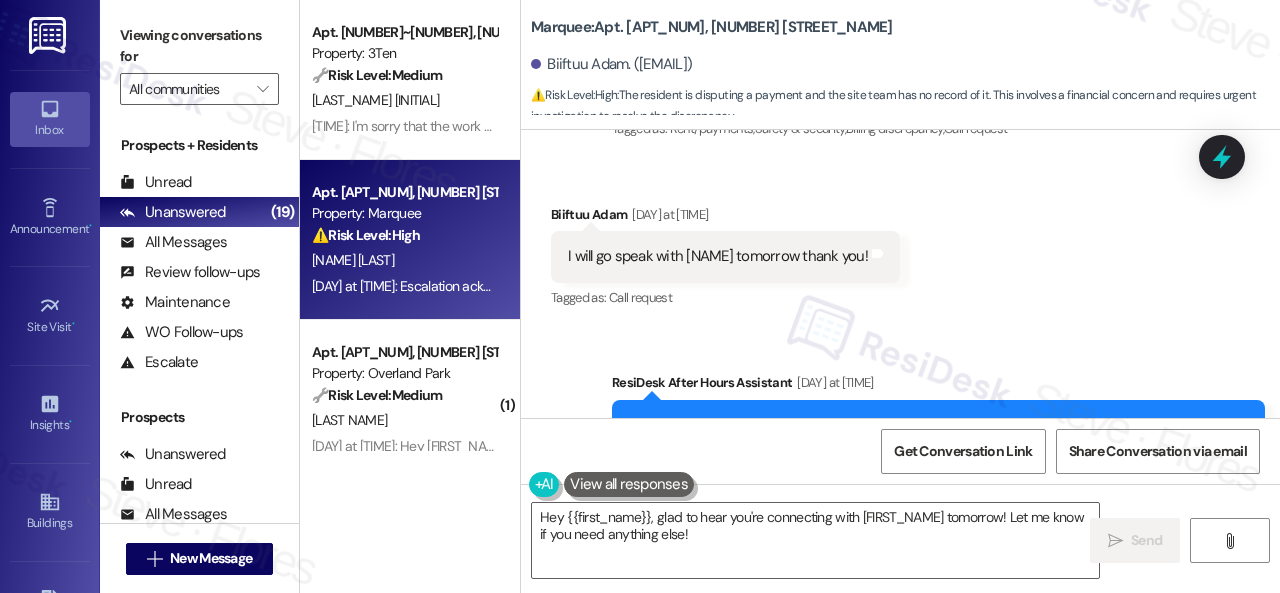 scroll, scrollTop: 7416, scrollLeft: 0, axis: vertical 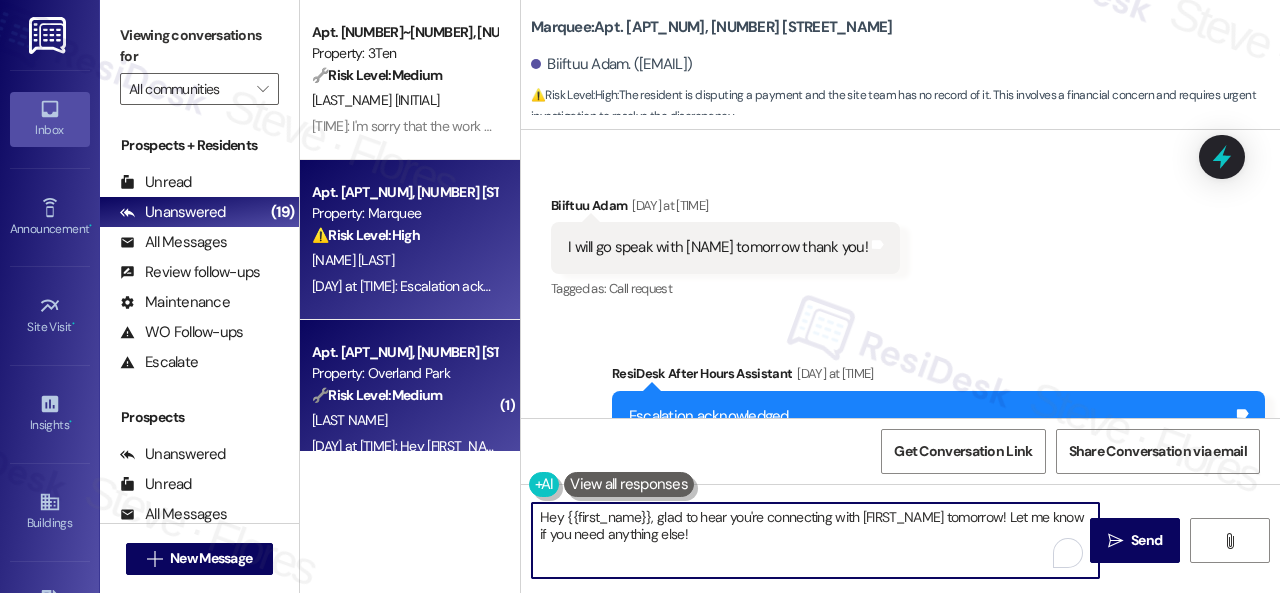 drag, startPoint x: 690, startPoint y: 545, endPoint x: 396, endPoint y: 415, distance: 321.45917 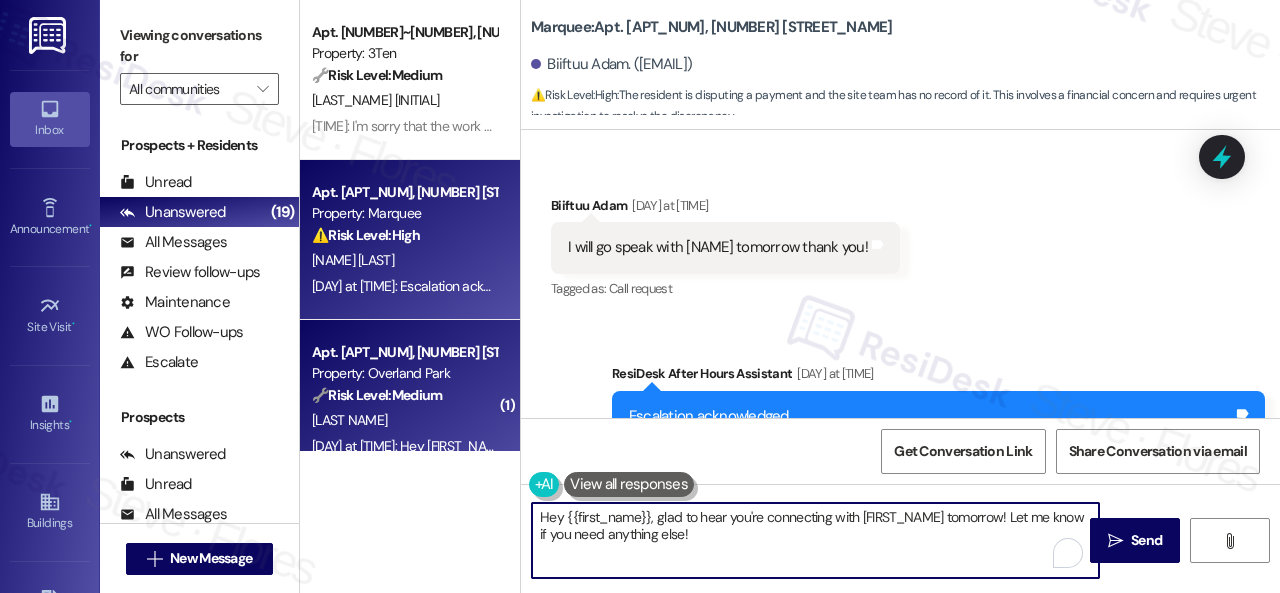 click on "Apt. 304~02, 310 Dickinson Rd Property: 3Ten 🔧  Risk Level:  Medium The resident responded negatively to a check-in regarding a completed work order. This indicates a potential issue with the completed work that needs to be addressed, but does not pose an immediate threat. R. Gregory 3:45 PM: I'm sorry that the work order wasn't completed to your satisfaction. Can you please provide more details about what went wrong or what needs to be addressed? 3:45 PM: I'm sorry that the work order wasn't completed to your satisfaction. Can you please provide more details about what went wrong or what needs to be addressed? Apt. 332, 1400 Nicollet Ave Property: Marquee ⚠️  Risk Level:  High The resident is disputing a payment and the site team has no record of it. This involves a financial concern and requires urgent investigation to resolve the discrepancy. B. Adam ( 1 ) Apt. 1007, 201 Courtright East Road Property: Overland Park 🔧  Risk Level:  Medium G. Thompson ( 1 ) Apt. 04~205, 13310 Melrose Lane ❓ 💡" at bounding box center [790, 296] 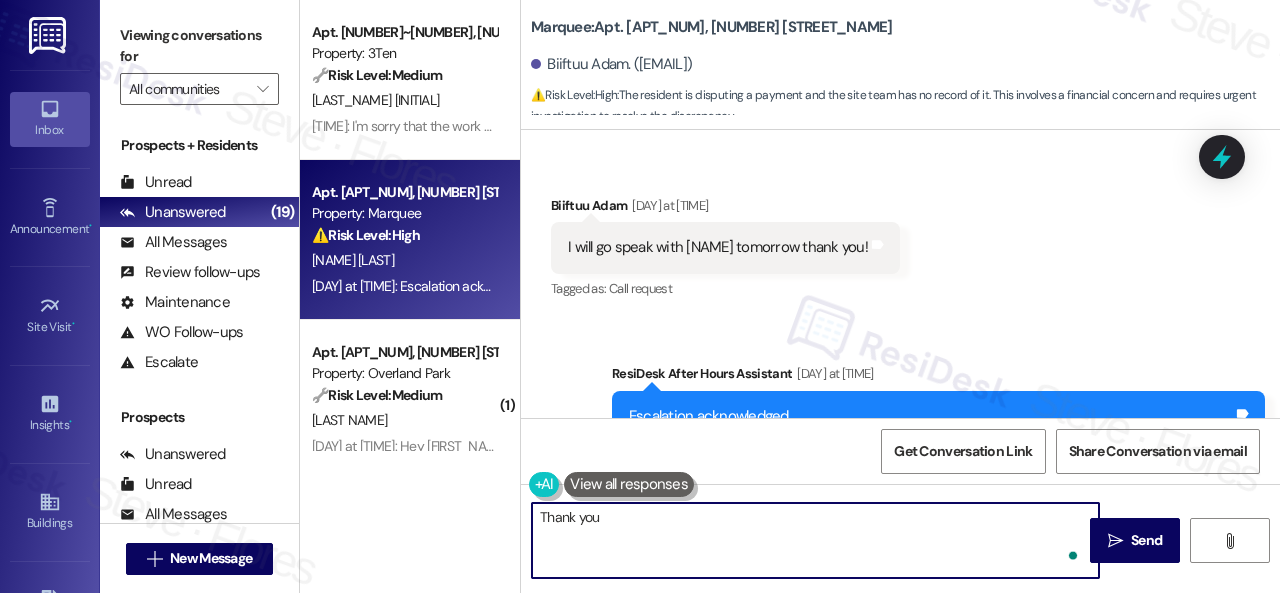 type on "Thank you!" 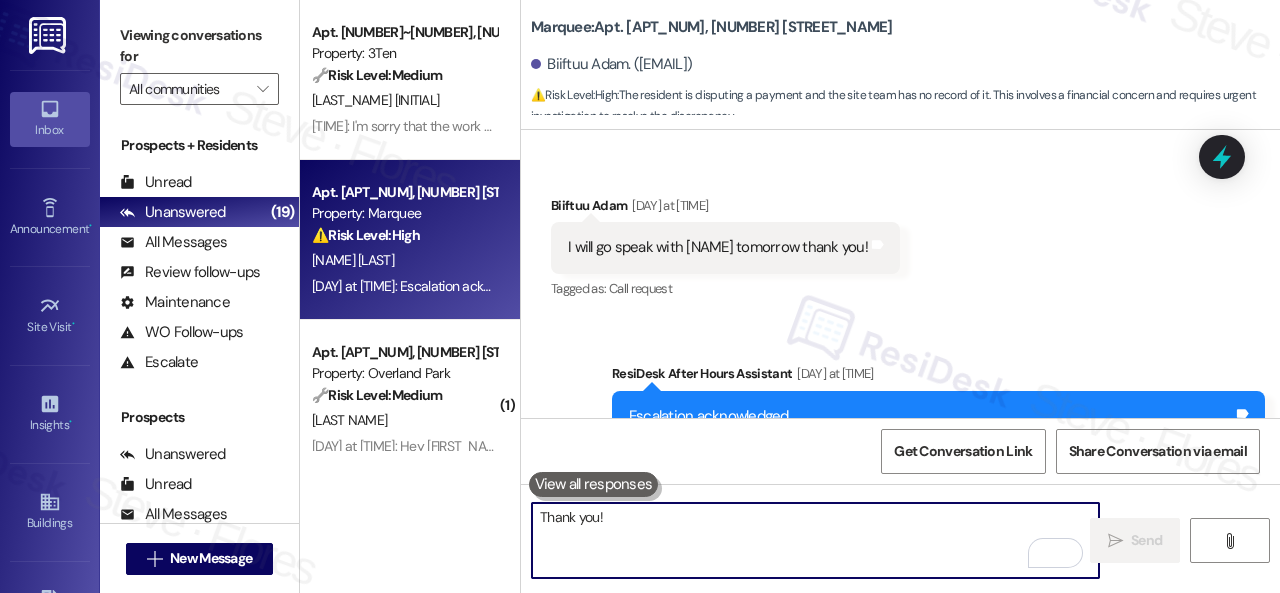 scroll, scrollTop: 7316, scrollLeft: 0, axis: vertical 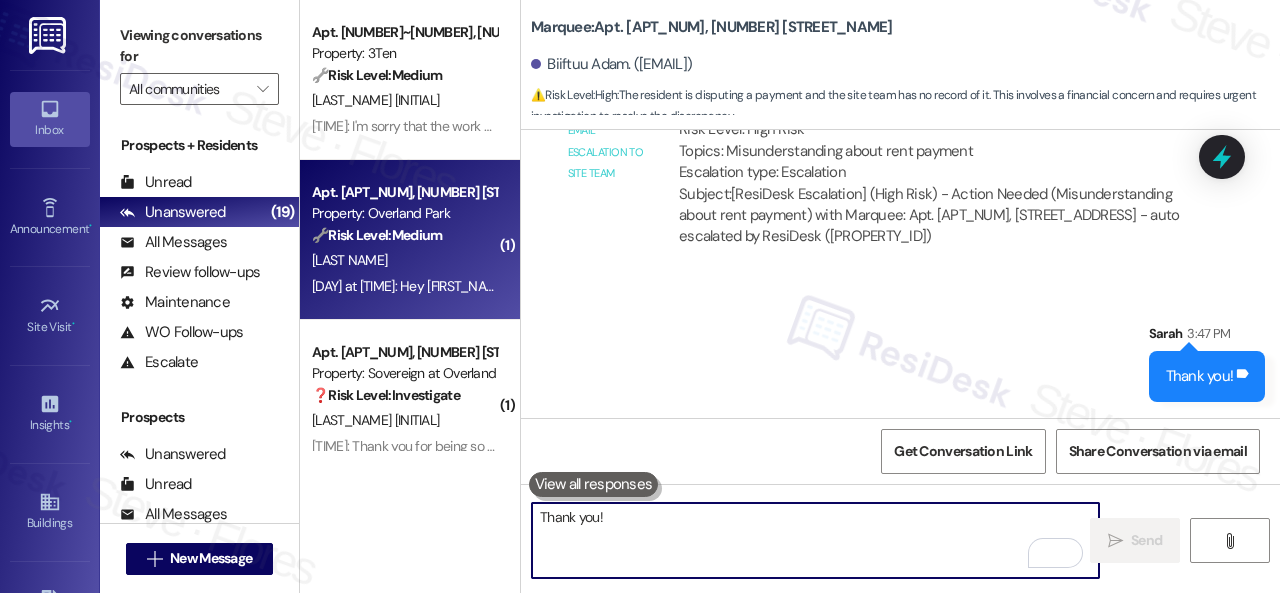 type 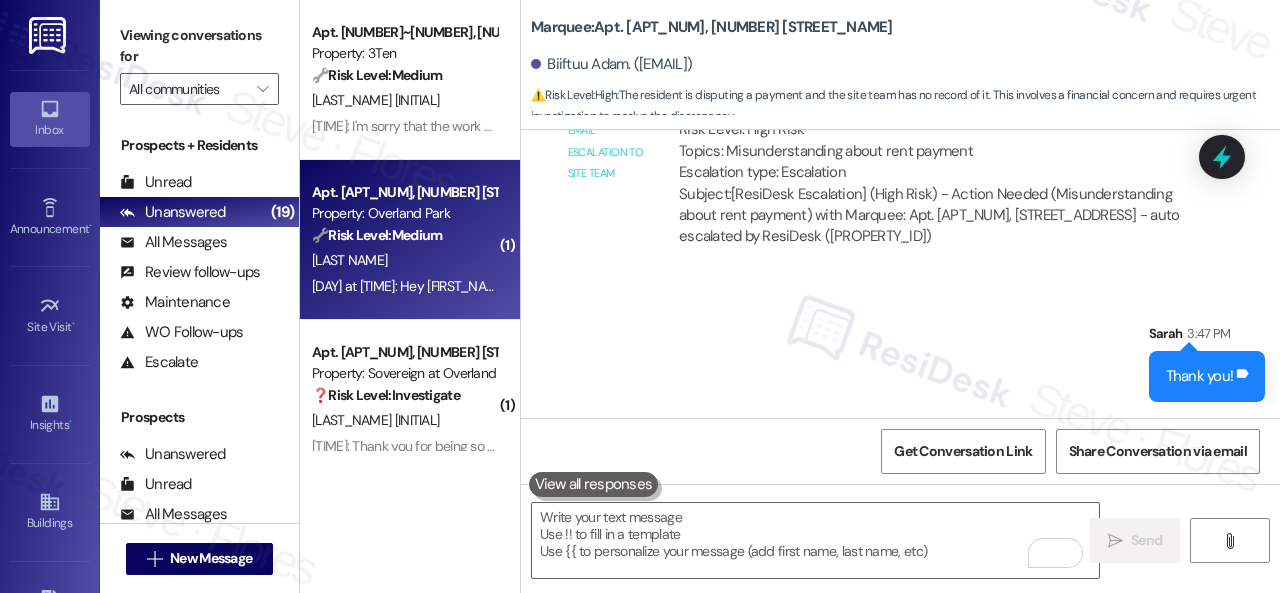 click on "G. Thompson" at bounding box center (404, 260) 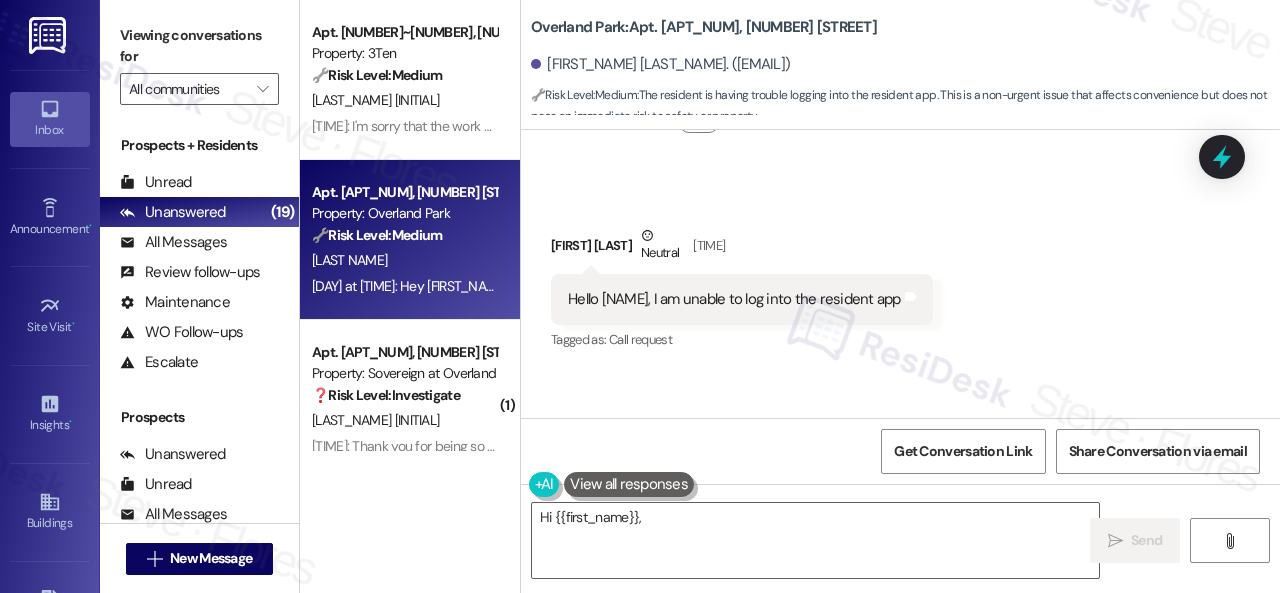 scroll, scrollTop: 3304, scrollLeft: 0, axis: vertical 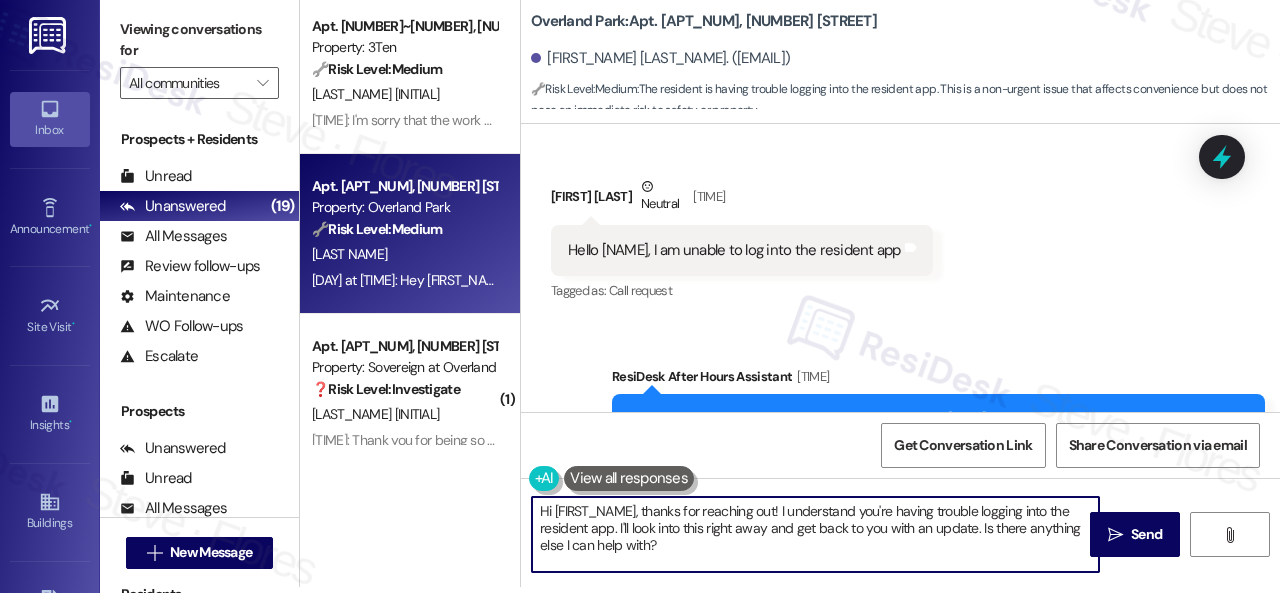 drag, startPoint x: 642, startPoint y: 511, endPoint x: 685, endPoint y: 544, distance: 54.20332 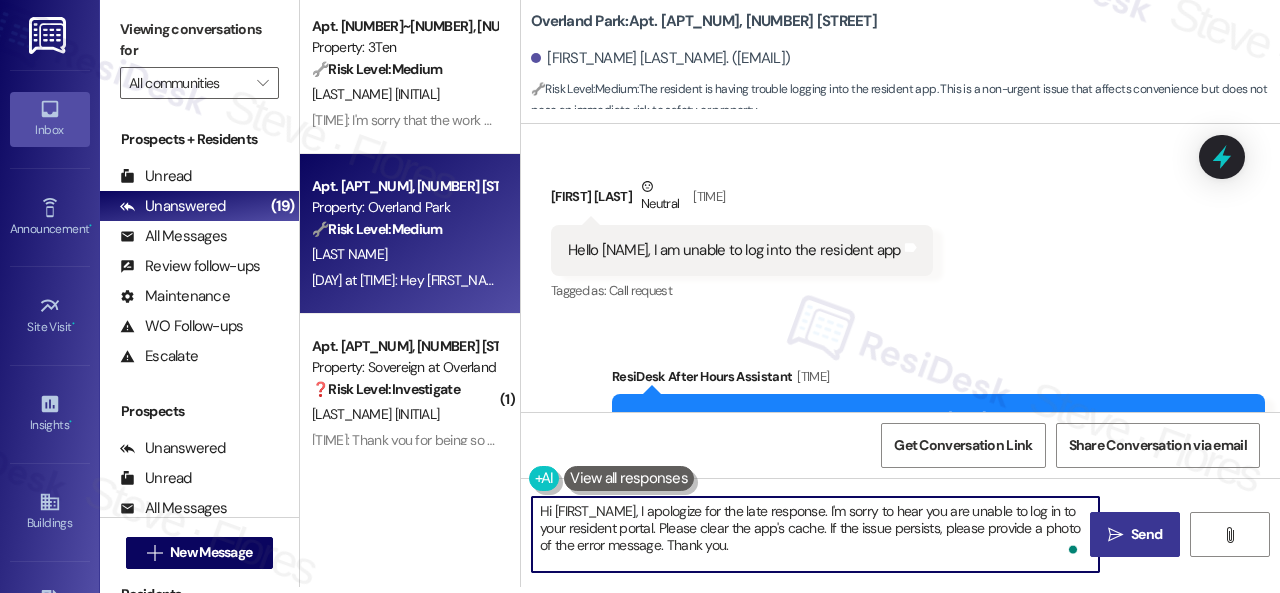 type on "Hi {{first_name}}, I apologize for the late response. I'm sorry to hear you are unable to log in to your resident portal. Please clear the app's cache. If the issue persists, please provide a photo of the error message. Thank you." 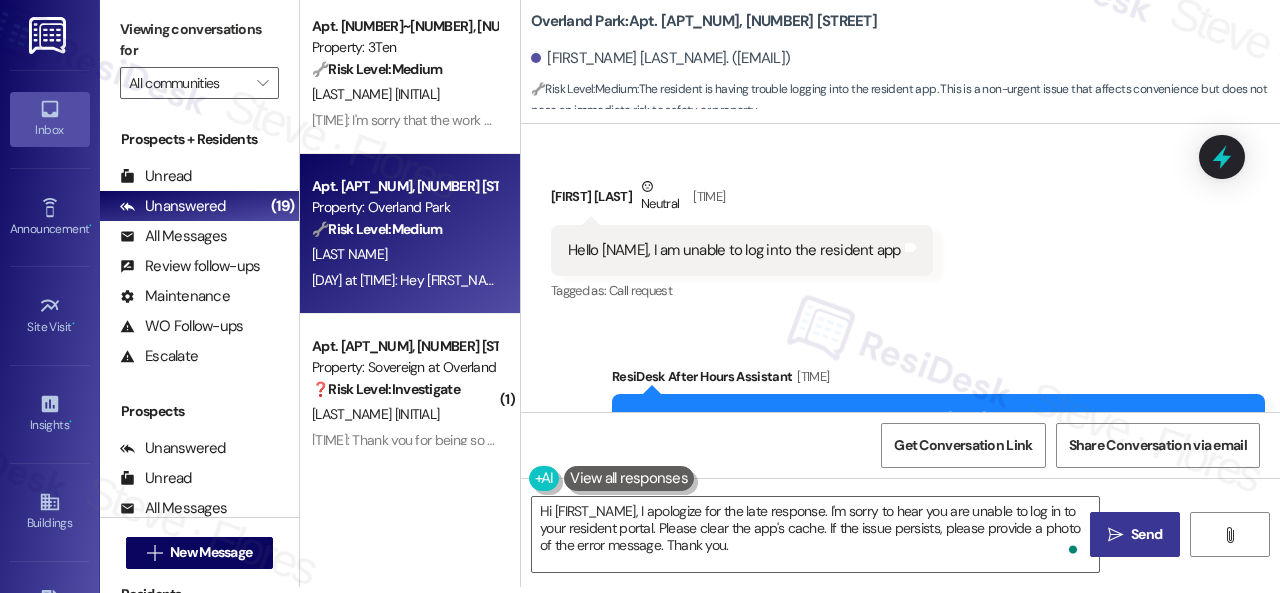 click on "" at bounding box center [1115, 535] 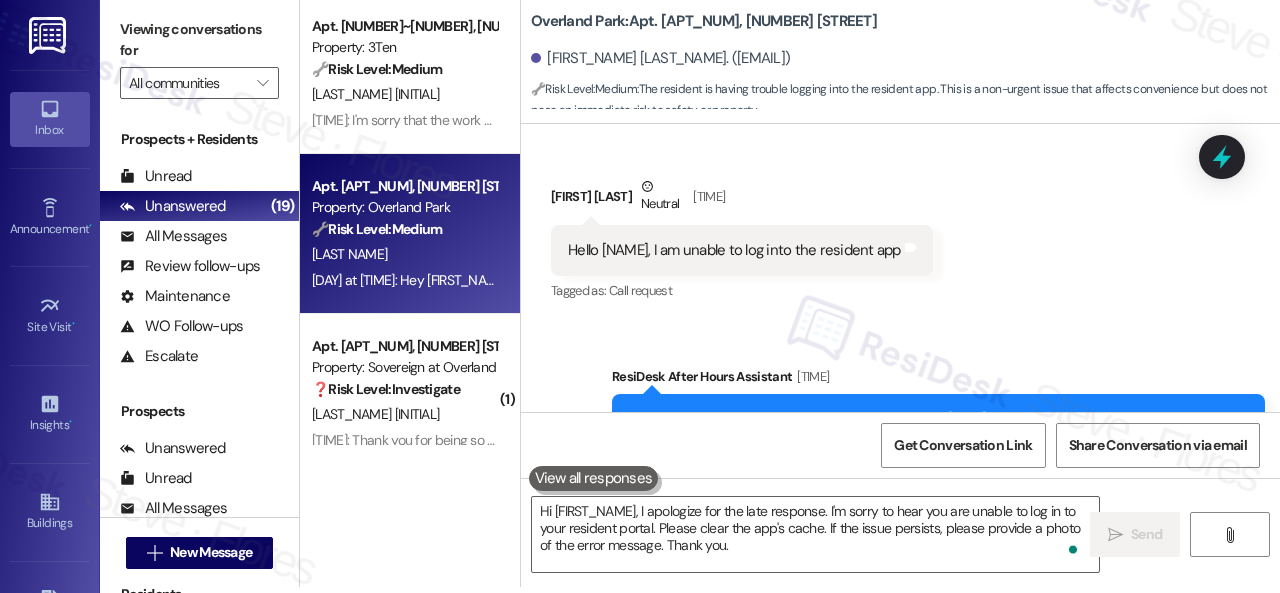 scroll, scrollTop: 0, scrollLeft: 0, axis: both 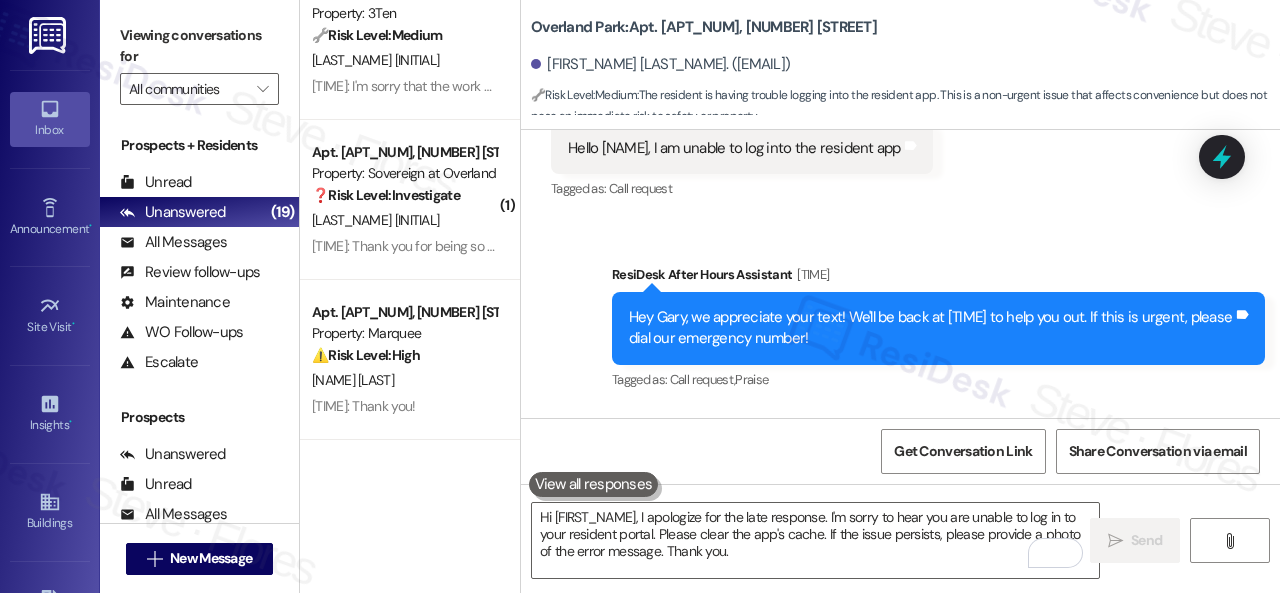 click on "P. Erskine" at bounding box center (404, 220) 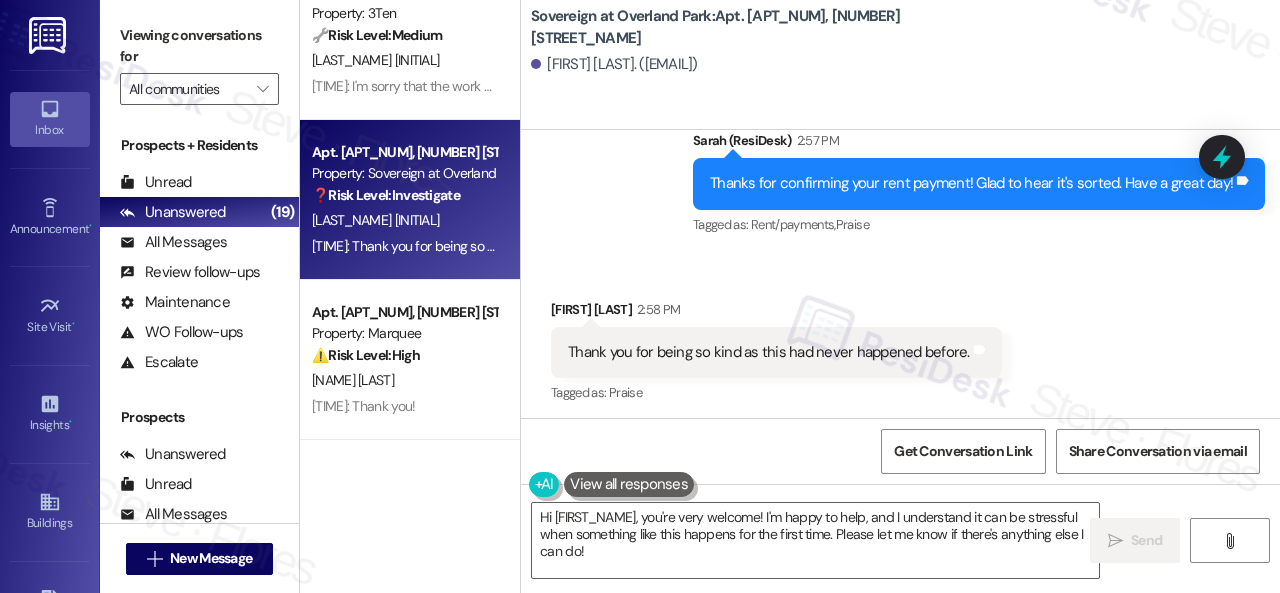 scroll, scrollTop: 35882, scrollLeft: 0, axis: vertical 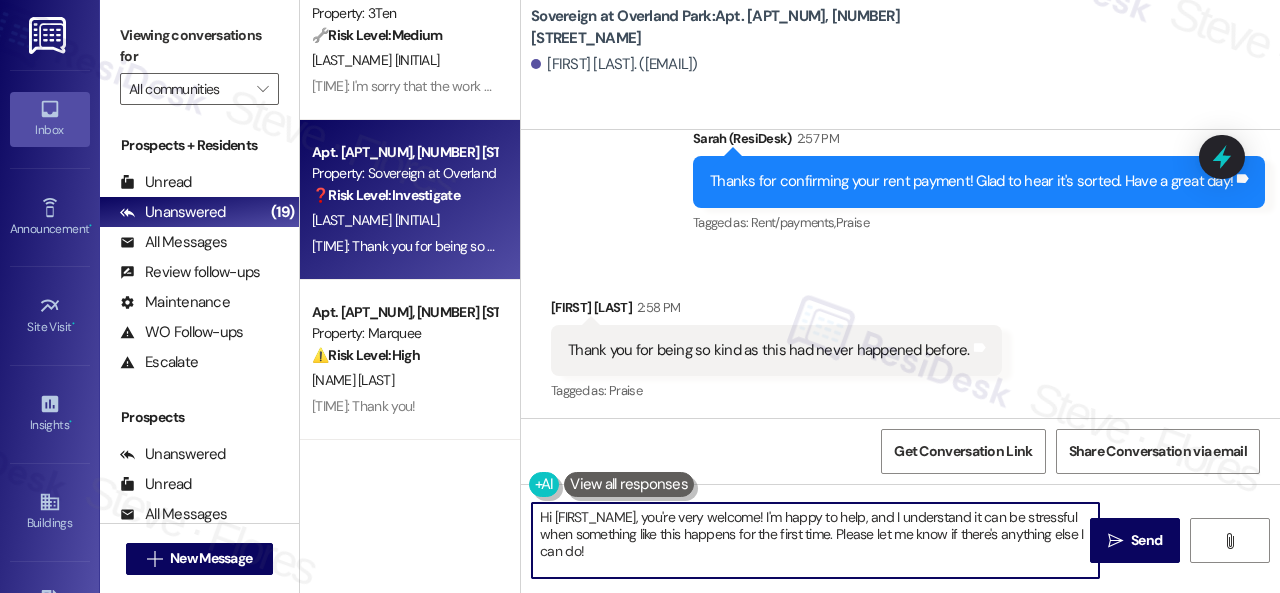 drag, startPoint x: 606, startPoint y: 558, endPoint x: 400, endPoint y: 473, distance: 222.84749 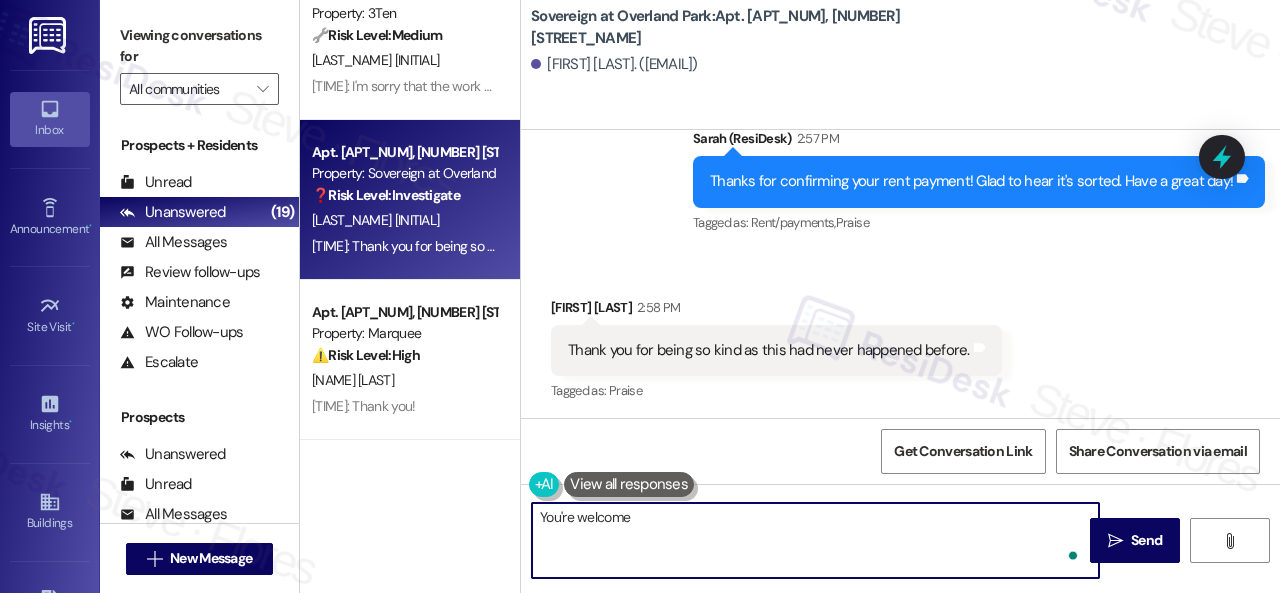 type on "You're welcome!" 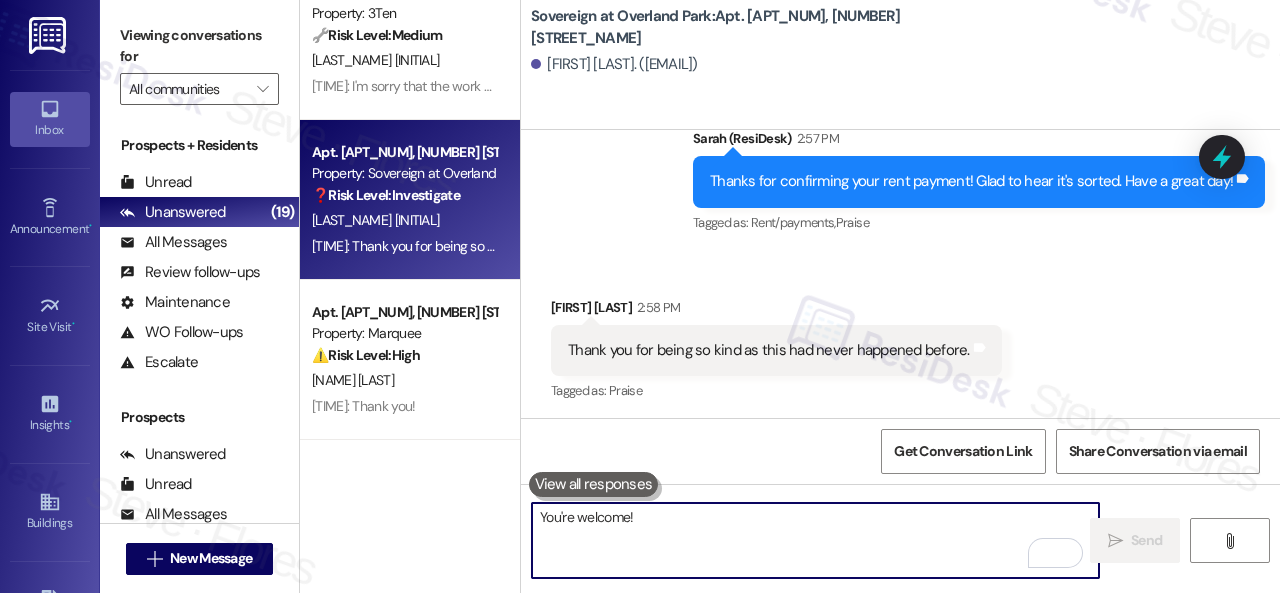 scroll, scrollTop: 35880, scrollLeft: 0, axis: vertical 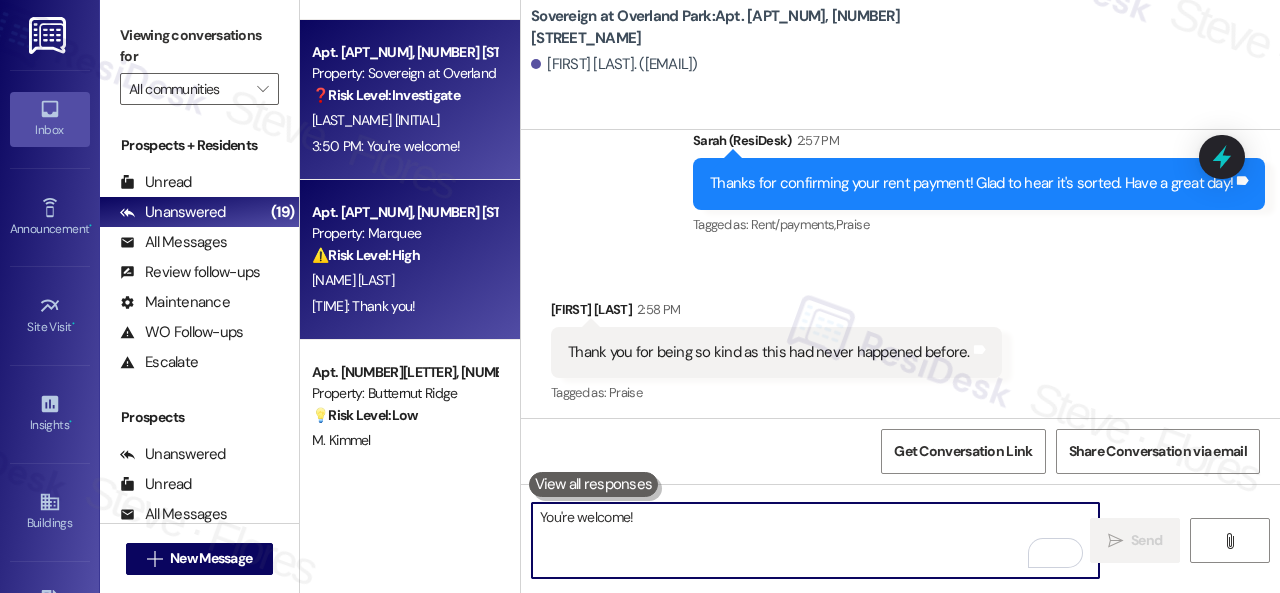 type 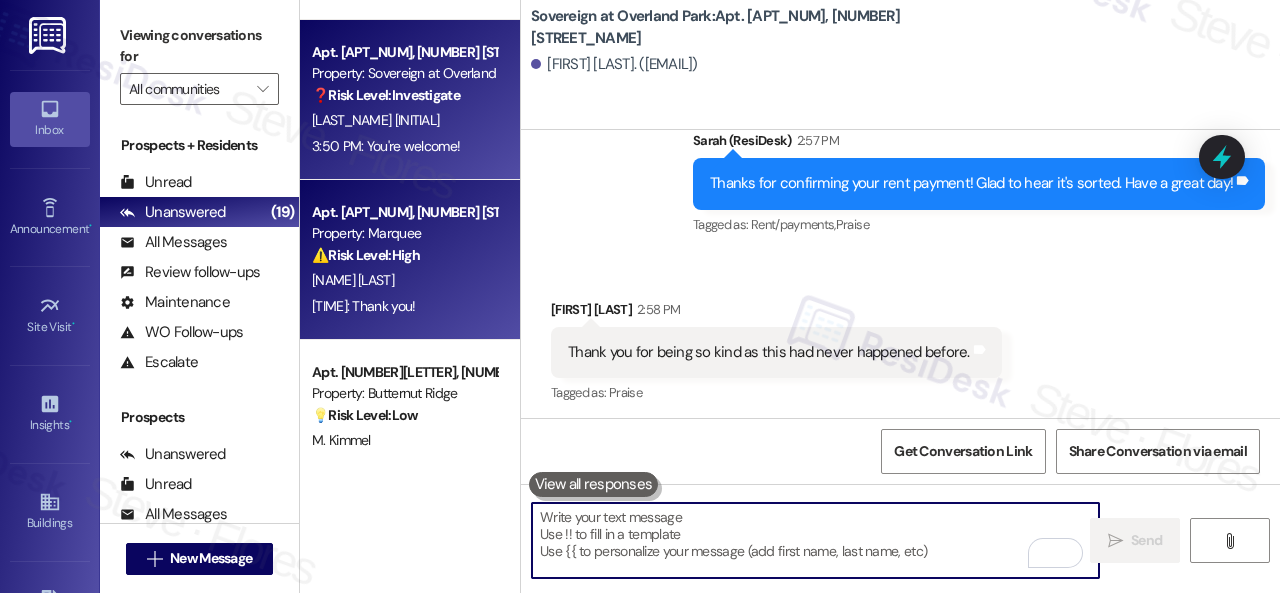 click on "B. Adam" at bounding box center [404, 280] 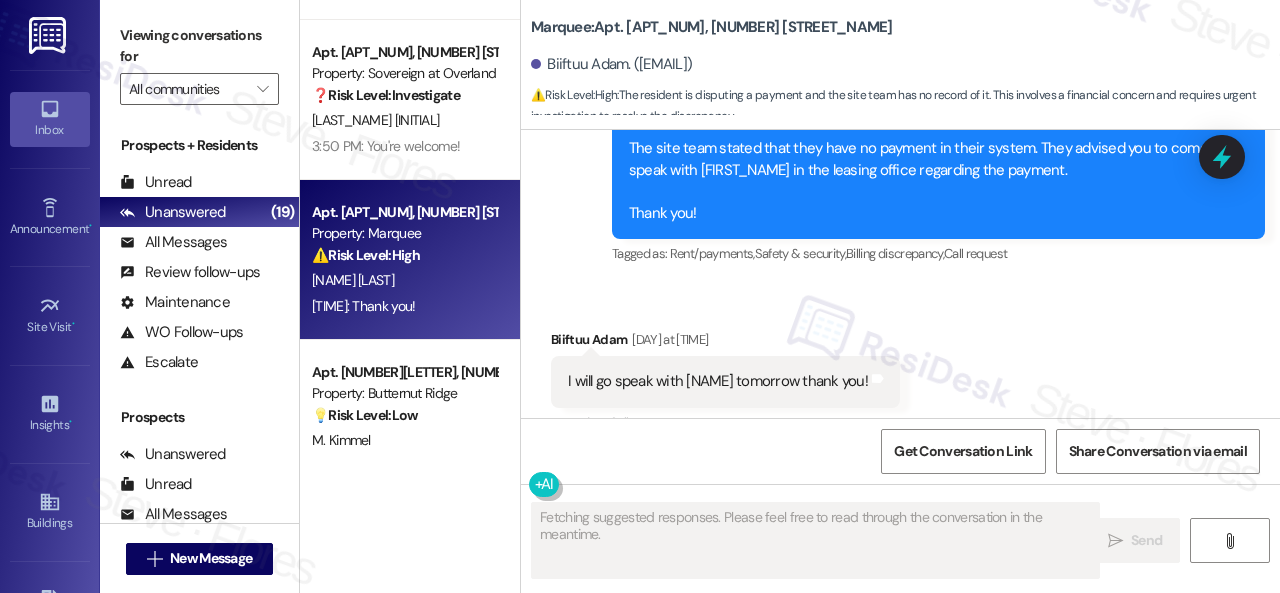 scroll, scrollTop: 7316, scrollLeft: 0, axis: vertical 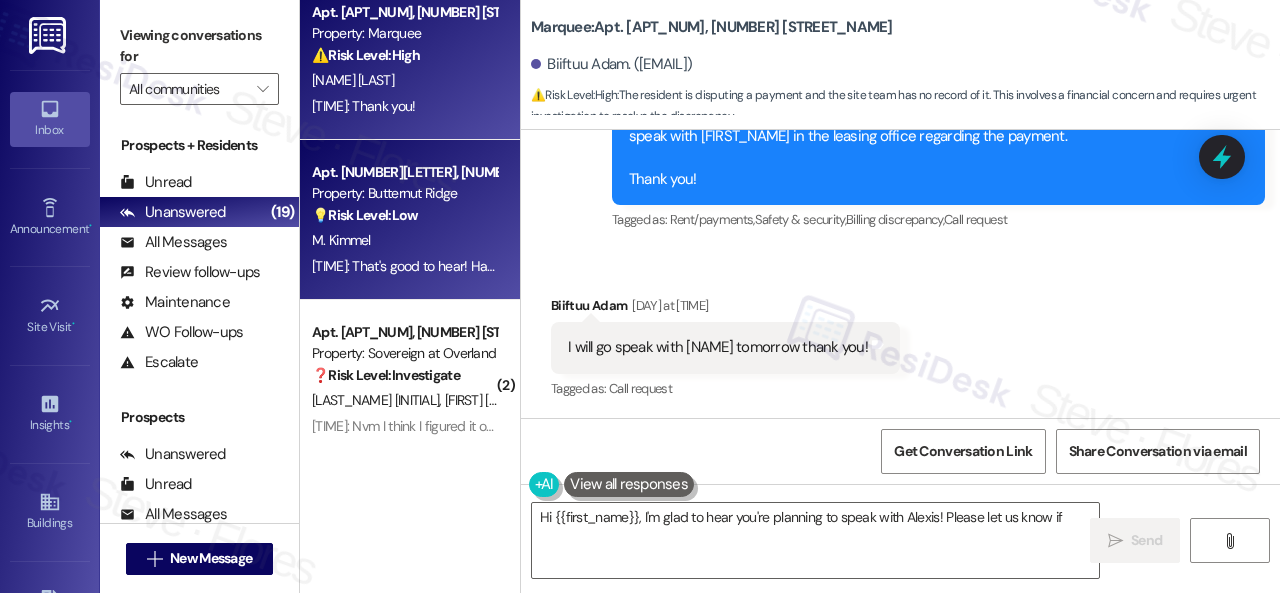 click on "M. Kimmel" at bounding box center [404, 240] 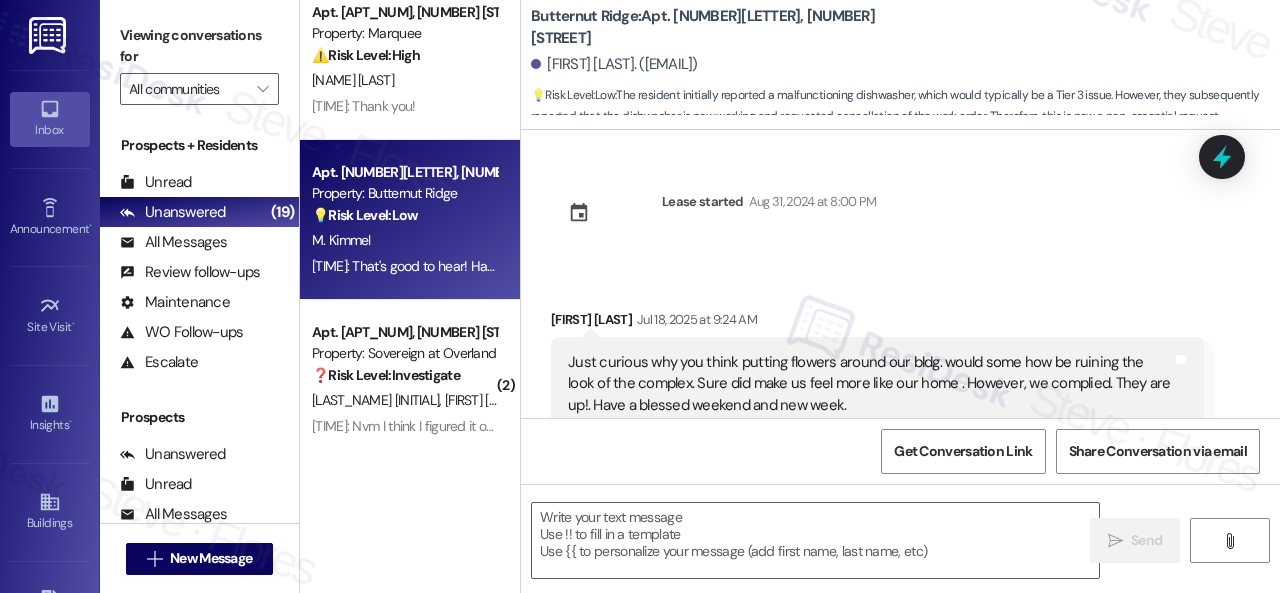 scroll, scrollTop: 3822, scrollLeft: 0, axis: vertical 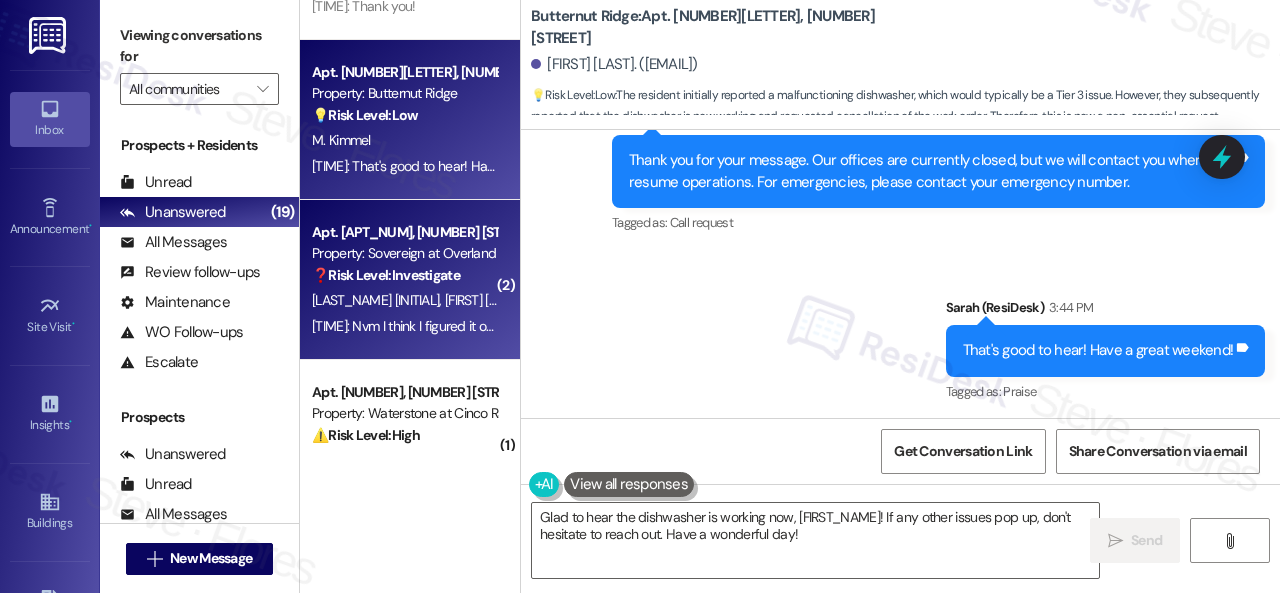 click on "S. Dunn K. Hunt" at bounding box center (404, 300) 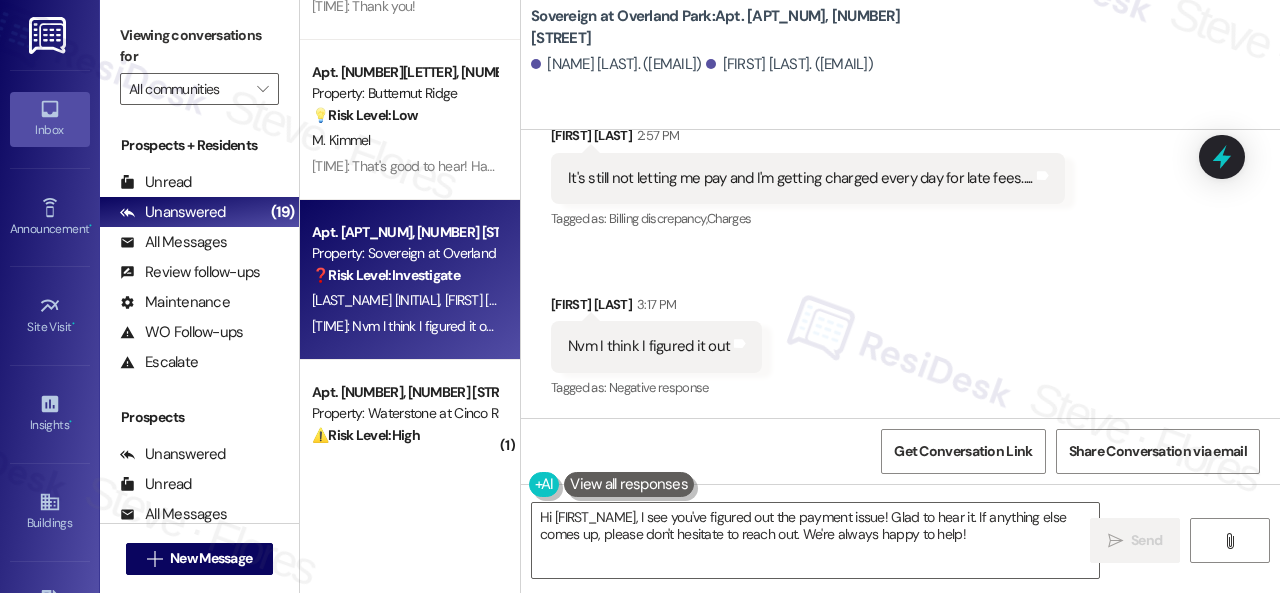 scroll, scrollTop: 4448, scrollLeft: 0, axis: vertical 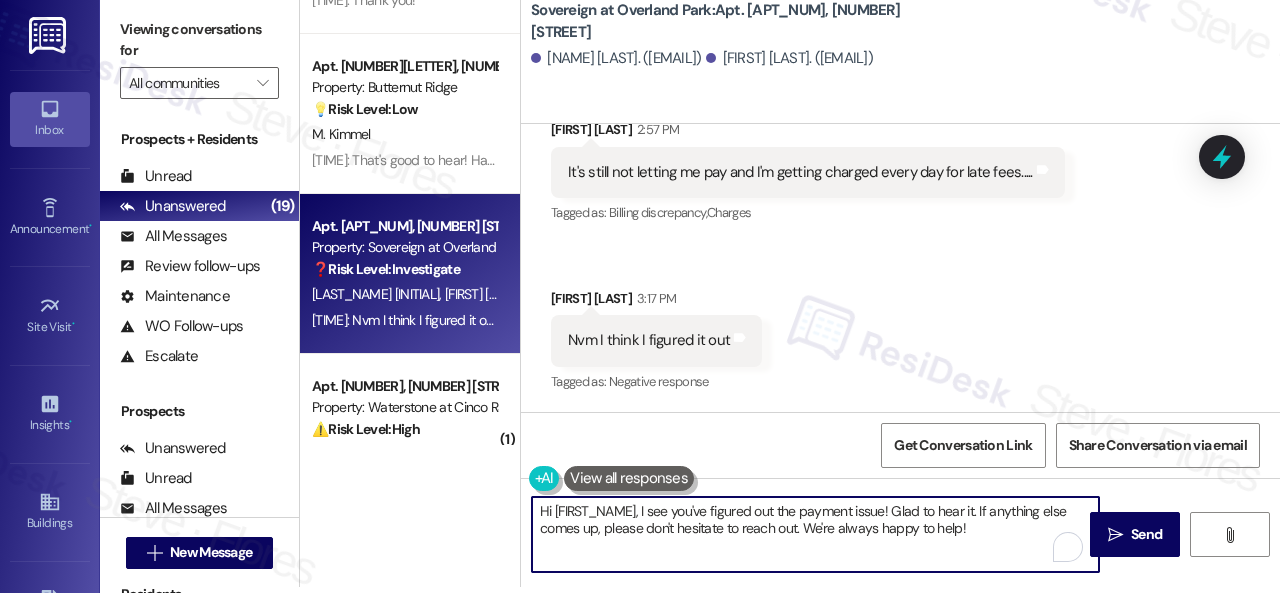 click on "Hi {{first_name}}, I see you've figured out the payment issue! Glad to hear it. If anything else comes up, please don't hesitate to reach out. We're always happy to help!" at bounding box center [815, 534] 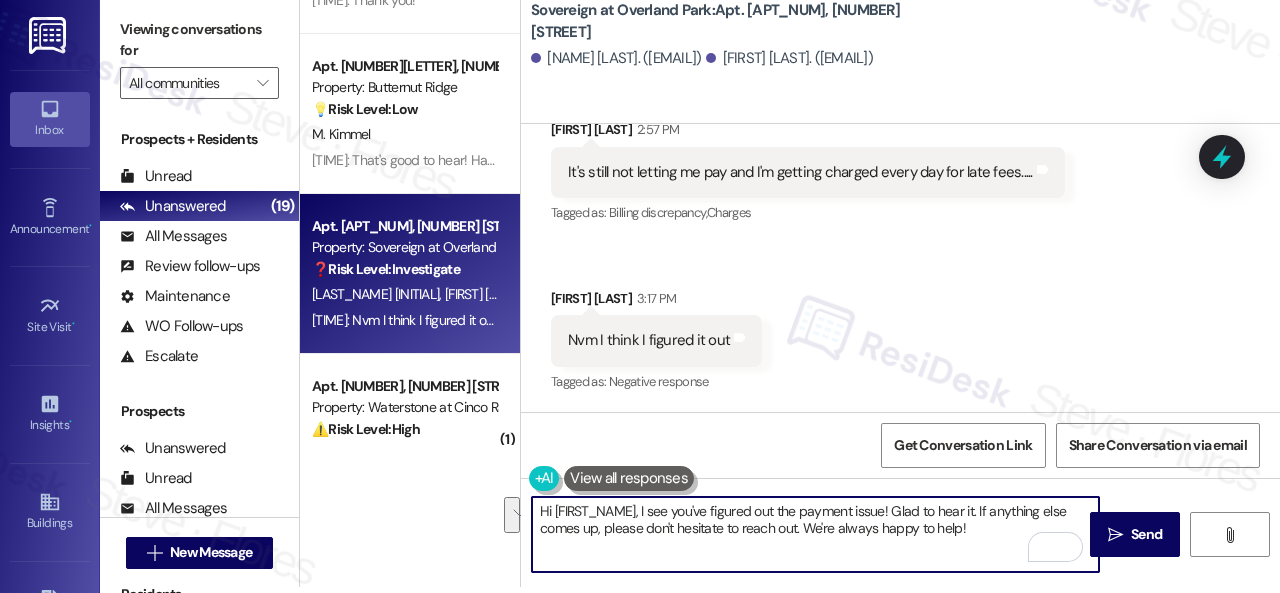 drag, startPoint x: 977, startPoint y: 507, endPoint x: 981, endPoint y: 525, distance: 18.439089 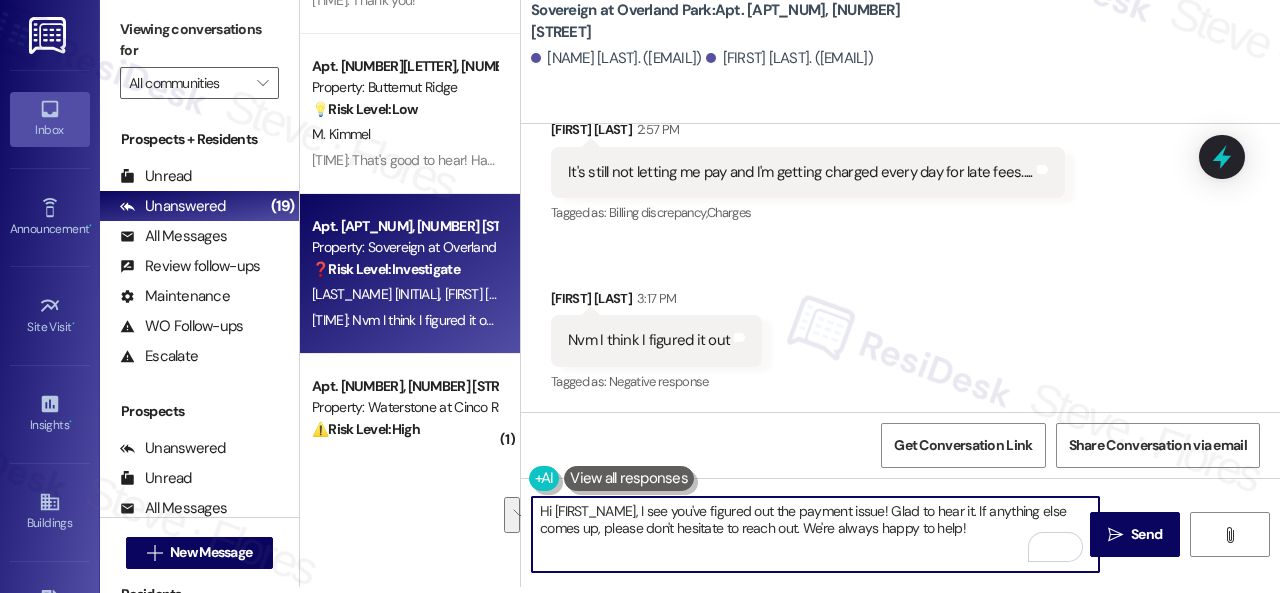 click on "Hi {{first_name}}, I see you've figured out the payment issue! Glad to hear it. If anything else comes up, please don't hesitate to reach out. We're always happy to help!" at bounding box center (815, 534) 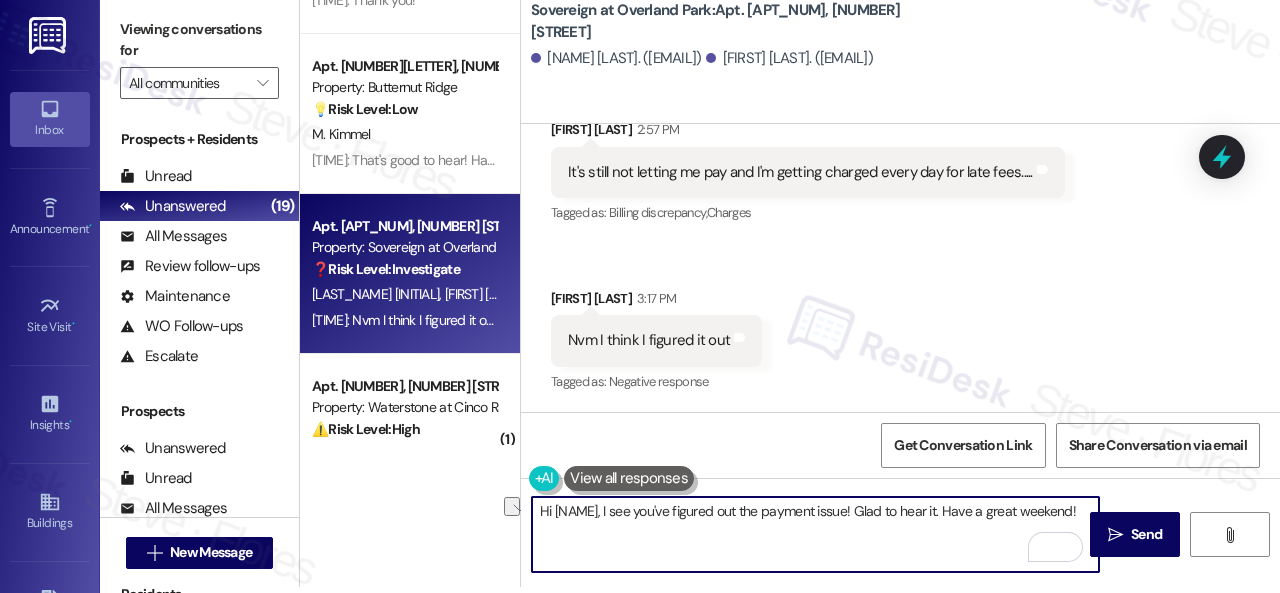 drag, startPoint x: 645, startPoint y: 513, endPoint x: 510, endPoint y: 503, distance: 135.36986 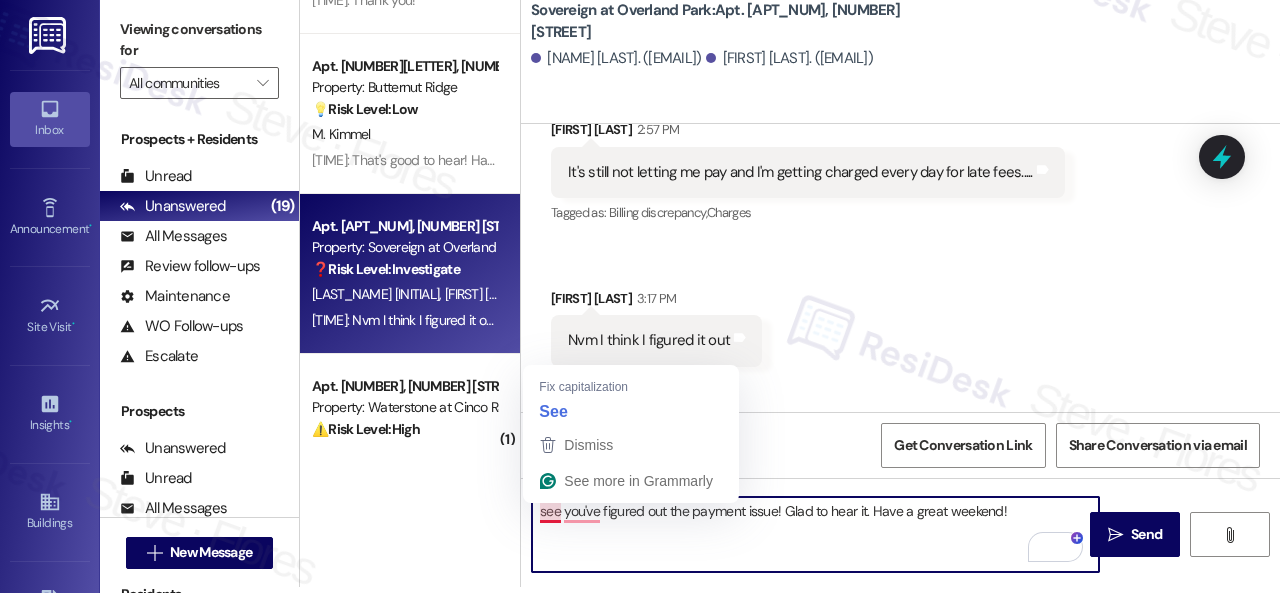 click on "see you've figured out the payment issue! Glad to hear it. Have a great weekend!" at bounding box center [815, 534] 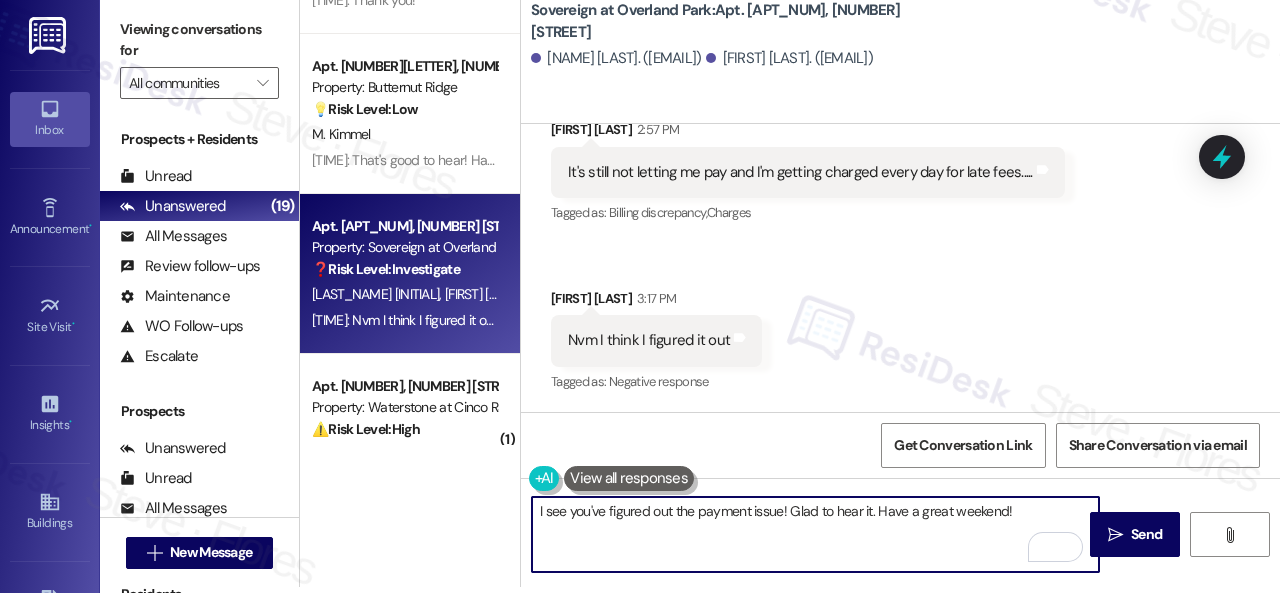 click on "I see you've figured out the payment issue! Glad to hear it. Have a great weekend!" at bounding box center [815, 534] 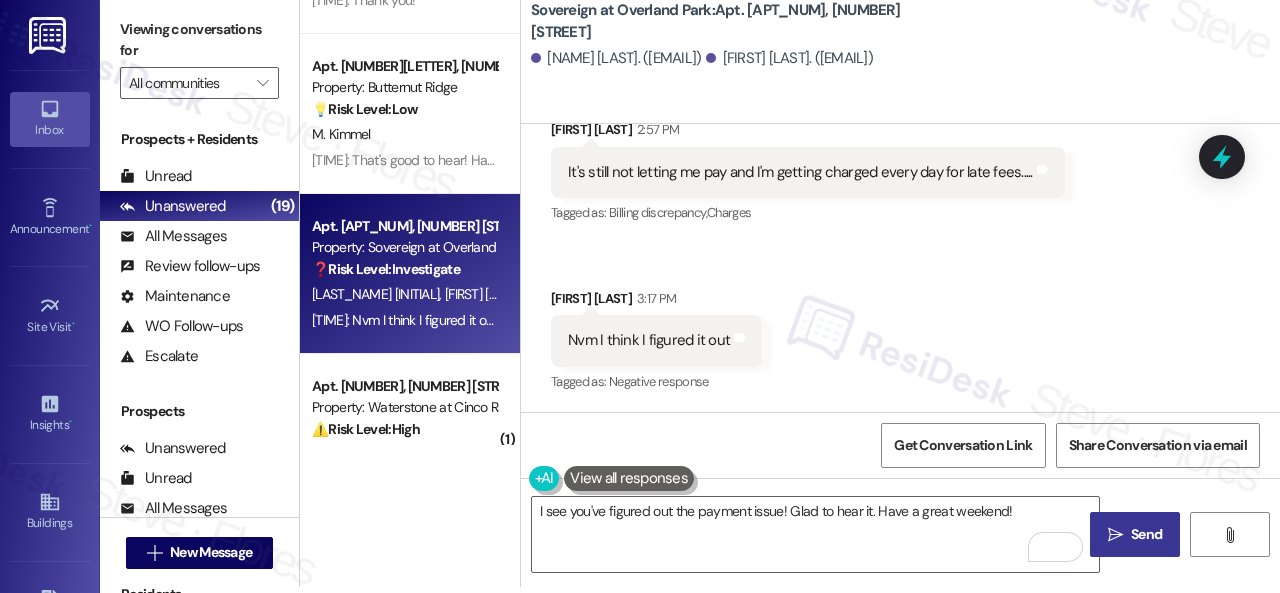 click on " Send" at bounding box center (1135, 534) 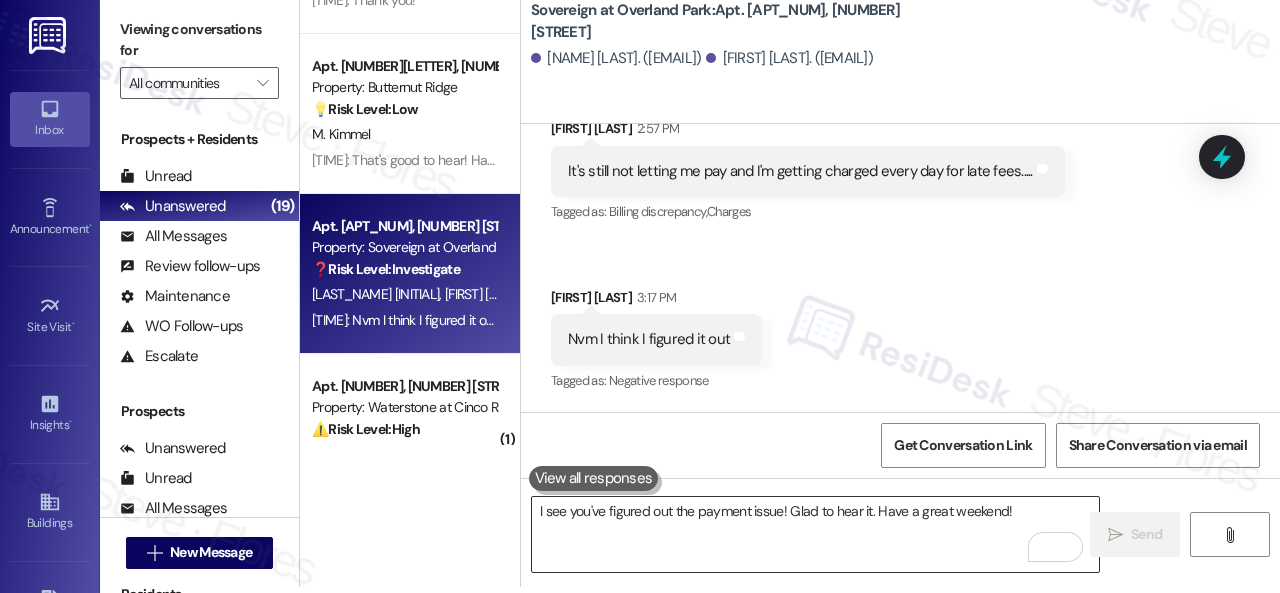 scroll, scrollTop: 0, scrollLeft: 0, axis: both 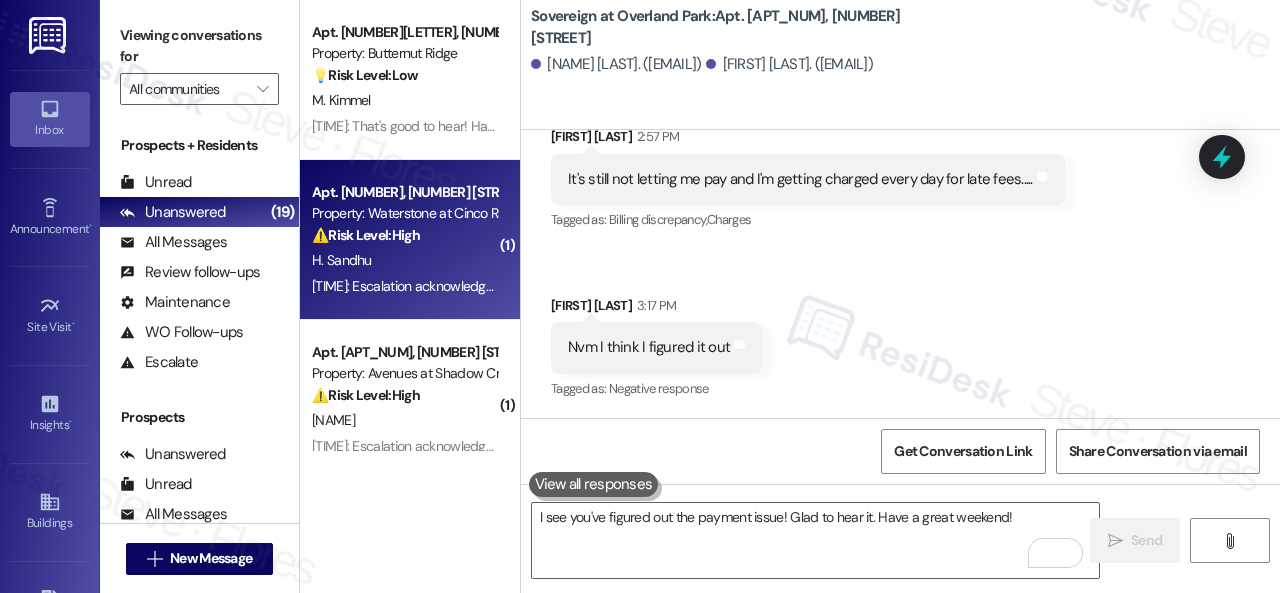 click on "3:10 PM: Escalation acknowledged. 3:10 PM: Escalation acknowledged." at bounding box center [404, 286] 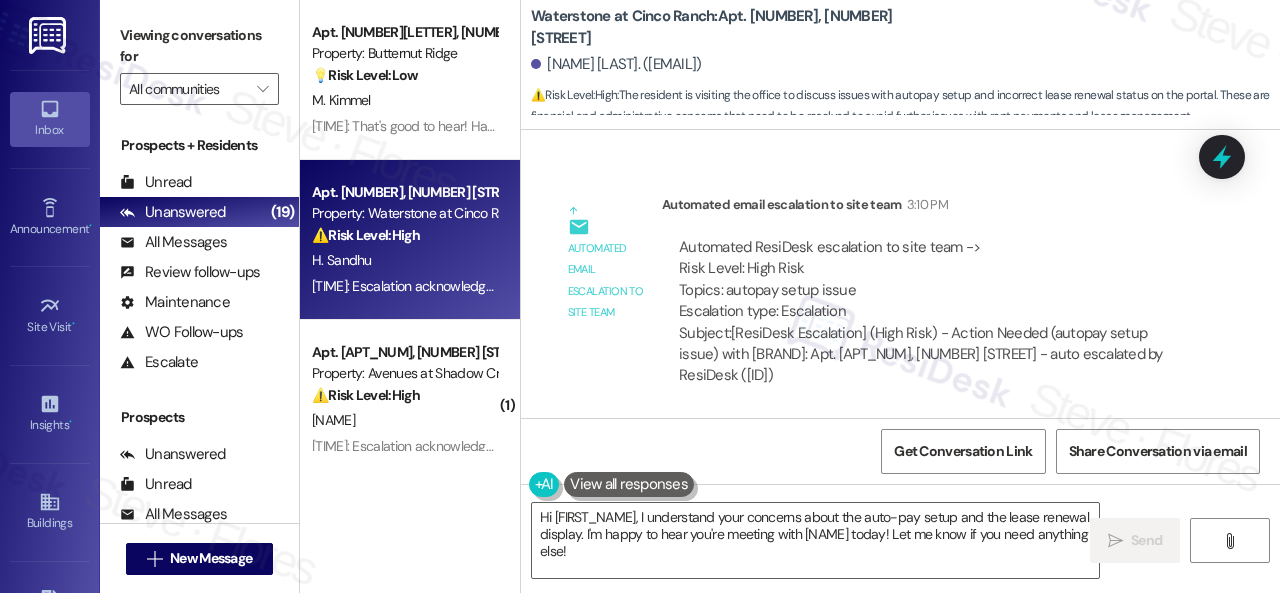 scroll, scrollTop: 16836, scrollLeft: 0, axis: vertical 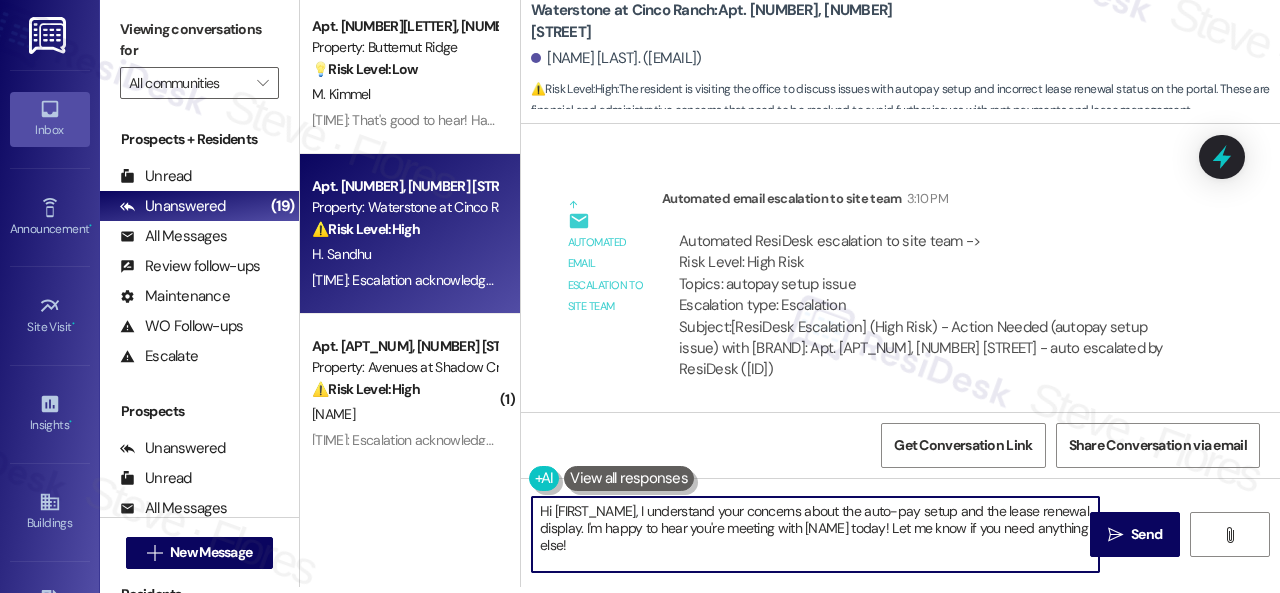 drag, startPoint x: 740, startPoint y: 514, endPoint x: 747, endPoint y: 545, distance: 31.780497 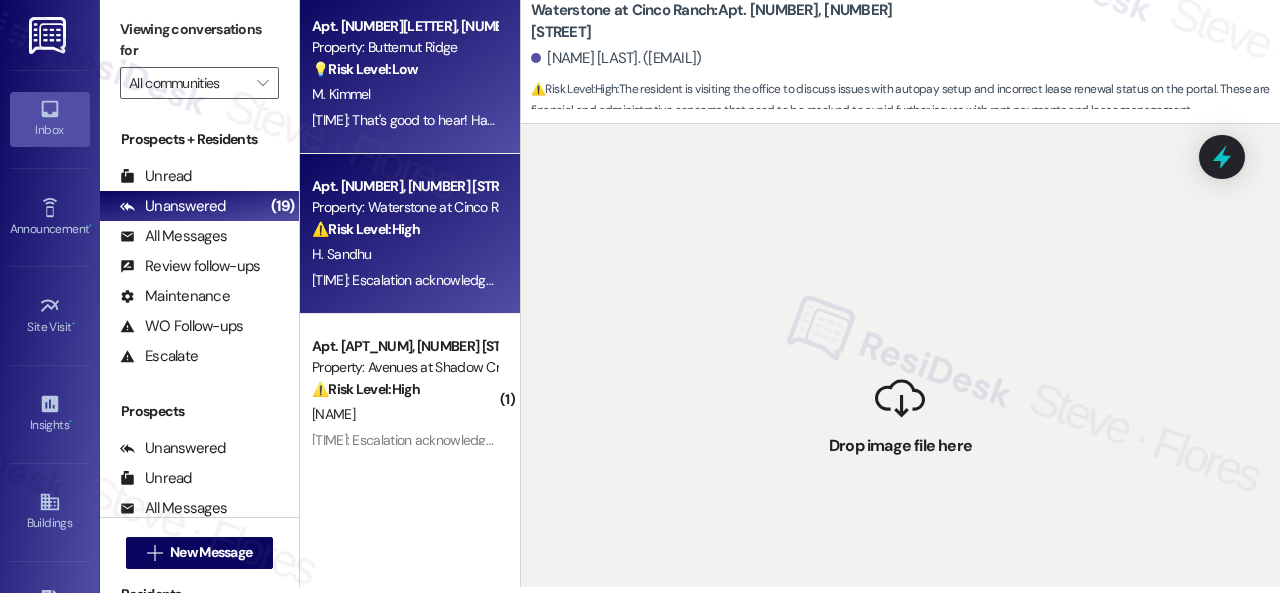 click on "M. Kimmel" at bounding box center [404, 94] 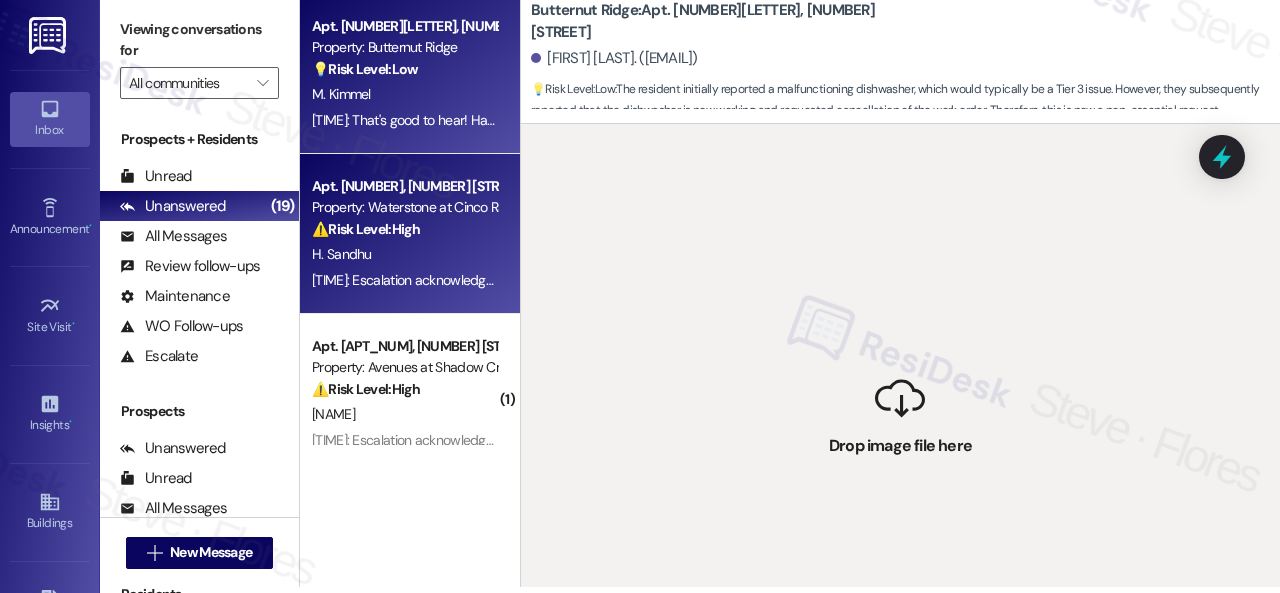 click on "H. Sandhu" at bounding box center (404, 254) 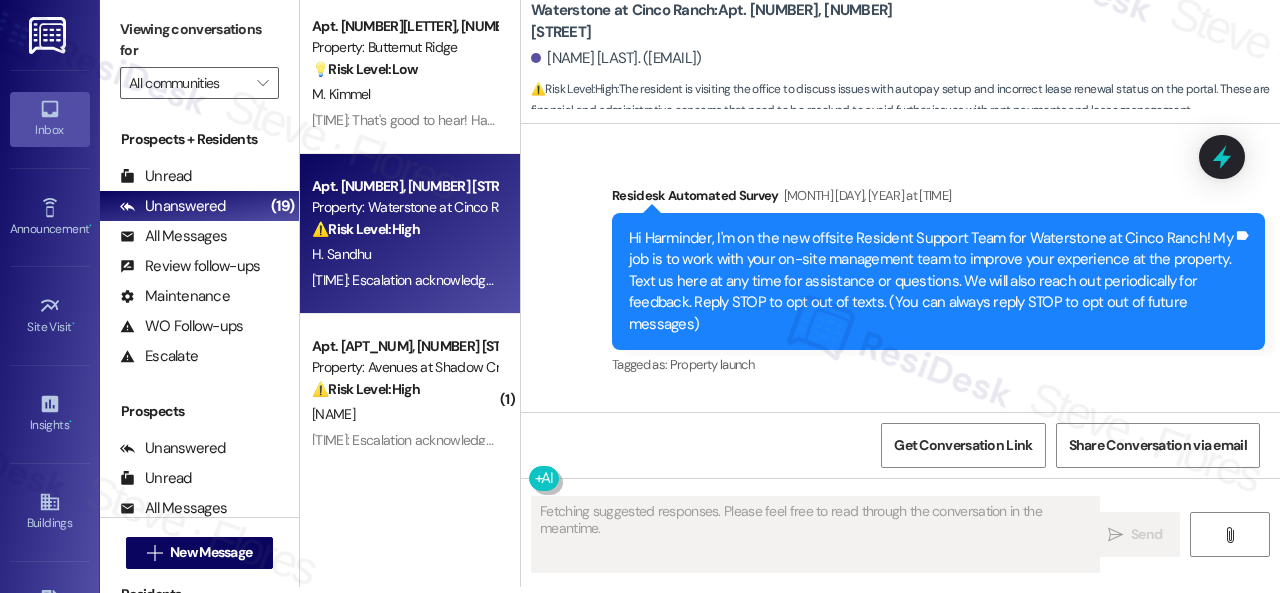 scroll, scrollTop: 0, scrollLeft: 0, axis: both 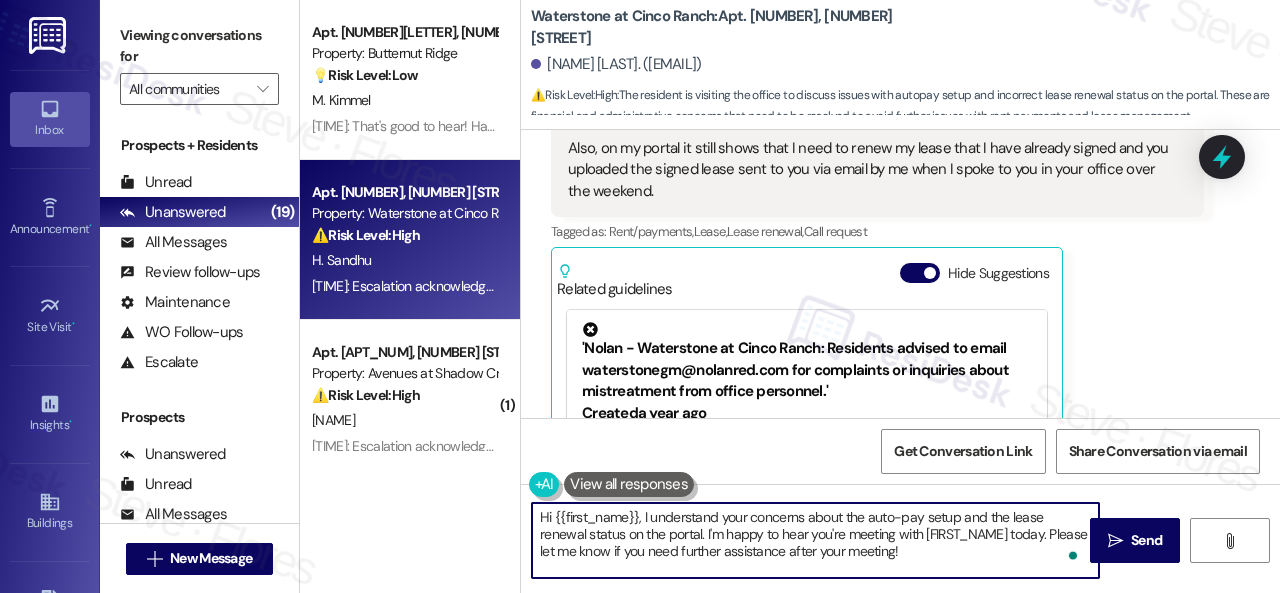 drag, startPoint x: 640, startPoint y: 516, endPoint x: 470, endPoint y: 515, distance: 170.00294 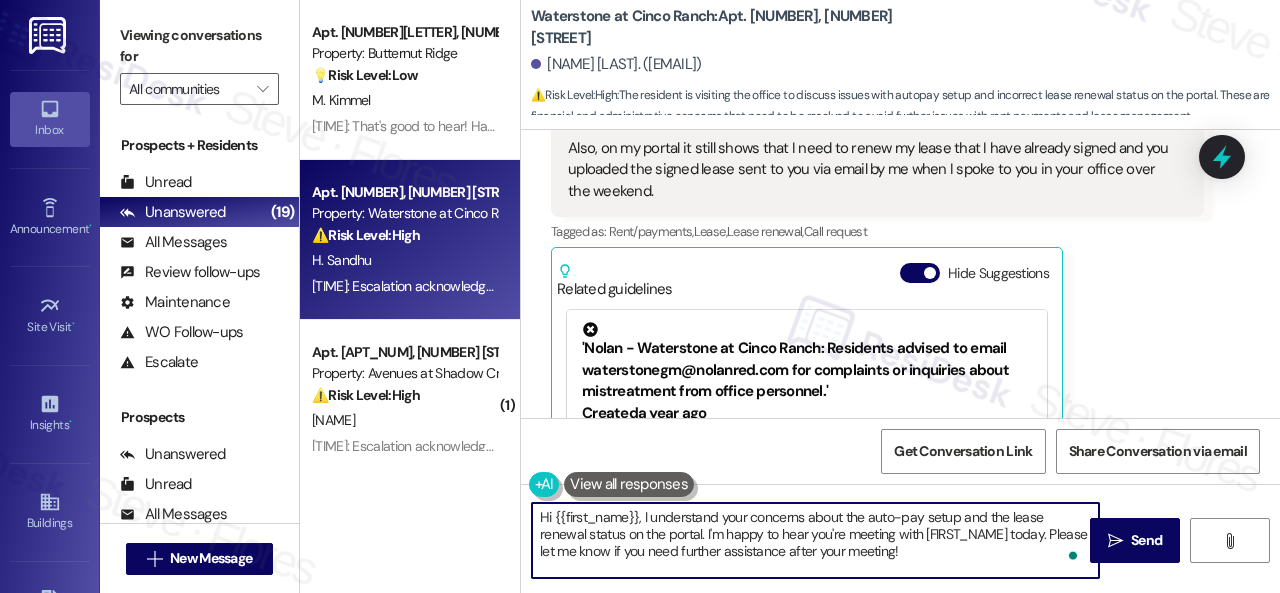 click on "Apt. 04~205, 13310 Melrose Lane Property: Sovereign at Overland Park ❓  Risk Level:  Investigate P. Erskine 3:50 PM: You're welcome! 3:50 PM: You're welcome! Apt. 332, 1400 Nicollet Ave Property: Marquee ⚠️  Risk Level:  High The resident is disputing a payment and the site team has no record of it. This involves a financial concern and requires urgent investigation to resolve the discrepancy. B. Adam 3:47 PM: Thank you! 3:47 PM: Thank you! Apt. 5740A1, 5800 Great Northern Boulevard Property: Butternut Ridge 💡  Risk Level:  Low The resident initially reported a malfunctioning dishwasher, which would typically be a Tier 3 issue. However, they subsequently reported that the dishwasher is now working and requested cancellation of the work order. Therefore, this is now a non-essential request. M. Kimmel 3:44 PM: That's good to hear! Have a great weekend! 3:44 PM: That's good to hear! Have a great weekend! Apt. 15109, 6855 S Mason Rd Property: Waterstone at Cinco Ranch ⚠️  Risk Level:  High H. Sandhu" at bounding box center (790, 296) 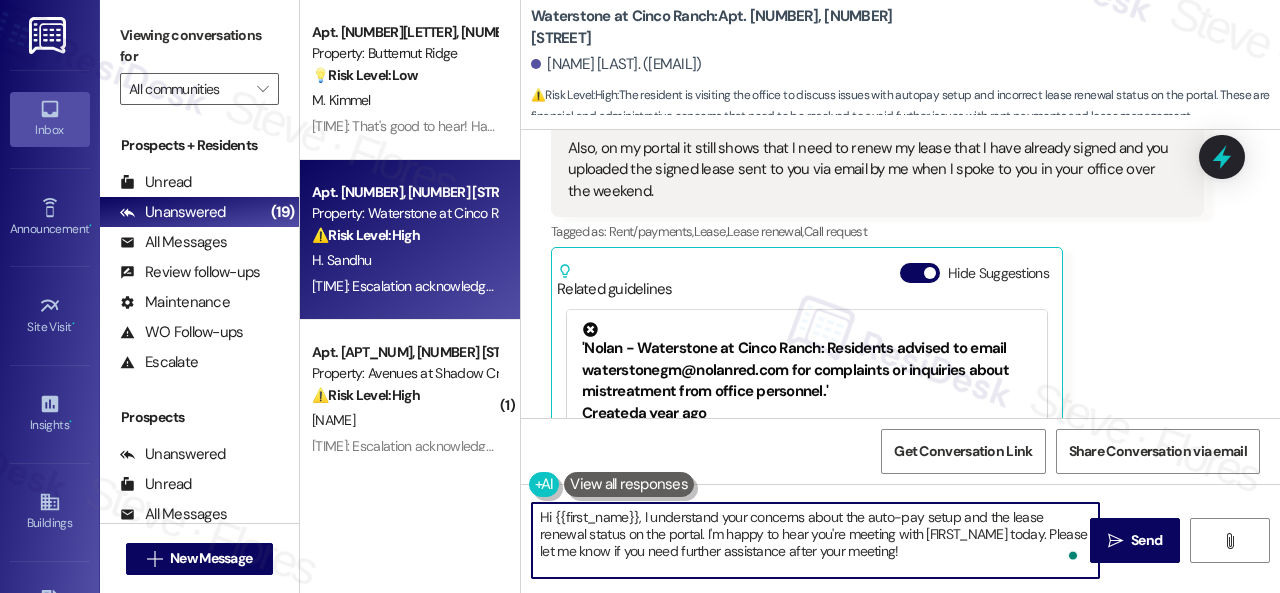 type on "I understand your concerns about the auto-pay setup and the lease renewal status on the portal. I'm happy to hear you're meeting with Jasmine today. Please let me know if you need further assistance after your meeting!" 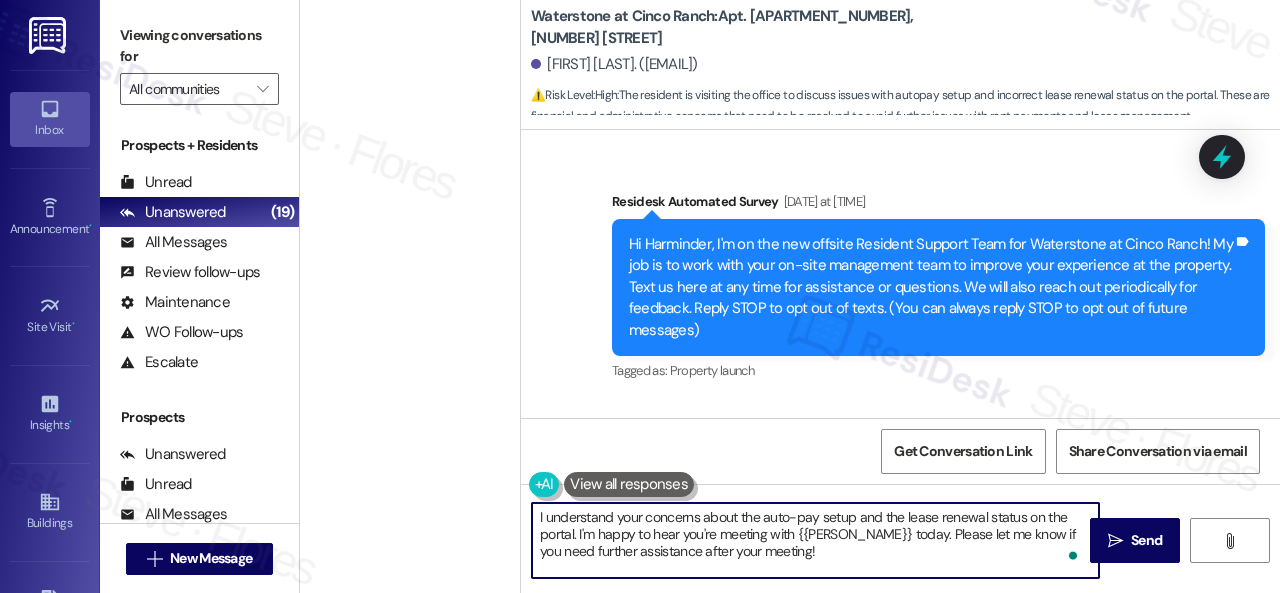 scroll, scrollTop: 0, scrollLeft: 0, axis: both 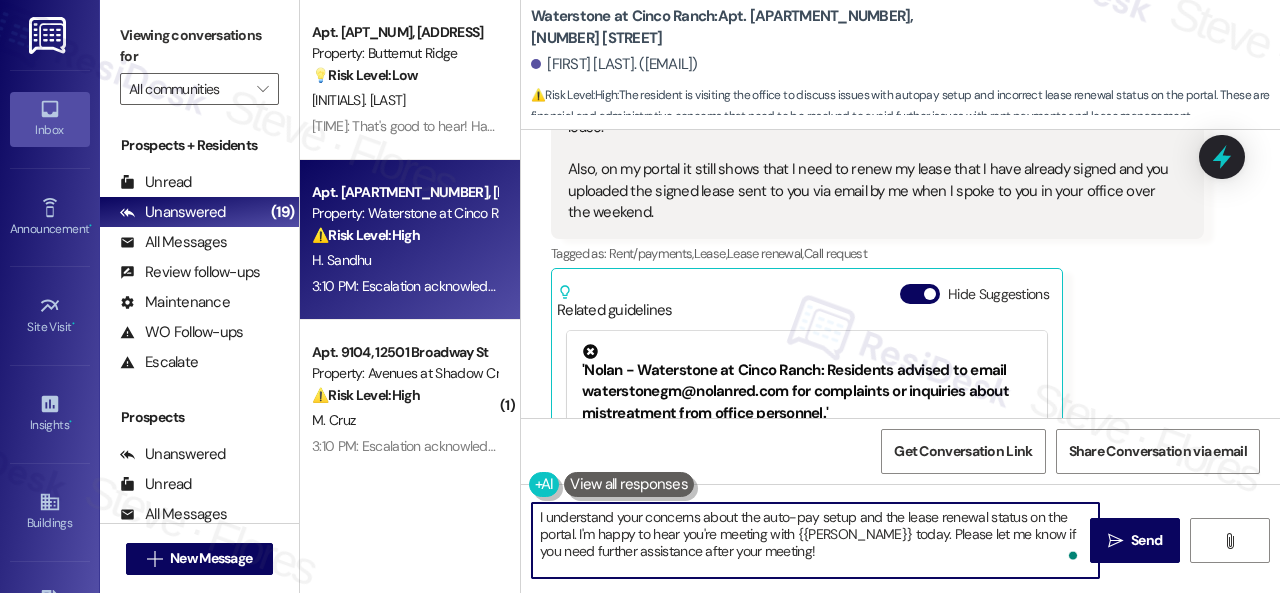 click on "I understand your concerns about the auto-pay setup and the lease renewal status on the portal. I'm happy to hear you're meeting with Jasmine today. Please let me know if you need further assistance after your meeting!" at bounding box center (815, 540) 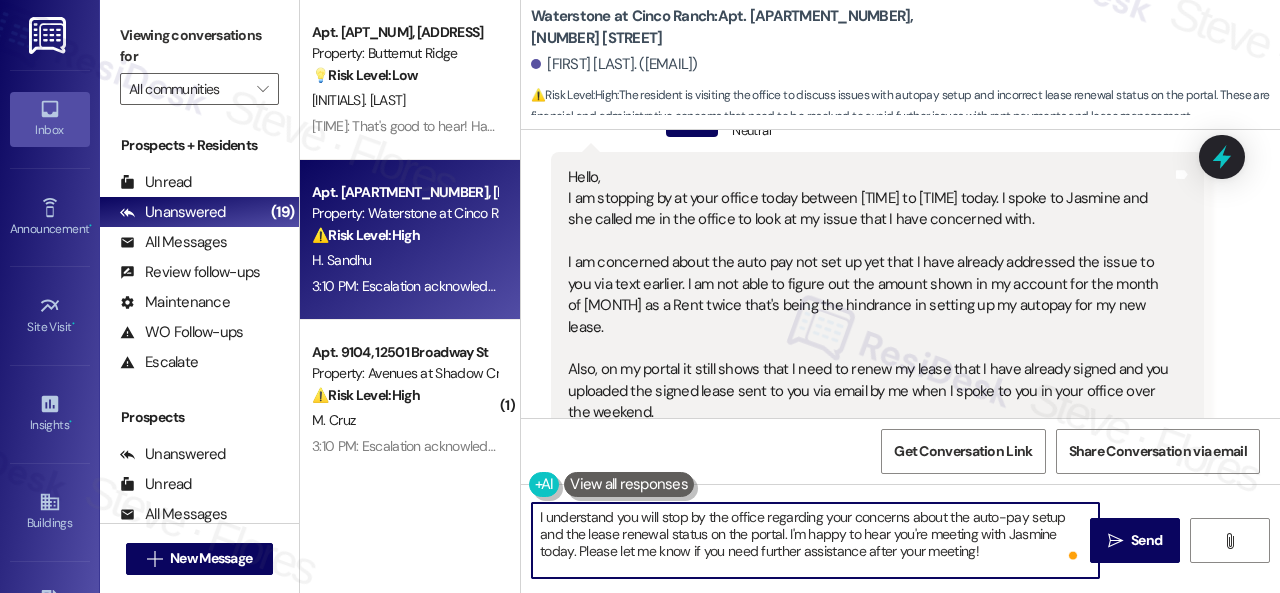 scroll, scrollTop: 16098, scrollLeft: 0, axis: vertical 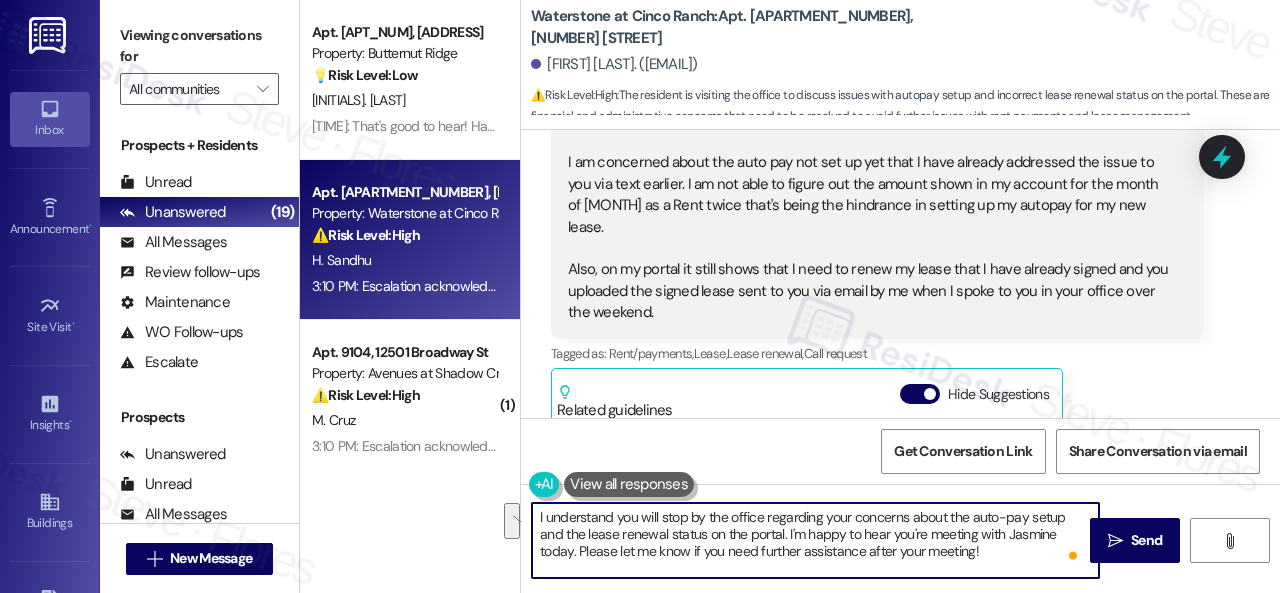 drag, startPoint x: 790, startPoint y: 530, endPoint x: 1032, endPoint y: 537, distance: 242.10121 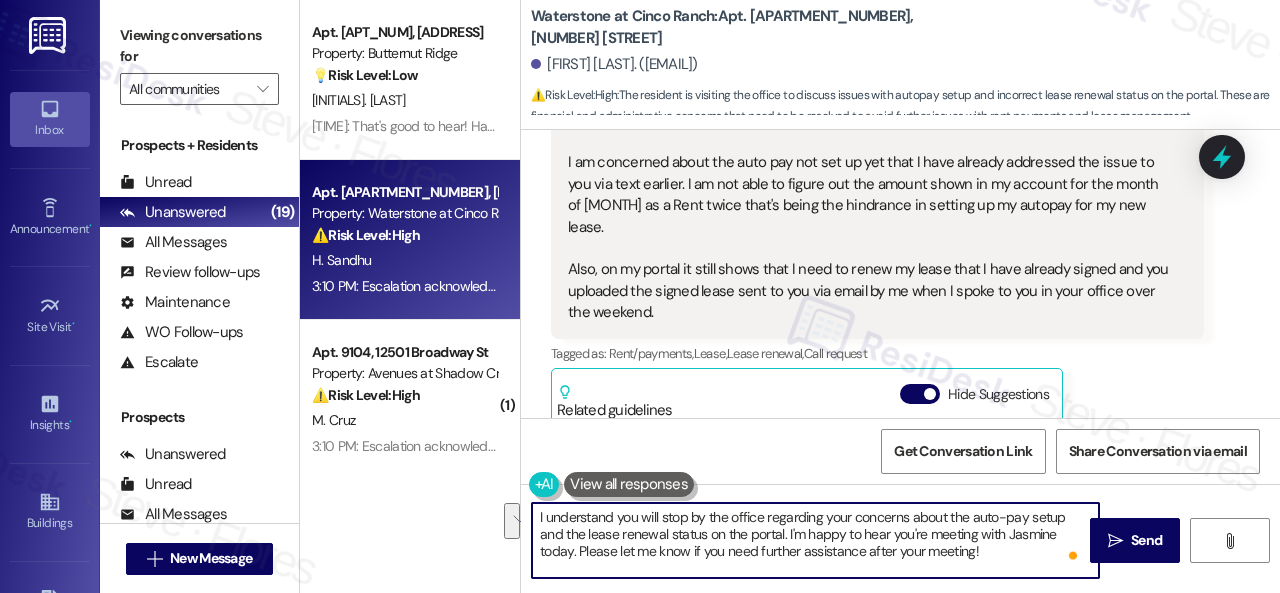 click on "I understand you will stop by the office regarding your concerns about the auto-pay setup and the lease renewal status on the portal. I'm happy to hear you're meeting with Jasmine today. Please let me know if you need further assistance after your meeting!" at bounding box center [815, 540] 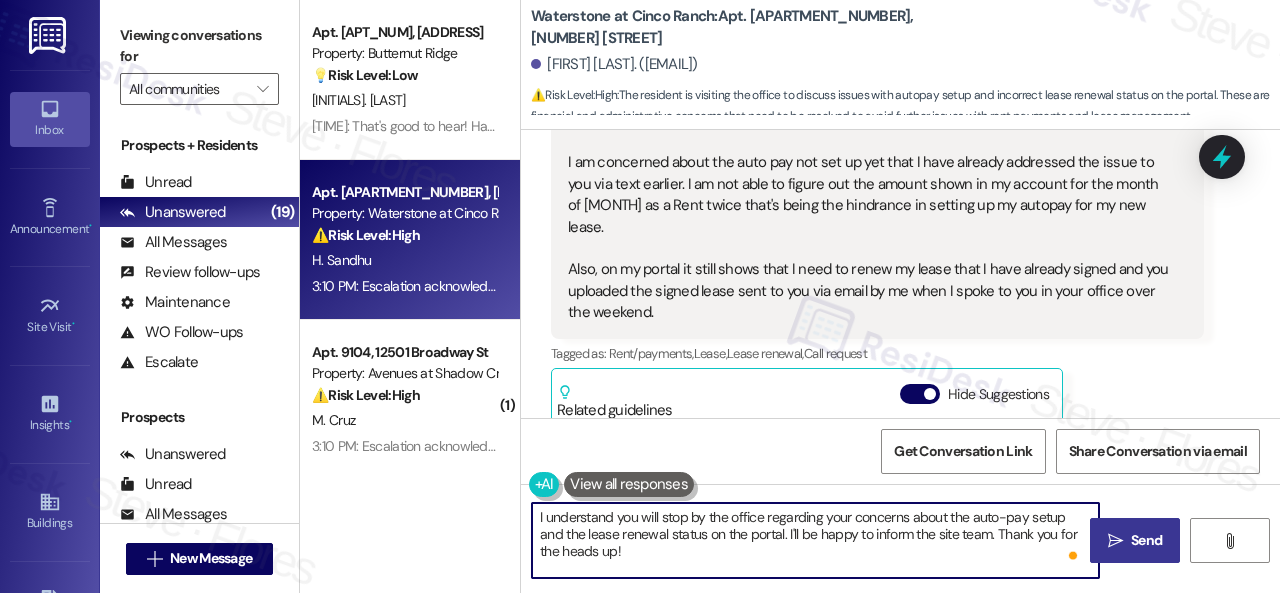 type on "I understand you will stop by the office regarding your concerns about the auto-pay setup and the lease renewal status on the portal. I'll be happy to inform the site team. Thank you for the heads up!" 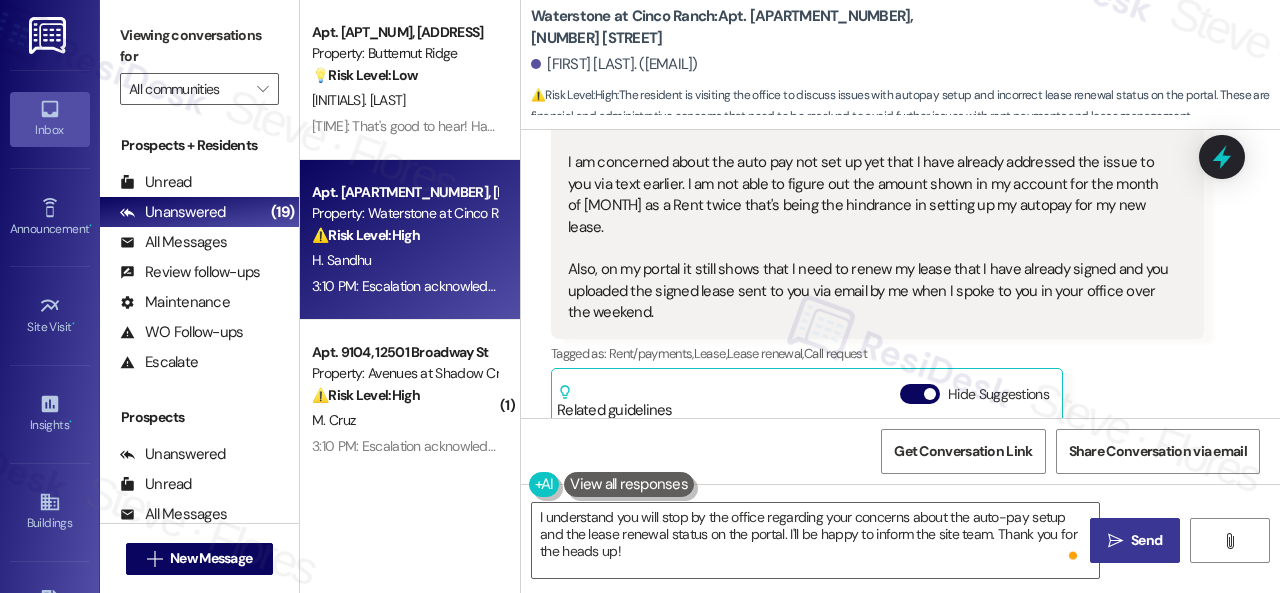 click on "Send" at bounding box center [1146, 540] 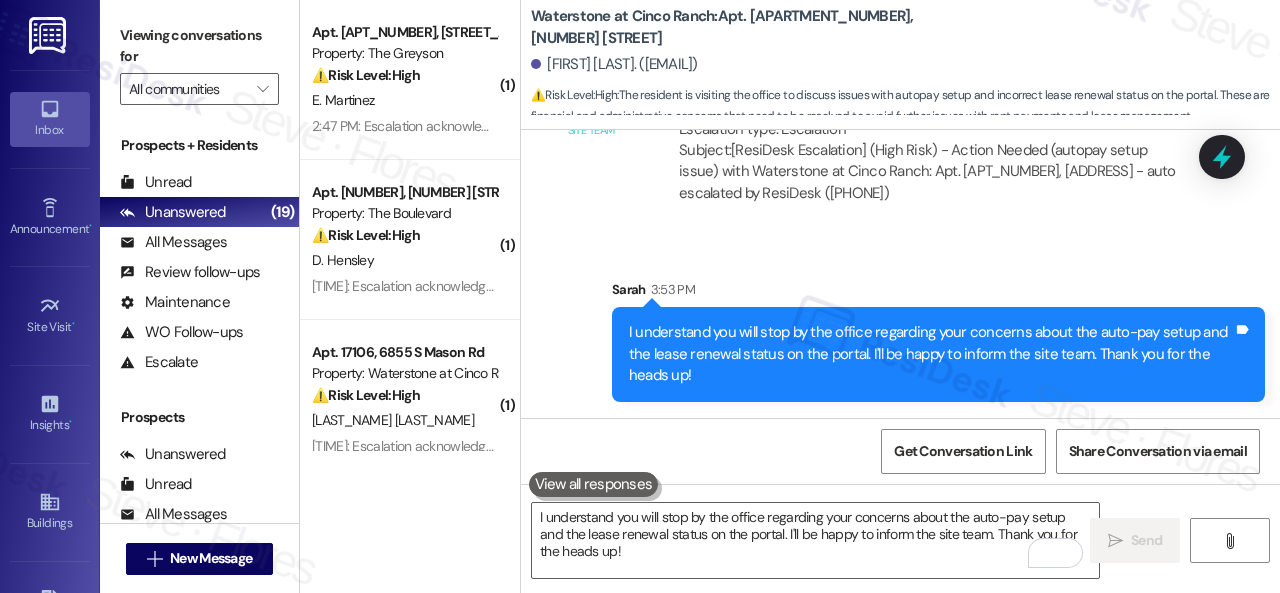 scroll, scrollTop: 17018, scrollLeft: 0, axis: vertical 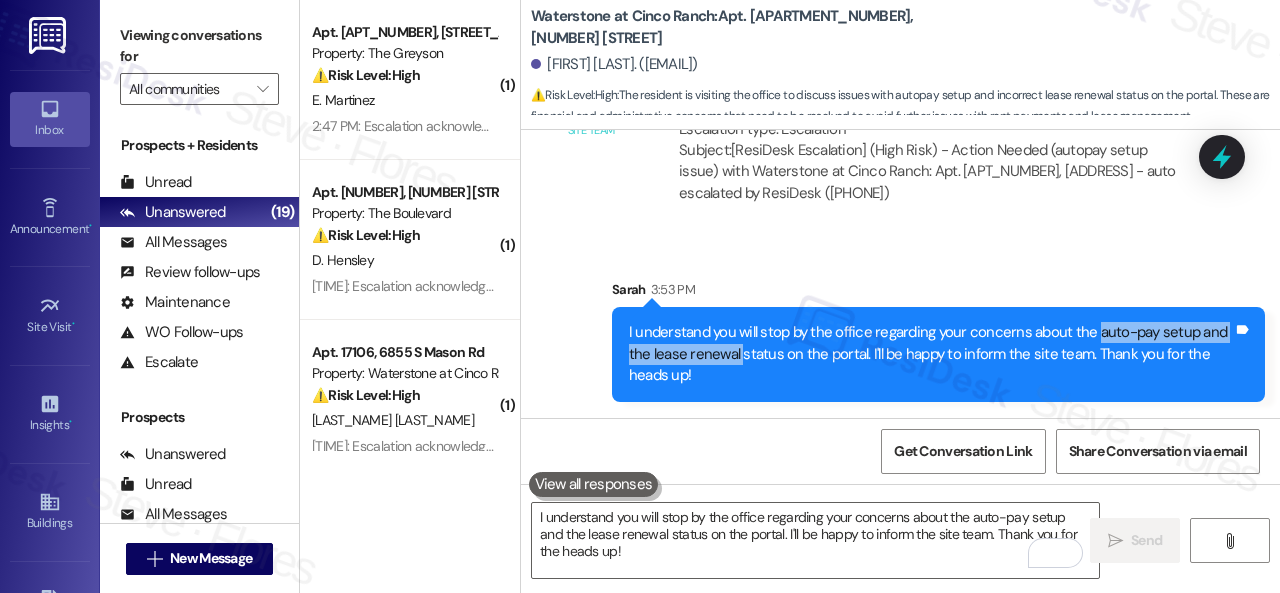 drag, startPoint x: 736, startPoint y: 349, endPoint x: 1091, endPoint y: 335, distance: 355.27594 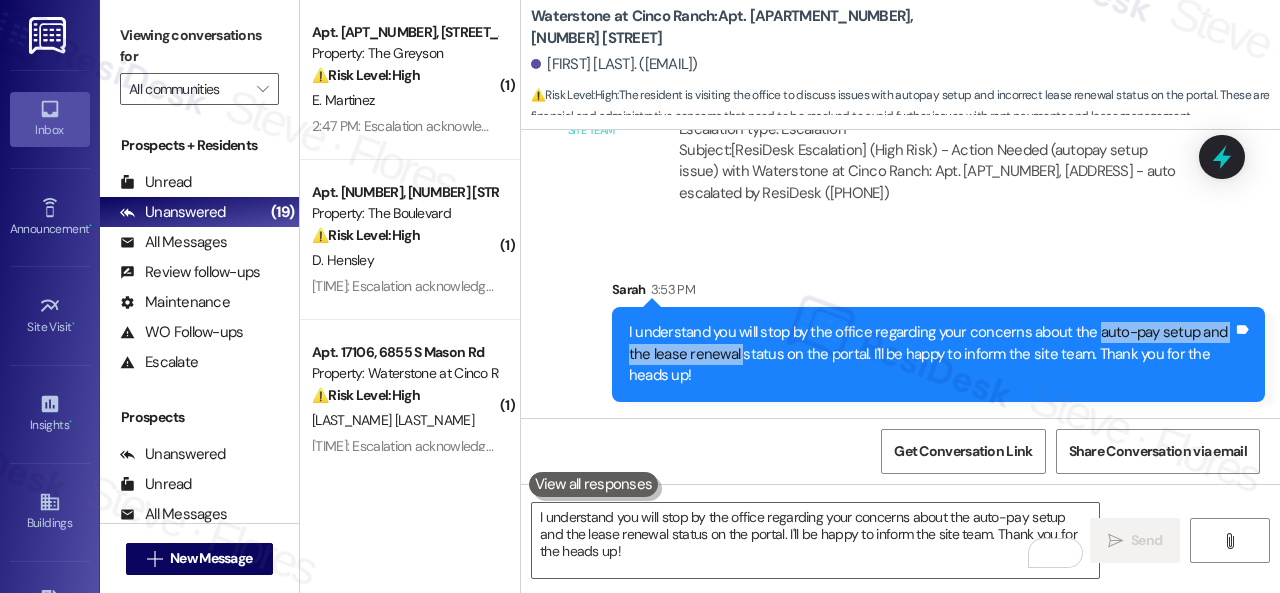 click on "I understand you will stop by the office regarding your concerns about the auto-pay setup and the lease renewal status on the portal. I'll be happy to inform the site team. Thank you for the heads up!" at bounding box center [931, 354] 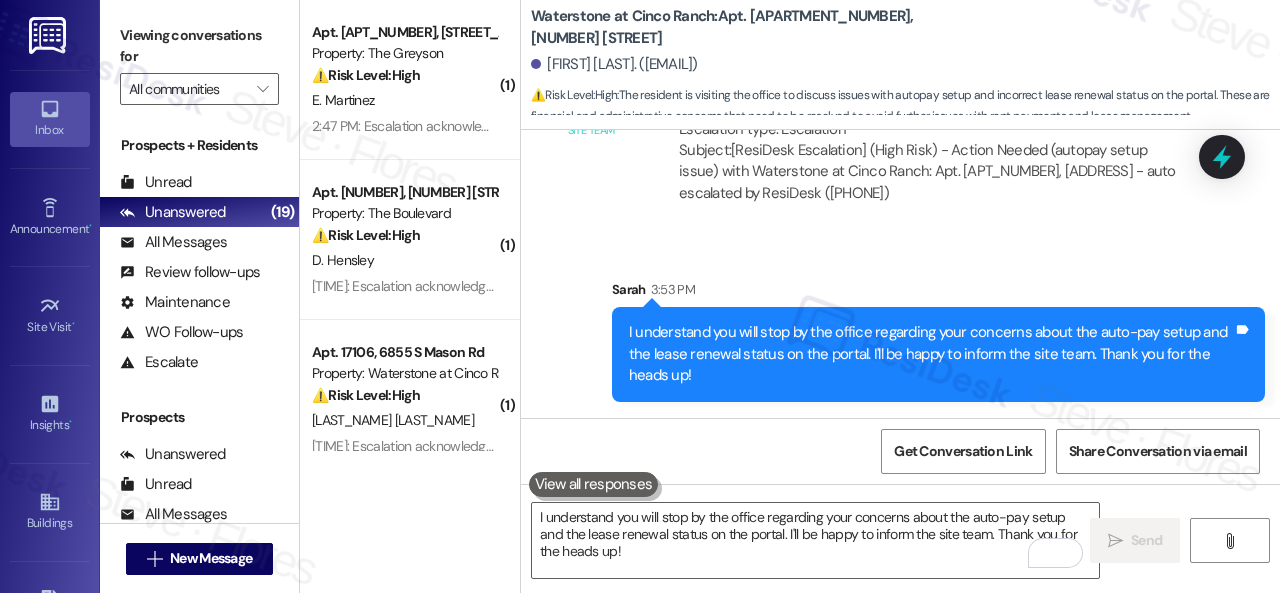 click on "Sent via SMS Sarah 3:53 PM I understand you will stop by the office regarding your concerns about the auto-pay setup and the lease renewal status on the portal. I'll be happy to inform the site team. Thank you for the heads up! Tags and notes" at bounding box center [900, 325] 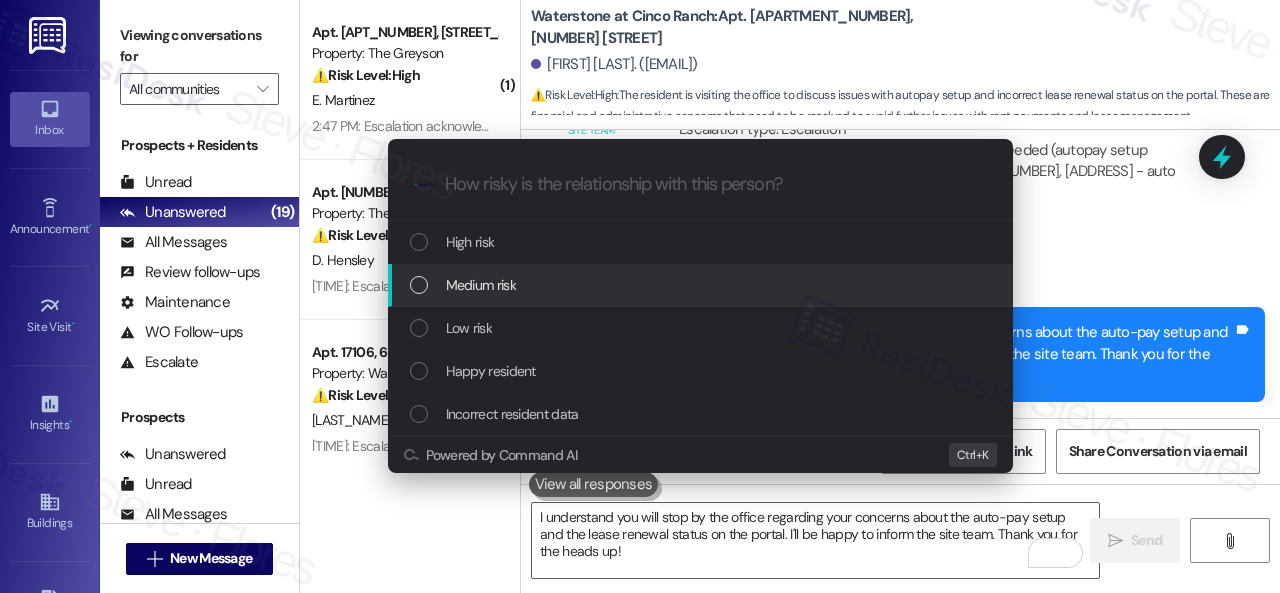 click on "Medium risk" at bounding box center [481, 285] 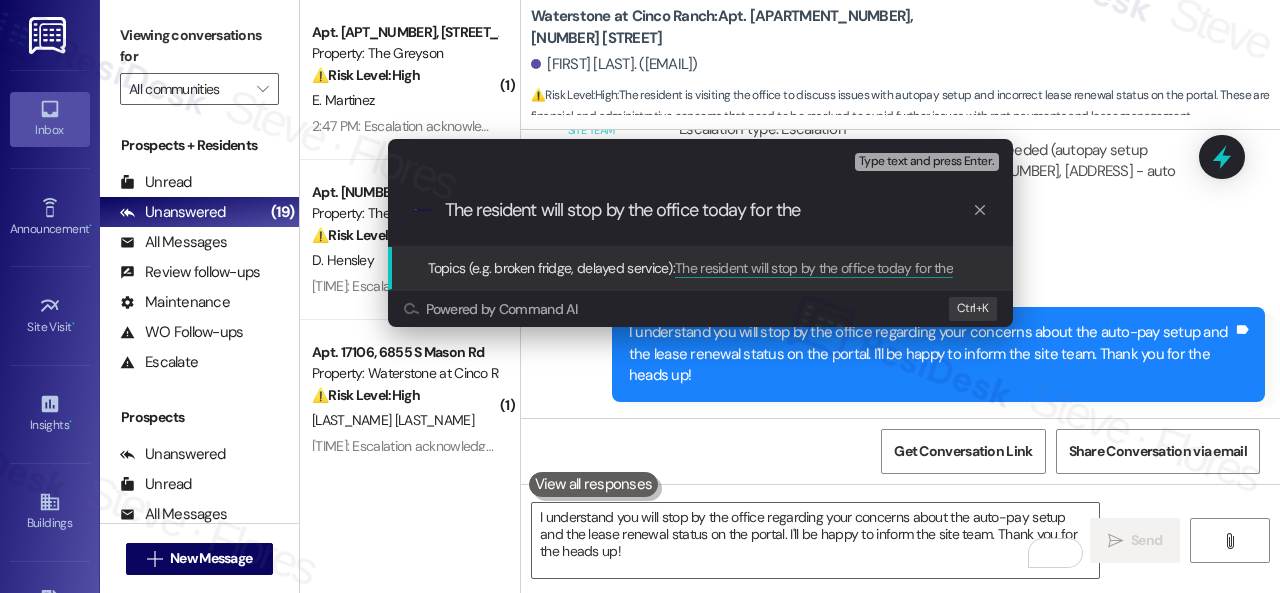 paste on "auto-pay setup and the lease renewal" 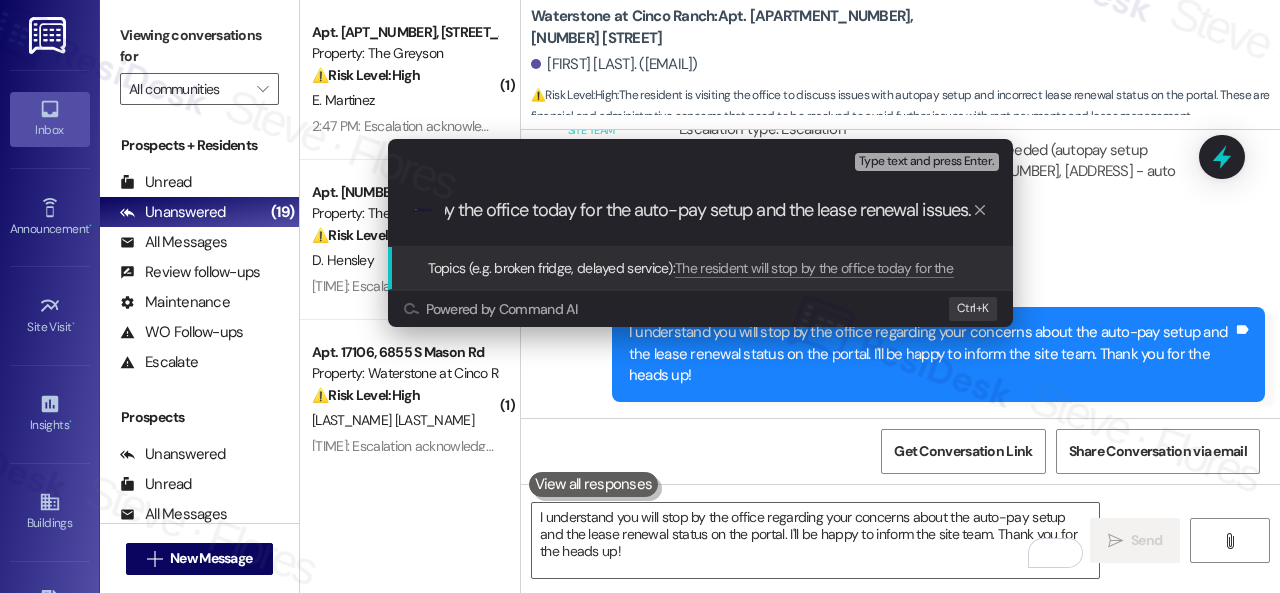 scroll, scrollTop: 0, scrollLeft: 180, axis: horizontal 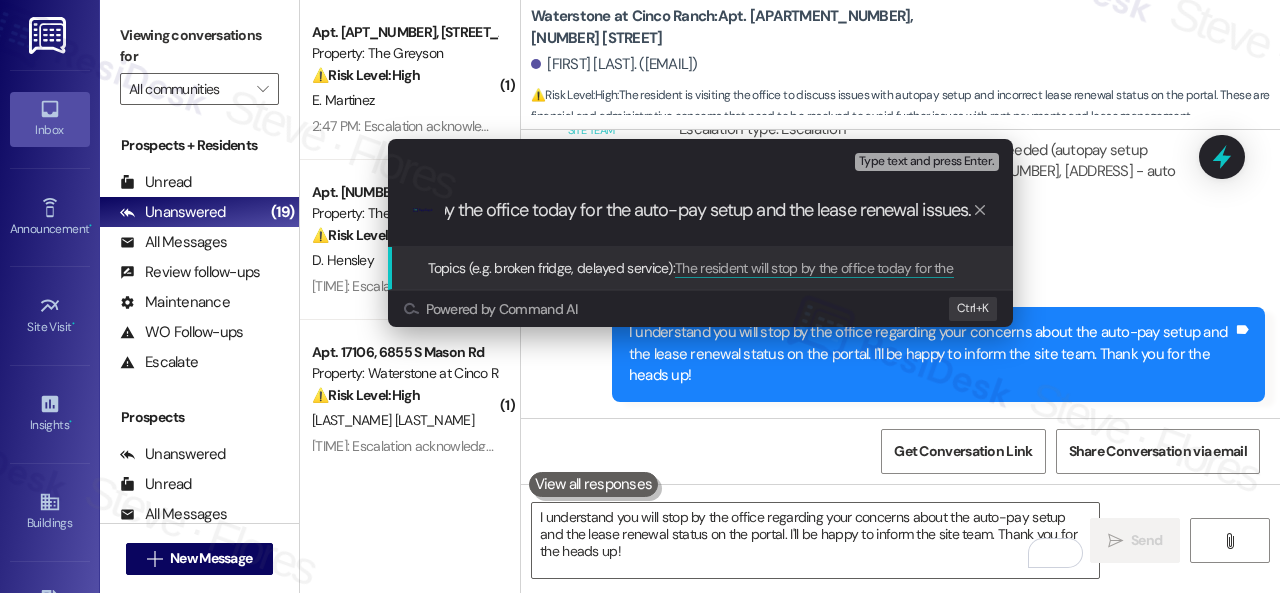 click on "The resident will stop by the office today for the auto-pay setup and the lease renewal  issues." at bounding box center [708, 210] 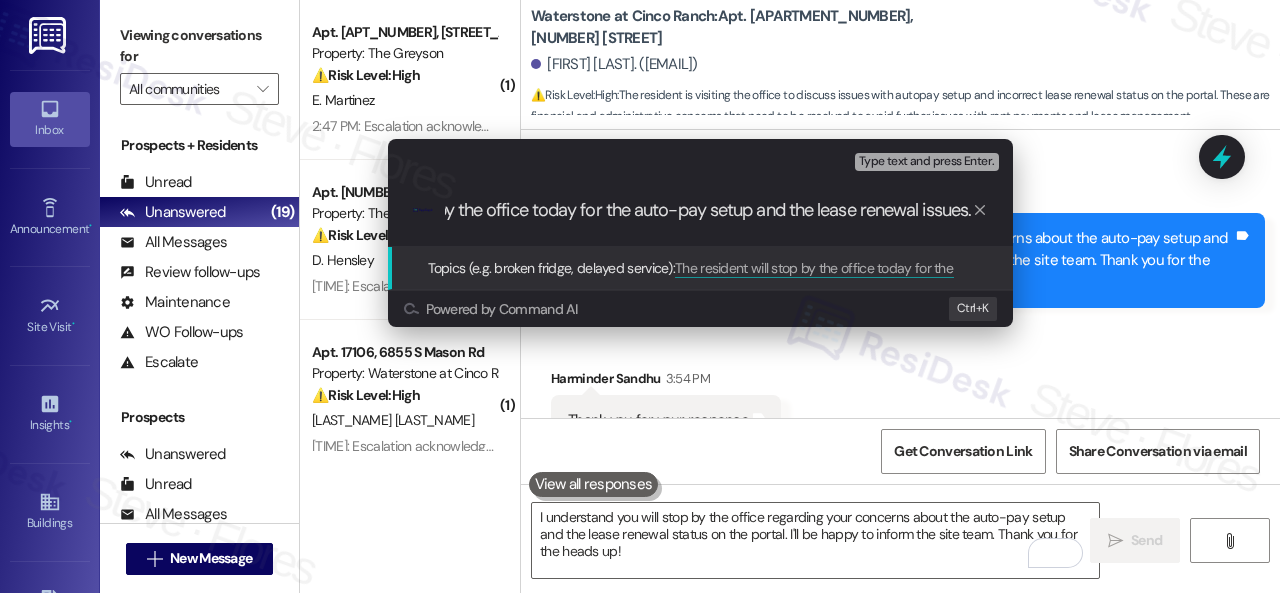 scroll, scrollTop: 17156, scrollLeft: 0, axis: vertical 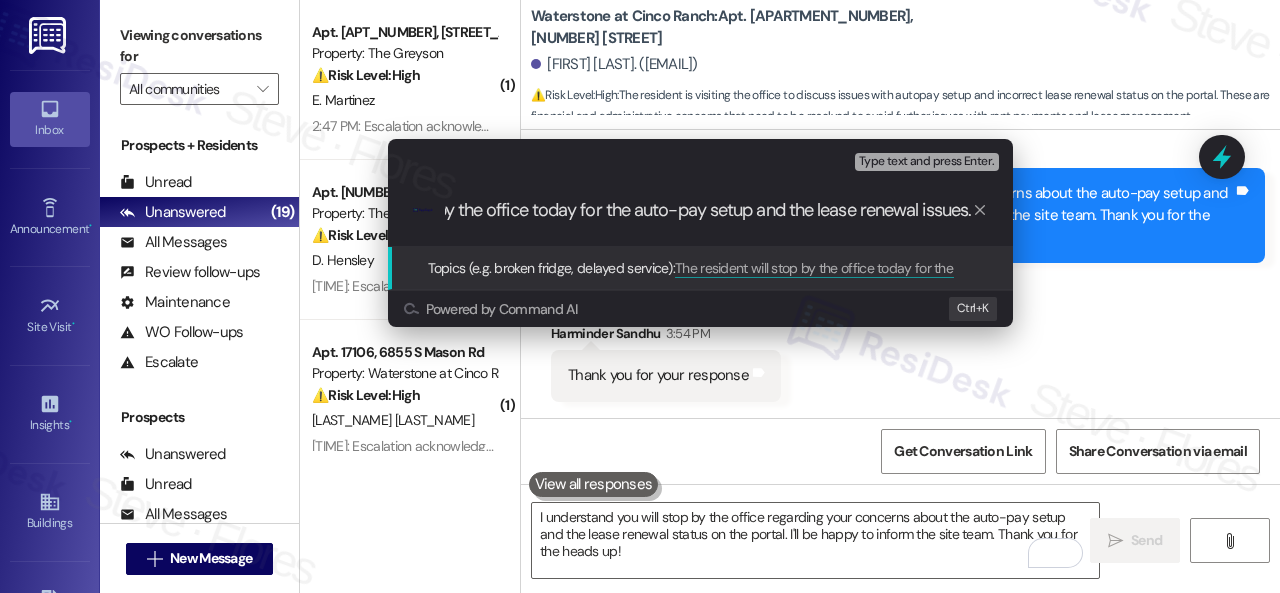 type on "The resident will stop by the office today for the auto-pay setup and lease renewal  issues." 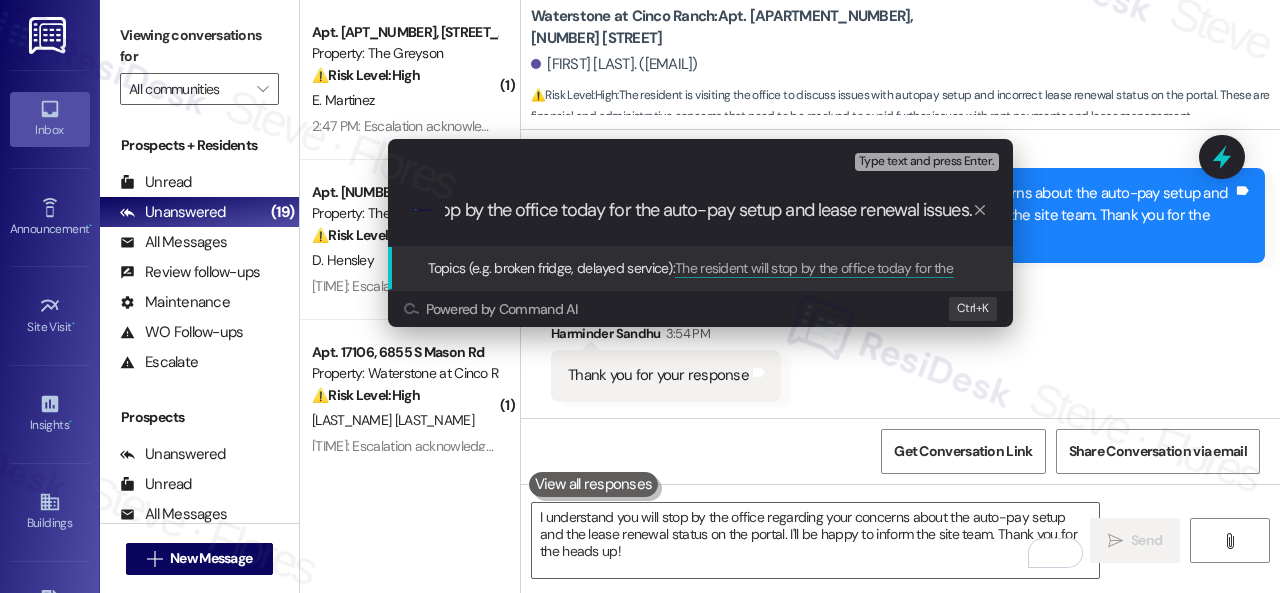 scroll, scrollTop: 0, scrollLeft: 152, axis: horizontal 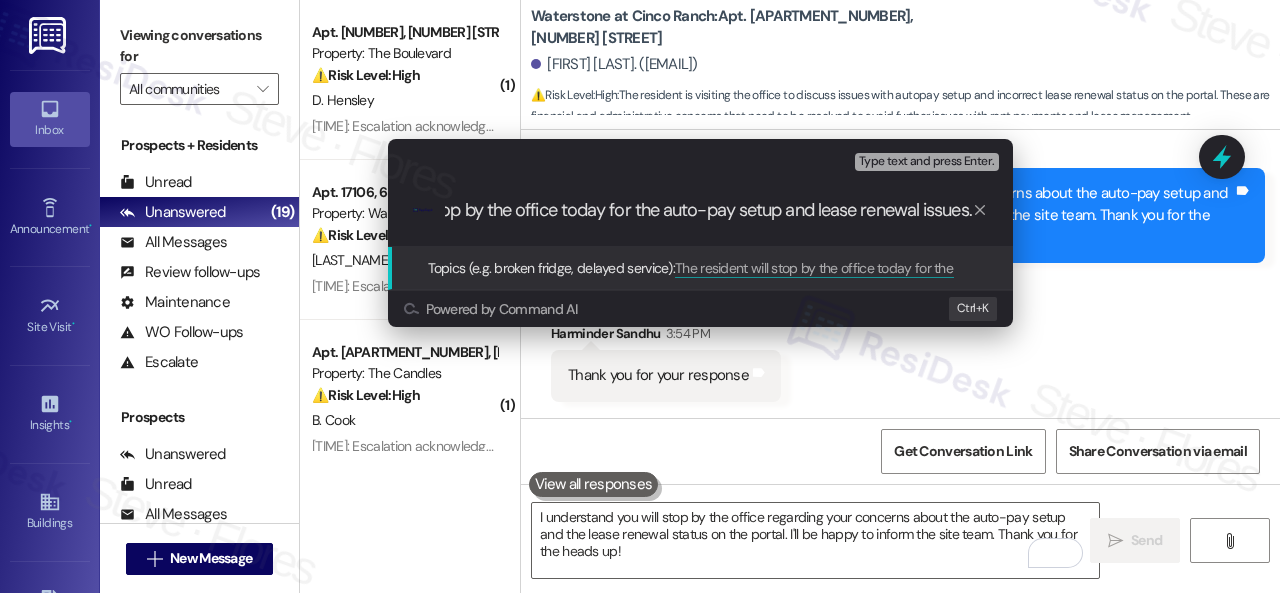 type 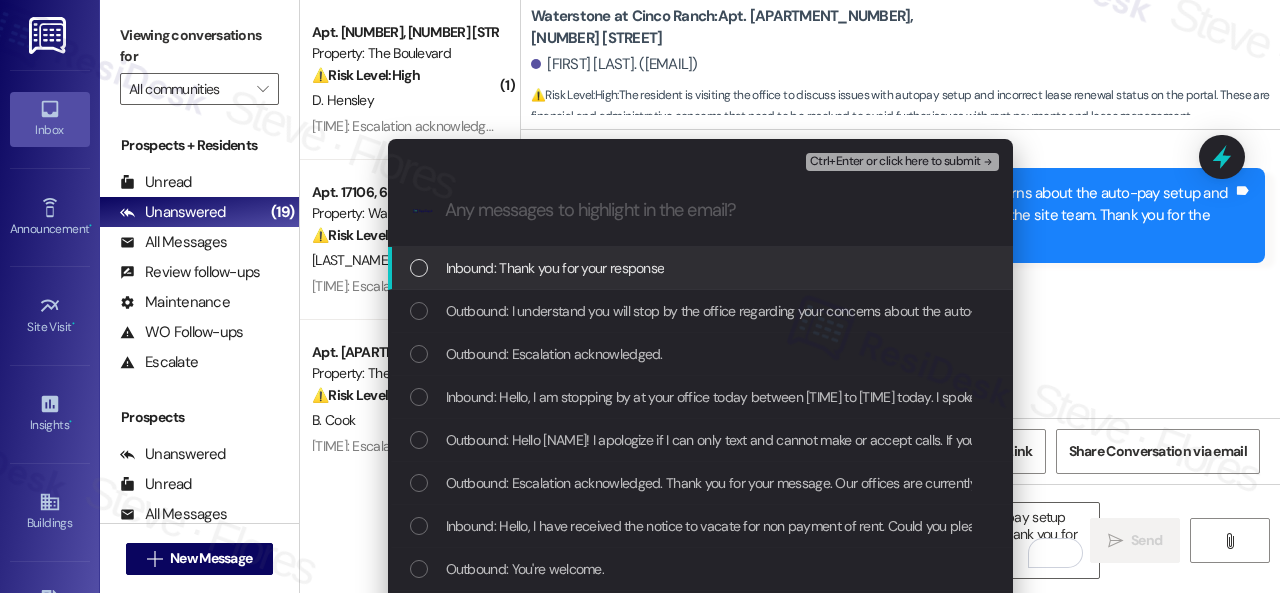 scroll, scrollTop: 0, scrollLeft: 0, axis: both 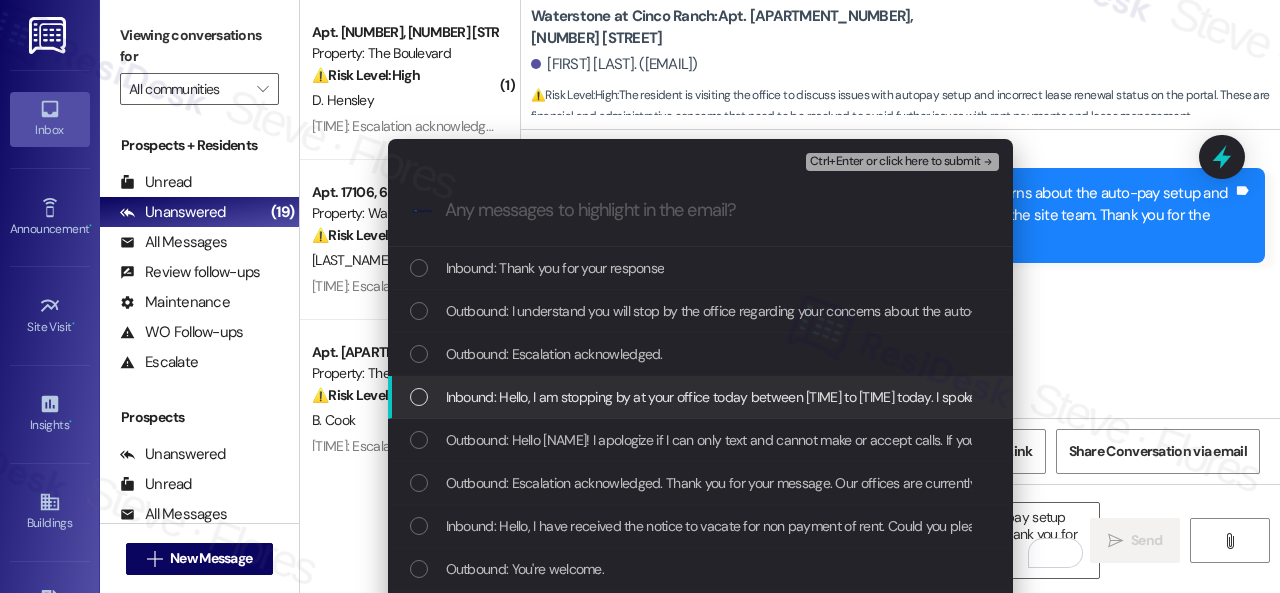 click on "Inbound: Hello,
I am stopping by at your office today between 5:00pm to 6pm today. I spoke to Jasmine and she called me in the office to look at my issue that I have concerned with.
I am concerned about the auto pay not set up yet that I have already addressed the issue to you via text earlier. I am not able to figure out  the amount shown in my account for the month of September as a Rent twice that's being the hindrance in setting up my autopay for my new lease.
Also, on my portal it still shows that I need to renew my lease that I have already signed and you uploaded the signed lease sent to you via email by me  when I spoke to you in your office over  the weekend." at bounding box center (2386, 397) 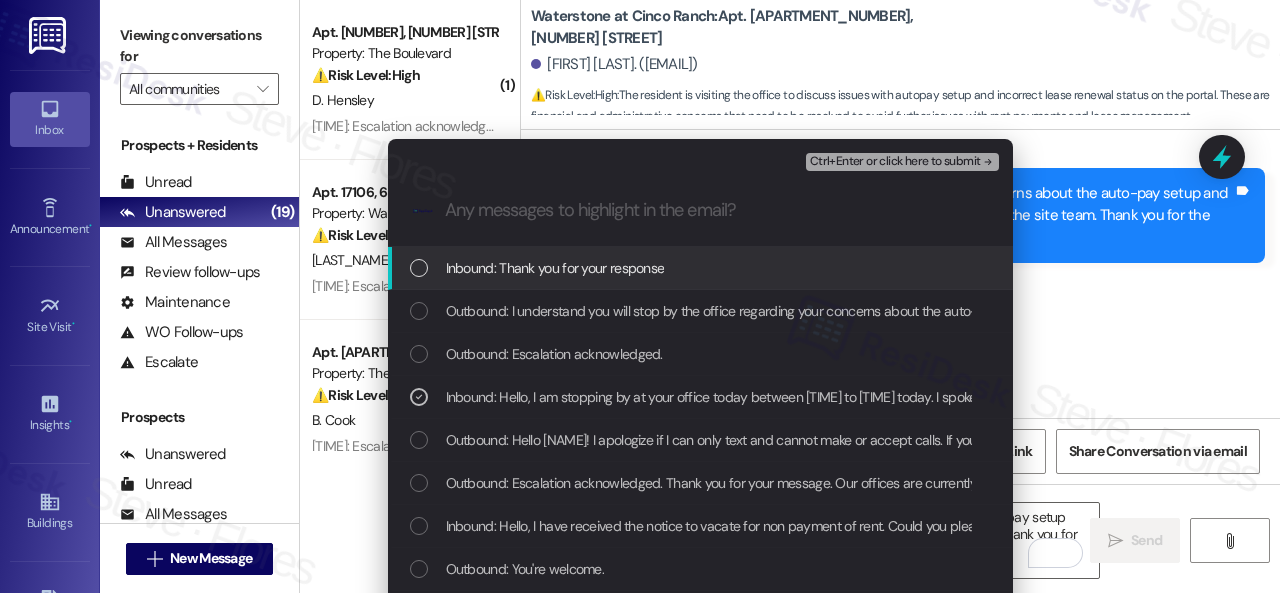 click on "Ctrl+Enter or click here to submit" at bounding box center (895, 162) 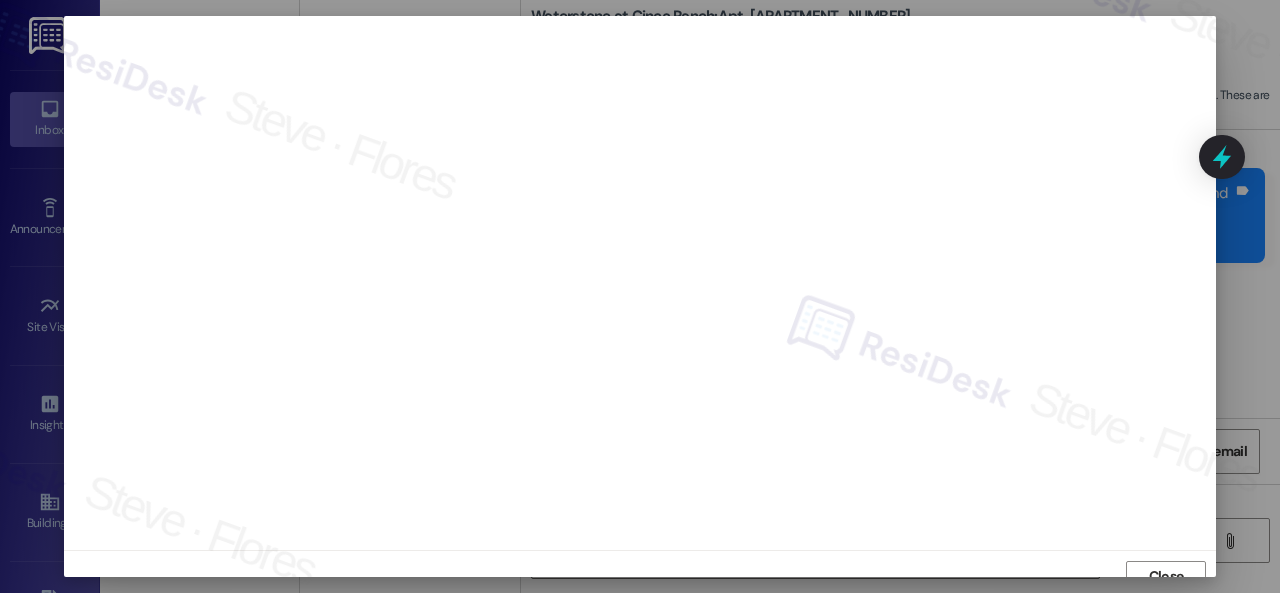 scroll, scrollTop: 15, scrollLeft: 0, axis: vertical 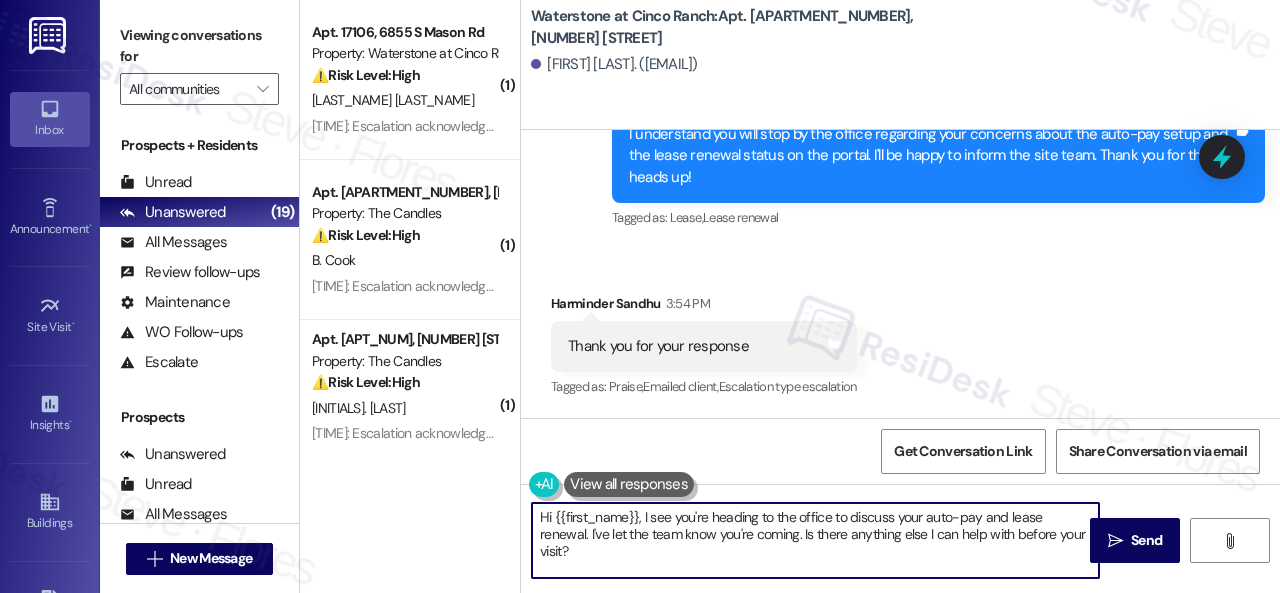 drag, startPoint x: 591, startPoint y: 553, endPoint x: 468, endPoint y: 479, distance: 143.54442 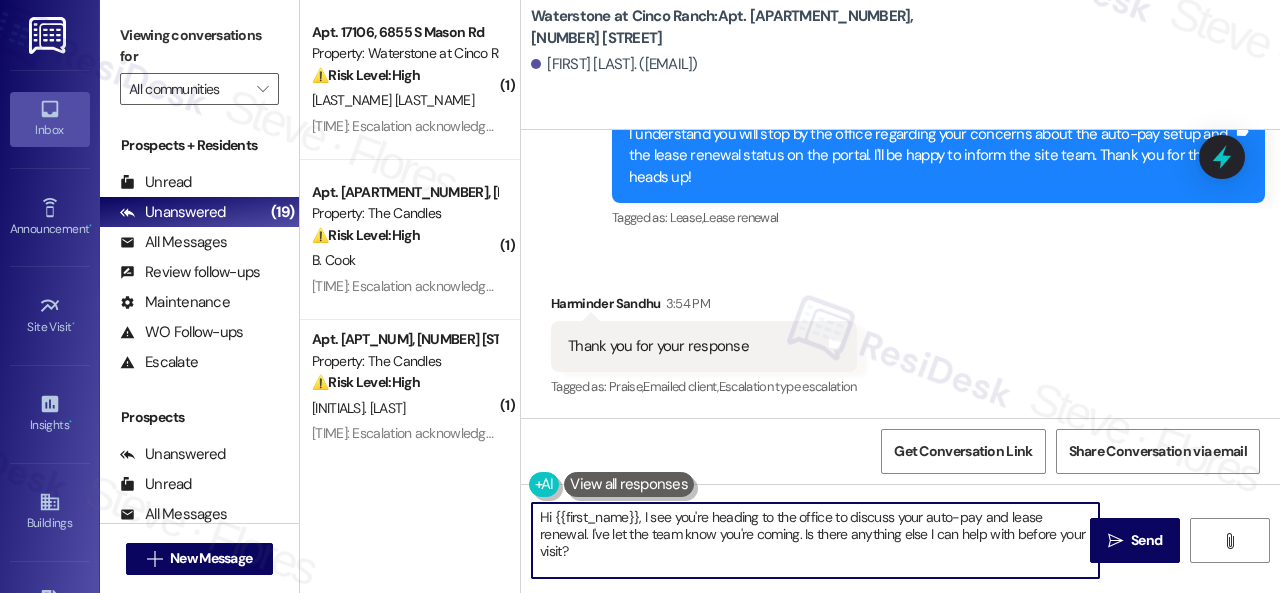 click on "( 1 ) Apt. 4623PB, 4460 Mountain Laurel Road Property: The Greyson ⚠️  Risk Level:  High The resident is reporting that their AC, which was supposedly fixed yesterday, has stopped working again. This constitutes an urgent maintenance issue, especially given the previous service request and the potential for discomfort or health concerns related to lack of AC. E. Martinez 2:47 PM: Escalation acknowledged. 2:47 PM: Escalation acknowledged. ( 1 ) Apt. 4861, 4800 Skyline Dr Property: The Boulevard ⚠️  Risk Level:  High The resident reports a crack that is getting worse. This could indicate a structural issue or water leak risk, requiring urgent maintenance to prevent further damage and potential safety hazards. D. Hensley 2:23 PM: Escalation acknowledged. 2:23 PM: Escalation acknowledged. ( 1 ) Apt. 17106, 6855 S Mason Rd Property: Waterstone at Cinco Ranch ⚠️  Risk Level:  High K. Thurman 1:40 PM: Escalation acknowledged. 1:40 PM: Escalation acknowledged. ( 1 ) Apt. 08L07, 9 Candlelight Dr ⚠️ ( 1" at bounding box center [790, 296] 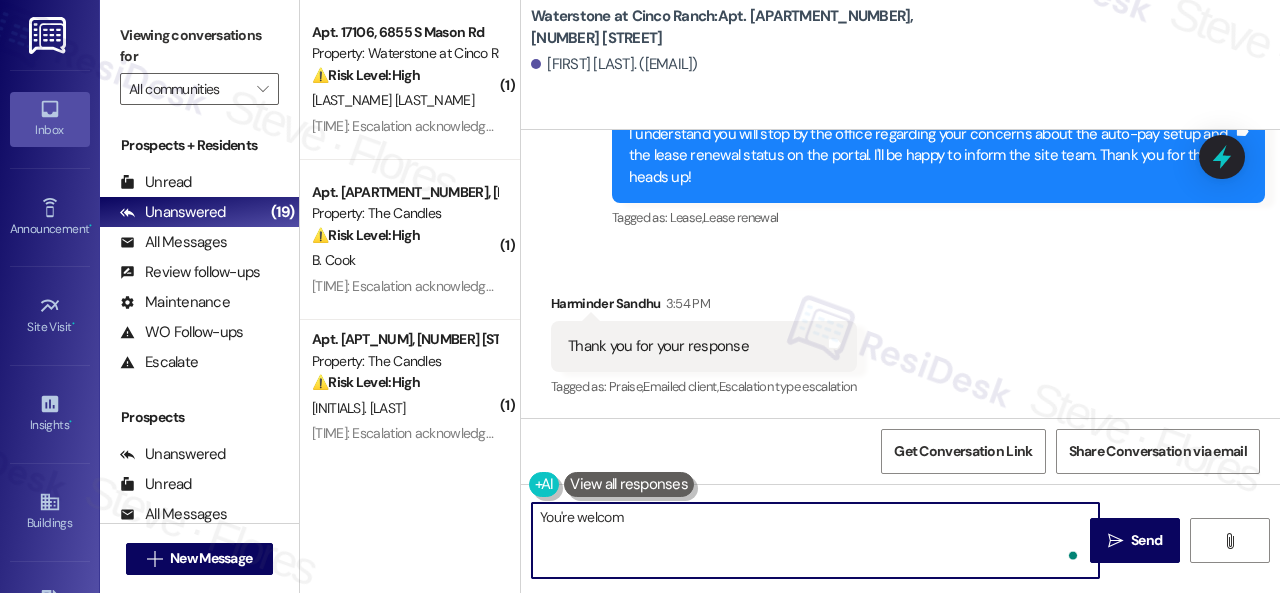 type on "You're welcome" 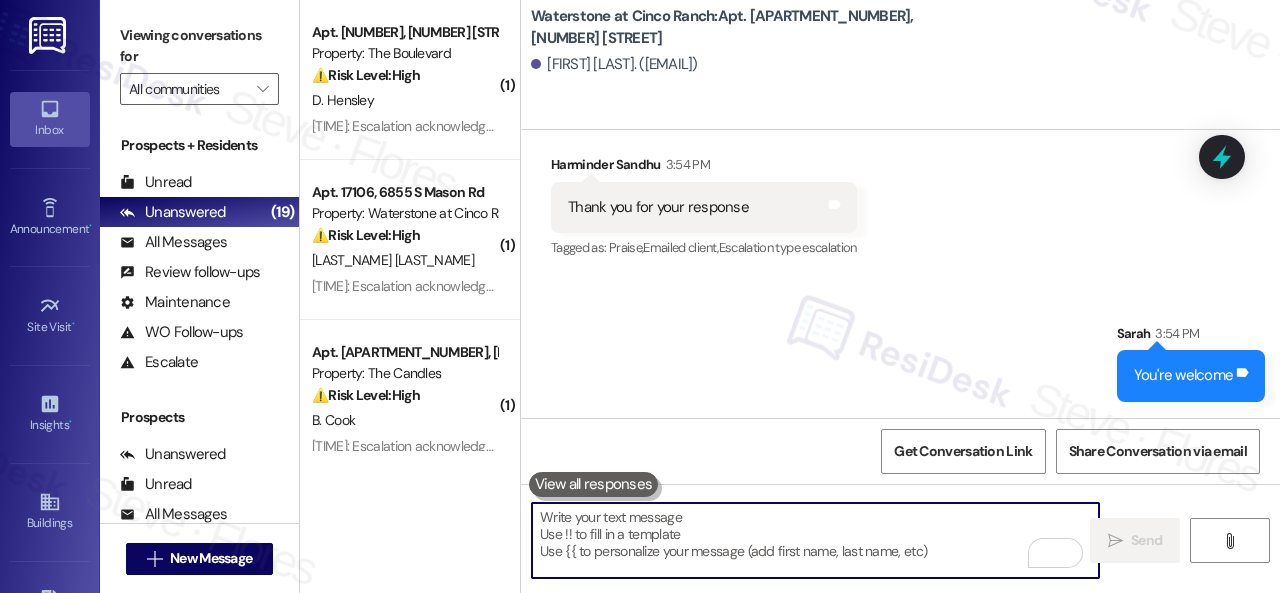 scroll, scrollTop: 17119, scrollLeft: 0, axis: vertical 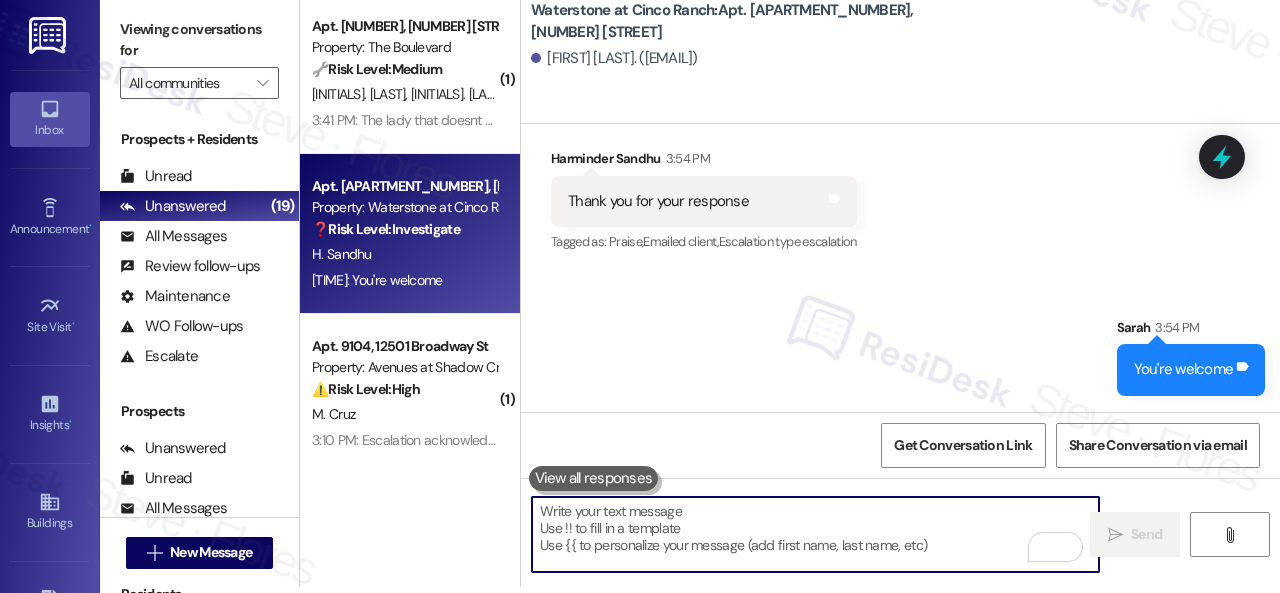 type 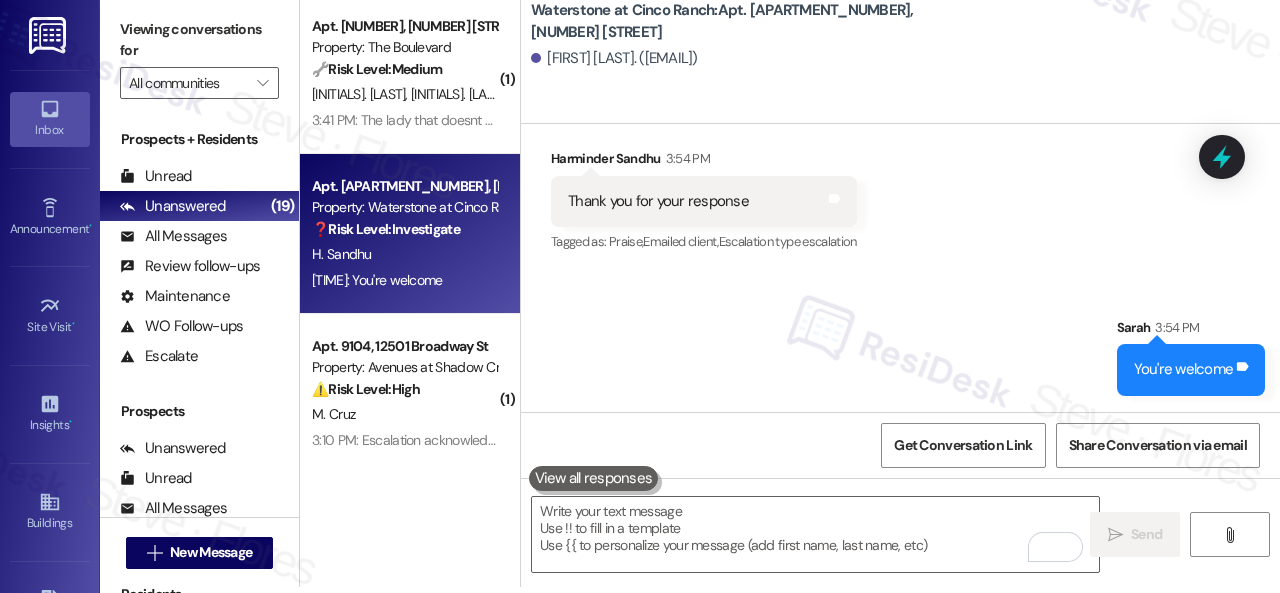 click on "G. Goodman D. Pinedo" at bounding box center (404, 94) 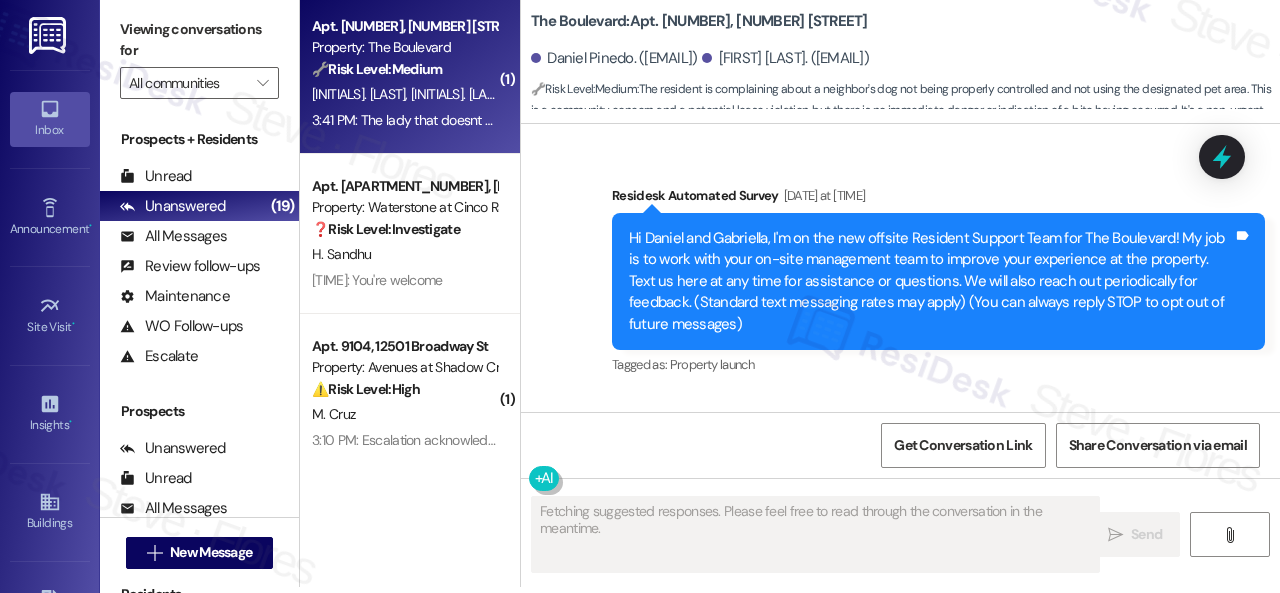 scroll, scrollTop: 0, scrollLeft: 0, axis: both 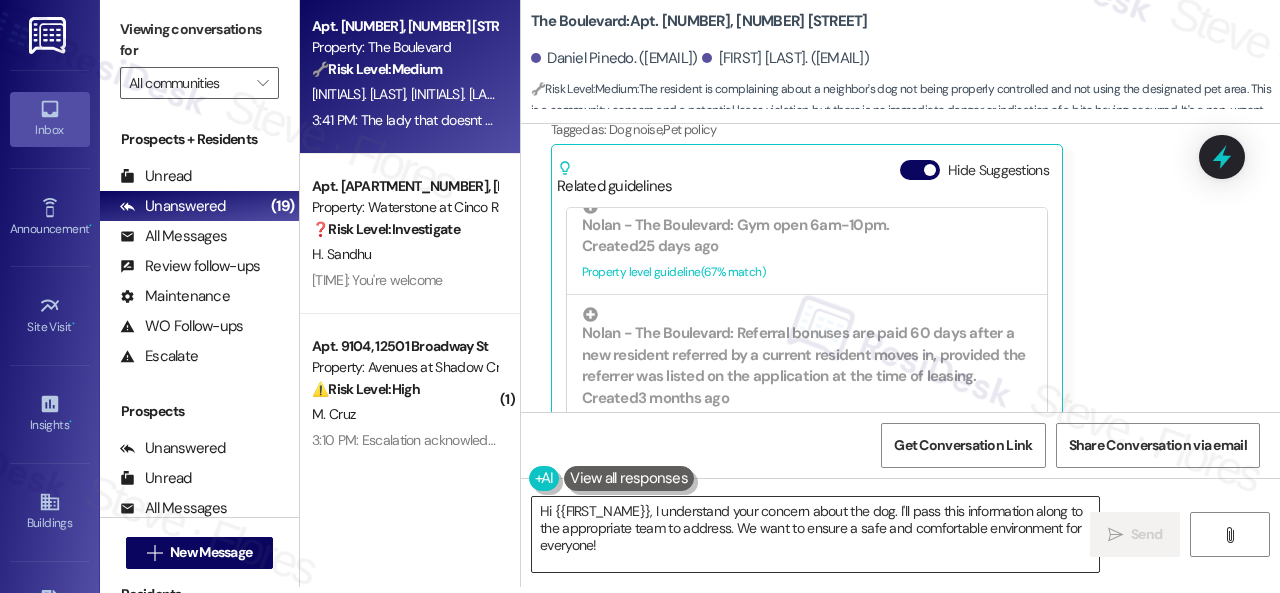 click on "Hi {{first_name}}, I understand your concern about the dog. I'll pass this information along to the appropriate team to address. We want to ensure a safe and comfortable environment for everyone!" at bounding box center [815, 534] 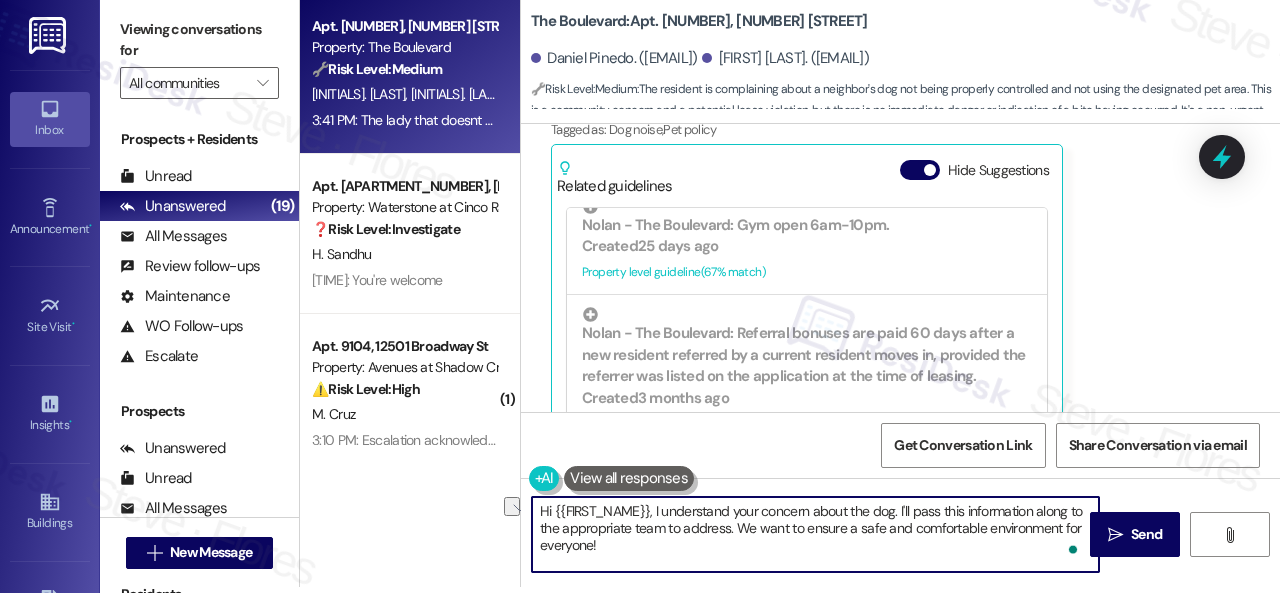 drag, startPoint x: 643, startPoint y: 509, endPoint x: 507, endPoint y: 513, distance: 136.0588 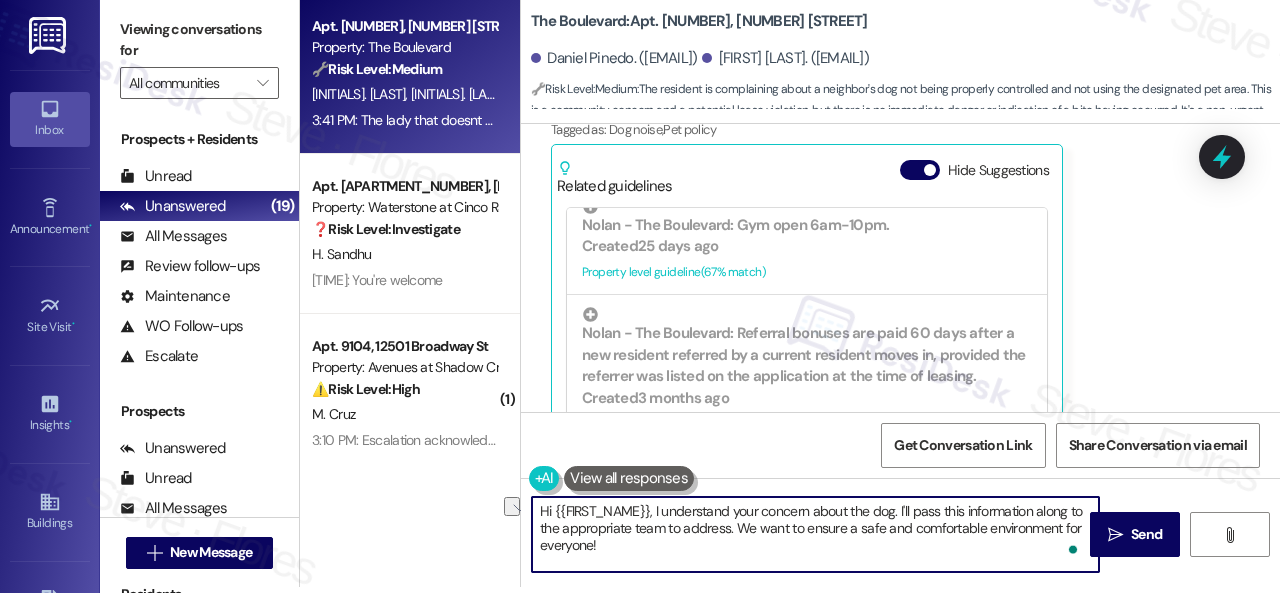 click on "Apt. 4822, 4800 Skyline Dr Property: The Boulevard 🔧  Risk Level:  Medium The resident is complaining about a neighbor's dog not being properly controlled and not using the designated pet area. This is a community concern and a potential lease violation, but there is no immediate danger or indication of a bite having occurred. It's a non-urgent quality-of-life issue. G. Goodman D. Pinedo 3:41 PM: The lady that doesnt control her dog she will open the door and the run out and start to bark and wanna bite and she will let them use the restroom outside the apartments instead of the area they need to go to 3:41 PM: The lady that doesnt control her dog she will open the door and the run out and start to bark and wanna bite and she will let them use the restroom outside the apartments instead of the area they need to go to Apt. 15109, 6855 S Mason Rd Property: Waterstone at Cinco Ranch ❓  Risk Level:  Investigate H. Sandhu 3:54 PM: You're welcome 3:54 PM: You're welcome ( 1 ) Apt. 9104, 12501 Broadway St High" at bounding box center [790, 290] 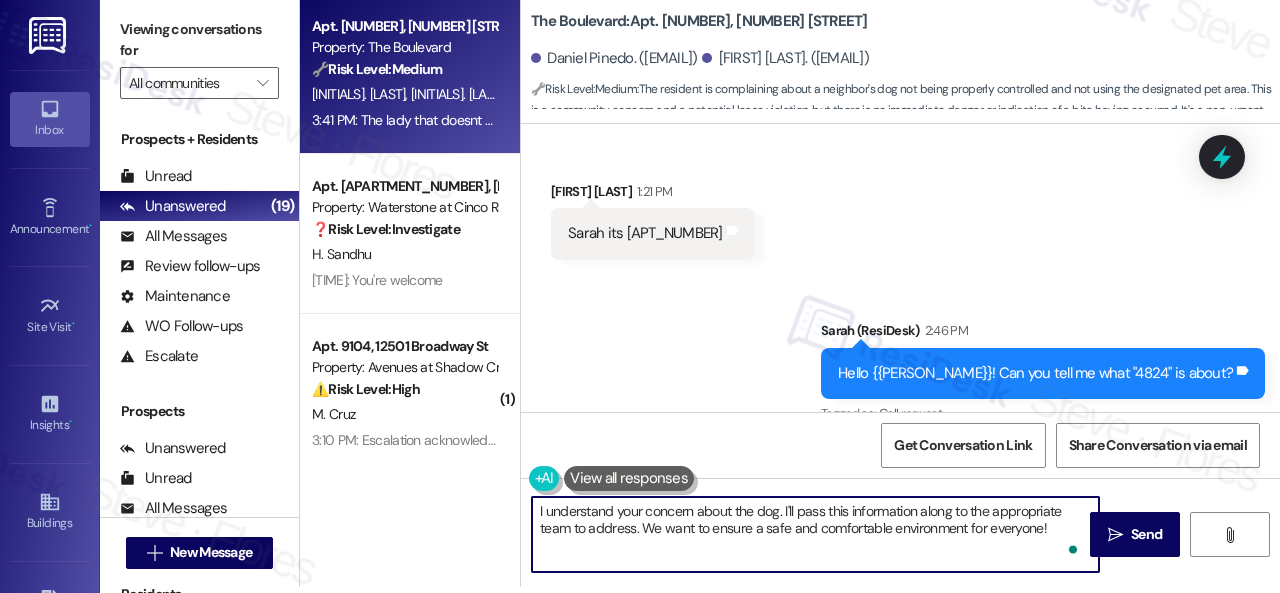 scroll, scrollTop: 3854, scrollLeft: 0, axis: vertical 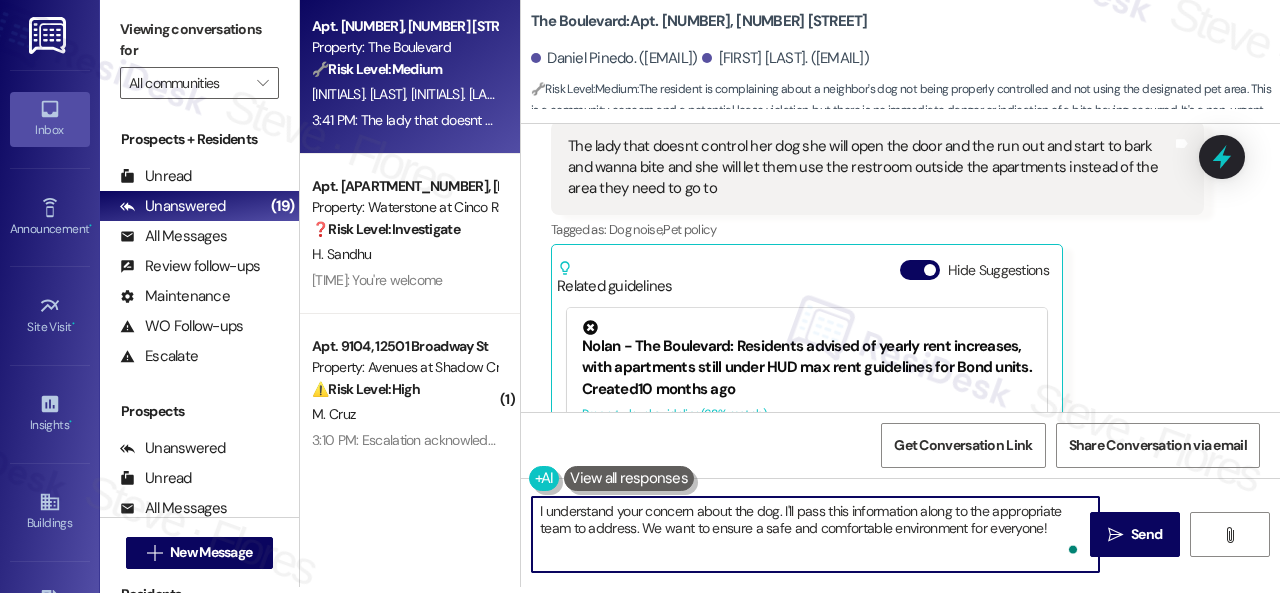 click on "I understand your concern about the dog. I'll pass this information along to the appropriate team to address. We want to ensure a safe and comfortable environment for everyone!" at bounding box center (815, 534) 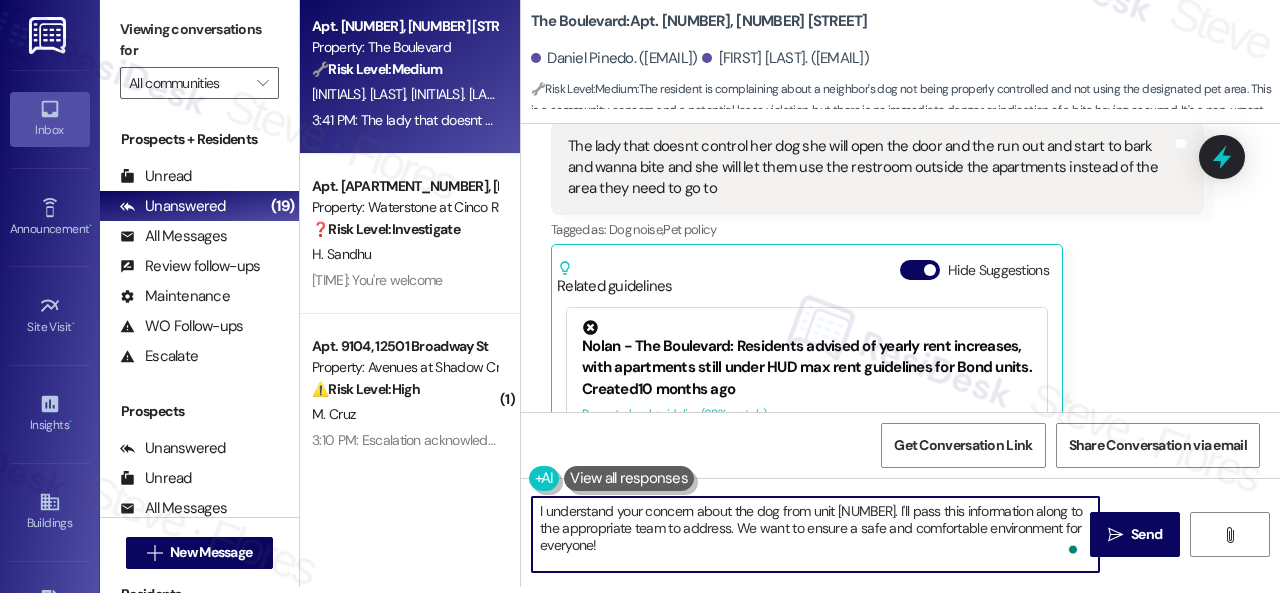 click on "I understand your concern about the dog from unit 4824. I'll pass this information along to the appropriate team to address. We want to ensure a safe and comfortable environment for everyone!" at bounding box center [815, 534] 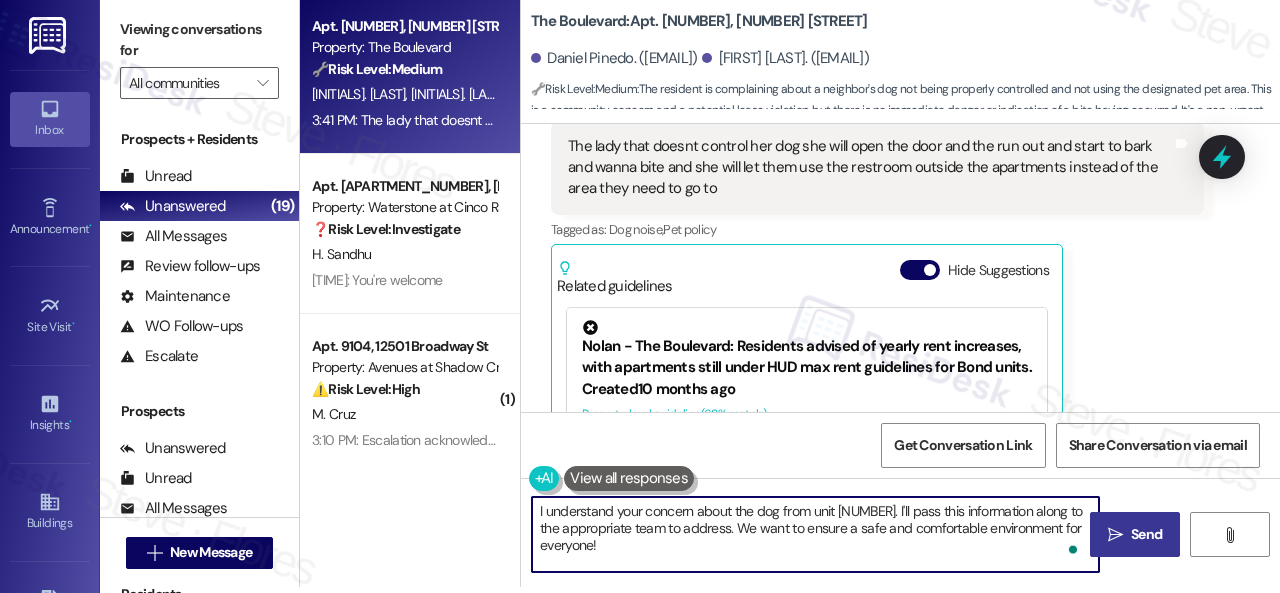 type on "I understand your concern about the dog from unit 4824. I'll pass this information along to the appropriate team to address. We want to ensure a safe and comfortable environment for everyone!" 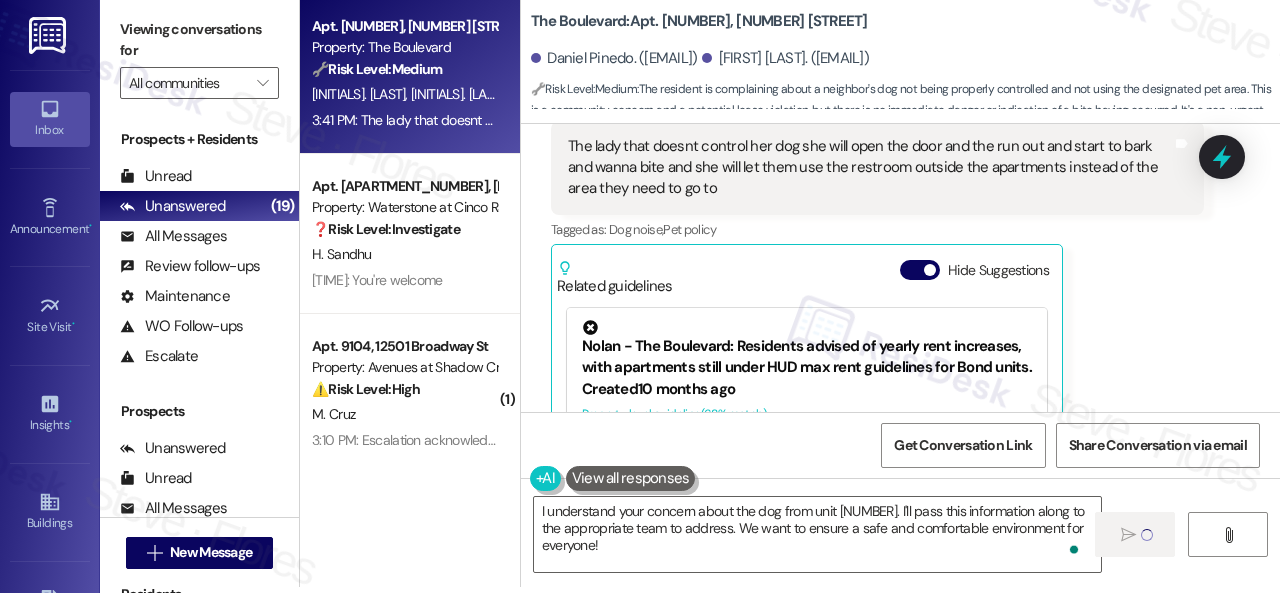 type 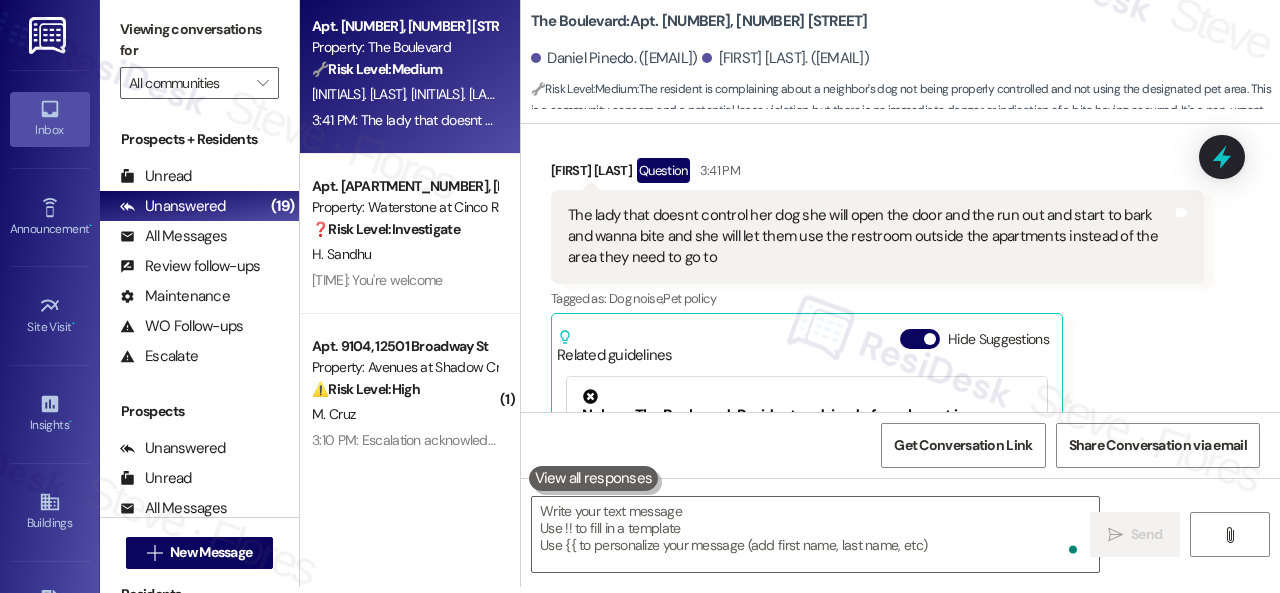 scroll, scrollTop: 3946, scrollLeft: 0, axis: vertical 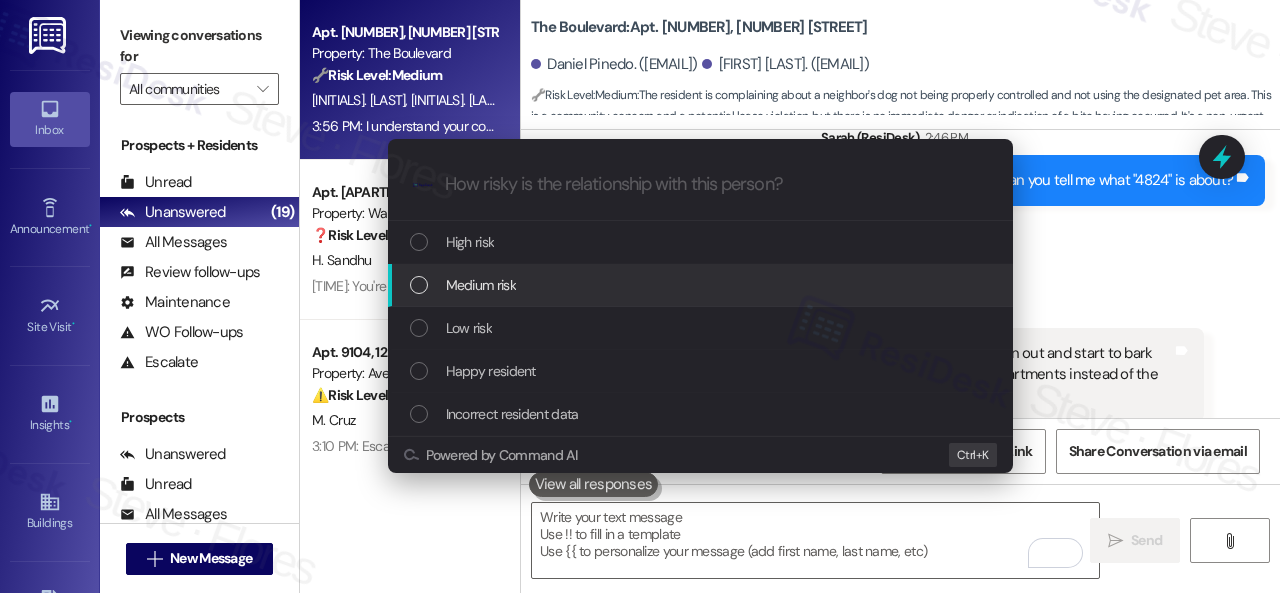 click on "Medium risk" at bounding box center [481, 285] 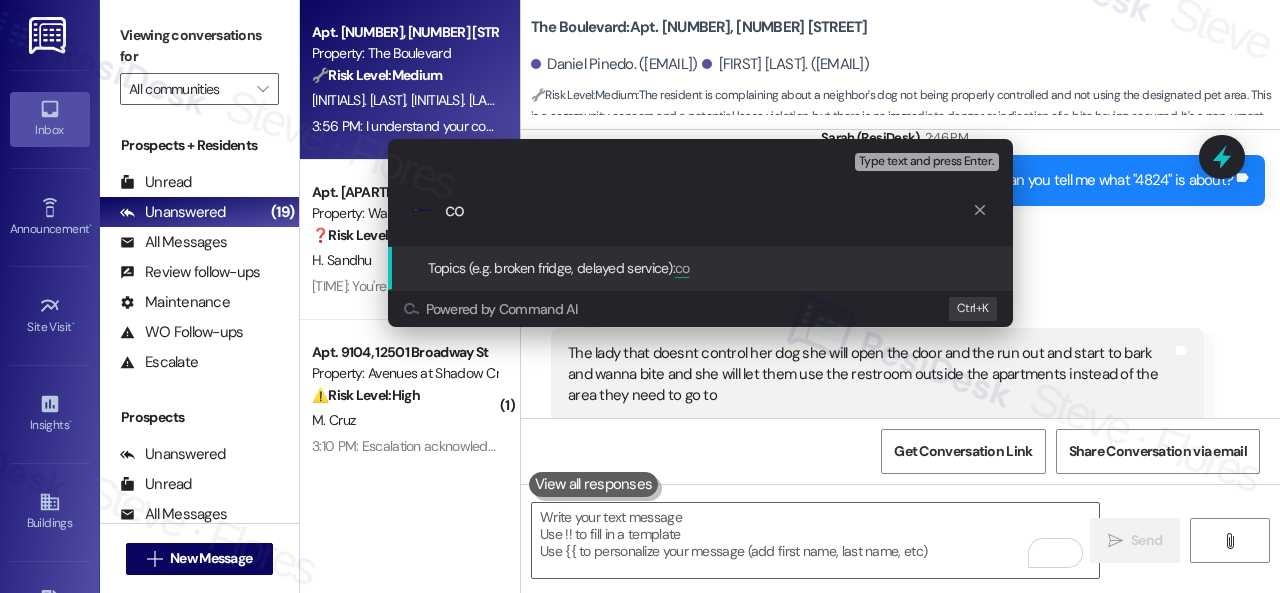 type on "c" 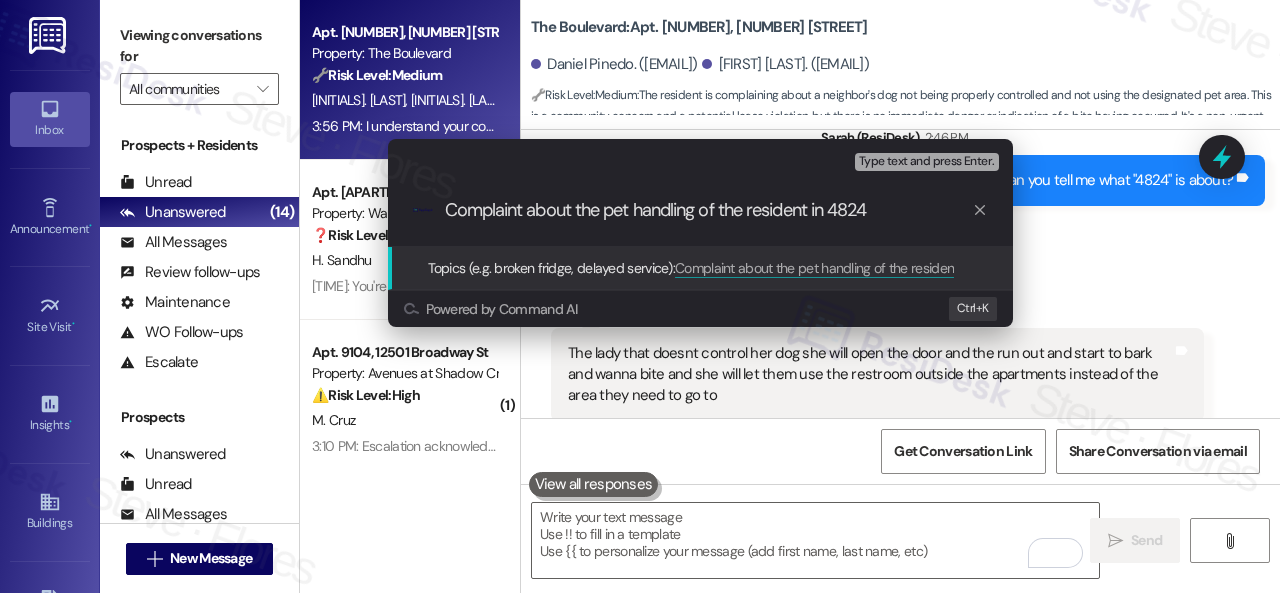 type on "Complaint about the pet handling of the resident in 4824." 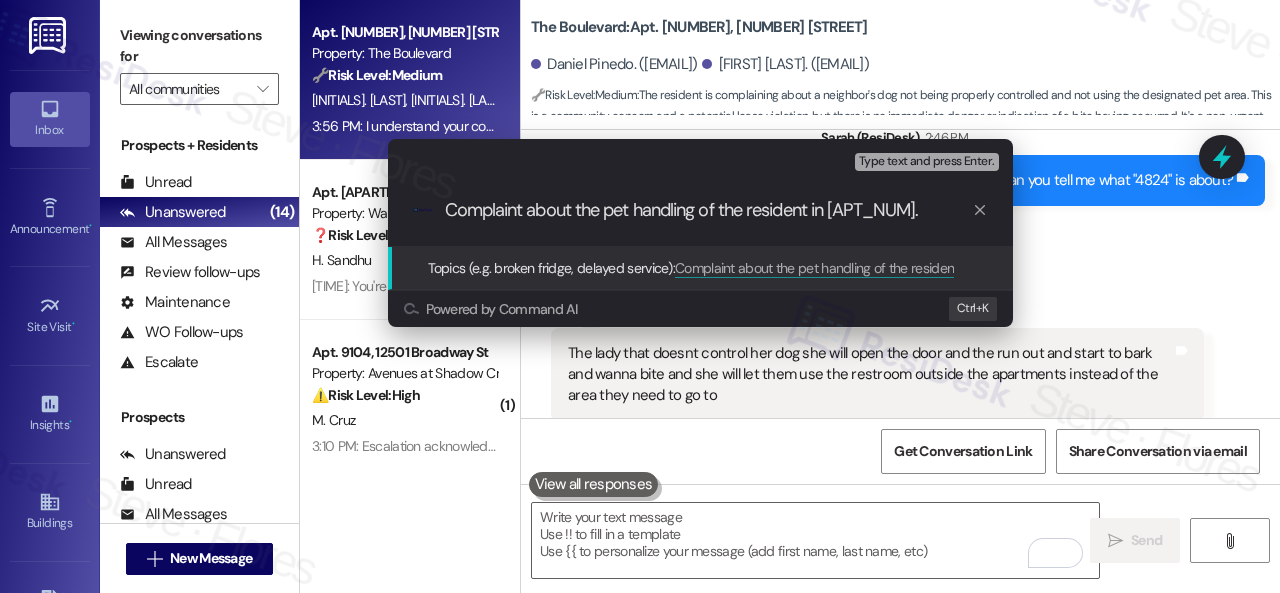 type 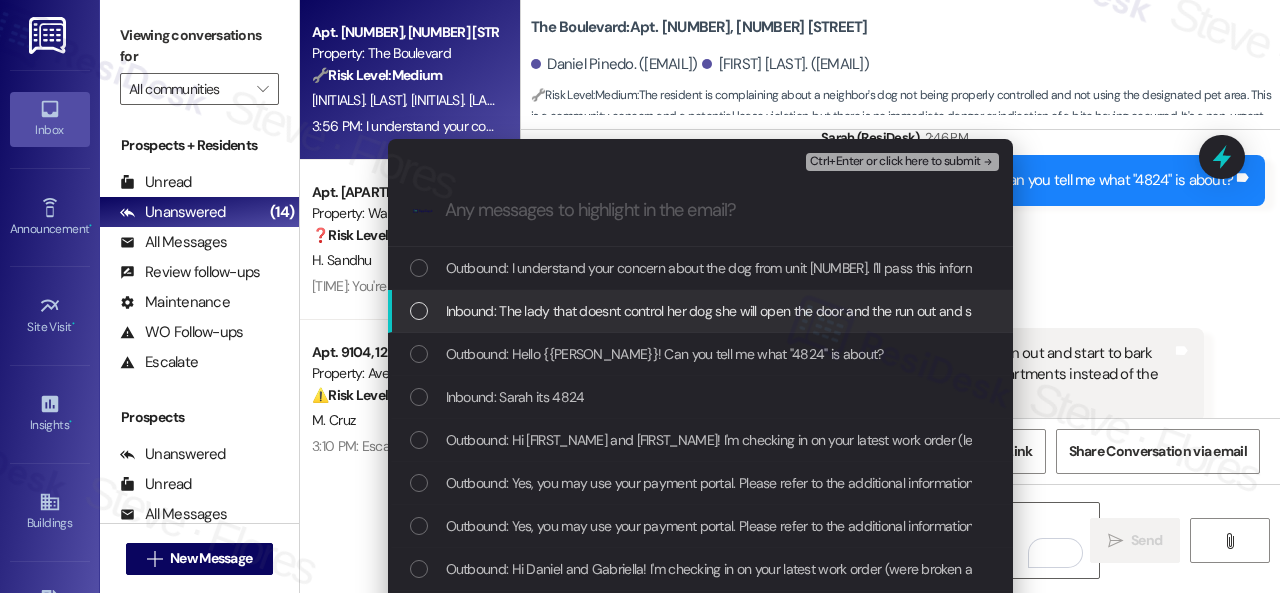 click on "Inbound: The lady that doesnt control her dog she will open the door and the run out and start to bark and wanna bite and she will let them use the restroom outside the apartments instead of the area they need to go to" at bounding box center [1082, 311] 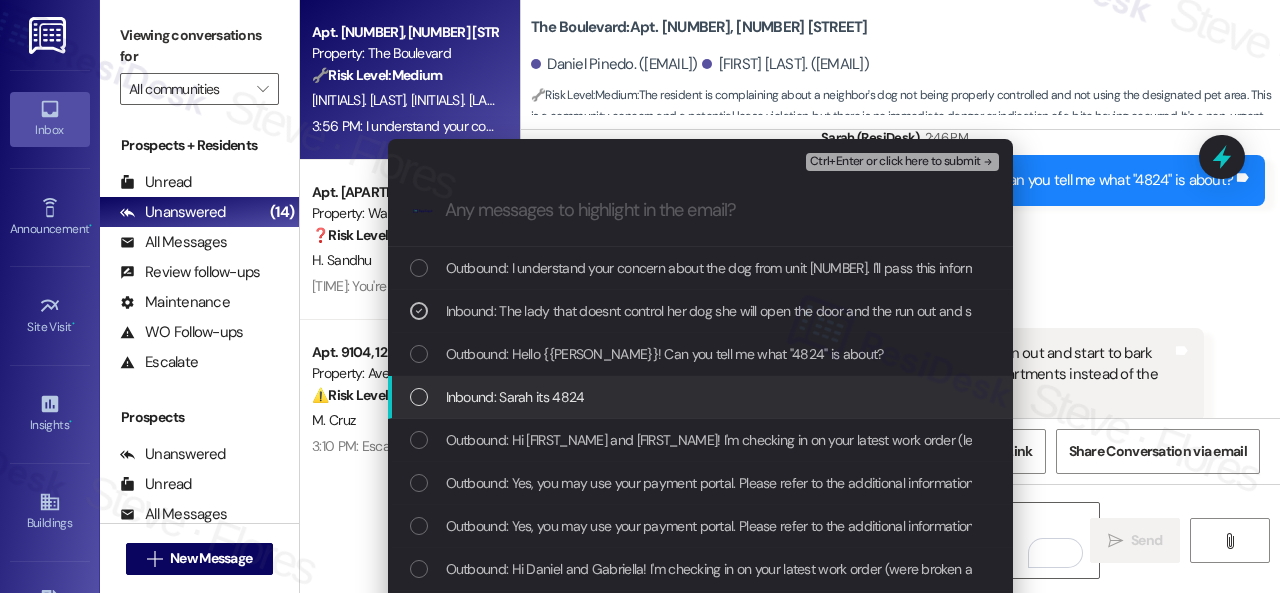 click on "Inbound: Sarah its 4824" at bounding box center [515, 397] 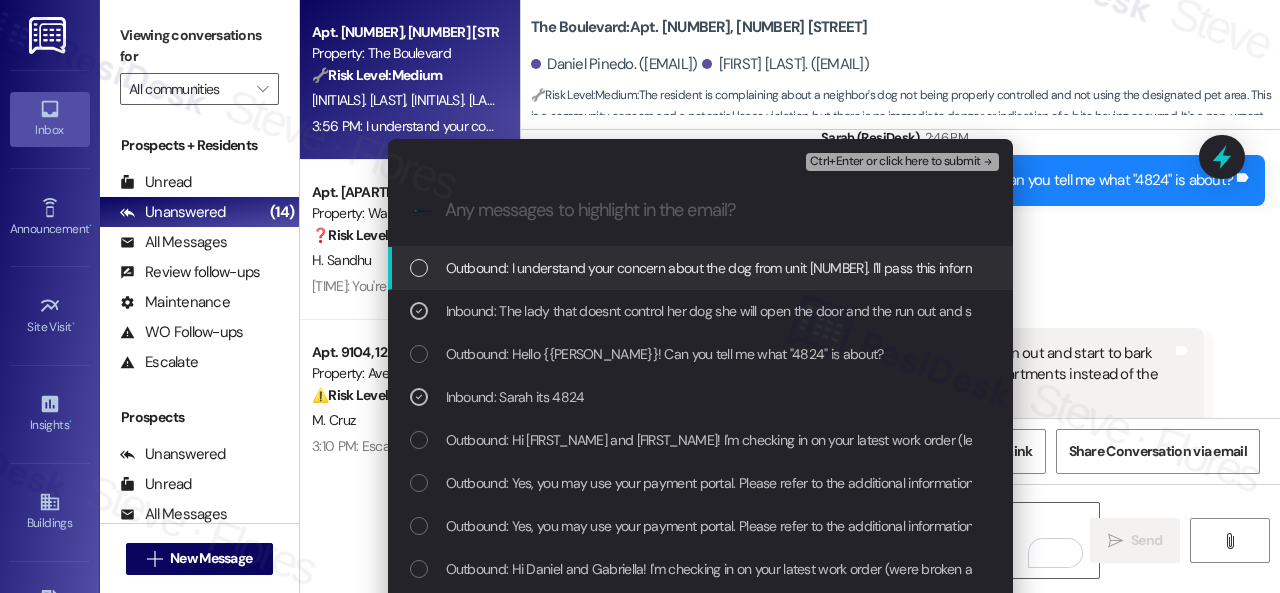 click on "Ctrl+Enter or click here to submit" at bounding box center (895, 162) 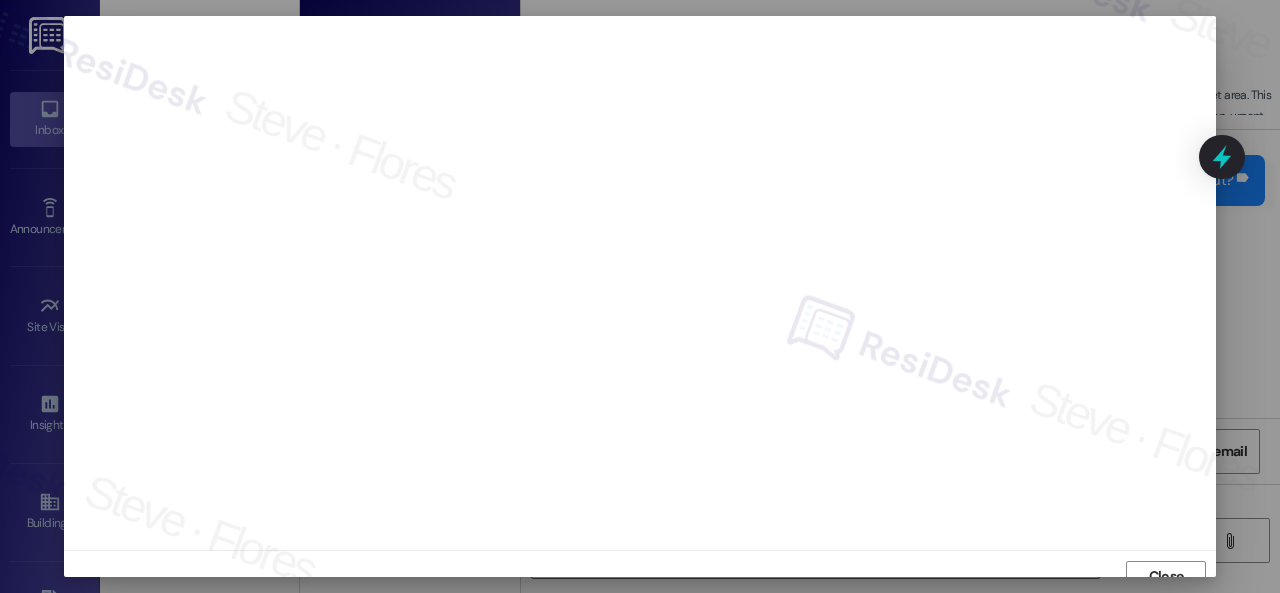 scroll, scrollTop: 15, scrollLeft: 0, axis: vertical 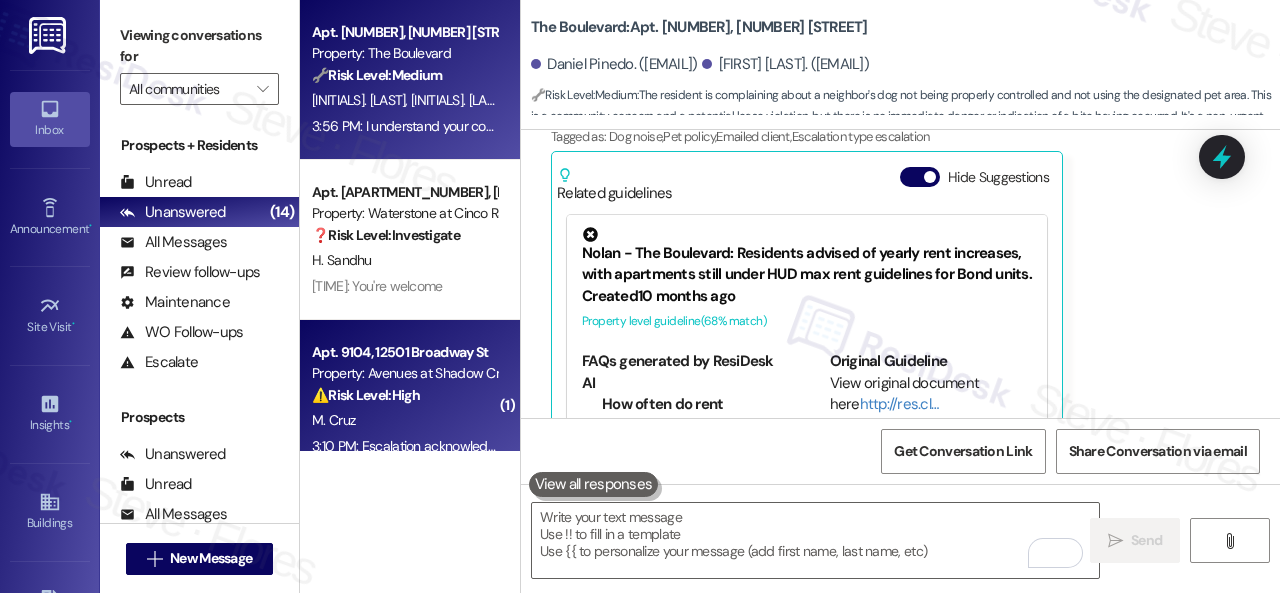 click on "M. Cruz" at bounding box center [404, 420] 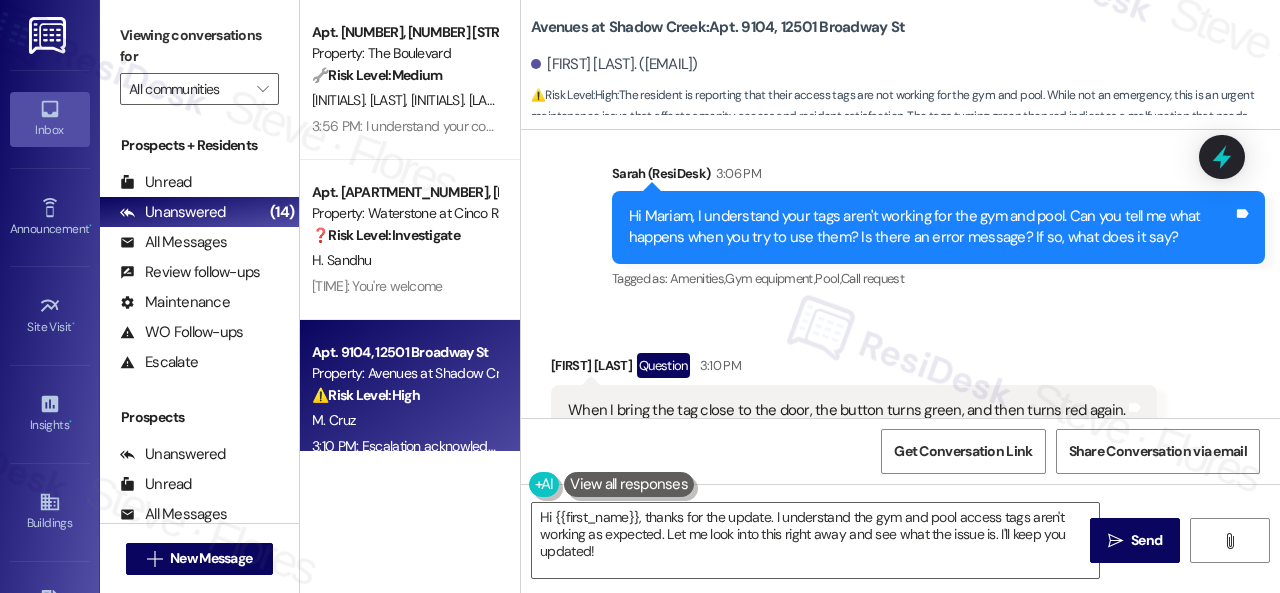 scroll, scrollTop: 2290, scrollLeft: 0, axis: vertical 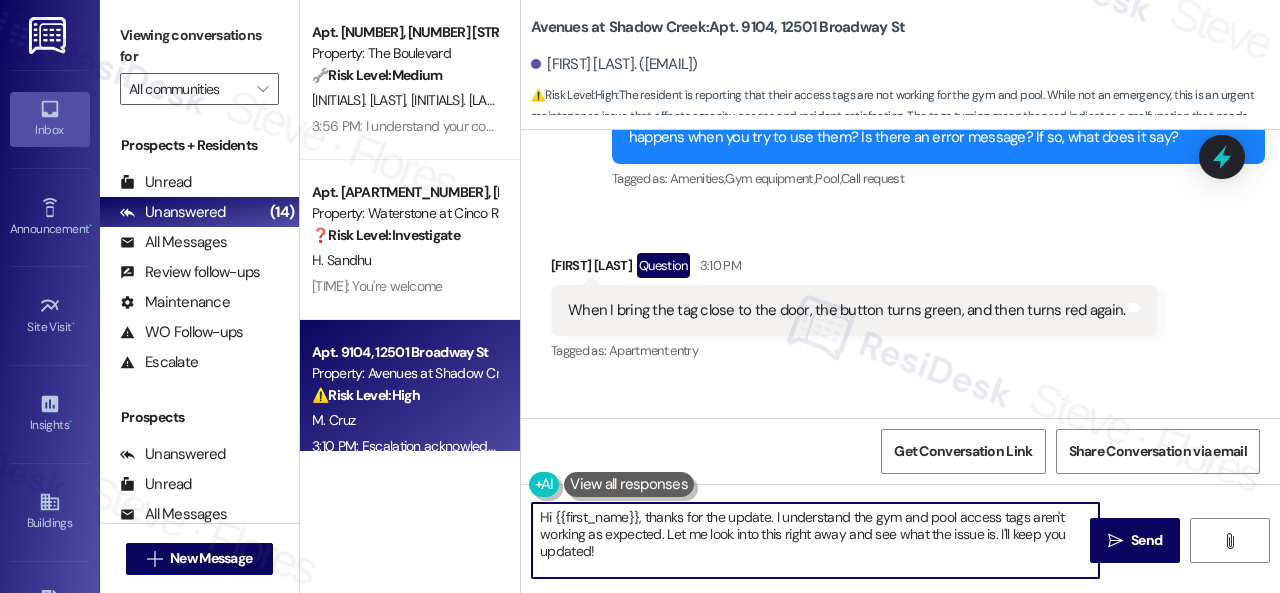 drag, startPoint x: 664, startPoint y: 535, endPoint x: 514, endPoint y: 511, distance: 151.90787 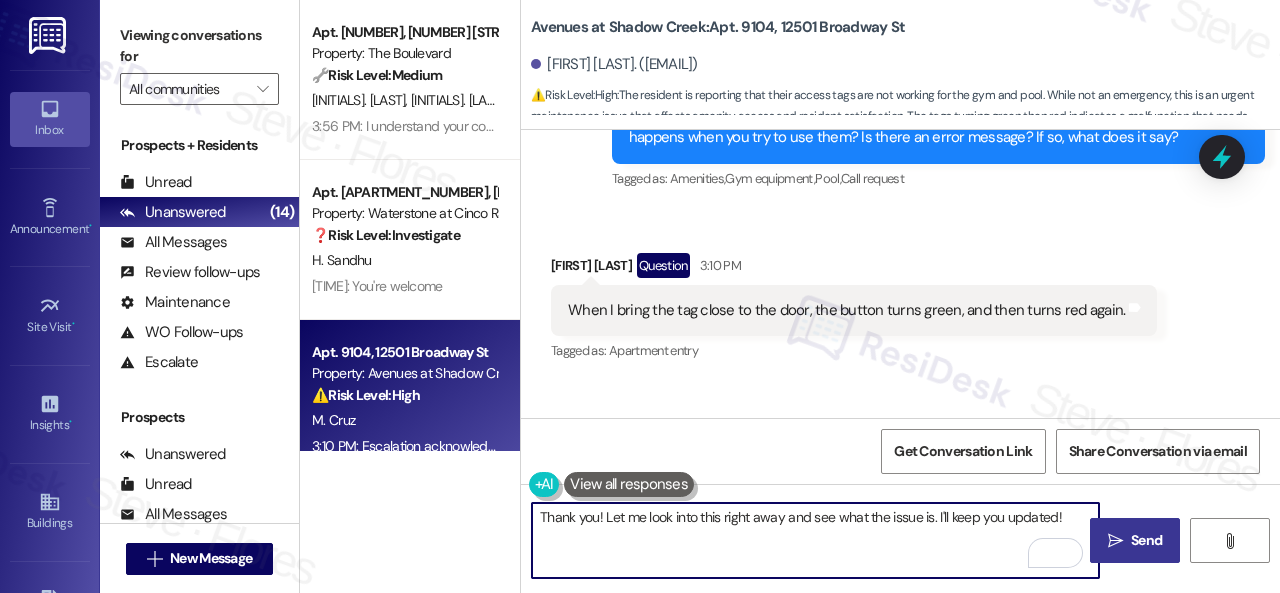 type on "Thank you! Let me look into this right away and see what the issue is. I'll keep you updated!" 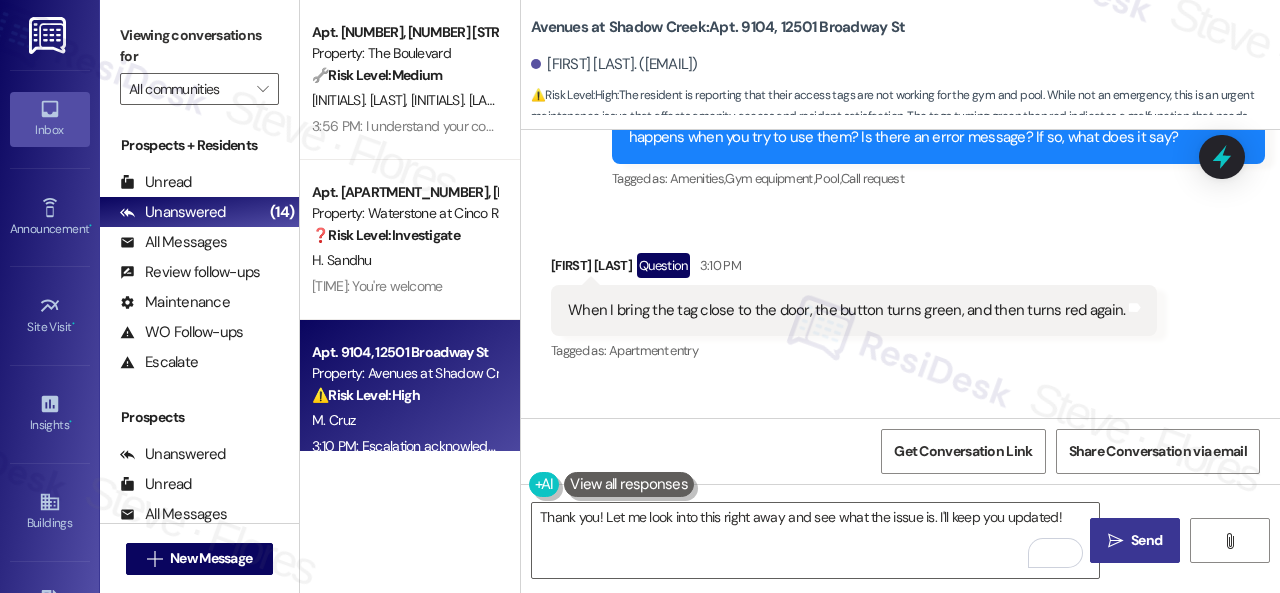 click on "Send" at bounding box center [1146, 540] 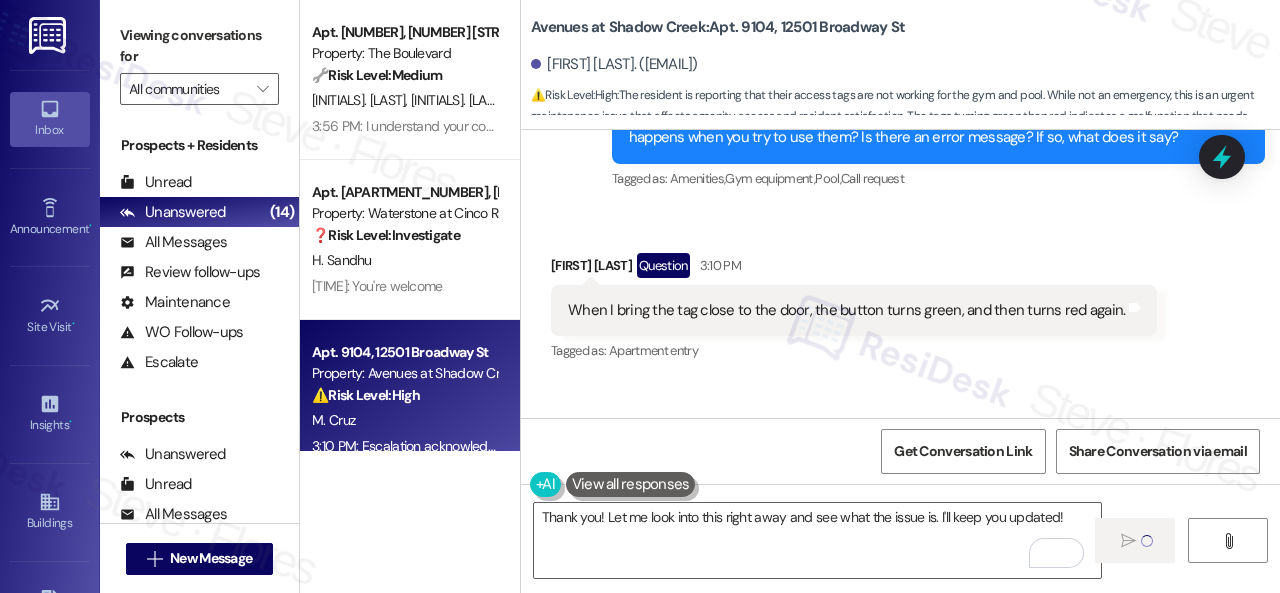 type 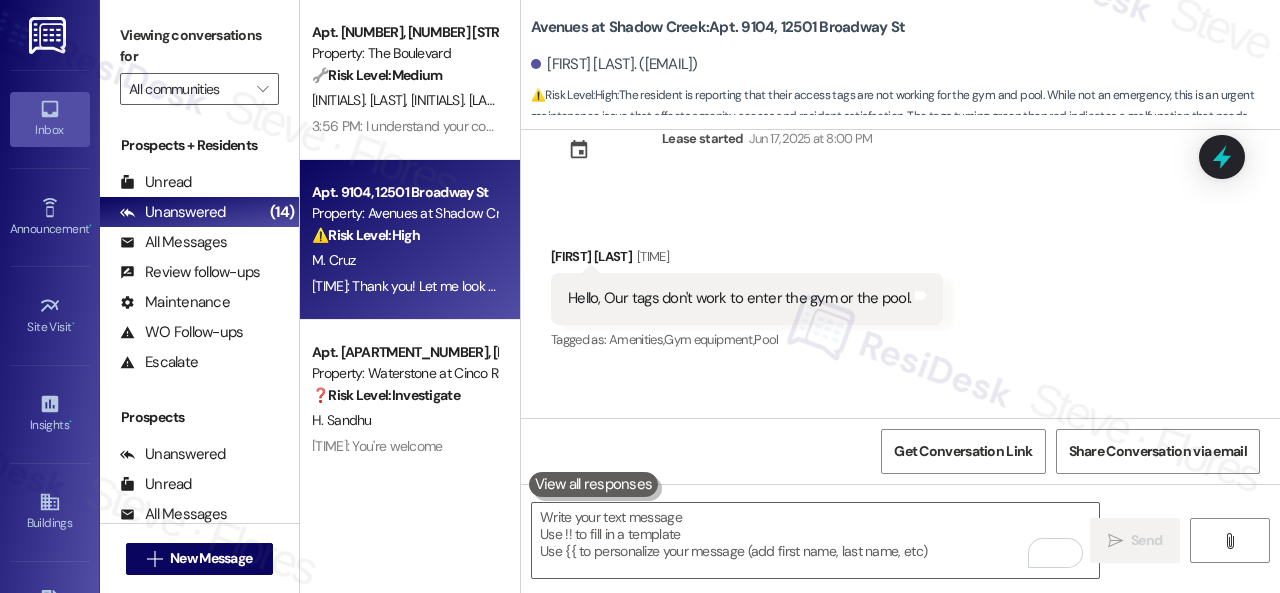 scroll, scrollTop: 1452, scrollLeft: 0, axis: vertical 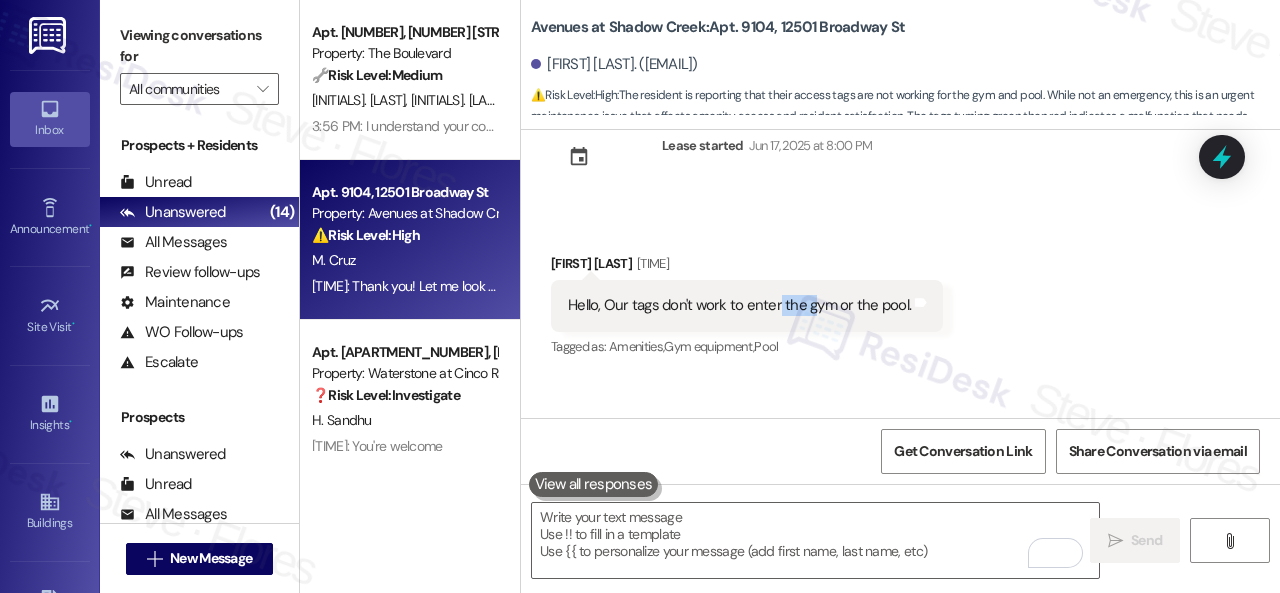 drag, startPoint x: 778, startPoint y: 305, endPoint x: 815, endPoint y: 308, distance: 37.12142 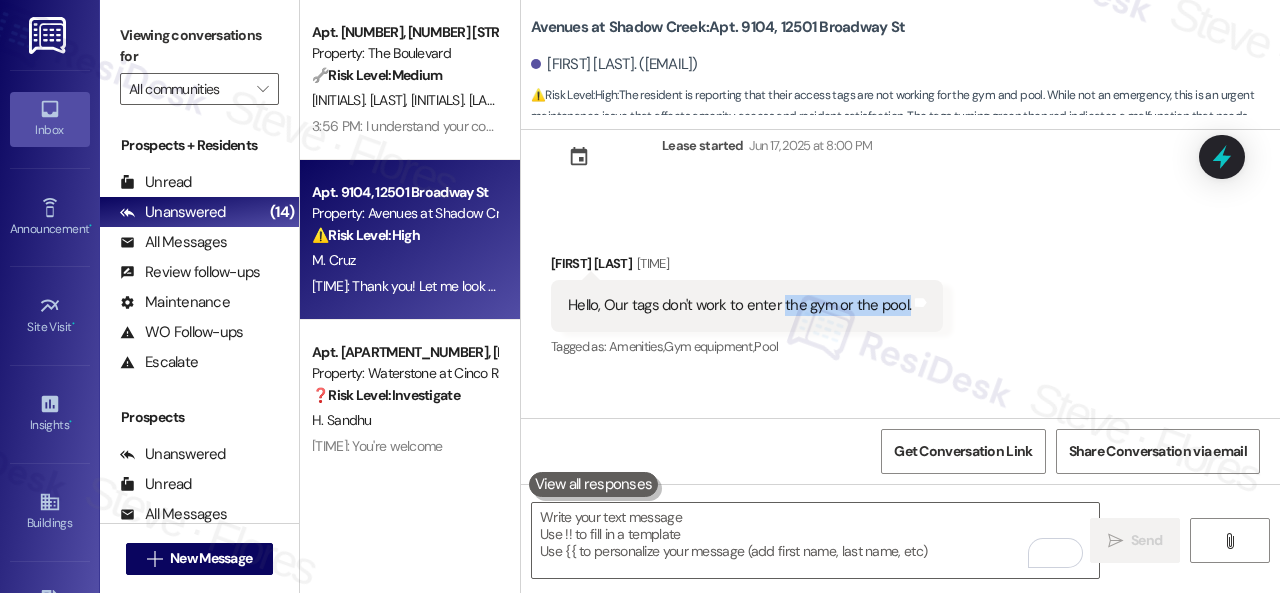 drag, startPoint x: 779, startPoint y: 303, endPoint x: 905, endPoint y: 312, distance: 126.32102 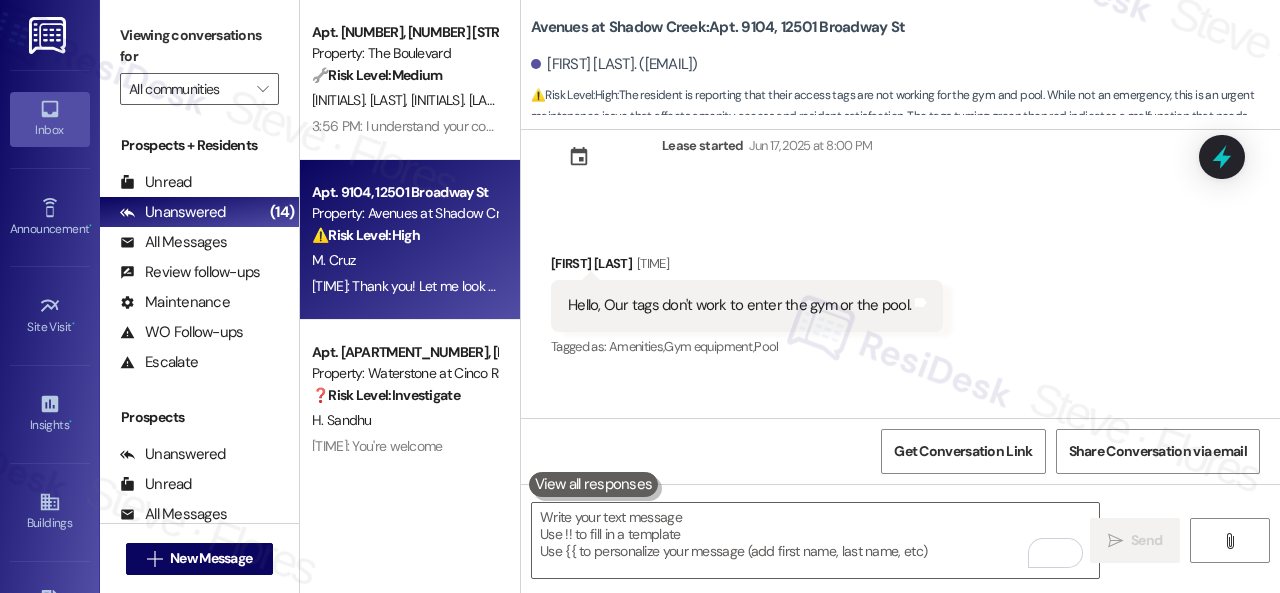 click on "Received via SMS Mariam Cruz Yesterday at 8:25 PM Hello, Our tags don't work to enter the gym or the pool. Tags and notes Tagged as:   Amenities ,  Click to highlight conversations about Amenities Gym equipment ,  Click to highlight conversations about Gym equipment Pool Click to highlight conversations about Pool" at bounding box center [900, 292] 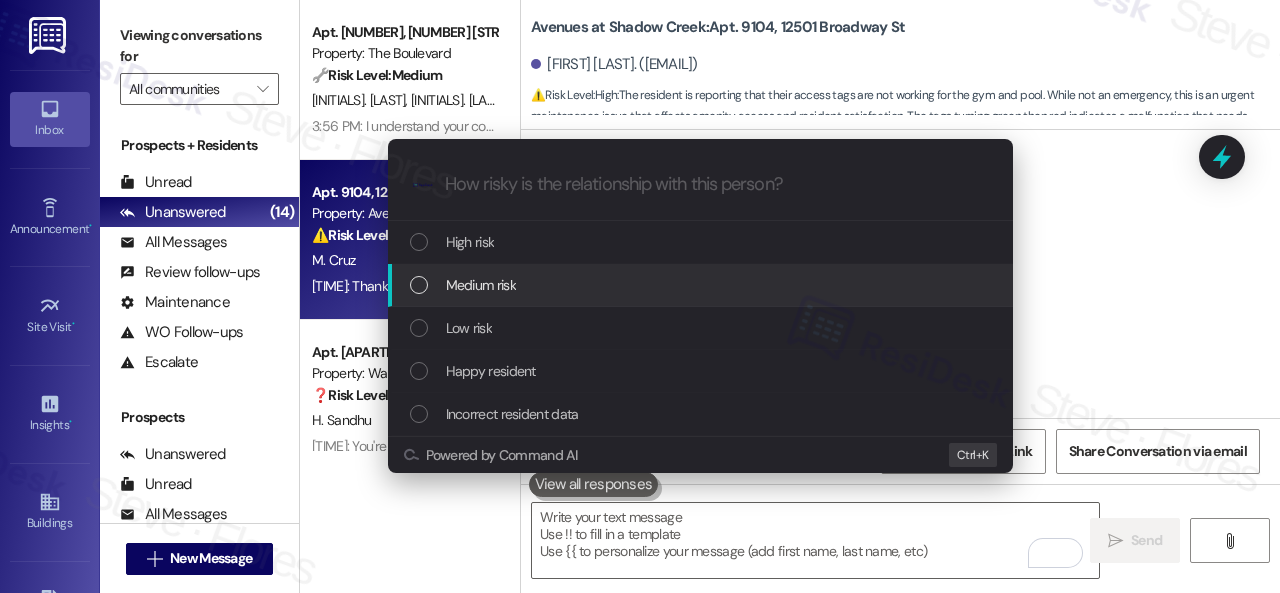 click on "Medium risk" at bounding box center (481, 285) 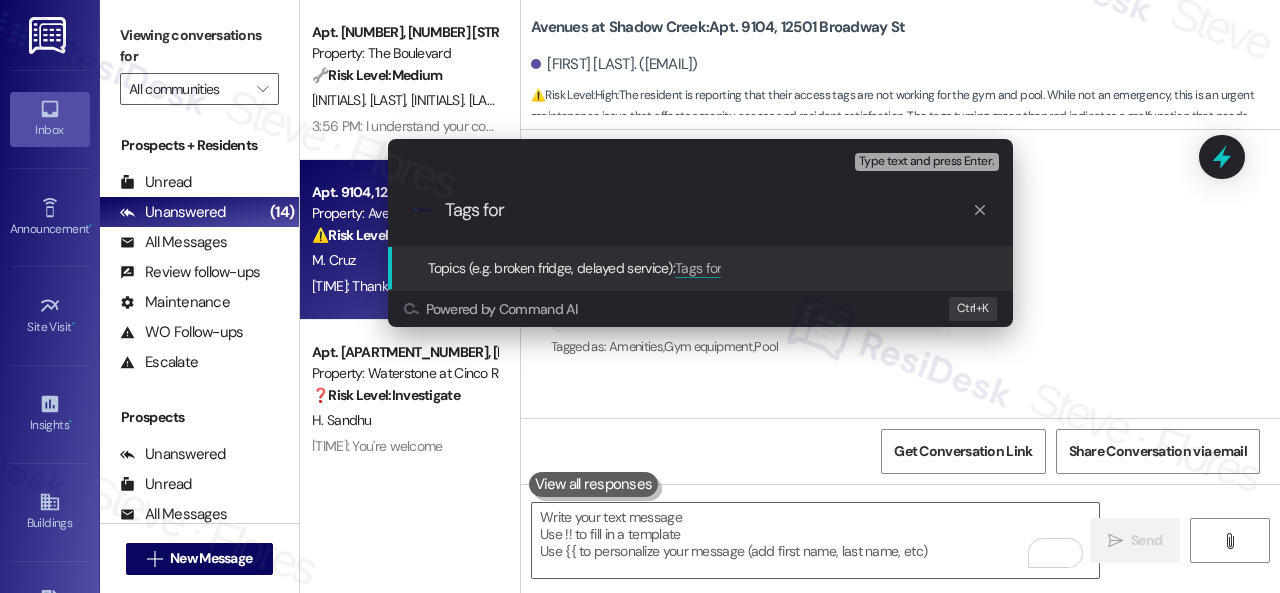 paste on "the gym or the pool." 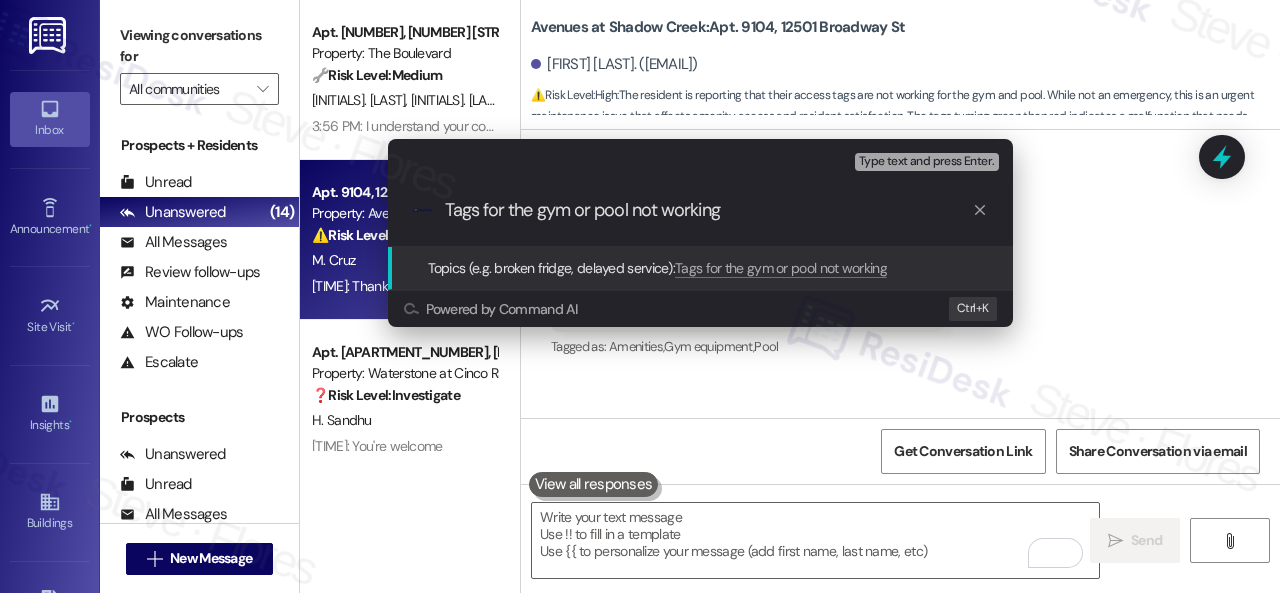 type on "Tags for the gym or pool not working." 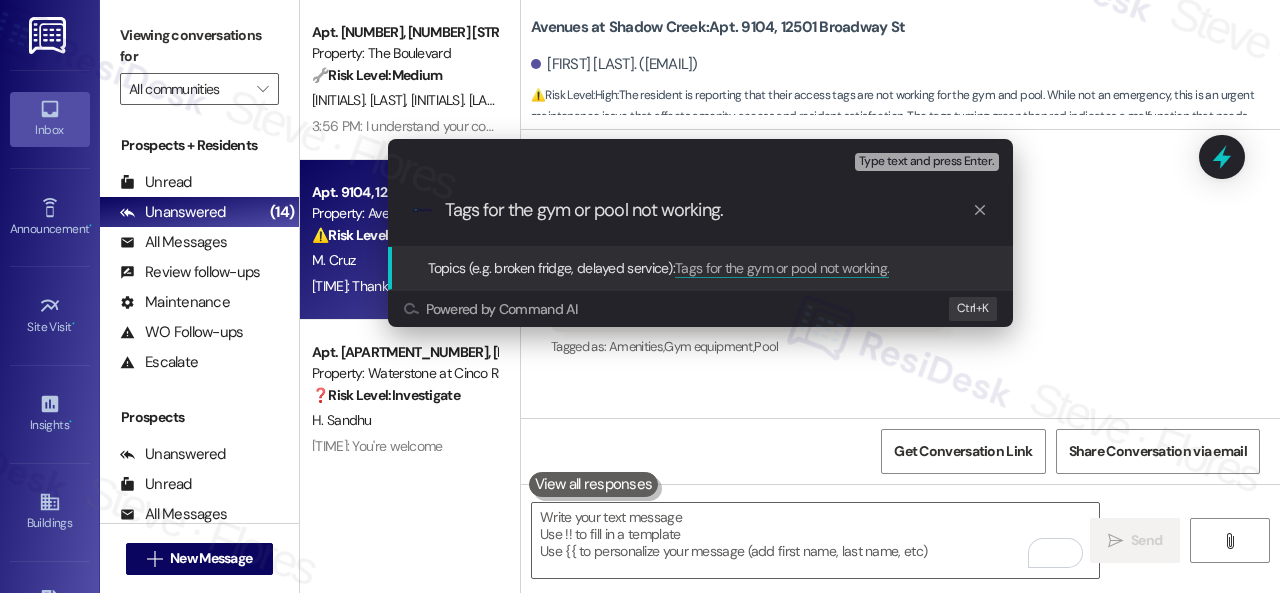 type 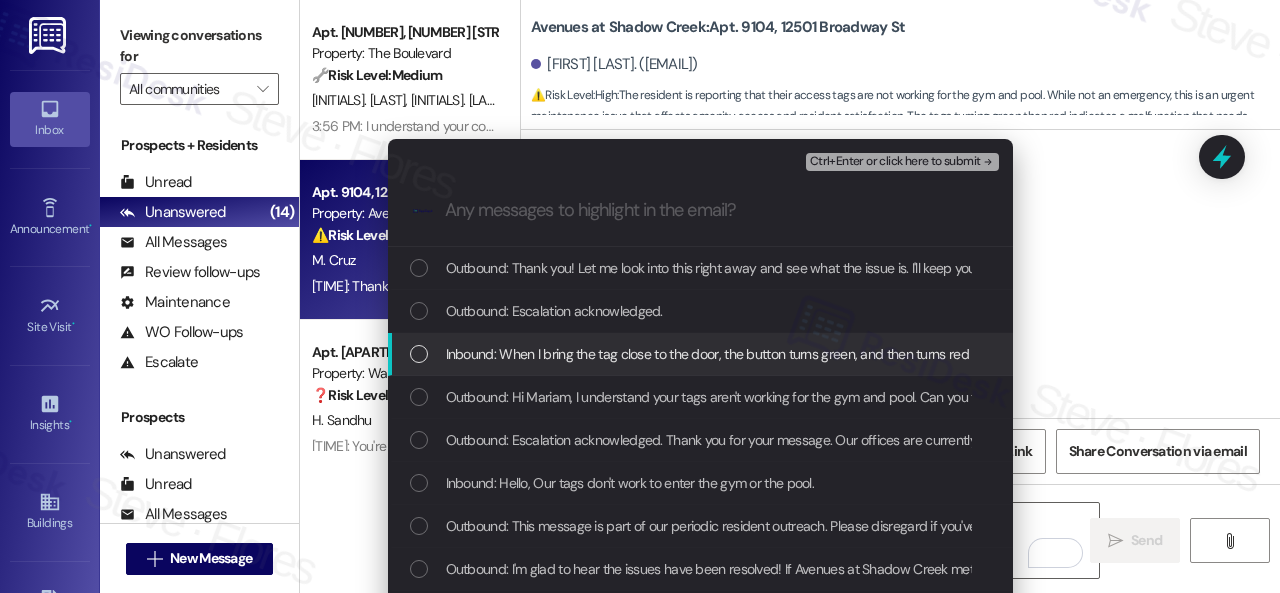 click on "Inbound: When I bring the tag close to the door, the button turns green, and then turns red again." at bounding box center [726, 354] 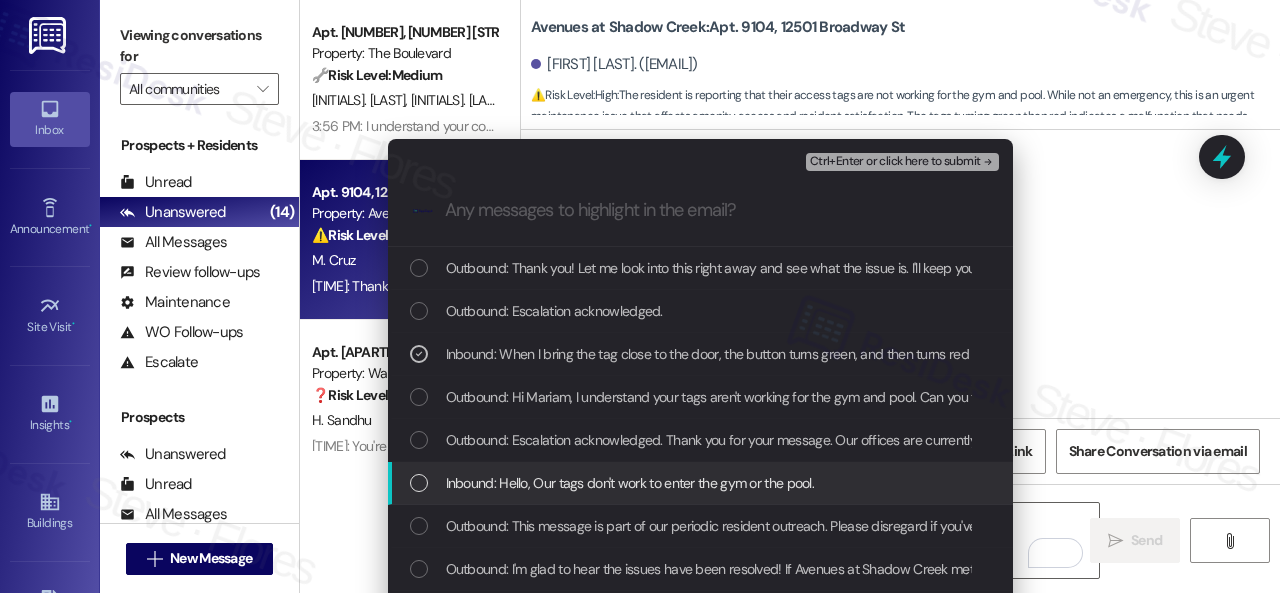 click on "Inbound: Hello, Our tags don't work to enter the gym or the pool." at bounding box center [630, 483] 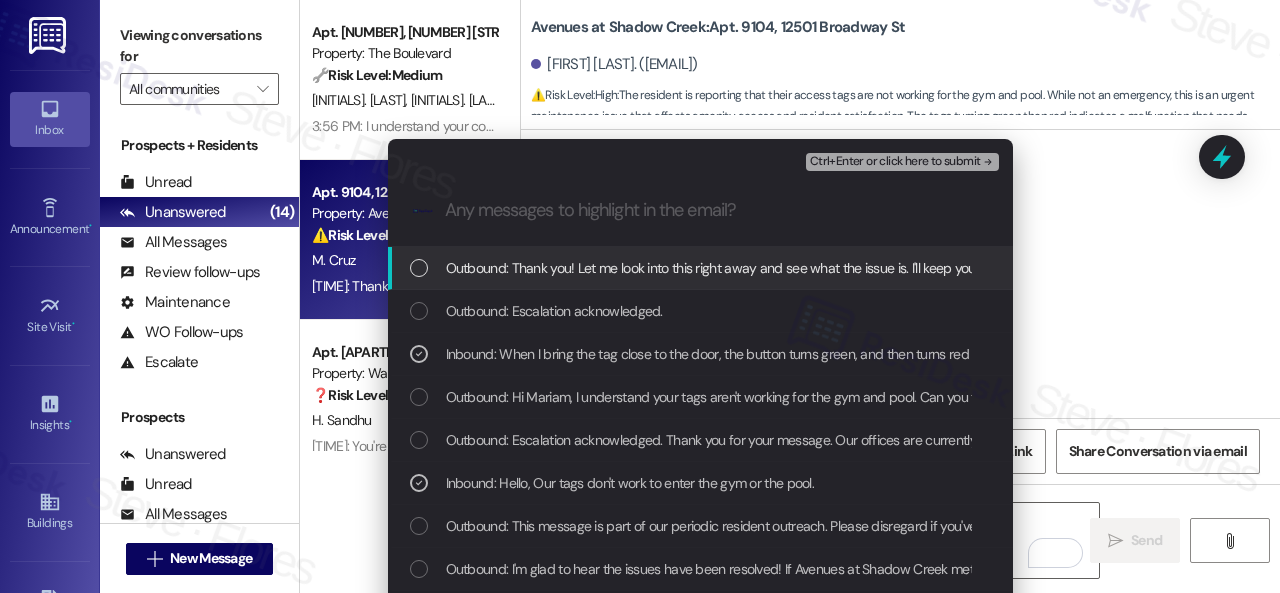 click on "Ctrl+Enter or click here to submit" at bounding box center (895, 162) 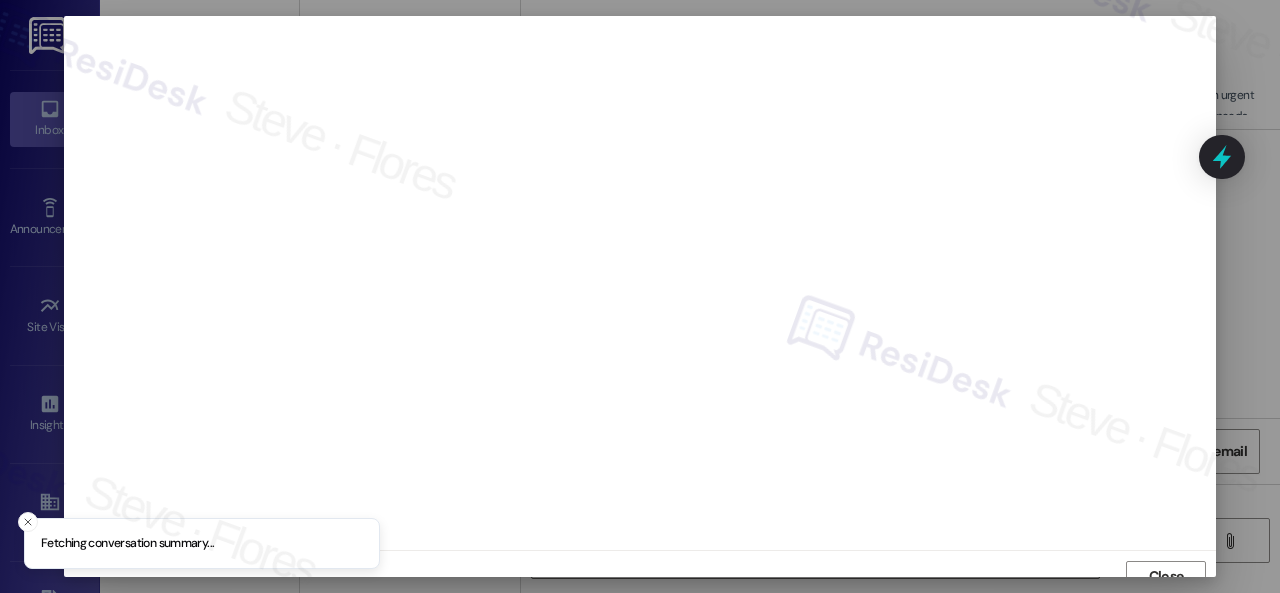 scroll, scrollTop: 15, scrollLeft: 0, axis: vertical 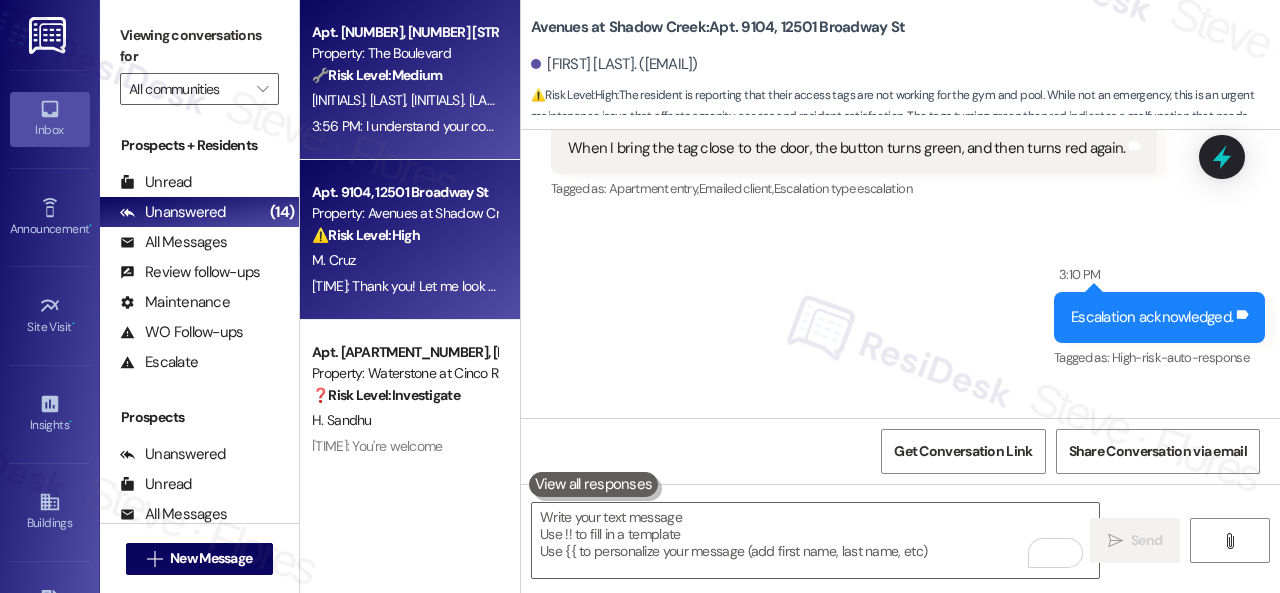 click on "D. Pinedo" at bounding box center [457, 100] 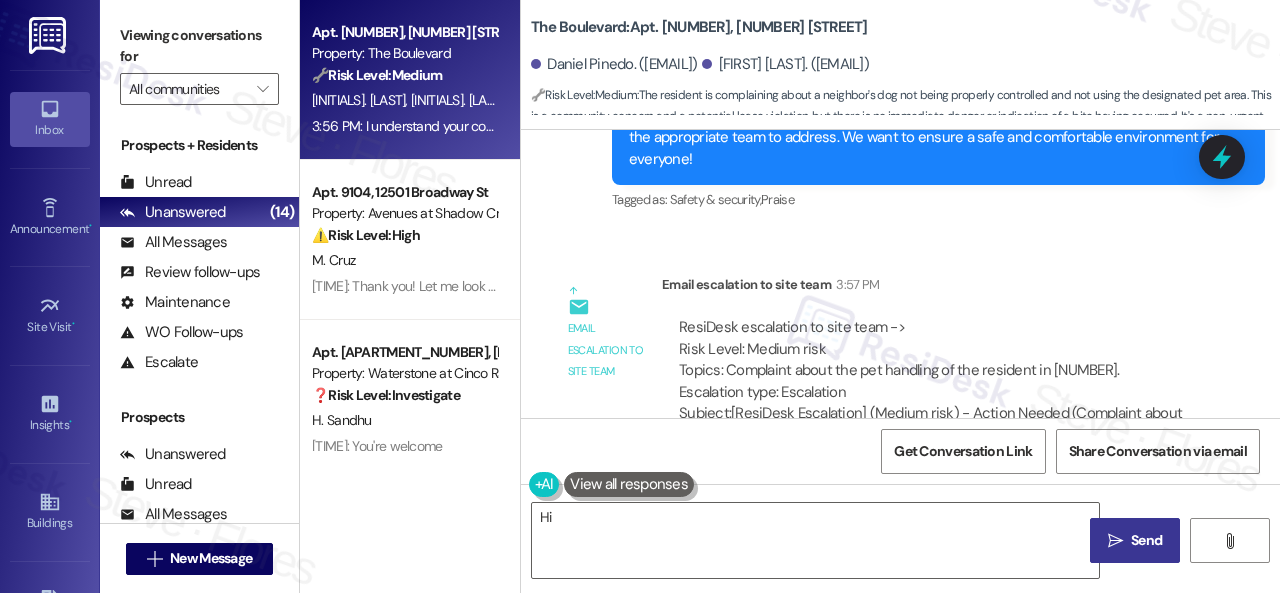 scroll, scrollTop: 4434, scrollLeft: 0, axis: vertical 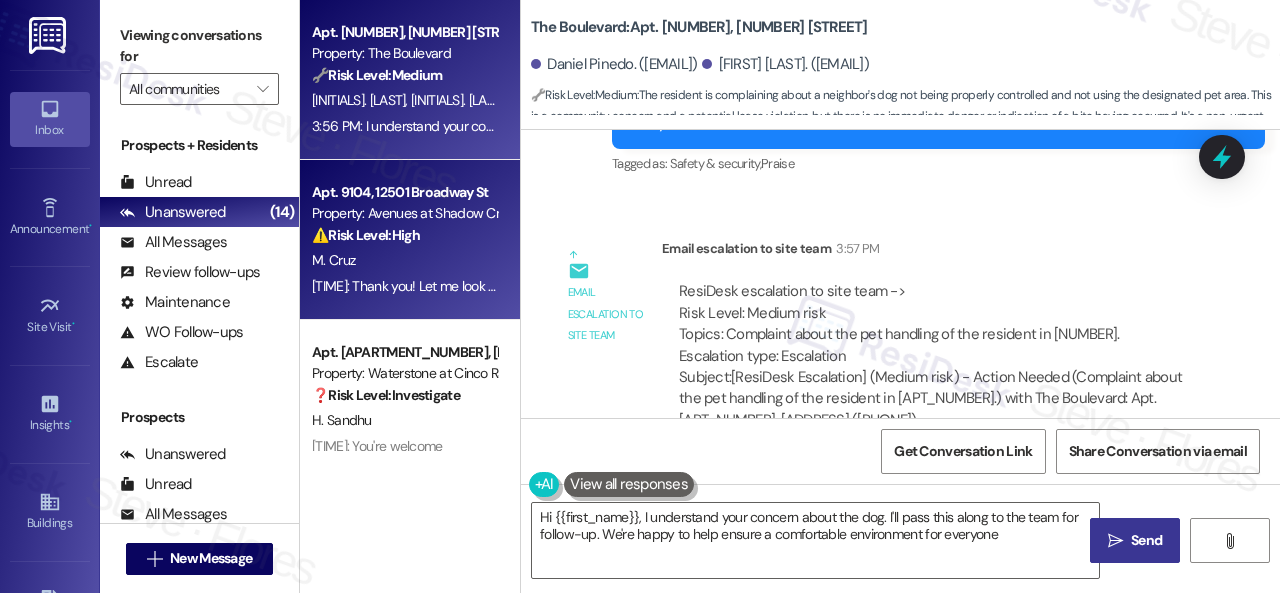type on "Hi {{first_name}}, I understand your concern about the dog. I'll pass this along to the team for follow-up. We're happy to help ensure a comfortable environment for everyone!" 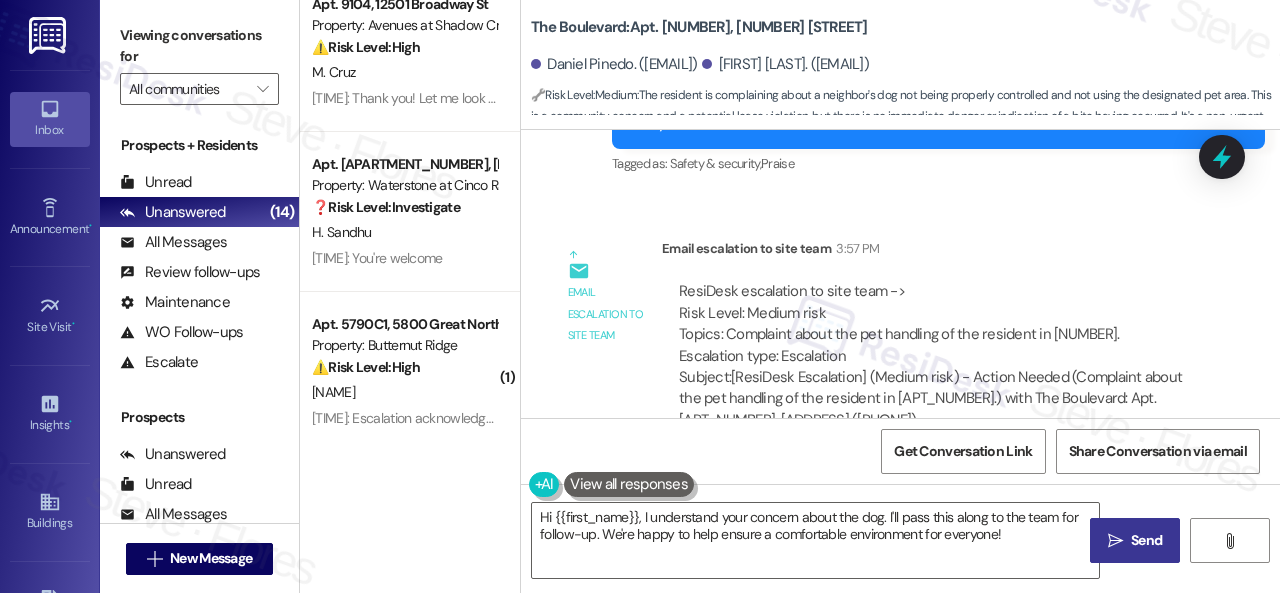 scroll, scrollTop: 200, scrollLeft: 0, axis: vertical 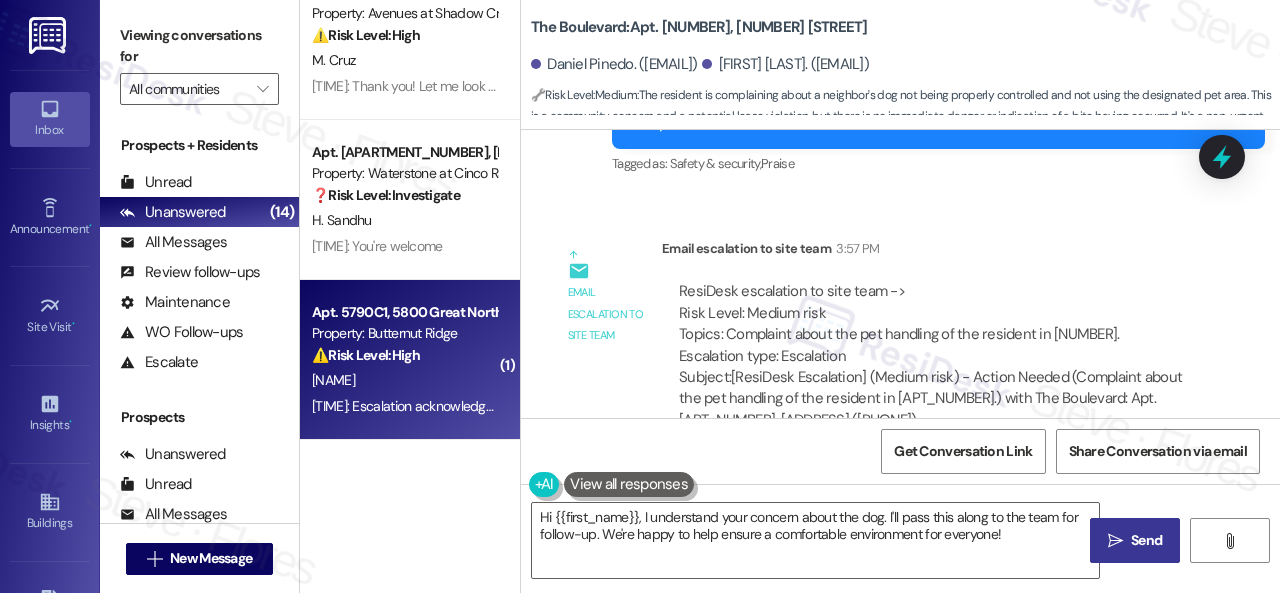 click on "Apt. 5790C1, 5800 Great Northern Boulevard Property: Butternut Ridge ⚠️  Risk Level:  High The resident reports a malfunctioning freezer that has caused food spoilage. This represents a potential health and safety concern, as well as a loss of property. The resident's request for notice before entry, while not always possible, should be considered. M. Abu-Kaud 2:49 PM: Escalation acknowledged. 2:49 PM: Escalation acknowledged." at bounding box center [410, 360] 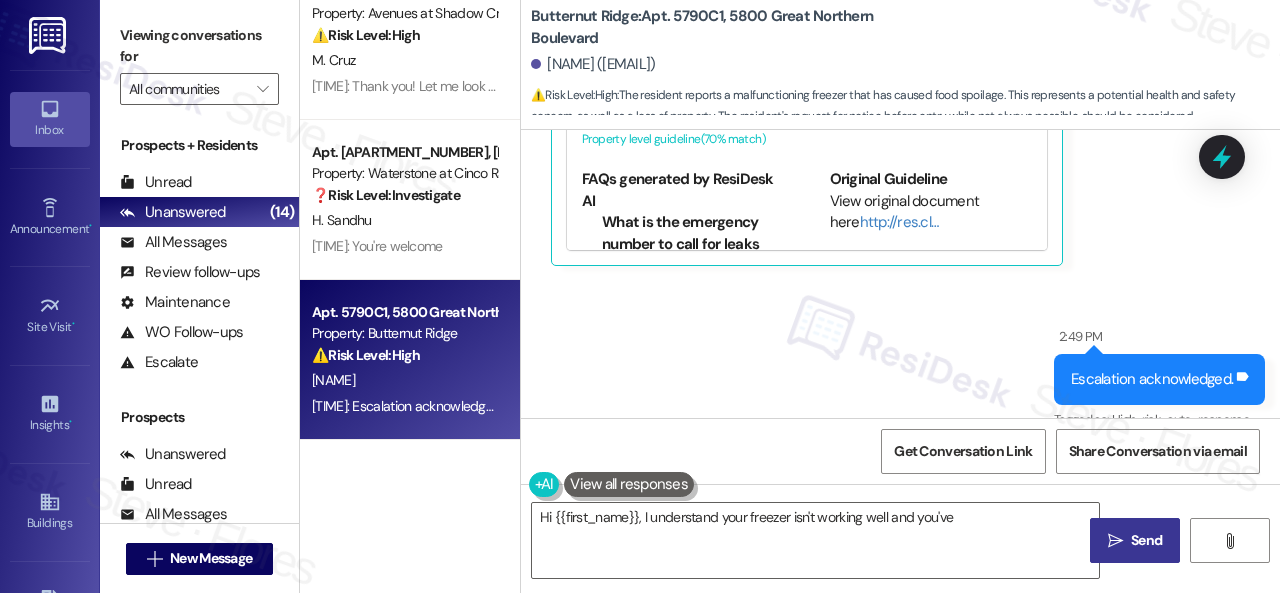 scroll, scrollTop: 968, scrollLeft: 0, axis: vertical 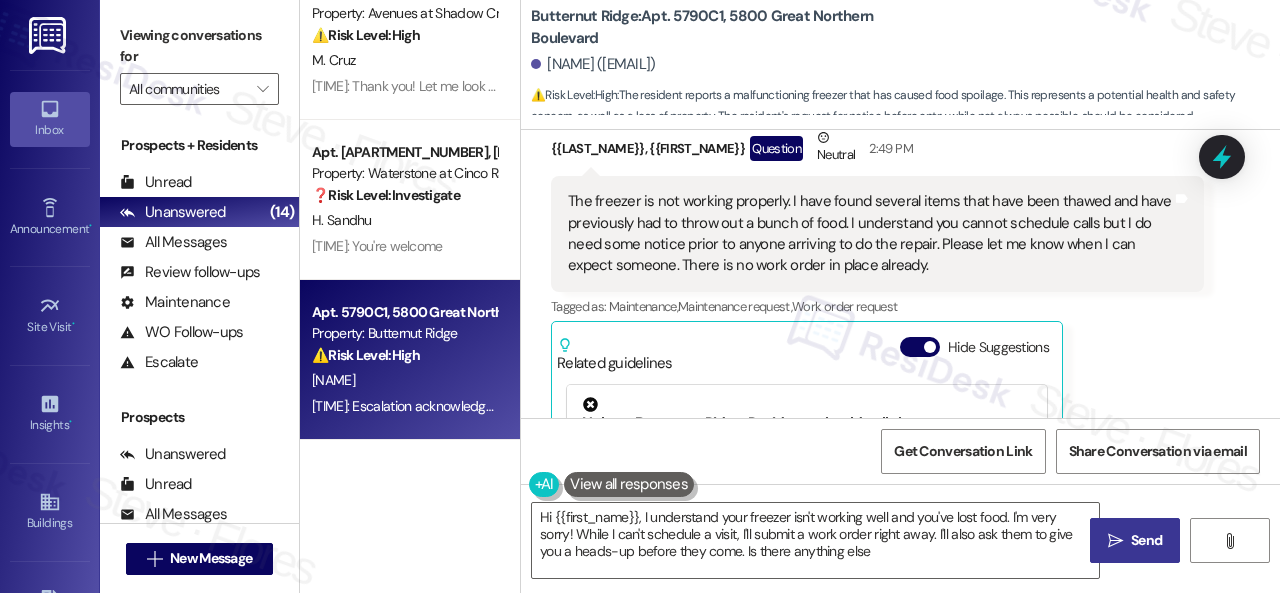 type on "Hi {{first_name}}, I understand your freezer isn't working well and you've lost food. I'm very sorry! While I can't schedule a visit, I'll submit a work order right away. I'll also ask them to give you a heads-up before they come. Is there anything else?" 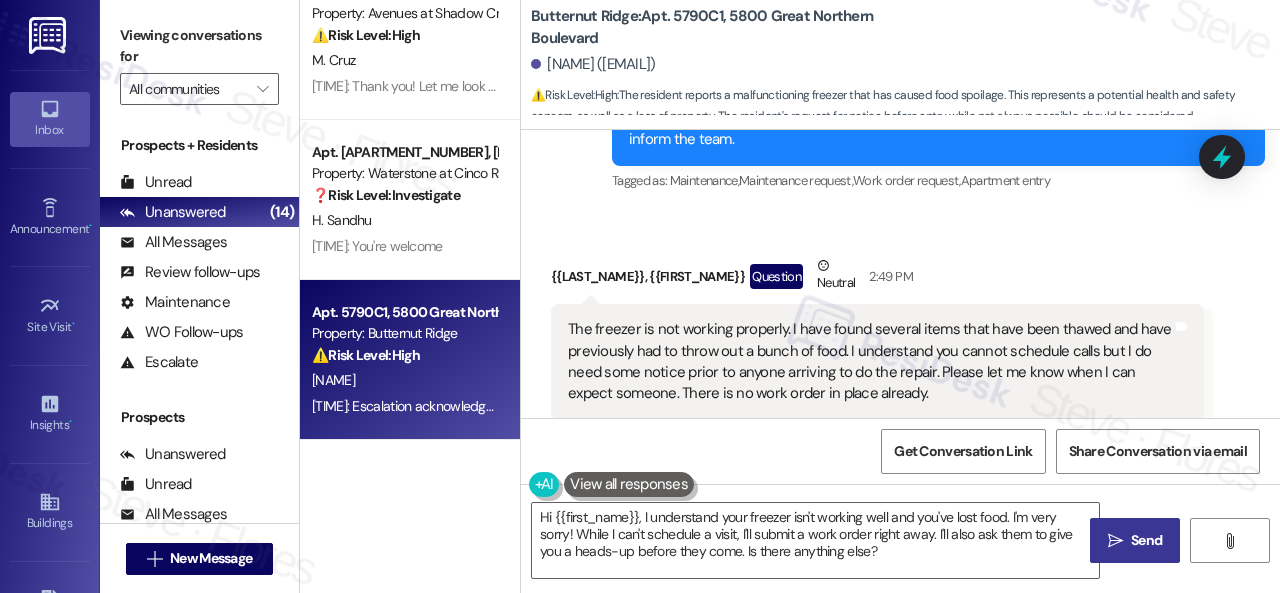 scroll, scrollTop: 600, scrollLeft: 0, axis: vertical 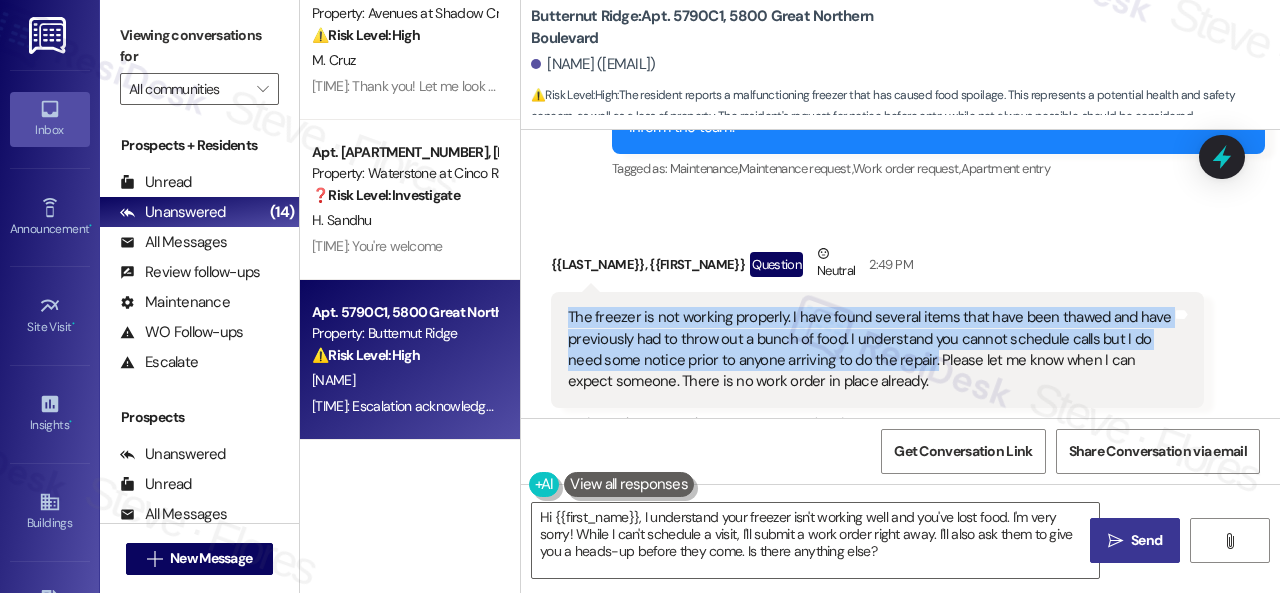 drag, startPoint x: 571, startPoint y: 317, endPoint x: 928, endPoint y: 363, distance: 359.9514 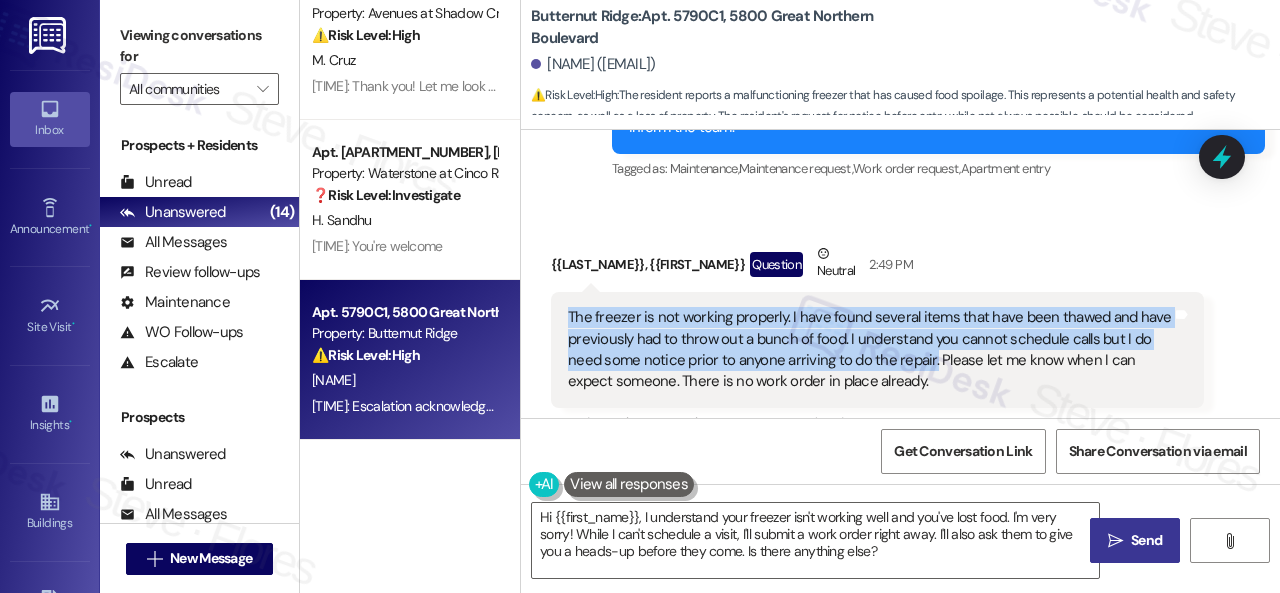 copy on "The freezer is not working properly. I have found several items that have been thawed and have previously had to throw out a bunch of food. I understand you cannot schedule calls but I do need some notice prior to anyone arriving to do the repair." 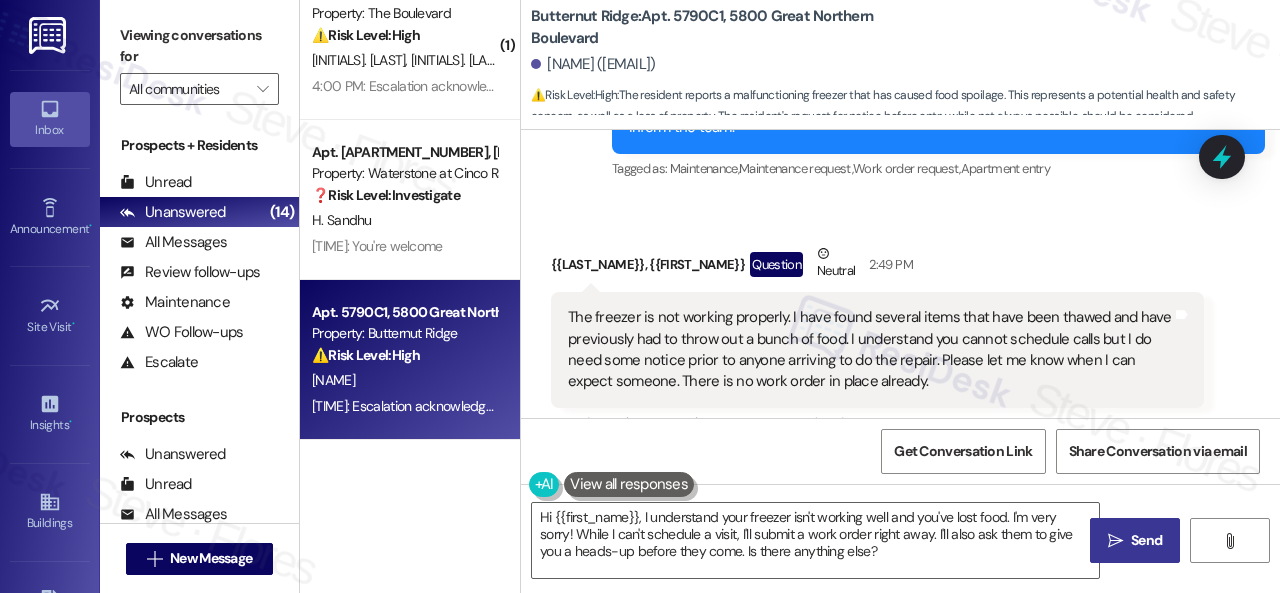 click on "Received via SMS Mustafa Abu-Kaud Question   Neutral 2:49 PM The freezer is not working properly. I have found several items that have been thawed and have previously had to throw out a bunch of food. I understand you cannot schedule calls but I do need some notice prior to anyone arriving to do the repair. Please let me know when I can expect someone. There is no work order in place already. Tags and notes Tagged as:   Maintenance ,  Click to highlight conversations about Maintenance Maintenance request ,  Click to highlight conversations about Maintenance request Work order request Click to highlight conversations about Work order request  Related guidelines Hide Suggestions Nolan - Butternut Ridge: Residents should call the emergency number for after-hours leaks.
Created  2 months ago Property level guideline  ( 70 % match) FAQs generated by ResiDesk AI What is the emergency number to call for leaks after business hours? When should I call the emergency number for a leak? Original Guideline Created   ( 67" at bounding box center [877, 488] 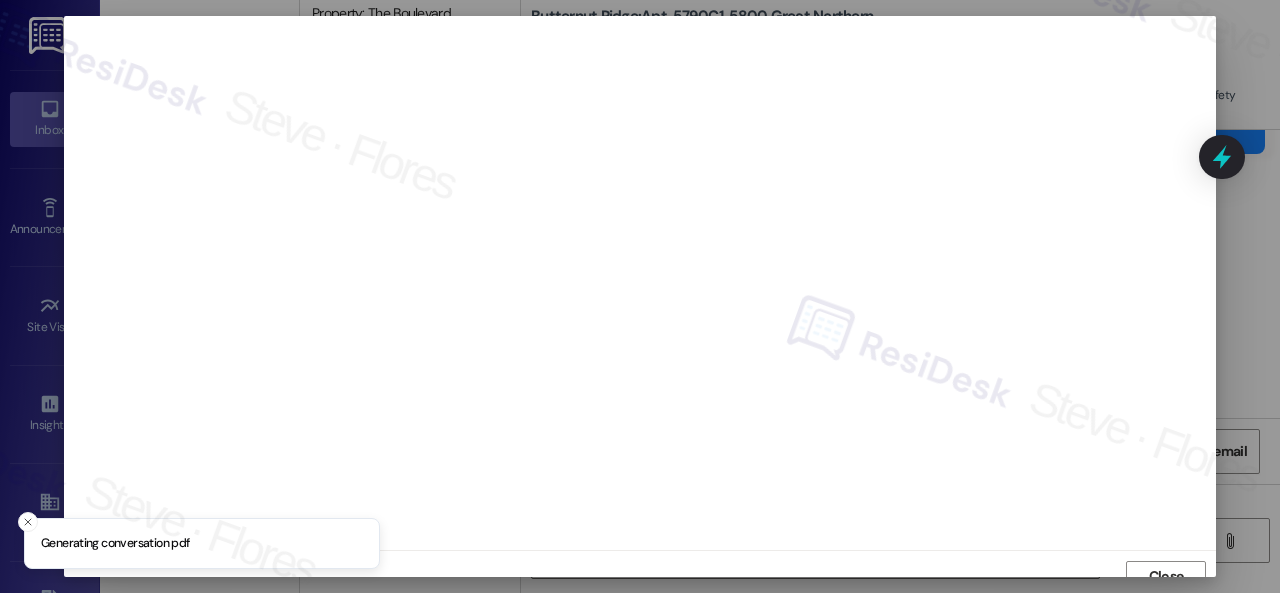 scroll, scrollTop: 15, scrollLeft: 0, axis: vertical 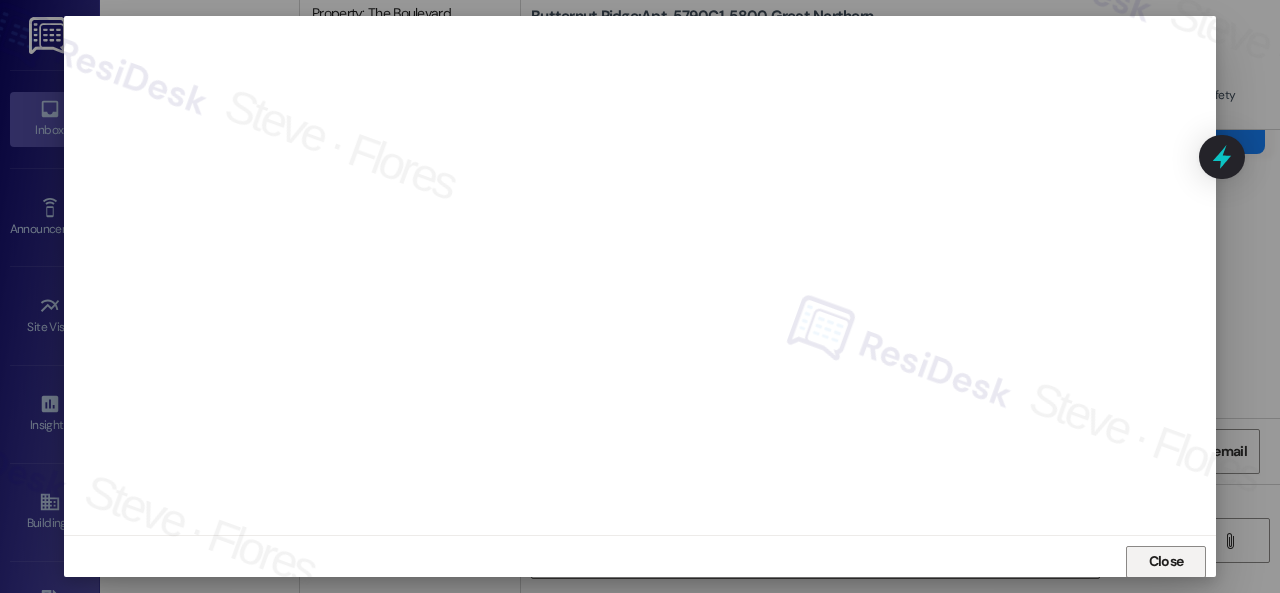click on "Close" at bounding box center [1166, 561] 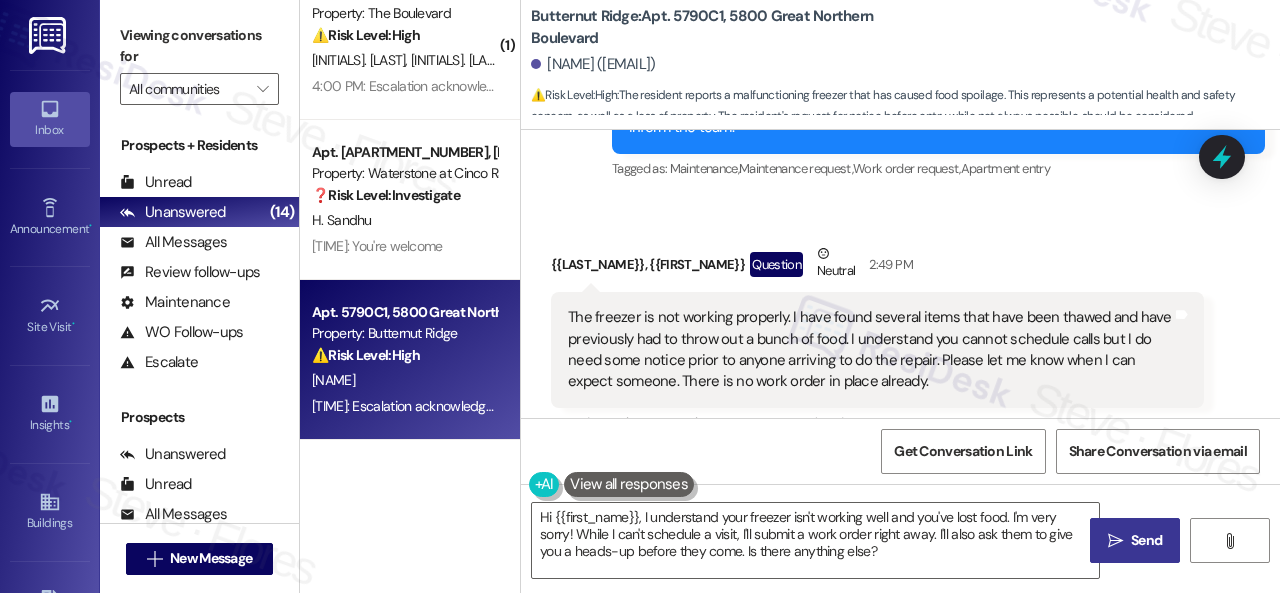 click on "Received via SMS Mustafa Abu-Kaud Question   Neutral 2:49 PM The freezer is not working properly. I have found several items that have been thawed and have previously had to throw out a bunch of food. I understand you cannot schedule calls but I do need some notice prior to anyone arriving to do the repair. Please let me know when I can expect someone. There is no work order in place already. Tags and notes Tagged as:   Maintenance ,  Click to highlight conversations about Maintenance Maintenance request ,  Click to highlight conversations about Maintenance request Work order request Click to highlight conversations about Work order request  Related guidelines Hide Suggestions Nolan - Butternut Ridge: Residents should call the emergency number for after-hours leaks.
Created  2 months ago Property level guideline  ( 70 % match) FAQs generated by ResiDesk AI What is the emergency number to call for leaks after business hours? When should I call the emergency number for a leak? Original Guideline Created   ( 67" at bounding box center [877, 488] 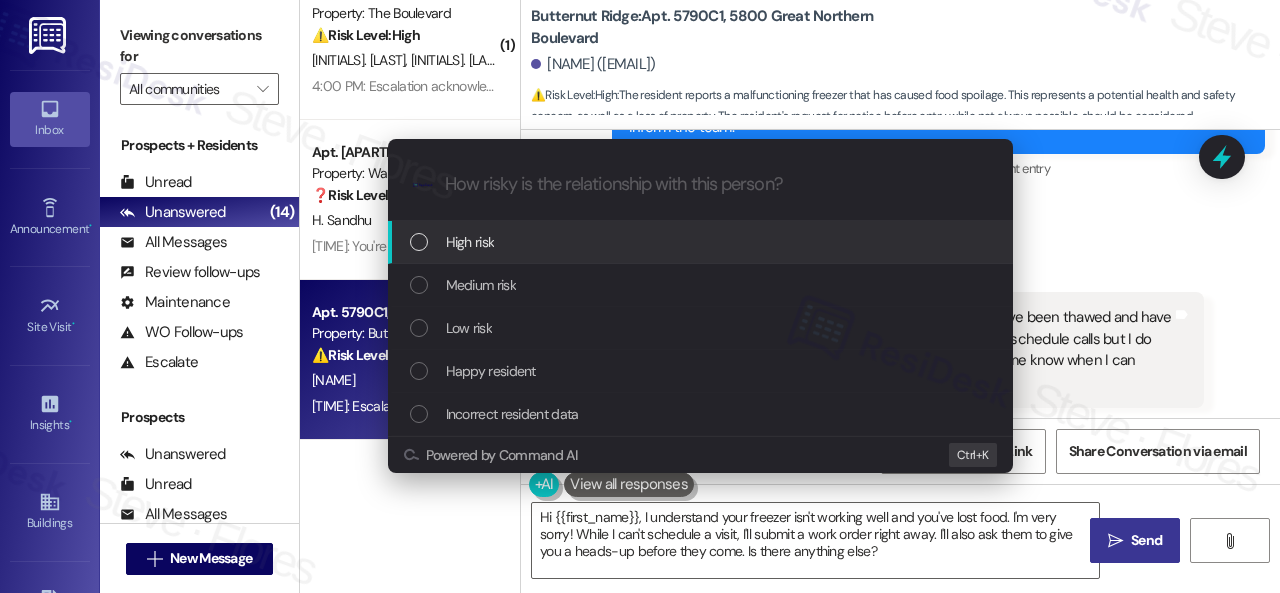 click on "High risk" at bounding box center [470, 242] 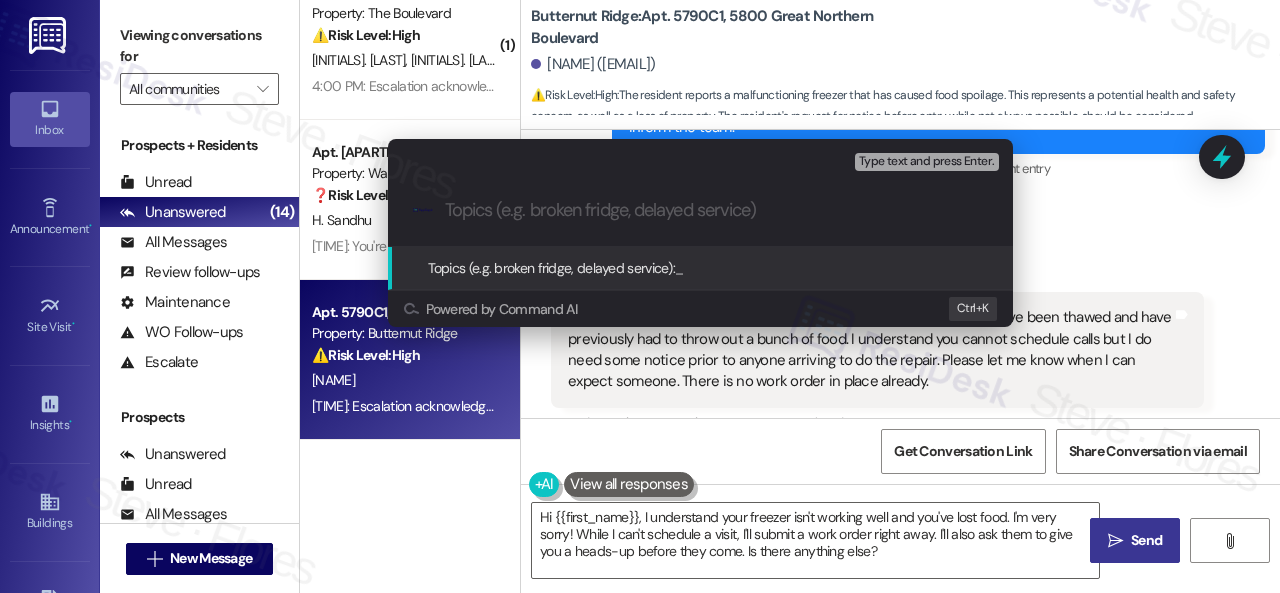 paste on "Work Order filed by ResiDesk 292820" 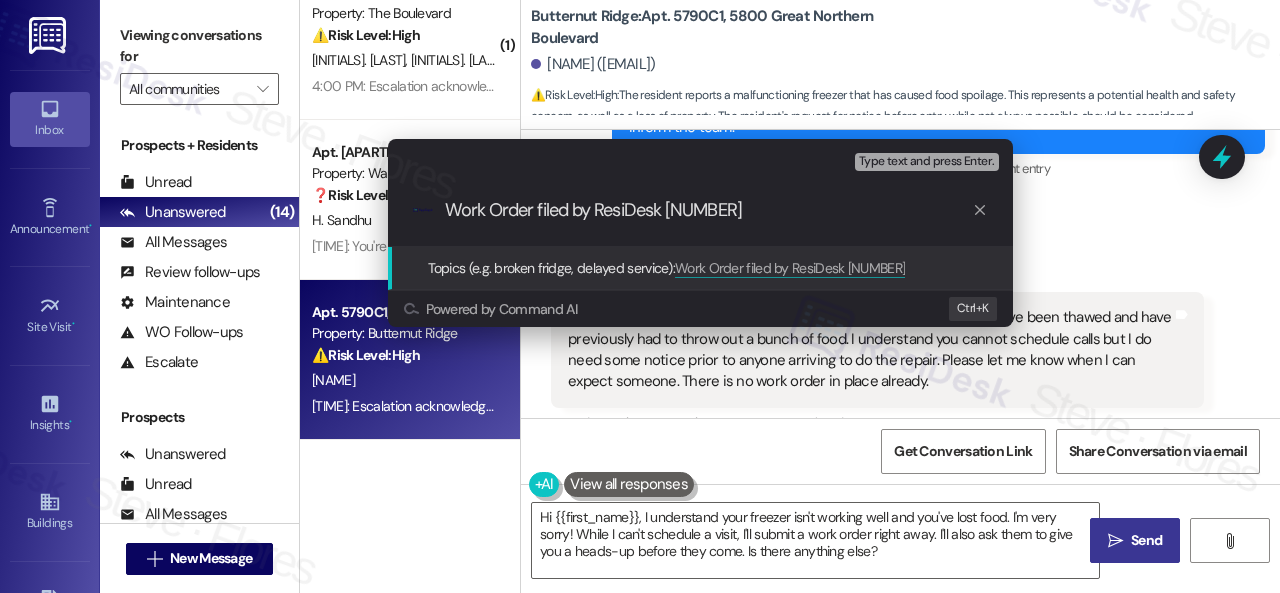 type 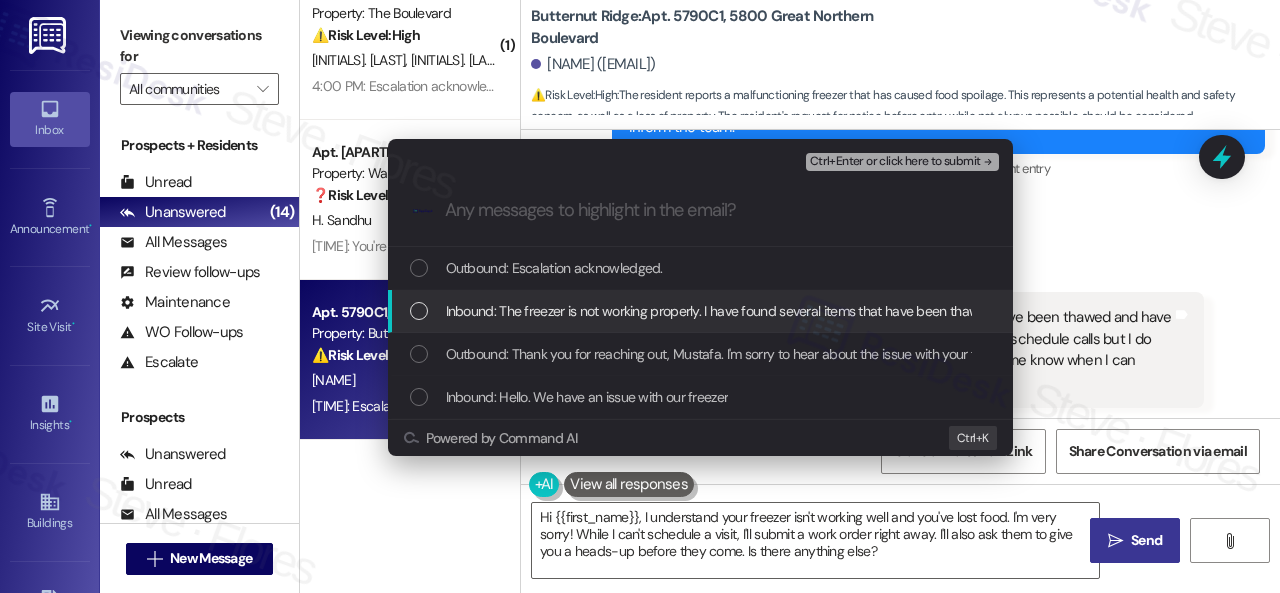 click on "Inbound: The freezer is not working properly. I have found several items that have been thawed and have previously had to throw out a bunch of food. I understand you cannot schedule calls but I do need some notice prior to anyone arriving to do the repair. Please let me know when I can expect someone. There is no work order in place already." at bounding box center (1446, 311) 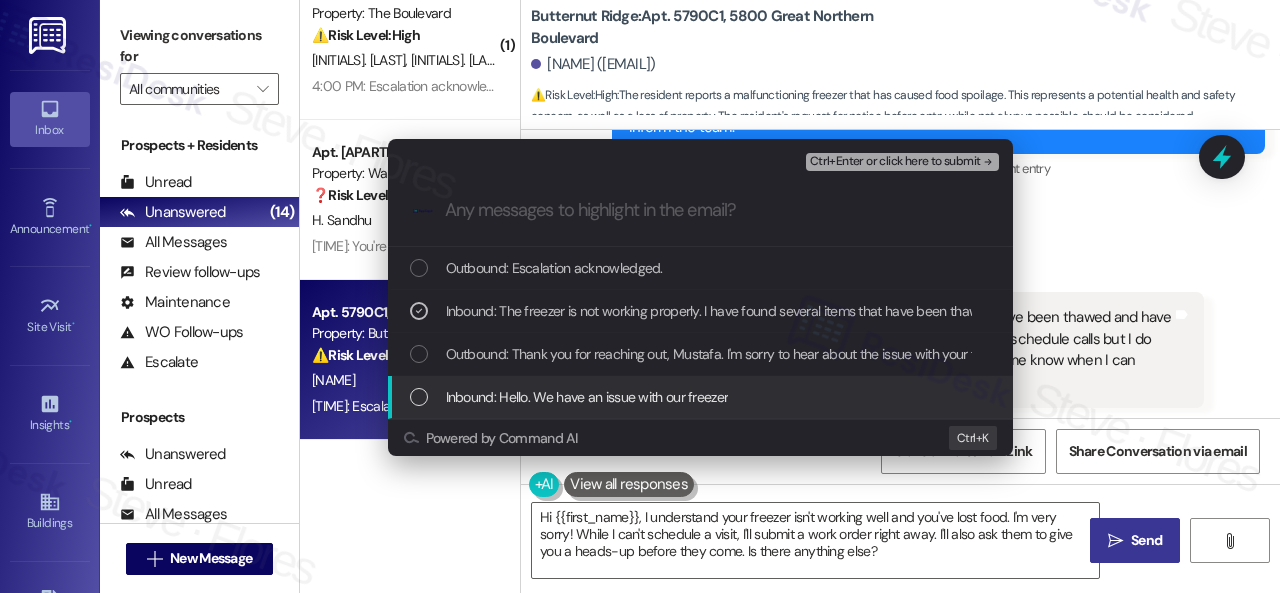 drag, startPoint x: 462, startPoint y: 402, endPoint x: 578, endPoint y: 331, distance: 136.00368 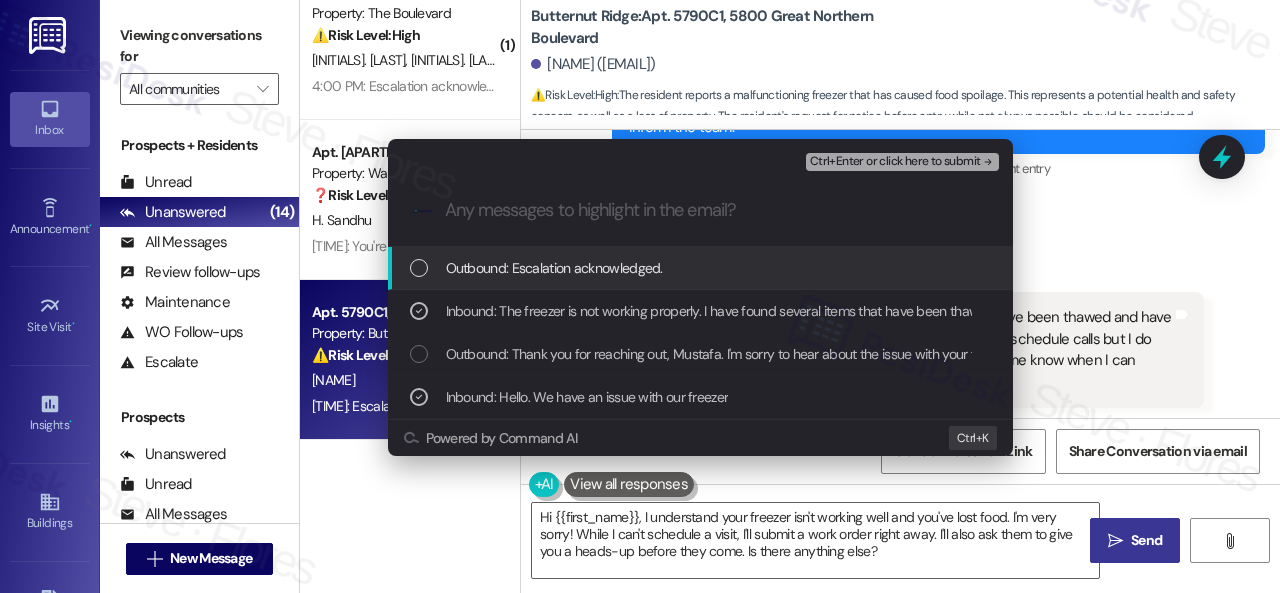 click on "Ctrl+Enter or click here to submit" at bounding box center [895, 162] 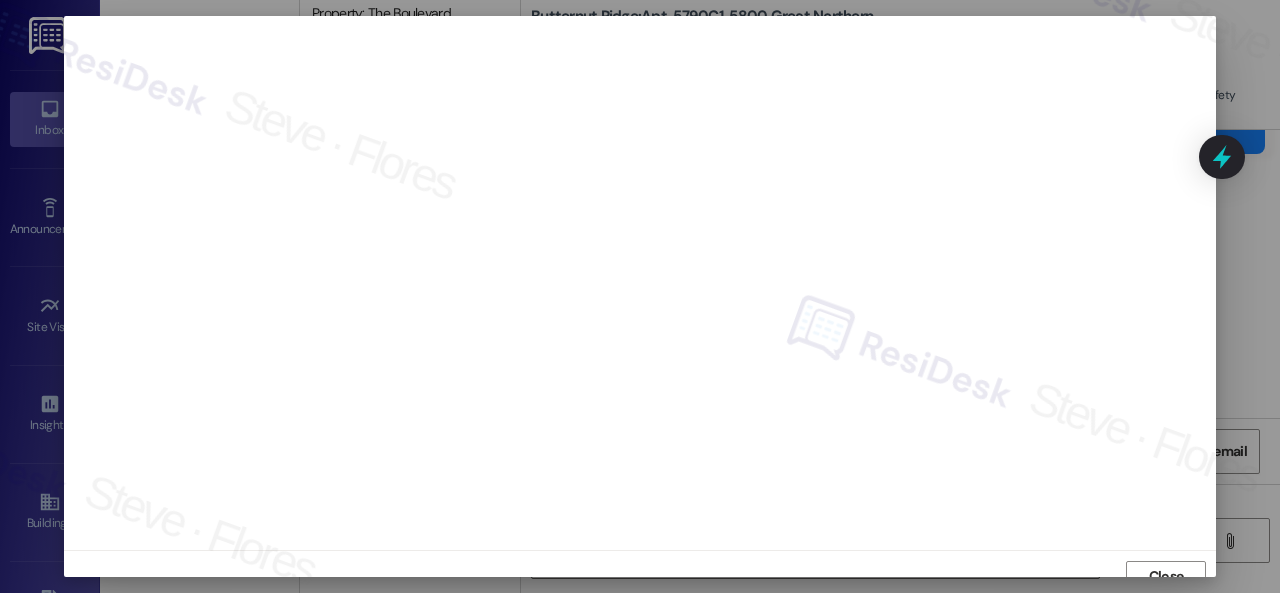 scroll, scrollTop: 15, scrollLeft: 0, axis: vertical 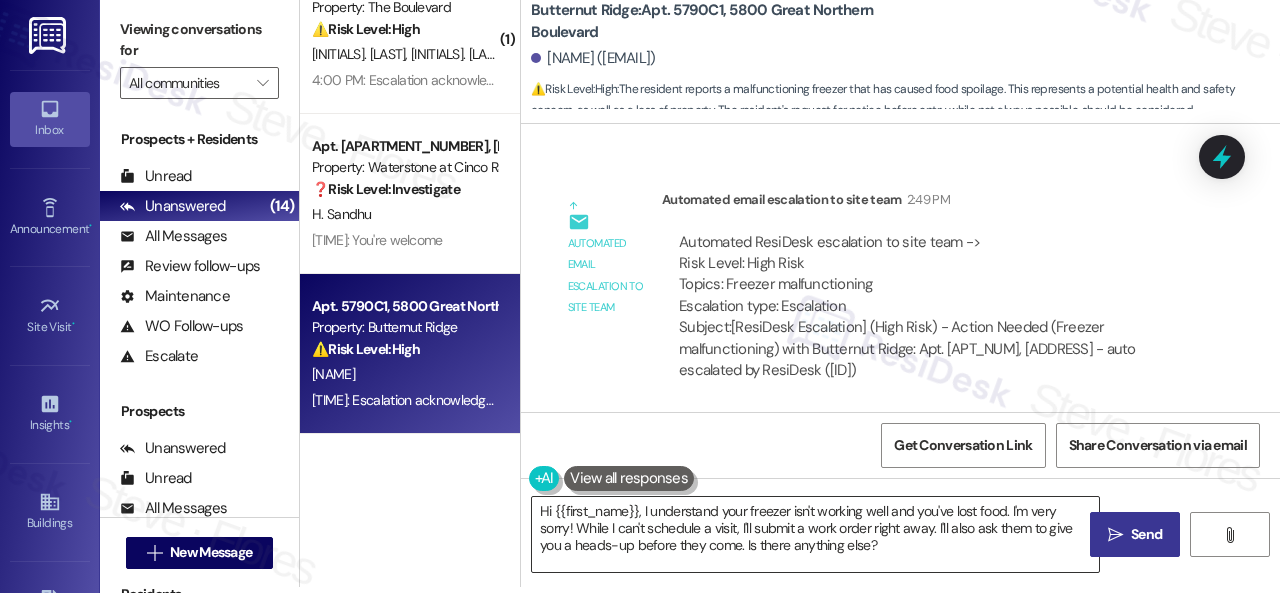 click on "Hi {{first_name}}, I understand your freezer isn't working well and you've lost food. I'm very sorry! While I can't schedule a visit, I'll submit a work order right away. I'll also ask them to give you a heads-up before they come. Is there anything else?" at bounding box center (815, 534) 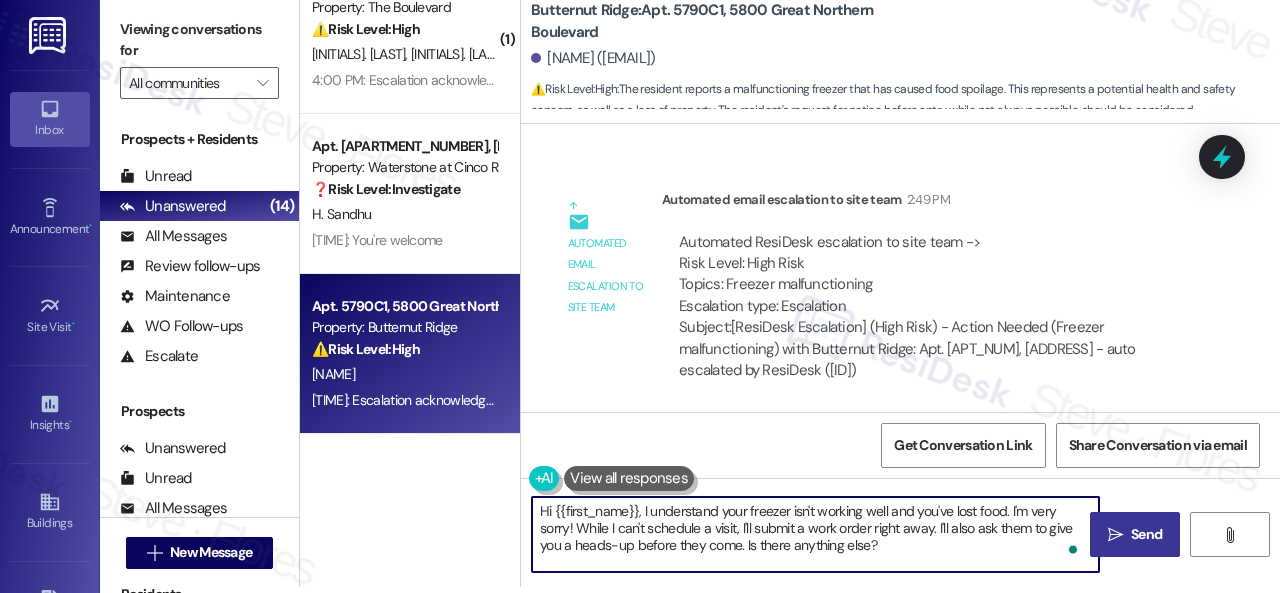 drag, startPoint x: 851, startPoint y: 547, endPoint x: 659, endPoint y: 514, distance: 194.81529 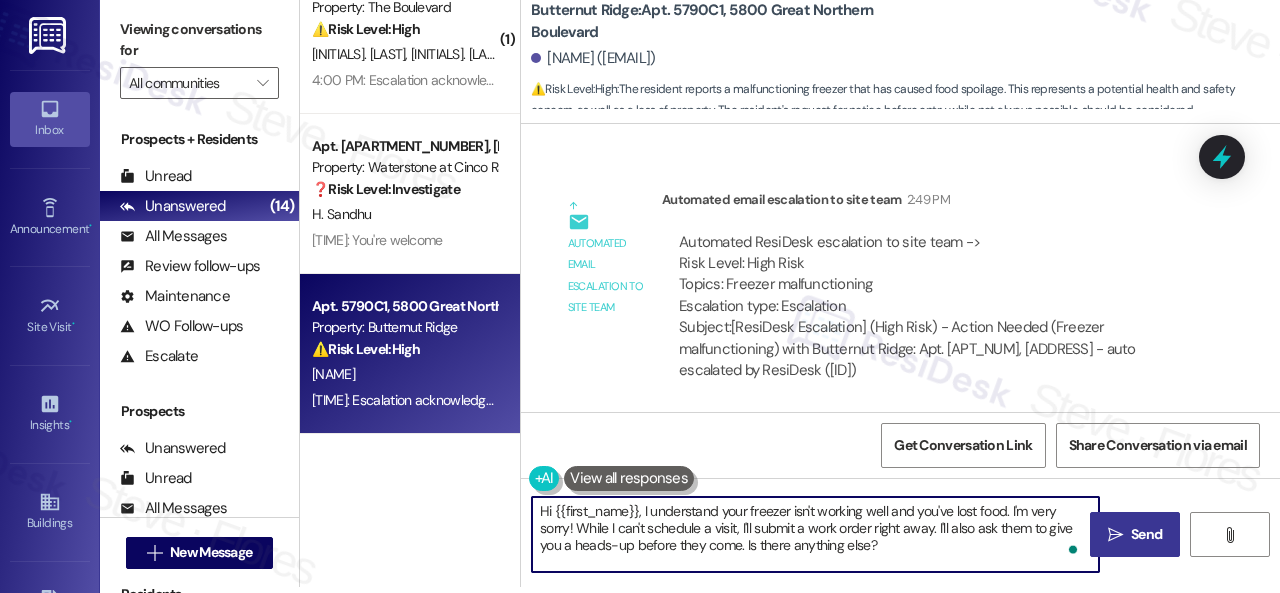 click on "Apt. 9104, 12501 Broadway St Property: Avenues at Shadow Creek ⚠️  Risk Level:  High The resident is reporting that their access tags are not working for the gym and pool. While not an emergency, this is an urgent maintenance issue that affects amenity access and resident satisfaction. The tags turning green then red indicates a malfunction that needs prompt attention. M. Cruz 3:58 PM: Thank you! Let me look into this right away and see what the issue is. I'll keep you updated! 3:58 PM: Thank you! Let me look into this right away and see what the issue is. I'll keep you updated! ( 1 ) Apt. 4822, 4800 Skyline Dr Property: The Boulevard ⚠️  Risk Level:  High The resident is reporting a dog that is not under control and almost attacked another dog. This poses a potential safety risk and requires prompt attention to prevent future incidents and ensure resident safety. G. Goodman D. Pinedo 4:00 PM: Escalation acknowledged. 4:00 PM: Escalation acknowledged. Apt. 15109, 6855 S Mason Rd ❓  Risk Level:  High" at bounding box center [790, 290] 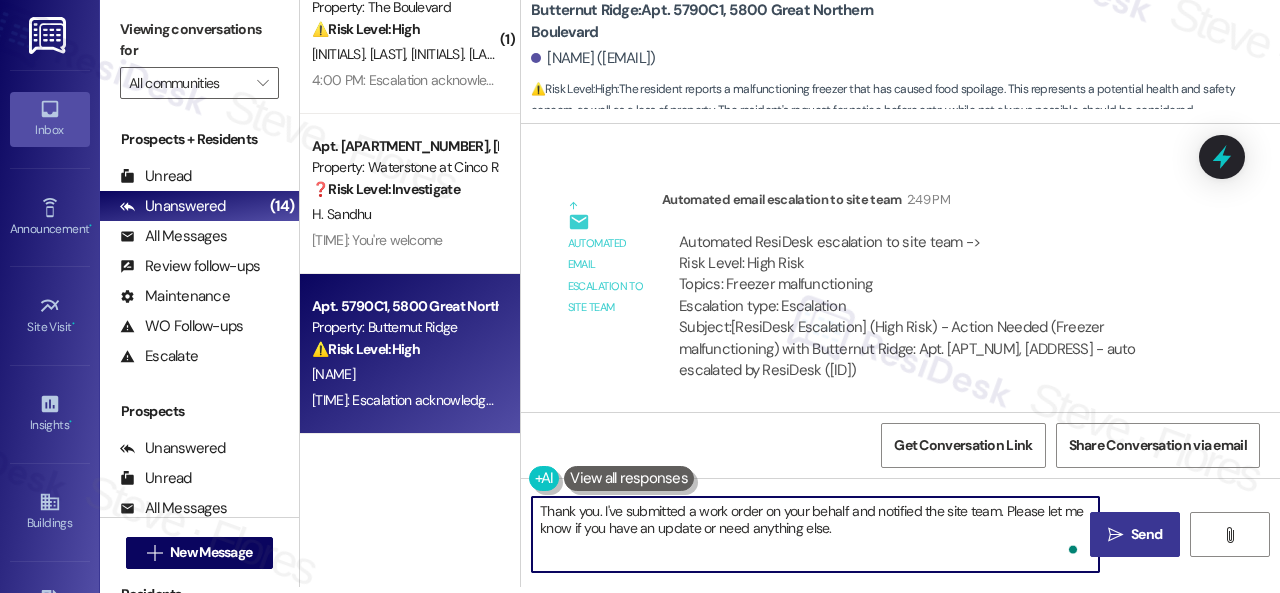 type on "Thank you. I've submitted a work order on your behalf and notified the site team. Please let me know if you have an update or need anything else." 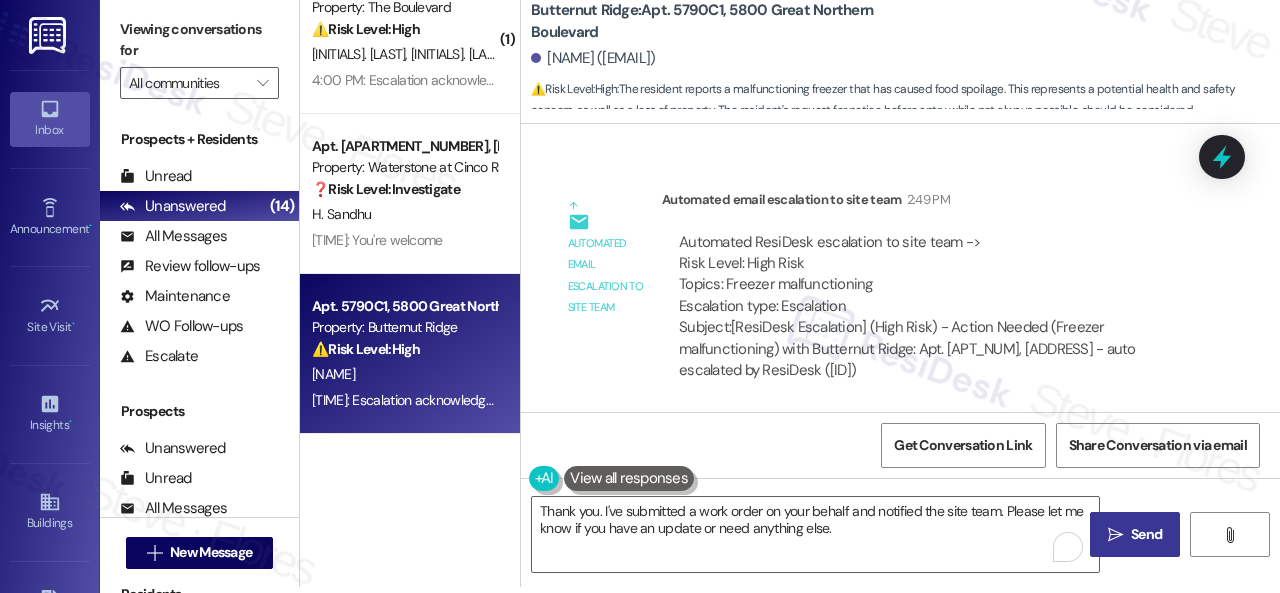 click on "" at bounding box center [1115, 535] 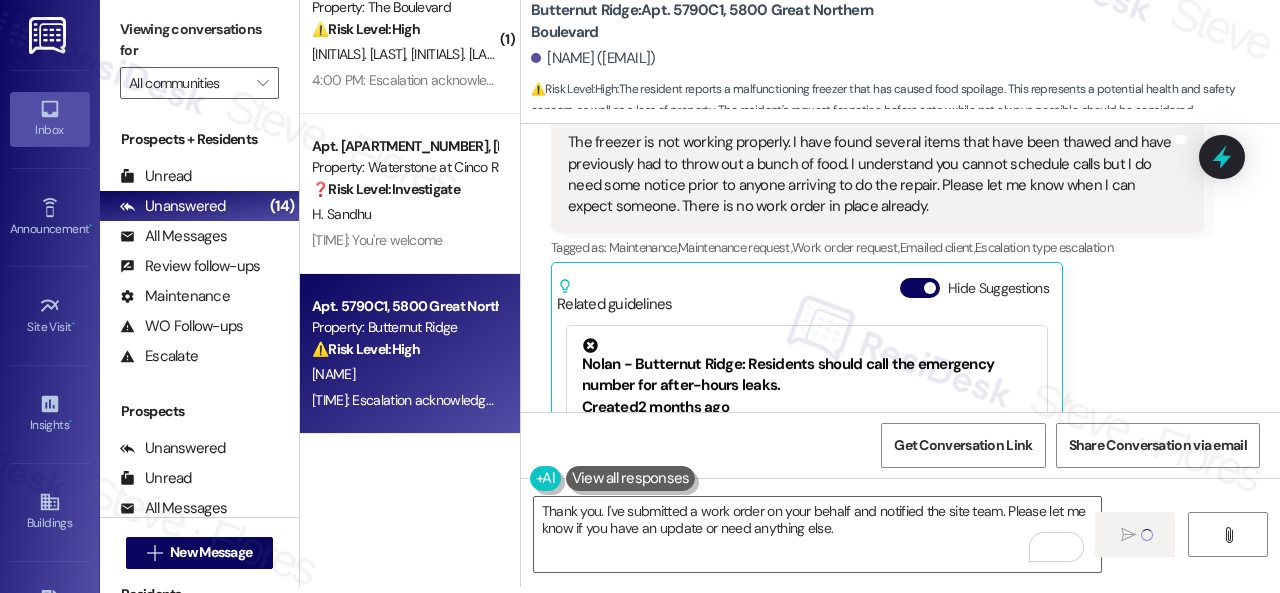 scroll, scrollTop: 768, scrollLeft: 0, axis: vertical 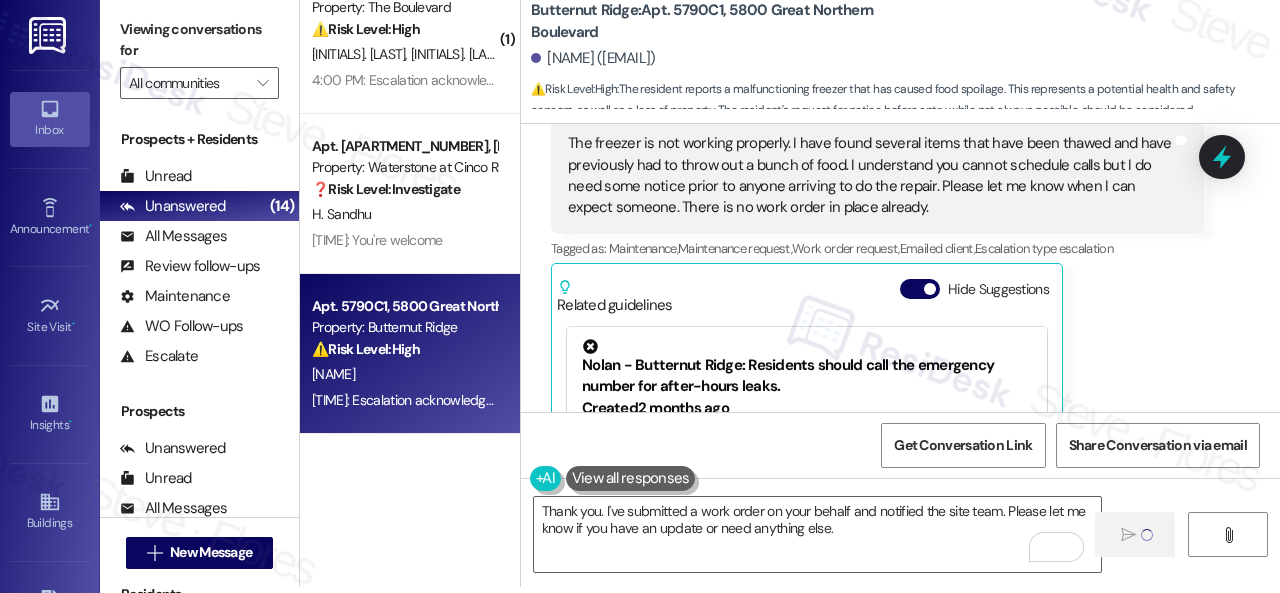 type 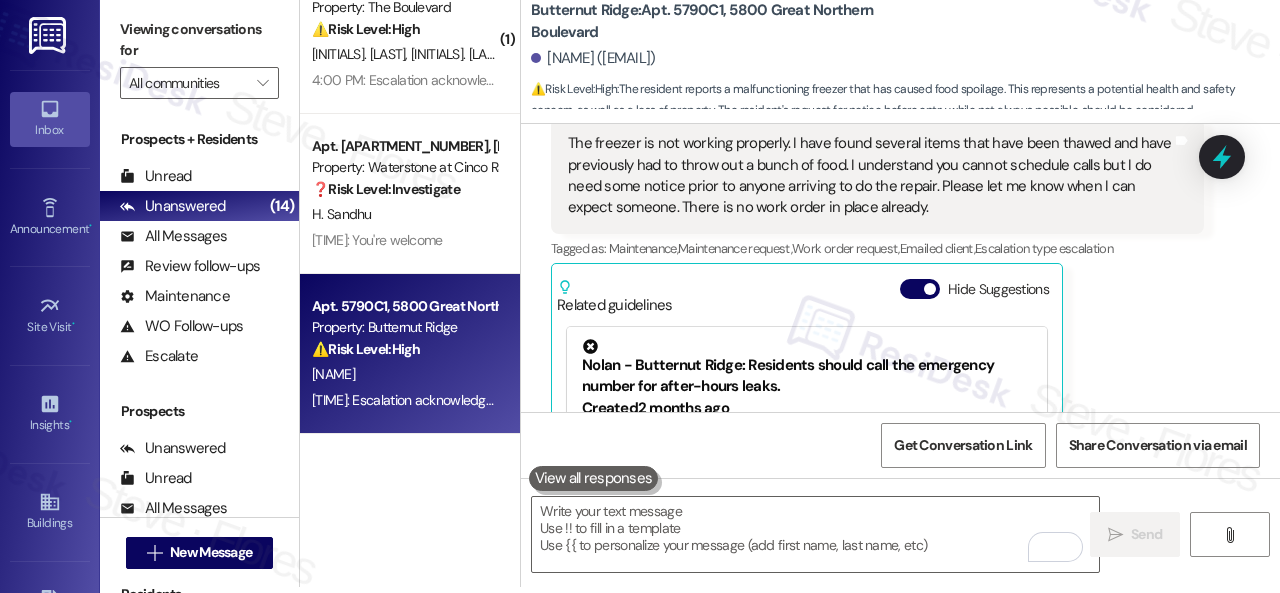 scroll, scrollTop: 0, scrollLeft: 0, axis: both 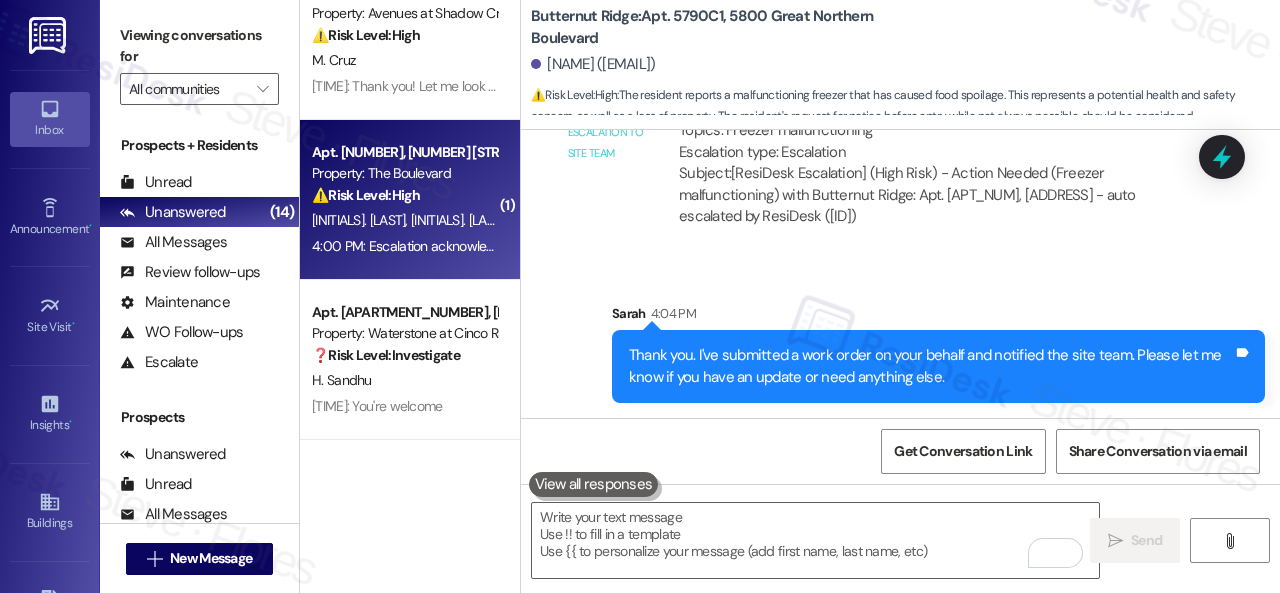 click on "G. Goodman D. Pinedo" at bounding box center (404, 220) 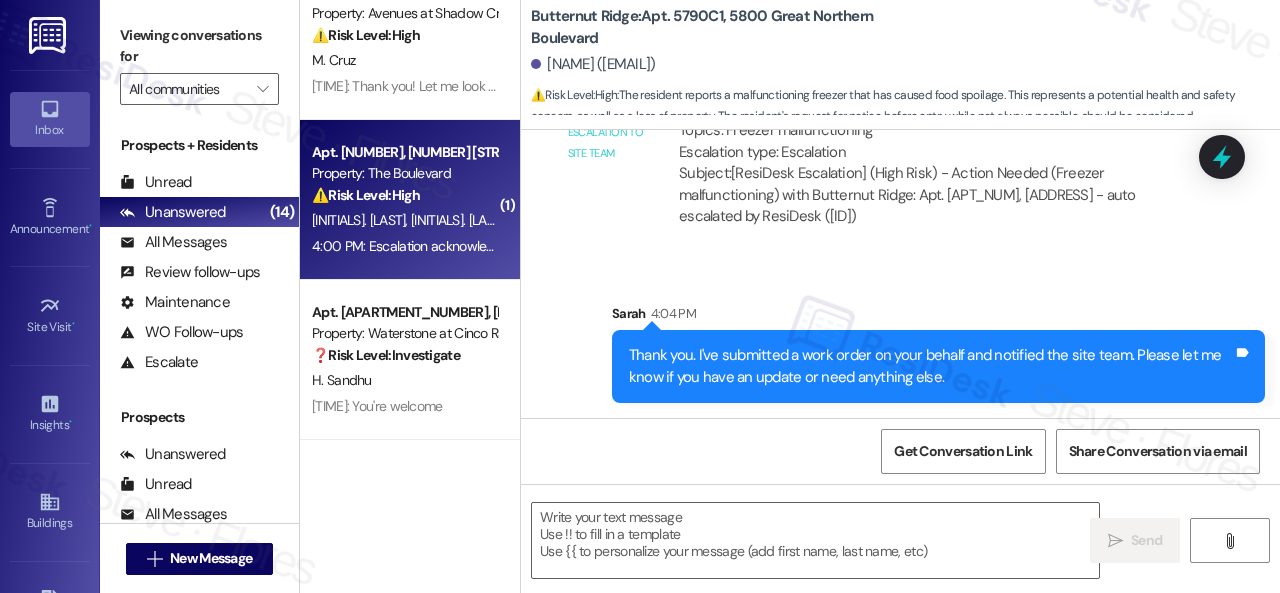 type on "Fetching suggested responses. Please feel free to read through the conversation in the meantime." 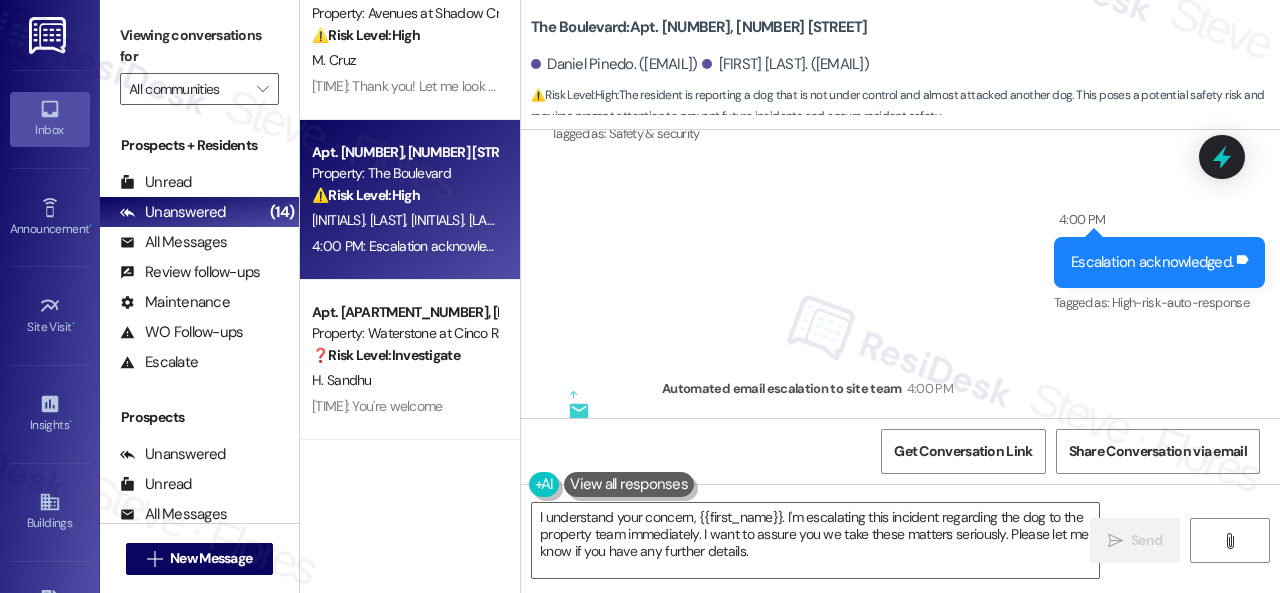 scroll, scrollTop: 4664, scrollLeft: 0, axis: vertical 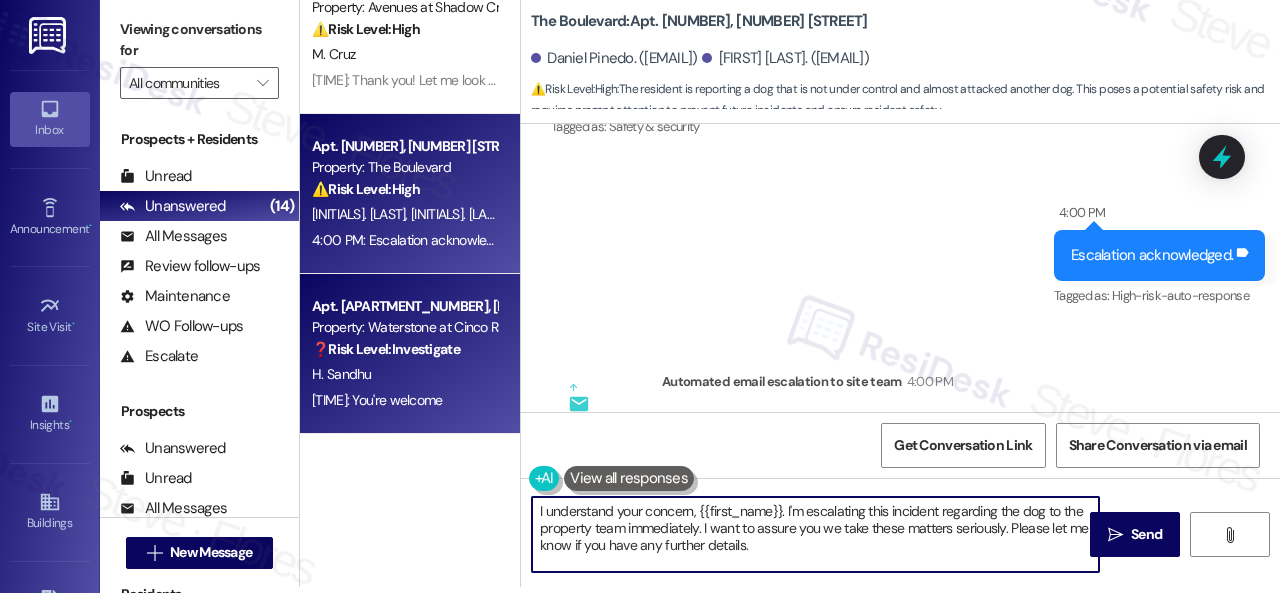 drag, startPoint x: 559, startPoint y: 527, endPoint x: 356, endPoint y: 429, distance: 225.41739 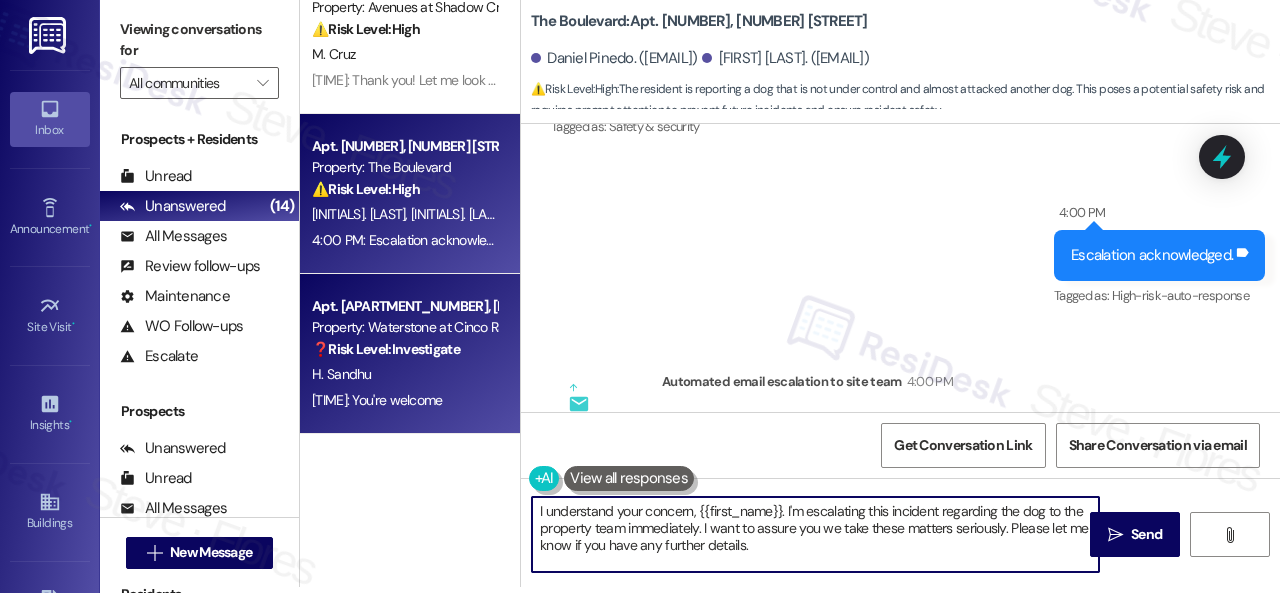 click on "Apt. 5790C1, 5800 Great Northern Boulevard Property: Butternut Ridge ⚠️  Risk Level:  High The resident reports a malfunctioning freezer that has caused food spoilage. This represents a potential health and safety concern, as well as a loss of property. The resident's request for notice before entry, while not always possible, should be considered. M. Abu-Kaud 4:04 PM: Thank you. I've submitted a work order on your behalf and notified the site team. Please let me know if you have an update or need anything else. 4:04 PM: Thank you. I've submitted a work order on your behalf and notified the site team. Please let me know if you have an update or need anything else. Apt. 9104, 12501 Broadway St Property: Avenues at Shadow Creek ⚠️  Risk Level:  High M. Cruz 3:58 PM: Thank you! Let me look into this right away and see what the issue is. I'll keep you updated! 3:58 PM: Thank you! Let me look into this right away and see what the issue is. I'll keep you updated! Apt. 4822, 4800 Skyline Dr ⚠️ High ❓ (" at bounding box center (790, 290) 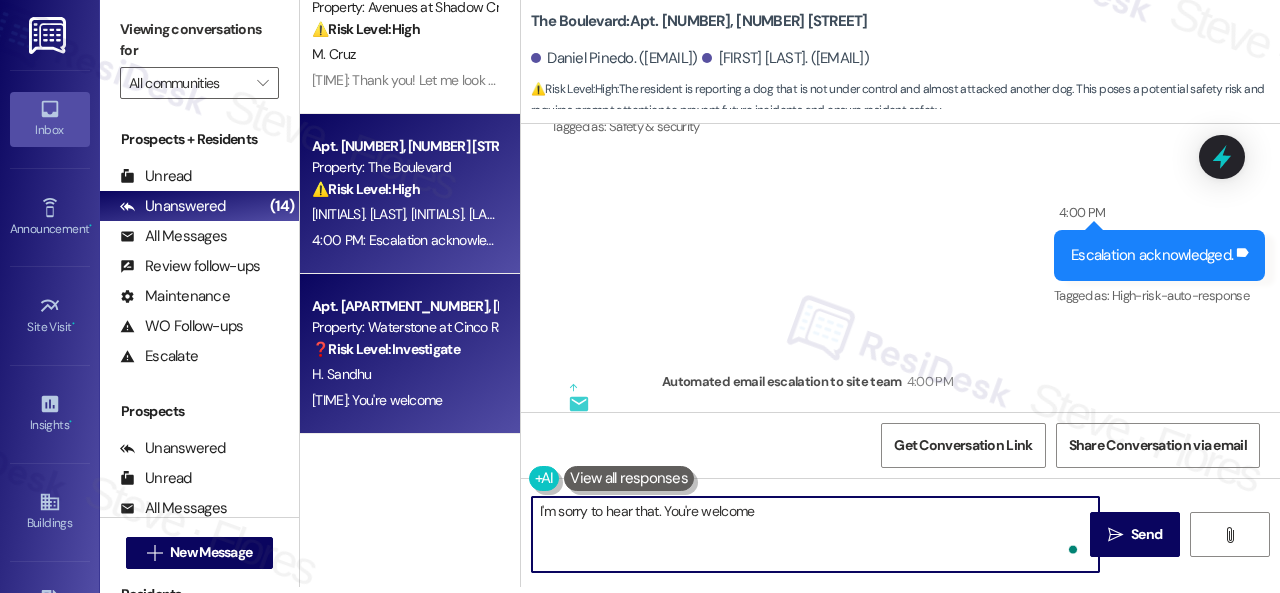 type on "I'm sorry to hear that. You're welcome!" 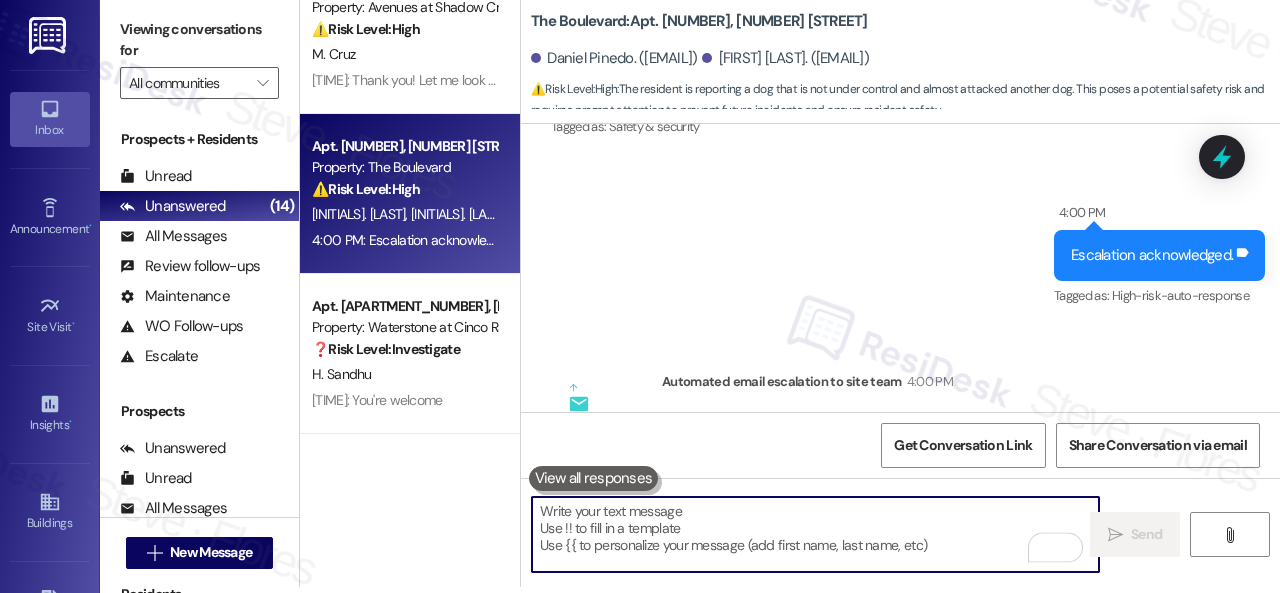 scroll, scrollTop: 4376, scrollLeft: 0, axis: vertical 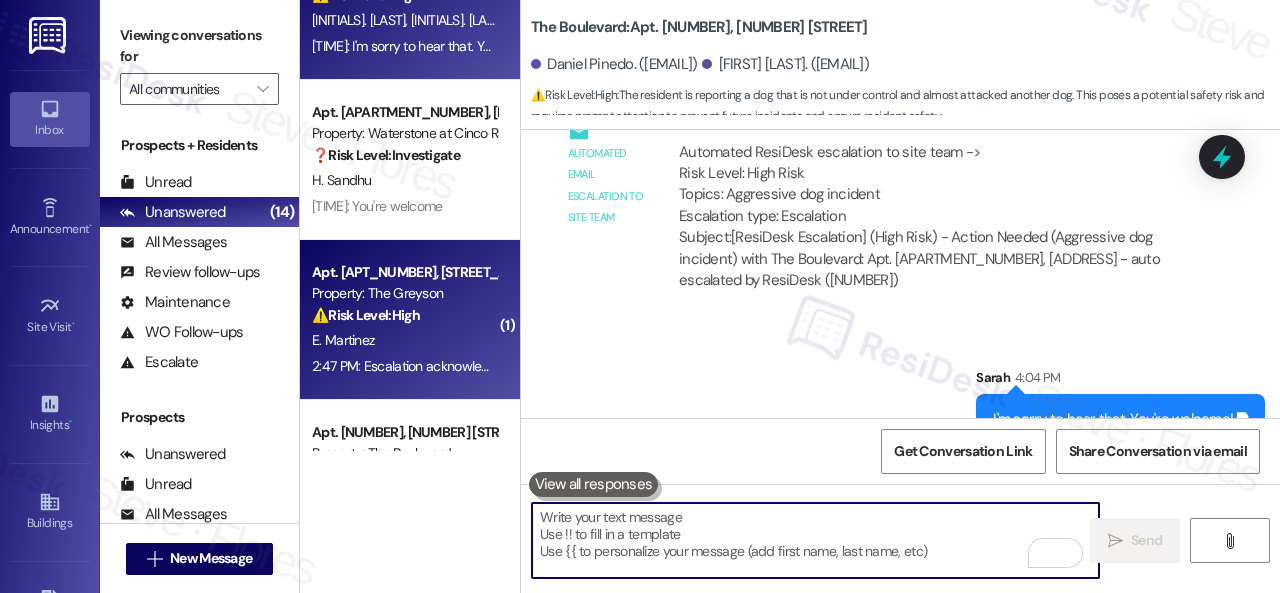 type 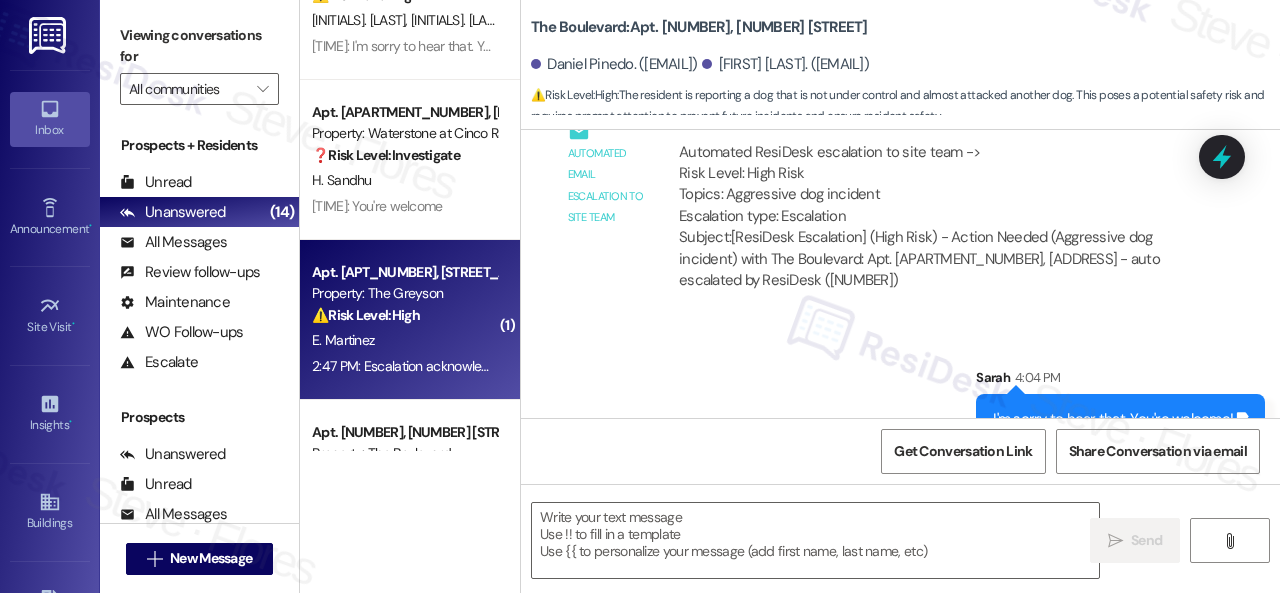 type on "Fetching suggested responses. Please feel free to read through the conversation in the meantime." 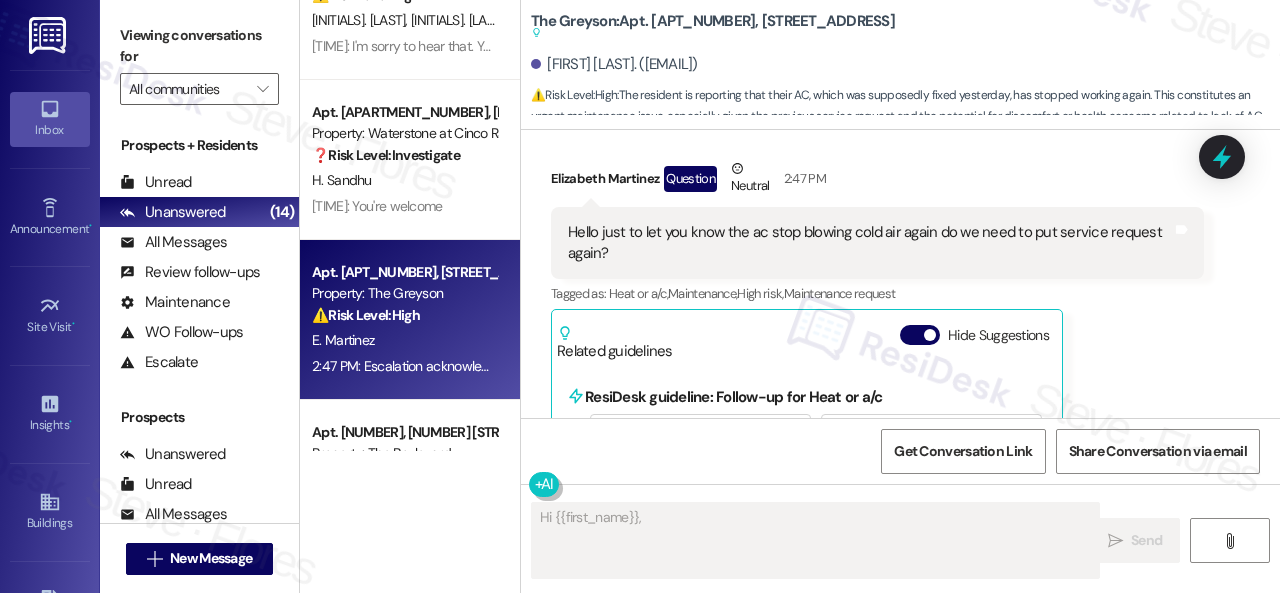 scroll, scrollTop: 4237, scrollLeft: 0, axis: vertical 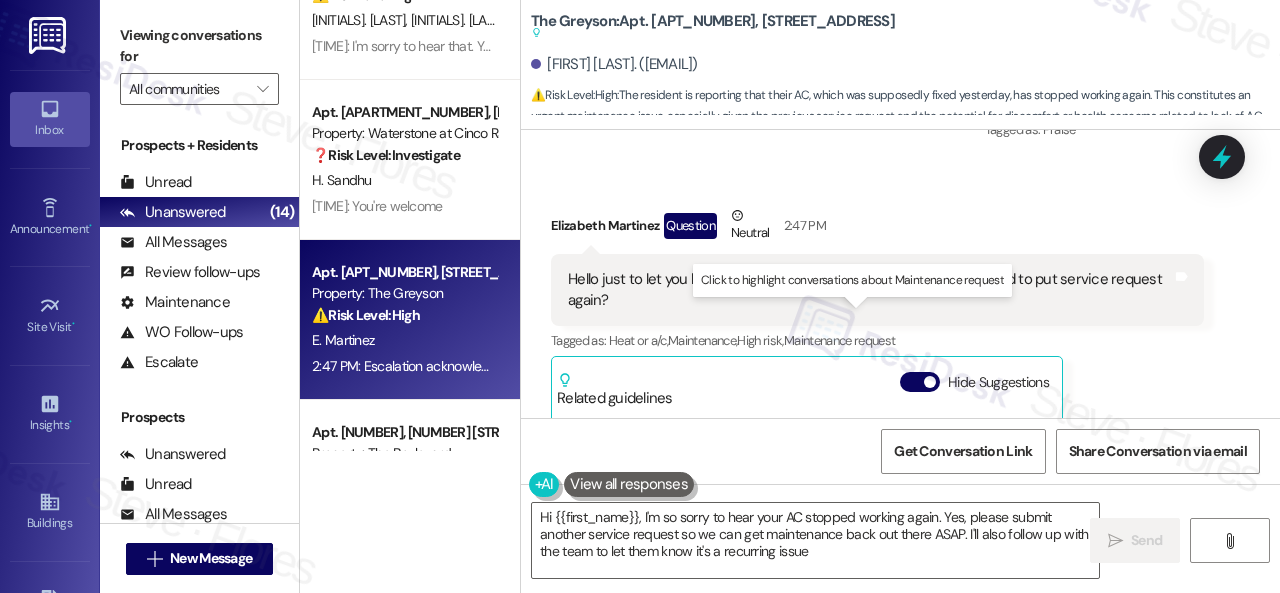 type on "Hi {{first_name}}, I'm so sorry to hear your AC stopped working again. Yes, please submit another service request so we can get maintenance back out there ASAP. I'll also follow up with the team to let them know it's a recurring issue." 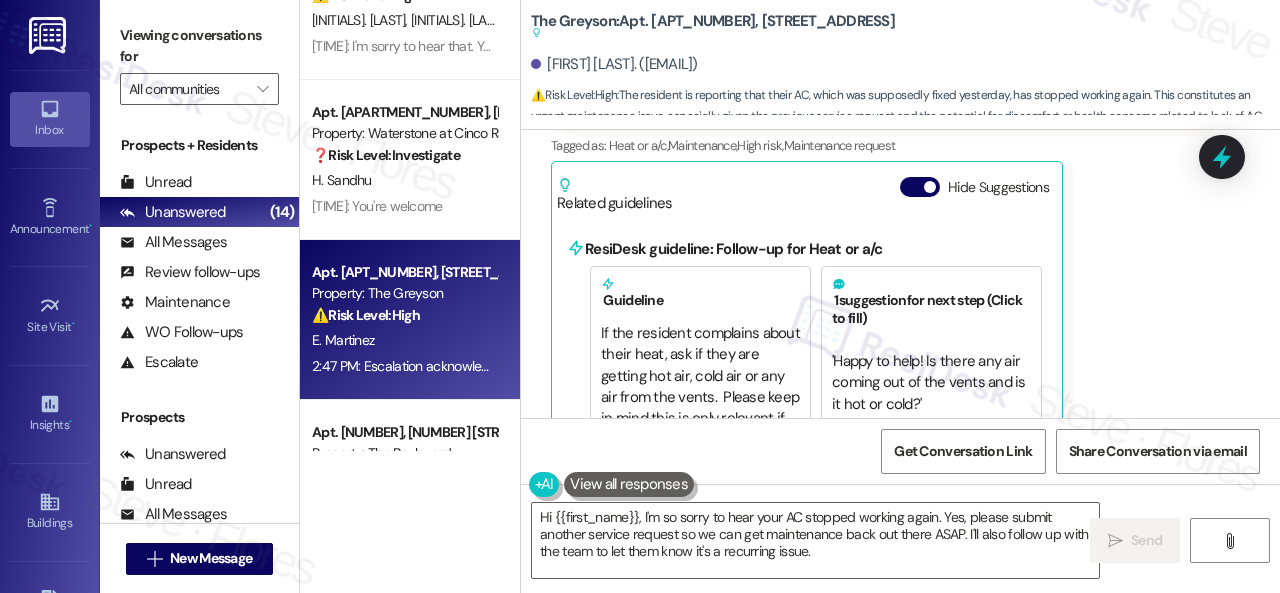 scroll, scrollTop: 4437, scrollLeft: 0, axis: vertical 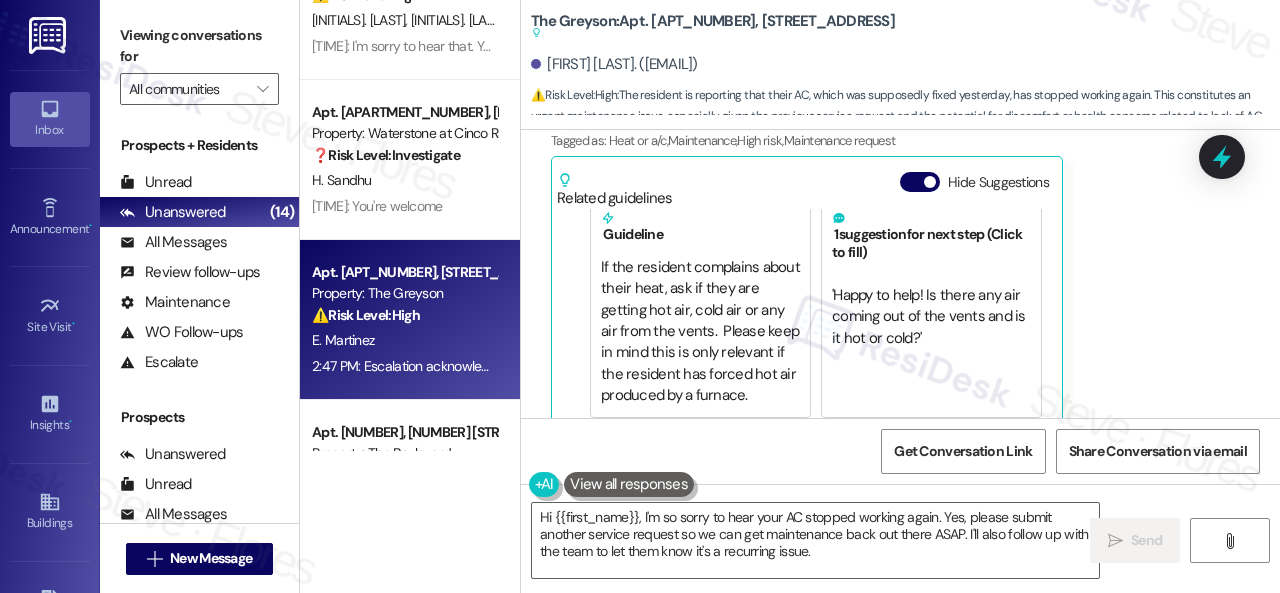 click on "Received via SMS Elizabeth Martinez Question   Neutral 2:47 PM Hello just to let you know the ac stop  blowing cold air again  do we need to put service request again? Tags and notes Tagged as:   Heat or a/c ,  Click to highlight conversations about Heat or a/c Maintenance ,  Click to highlight conversations about Maintenance High risk ,  Click to highlight conversations about High risk Maintenance request Click to highlight conversations about Maintenance request  Related guidelines Hide Suggestions ResiDesk guideline: Follow-up for Heat or a/c   Guideline If the resident complains about their heat, ask if they are getting hot air, cold air or any air from the vents.  Please keep in mind this is only relevant if the resident has forced hot air produced by a furnace.   1  suggestion  for next step (Click to fill) ' Happy to help! Is there any air coming out of the vents and is it hot or cold? ' Click to use this message in your reply Created  10 months ago Property level guideline  ( 70 % match) Created   (" at bounding box center (877, 347) 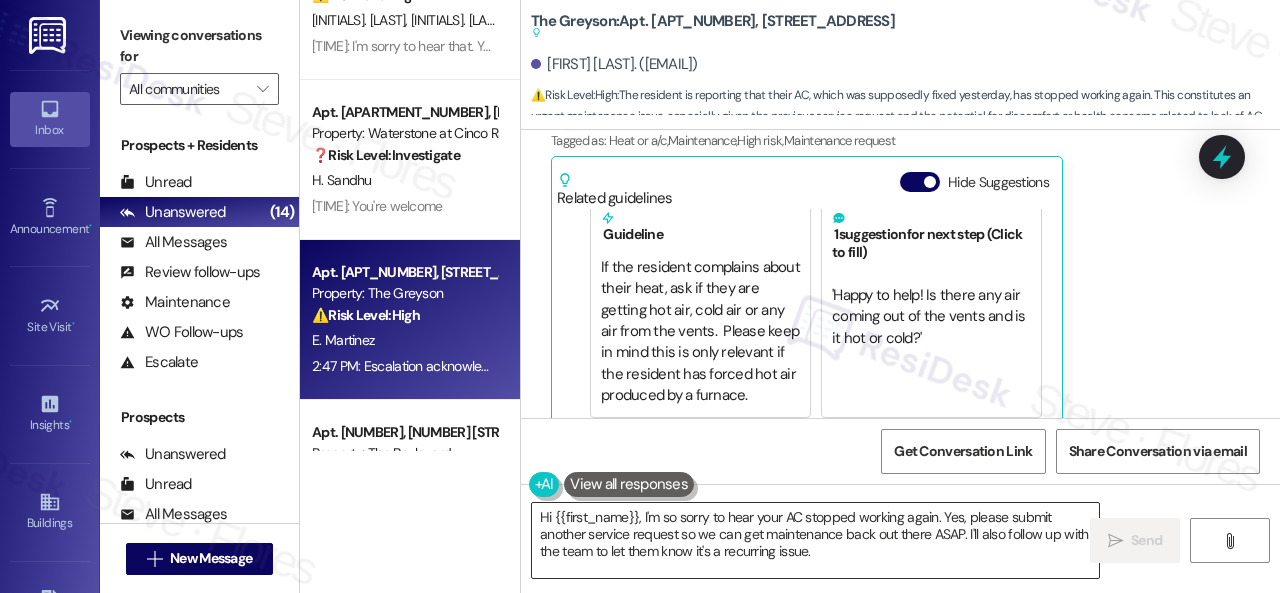 click on "Hi {{first_name}}, I'm so sorry to hear your AC stopped working again. Yes, please submit another service request so we can get maintenance back out there ASAP. I'll also follow up with the team to let them know it's a recurring issue." at bounding box center [815, 540] 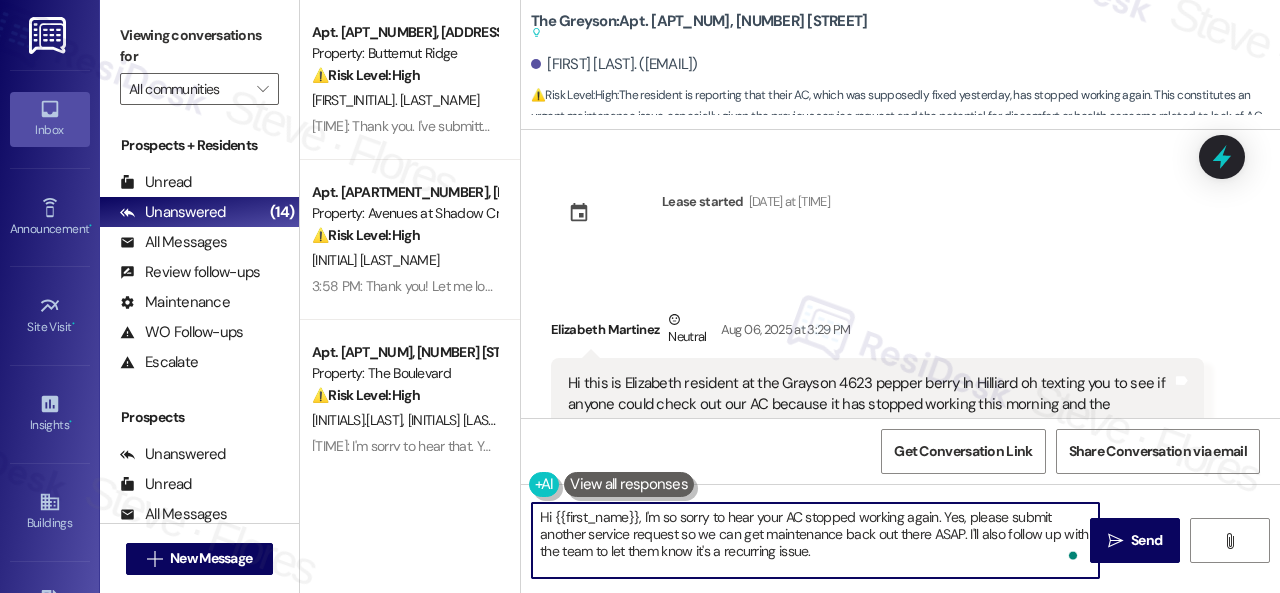 scroll, scrollTop: 0, scrollLeft: 0, axis: both 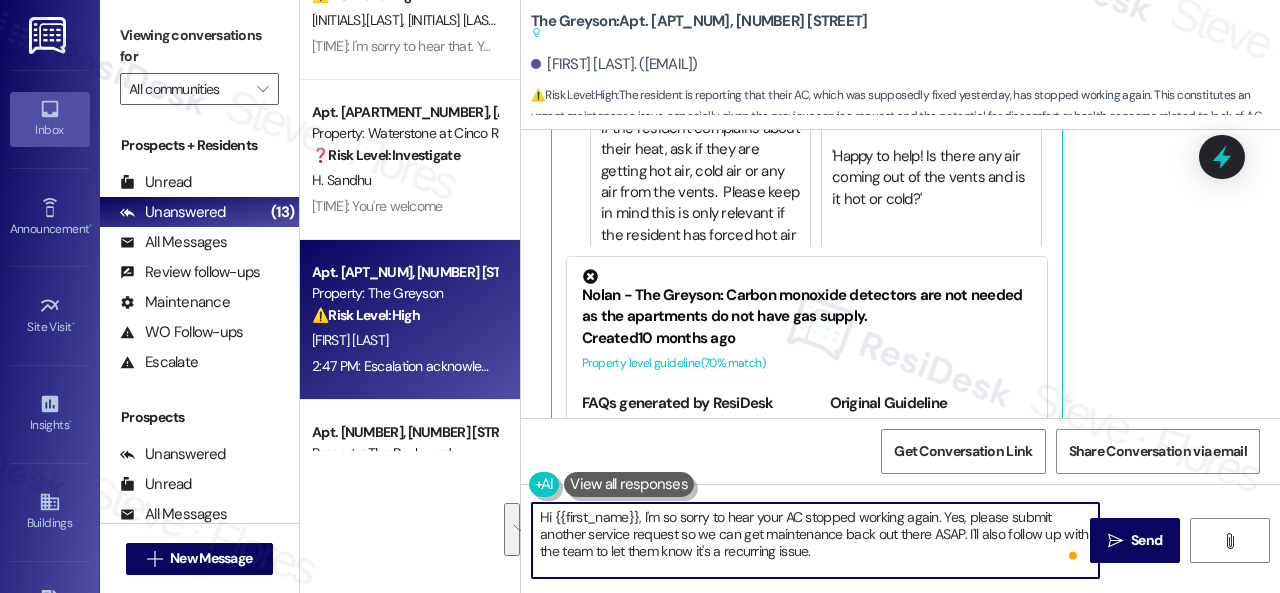 drag, startPoint x: 943, startPoint y: 515, endPoint x: 950, endPoint y: 572, distance: 57.428215 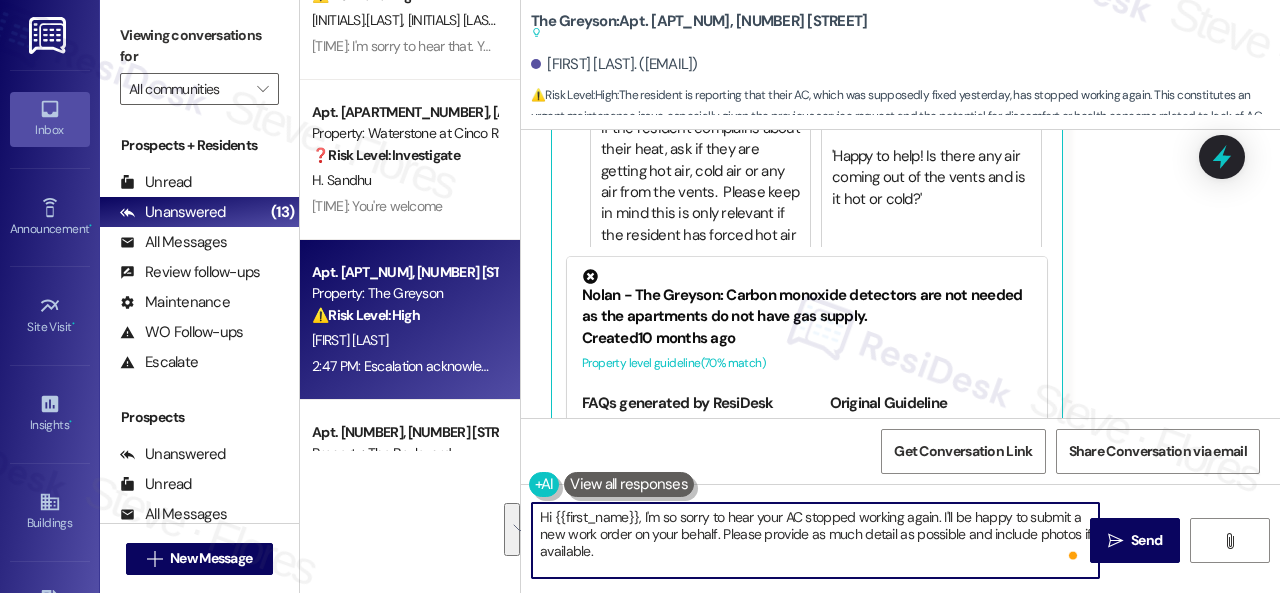 scroll, scrollTop: 68, scrollLeft: 0, axis: vertical 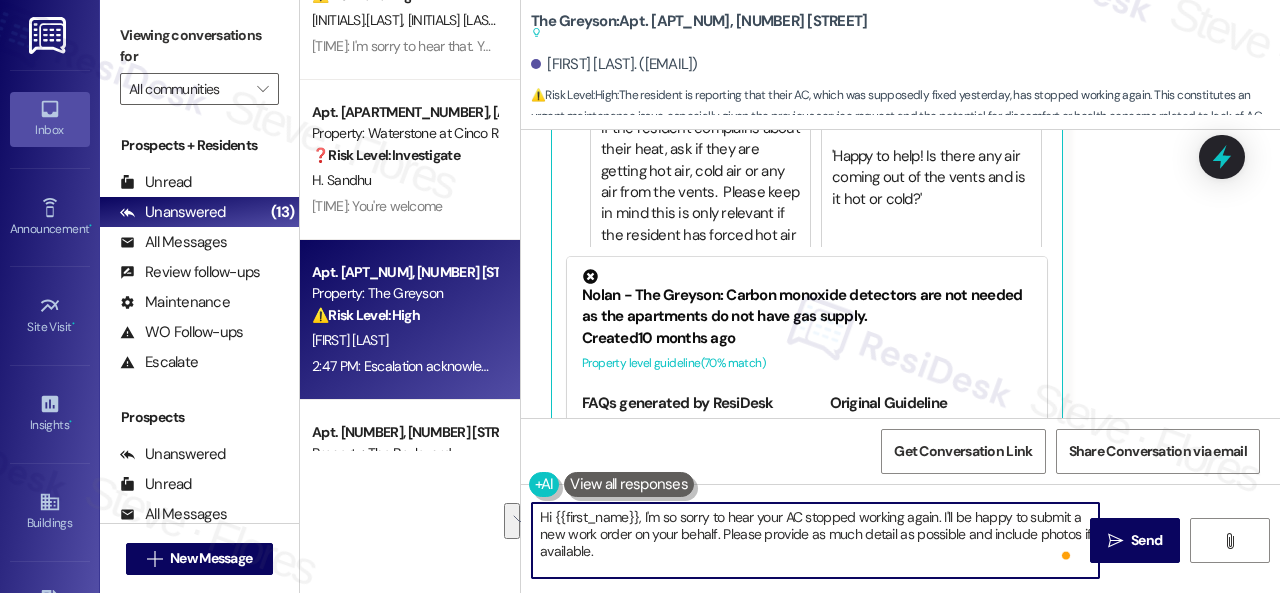 drag, startPoint x: 721, startPoint y: 535, endPoint x: 732, endPoint y: 553, distance: 21.095022 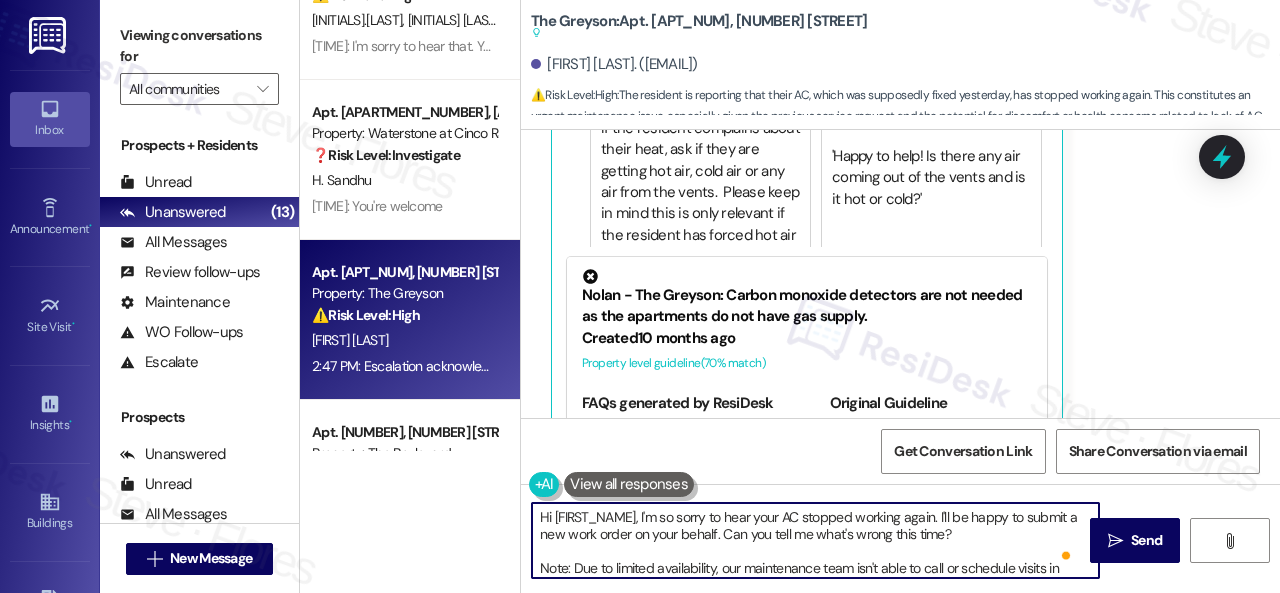 scroll, scrollTop: 40, scrollLeft: 0, axis: vertical 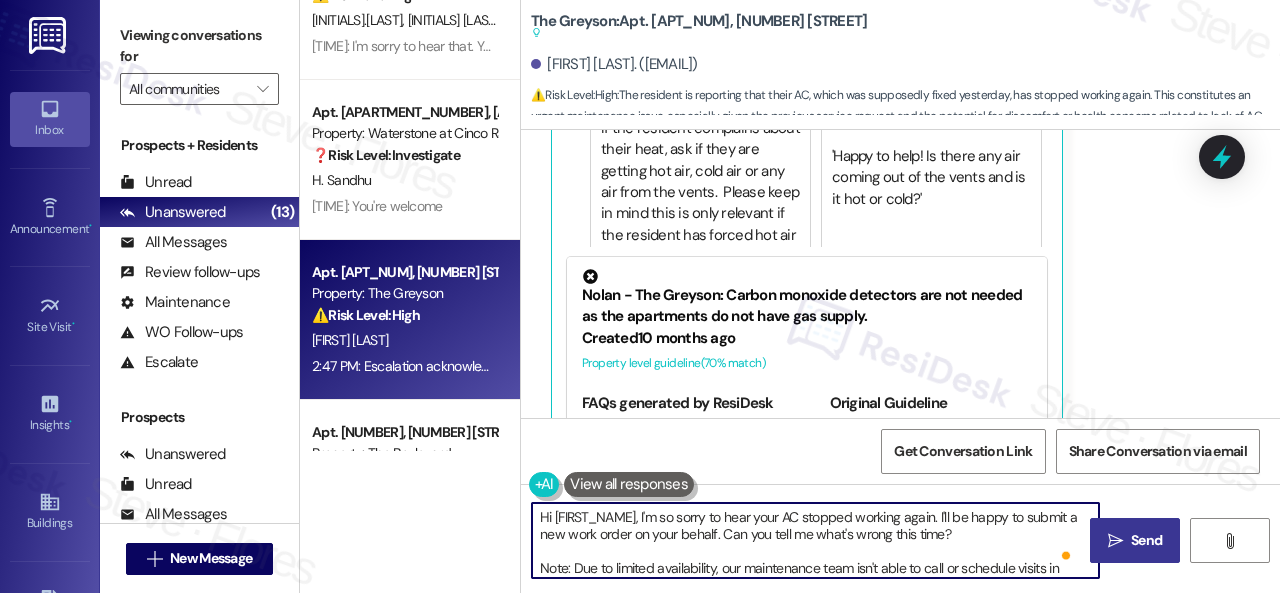 type on "Hi [FIRST_NAME], I'm so sorry to hear your AC stopped working again. I'll be happy to submit a new work order on your behalf. Can you tell me what's wrong this time?
Note: Due to limited availability, our maintenance team isn't able to call or schedule visits in advance. By submitting a work order, you're permitting them to enter your apartment, even if you're not home. If any children may be alone during the visit, please let me know so we can inform the team." 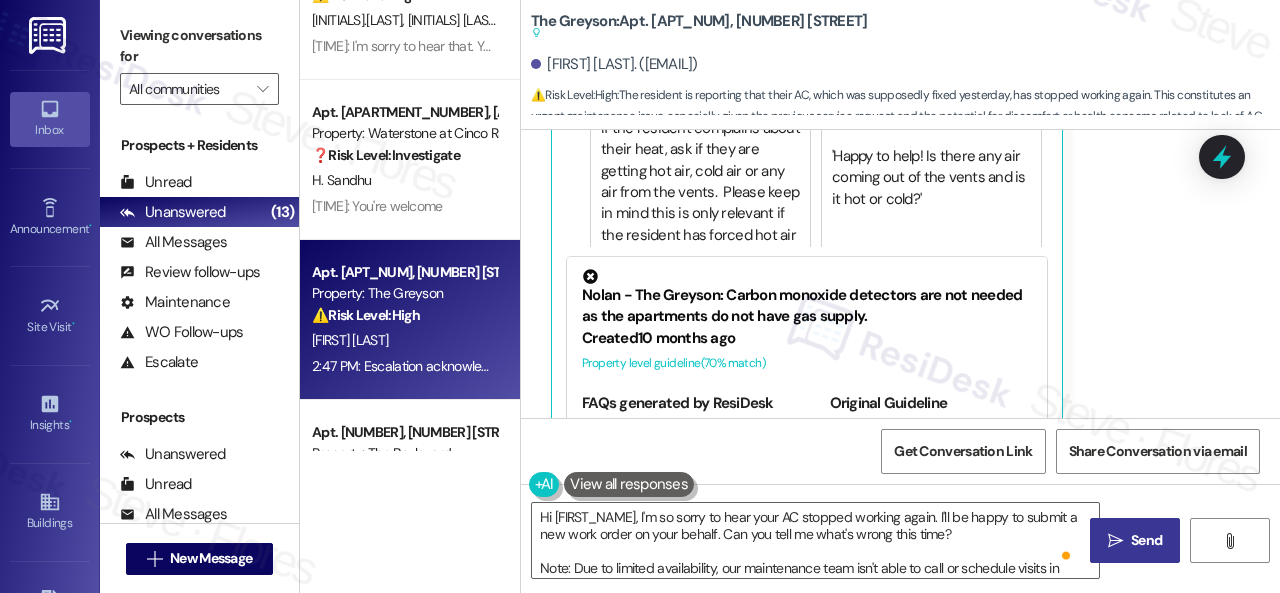 click on " Send" at bounding box center [1135, 540] 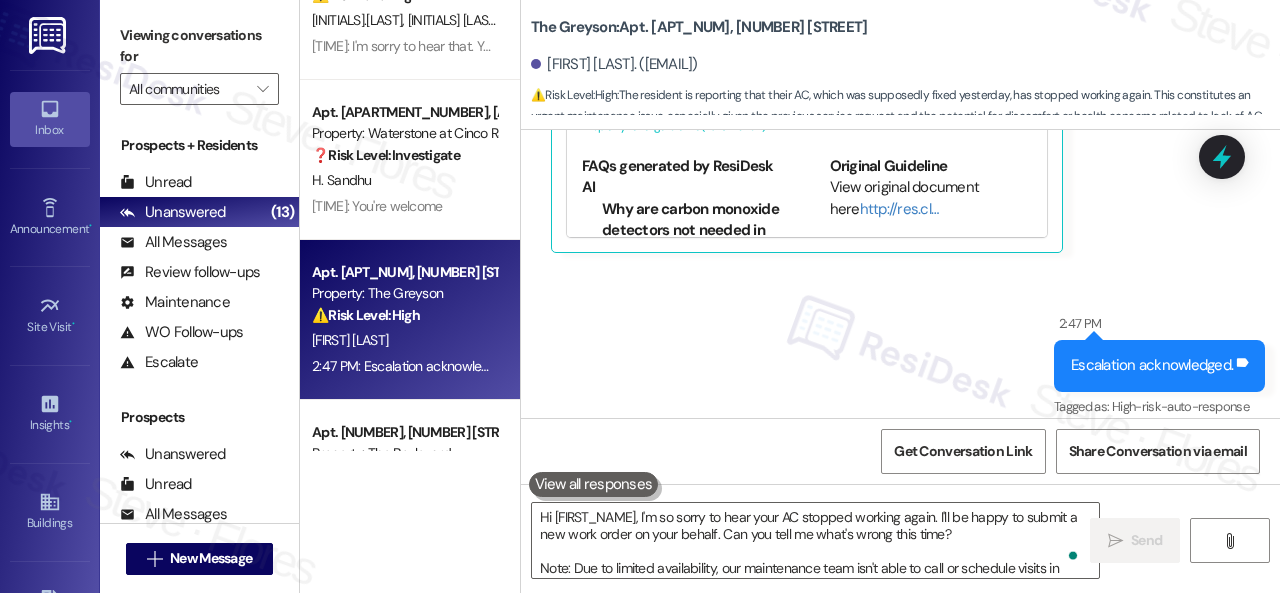 scroll, scrollTop: 4462, scrollLeft: 0, axis: vertical 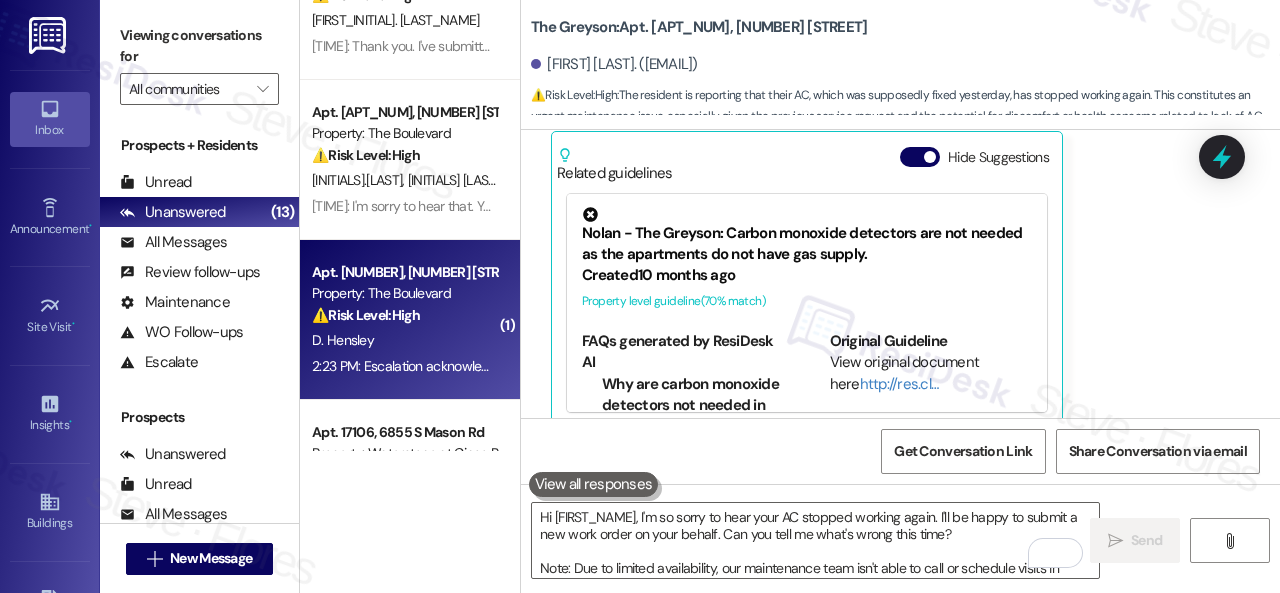 click on "Property: The Boulevard" at bounding box center [404, 293] 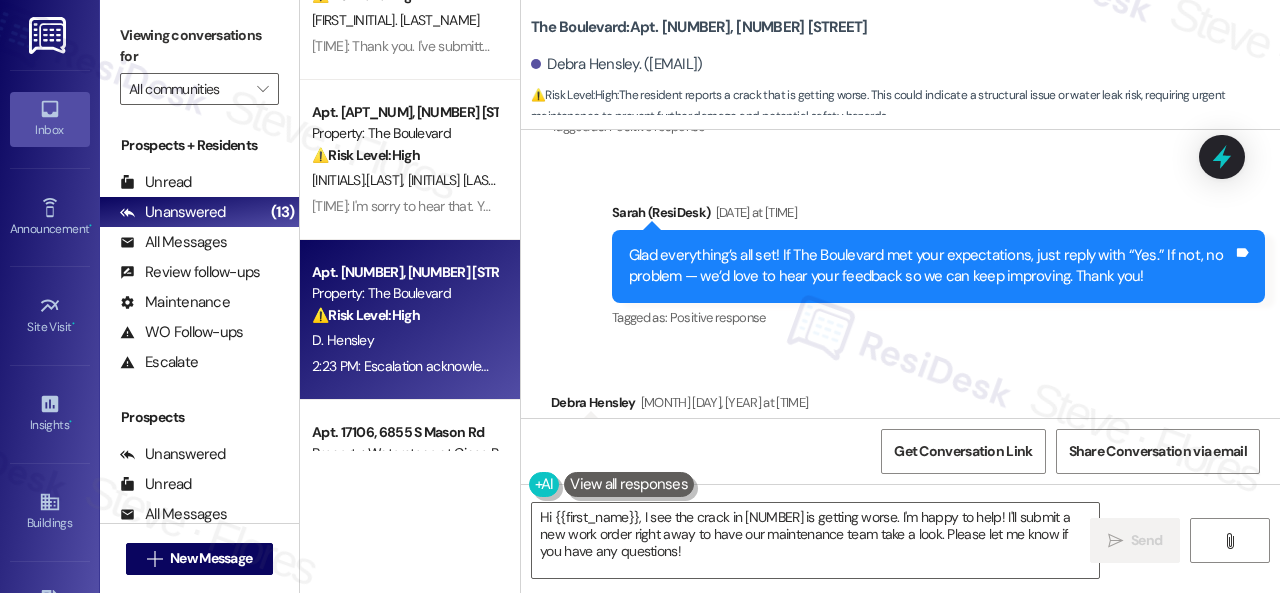 scroll, scrollTop: 25522, scrollLeft: 0, axis: vertical 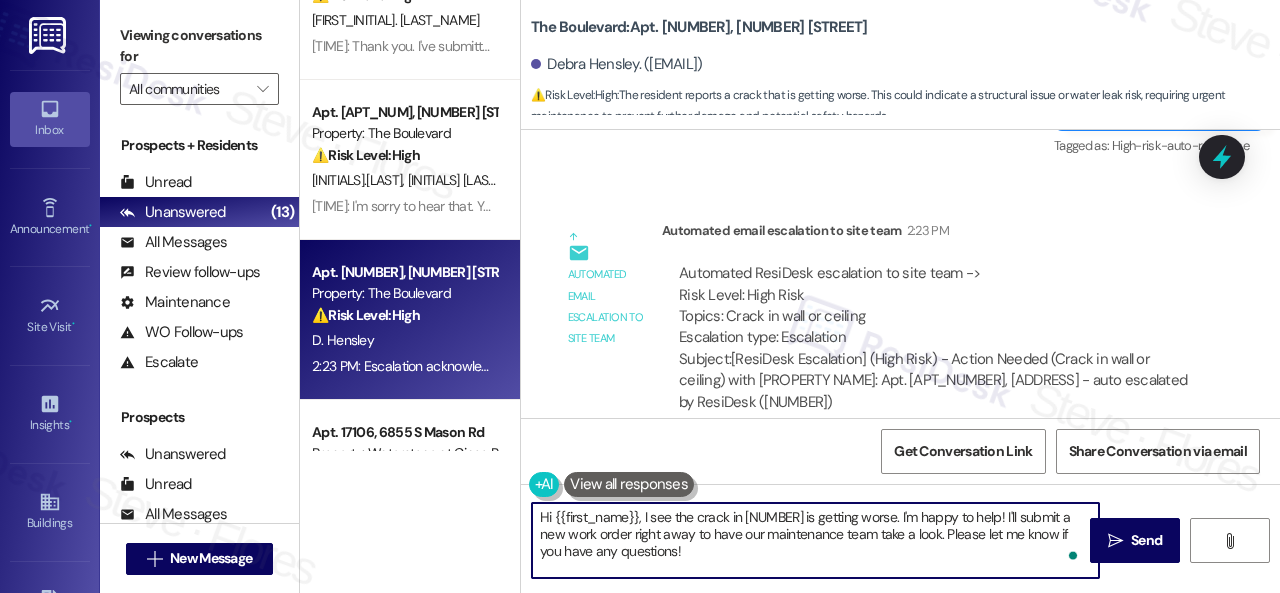 drag, startPoint x: 648, startPoint y: 515, endPoint x: 674, endPoint y: 558, distance: 50.24938 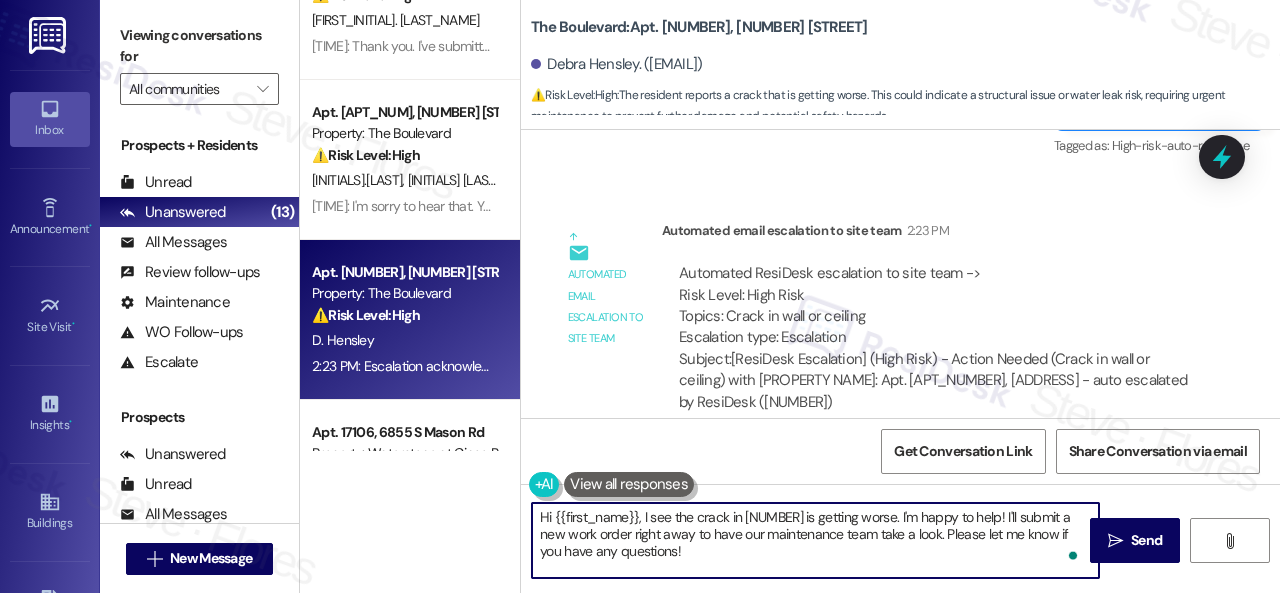 click on "Hi {{first_name}}, I see the crack in [NUMBER] is getting worse. I'm happy to help! I'll submit a new work order right away to have our maintenance team take a look. Please let me know if you have any questions!" at bounding box center [815, 540] 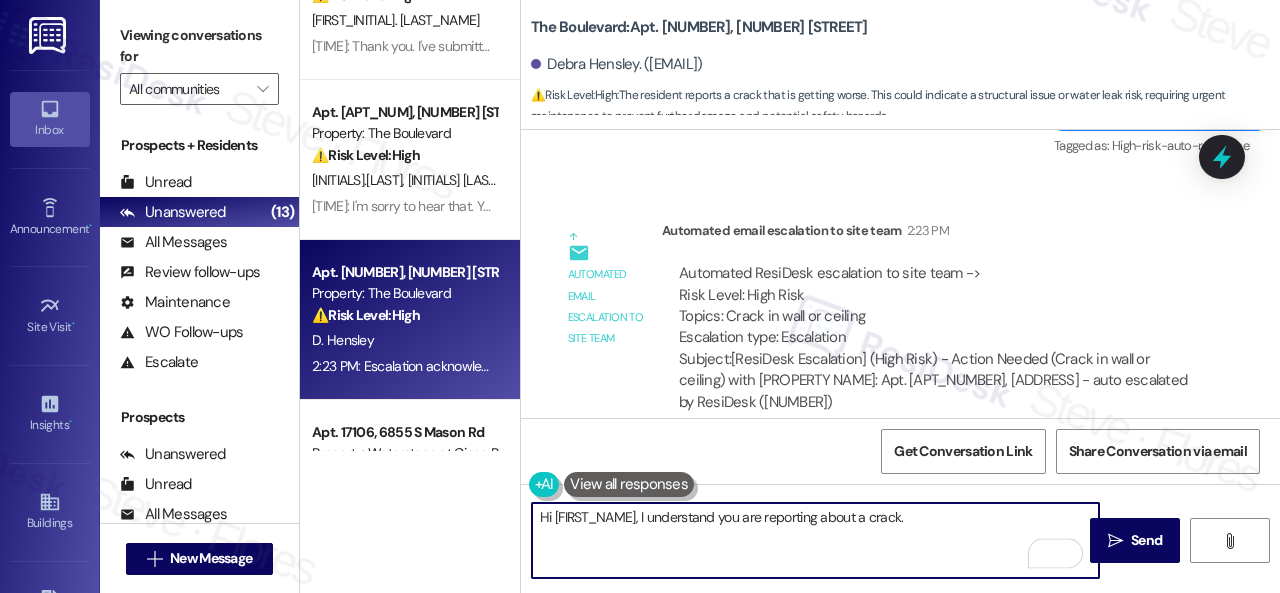 click on "Hi [FIRST_NAME], I understand you are reporting about a crack." at bounding box center (815, 540) 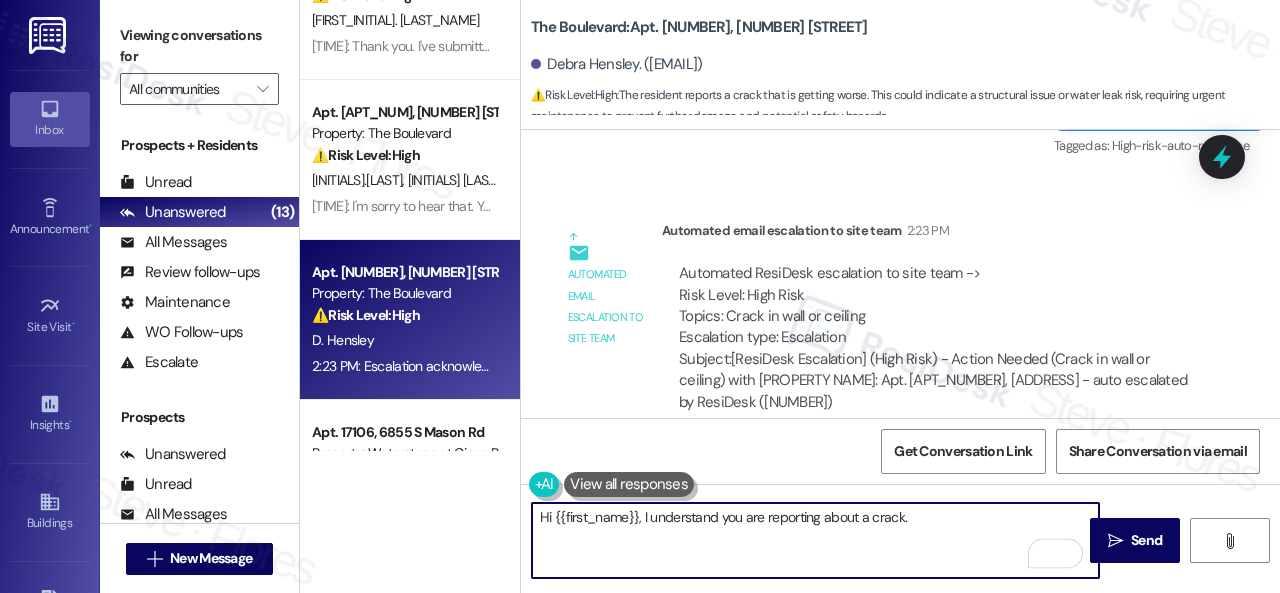 click on "Hi {{first_name}}, I understand you are reporting about a crack." at bounding box center (815, 540) 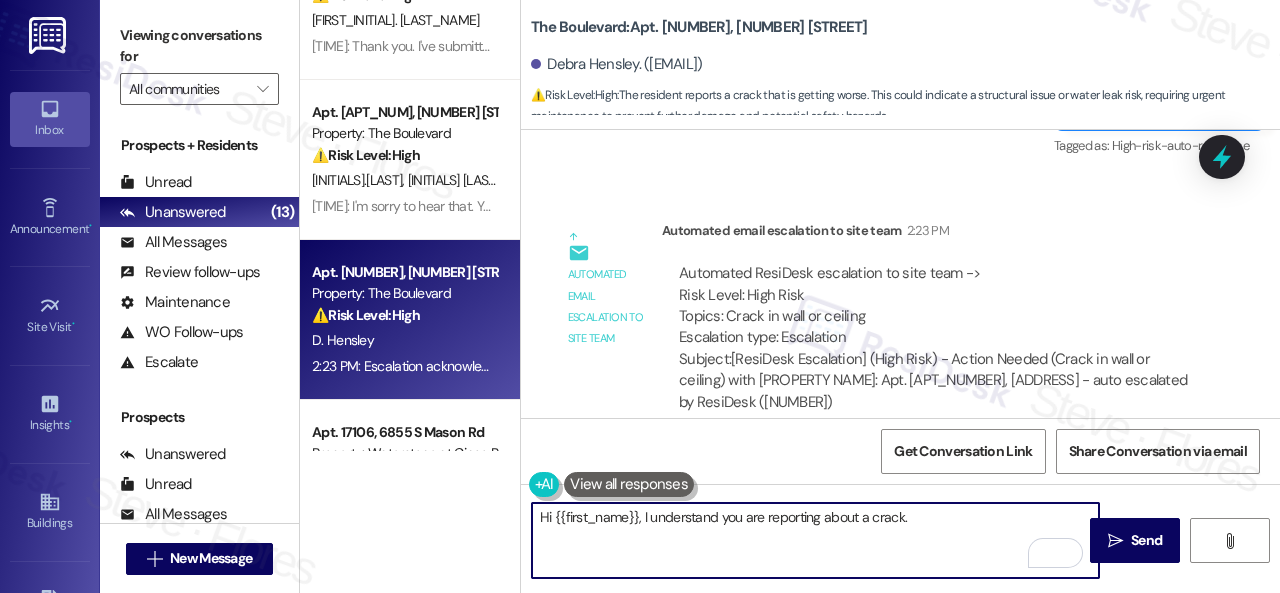 click on "Hi {{first_name}}, I understand you are reporting about a crack." at bounding box center (815, 540) 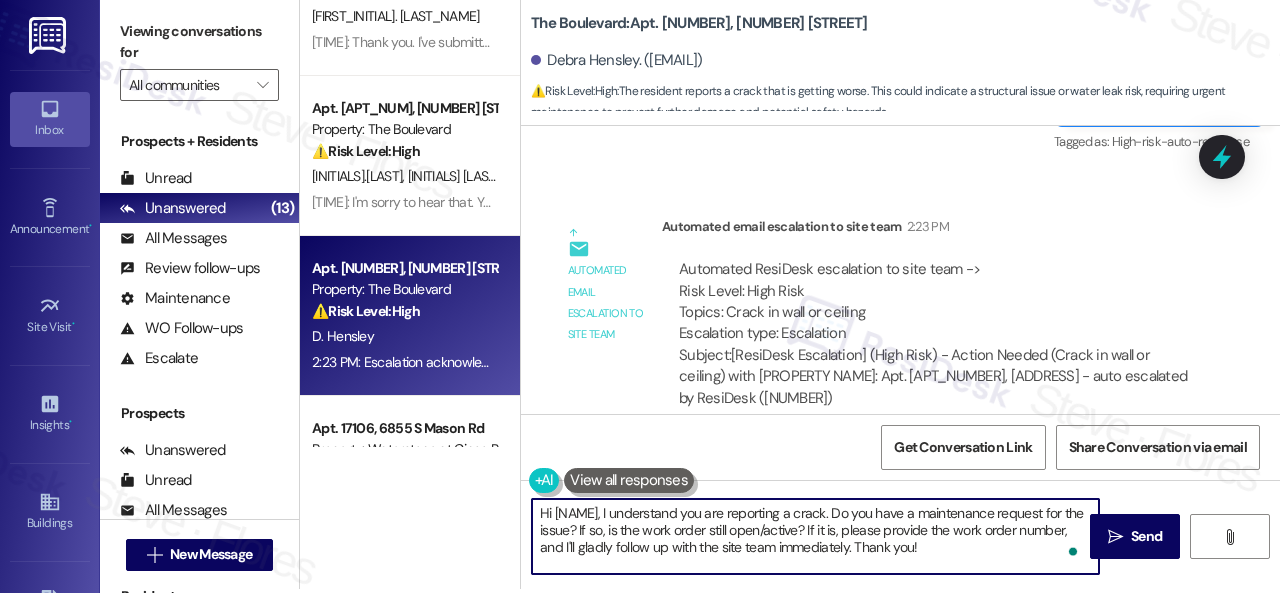scroll, scrollTop: 6, scrollLeft: 0, axis: vertical 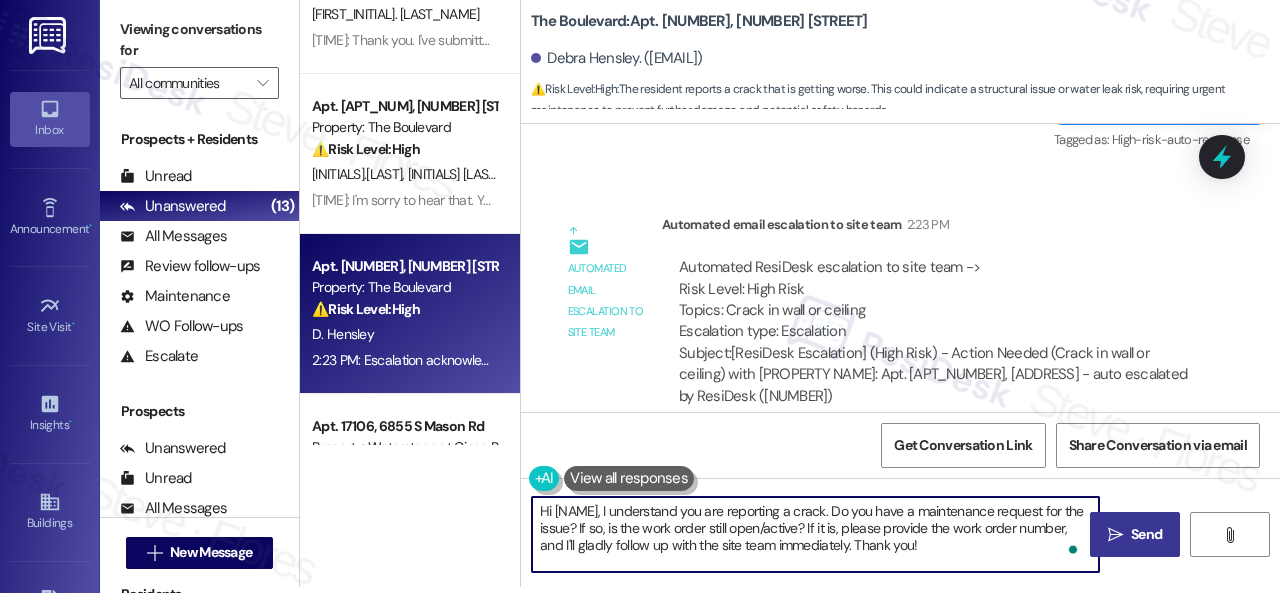 type on "Hi [NAME], I understand you are reporting a crack. Do you have a maintenance request for the issue? If so, is the work order still open/active? If it is, please provide the work order number, and I'll gladly follow up with the site team immediately. Thank you!" 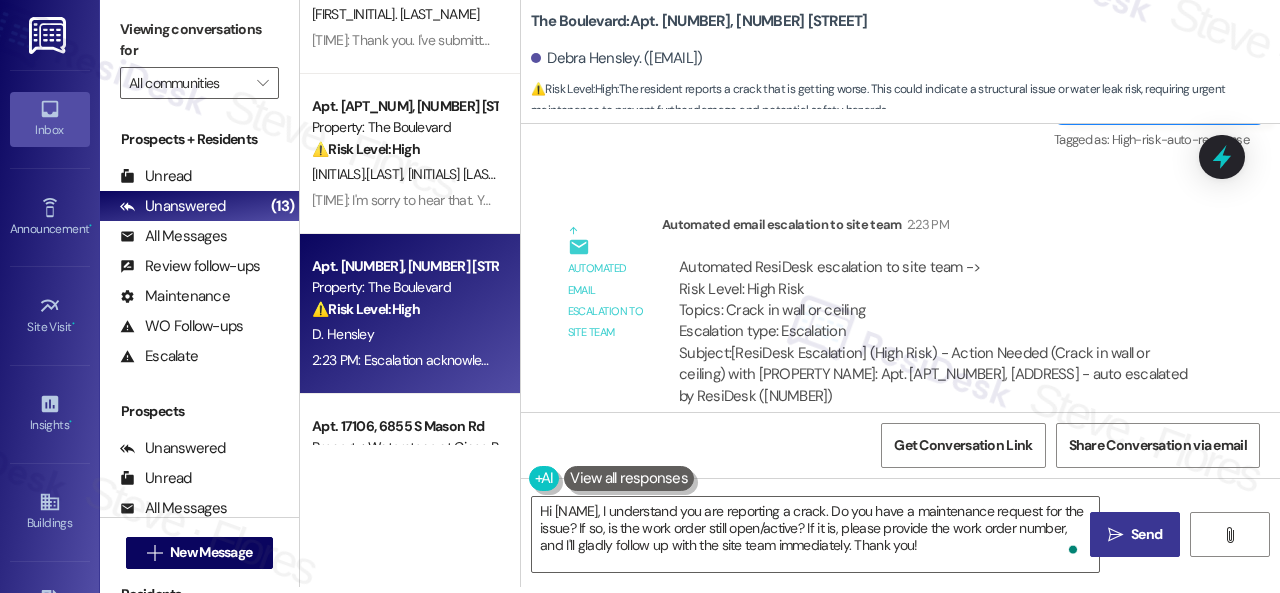 click on "" at bounding box center (1115, 535) 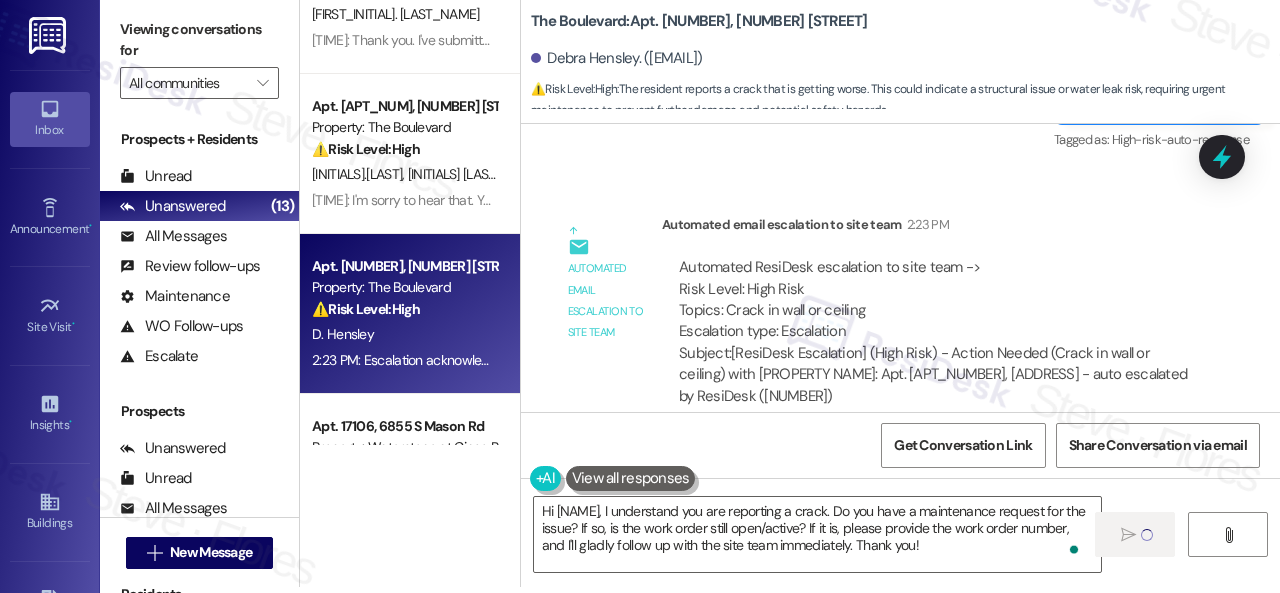type 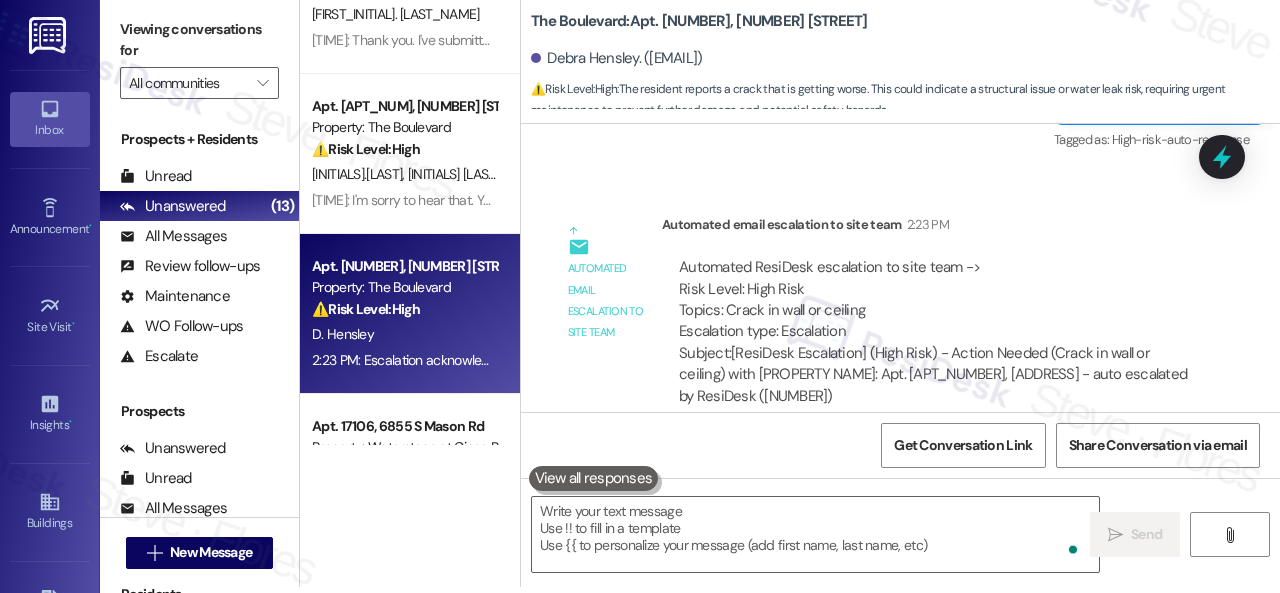 scroll, scrollTop: 0, scrollLeft: 0, axis: both 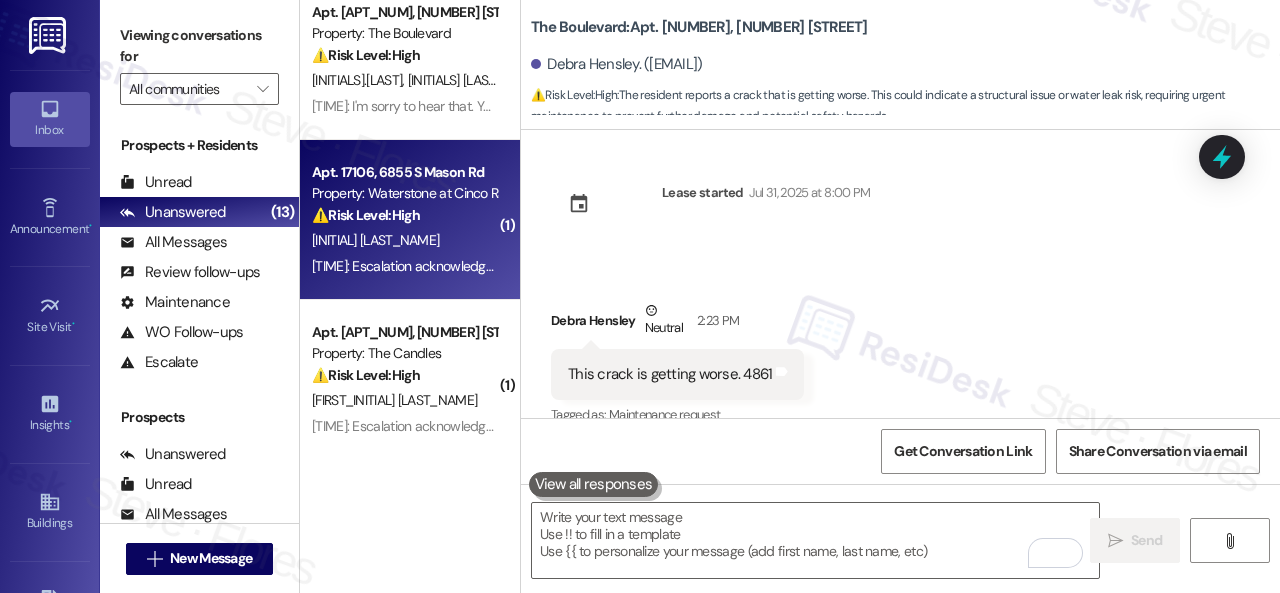 click on "[INITIAL] [LAST_NAME]" at bounding box center (404, 240) 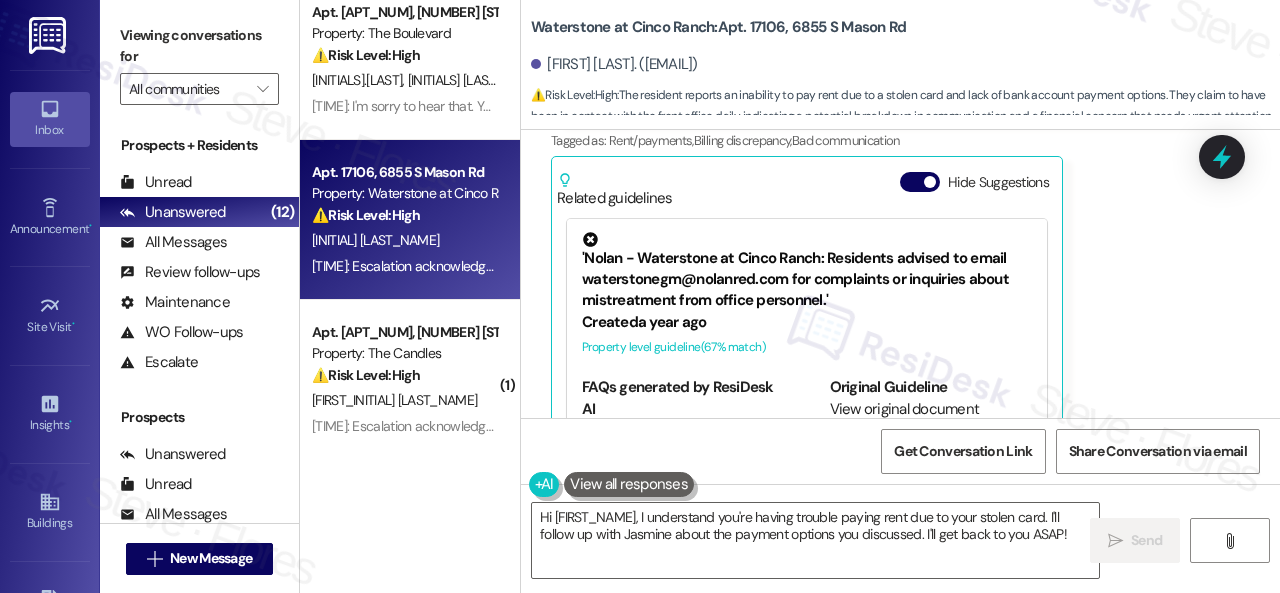 scroll, scrollTop: 12521, scrollLeft: 0, axis: vertical 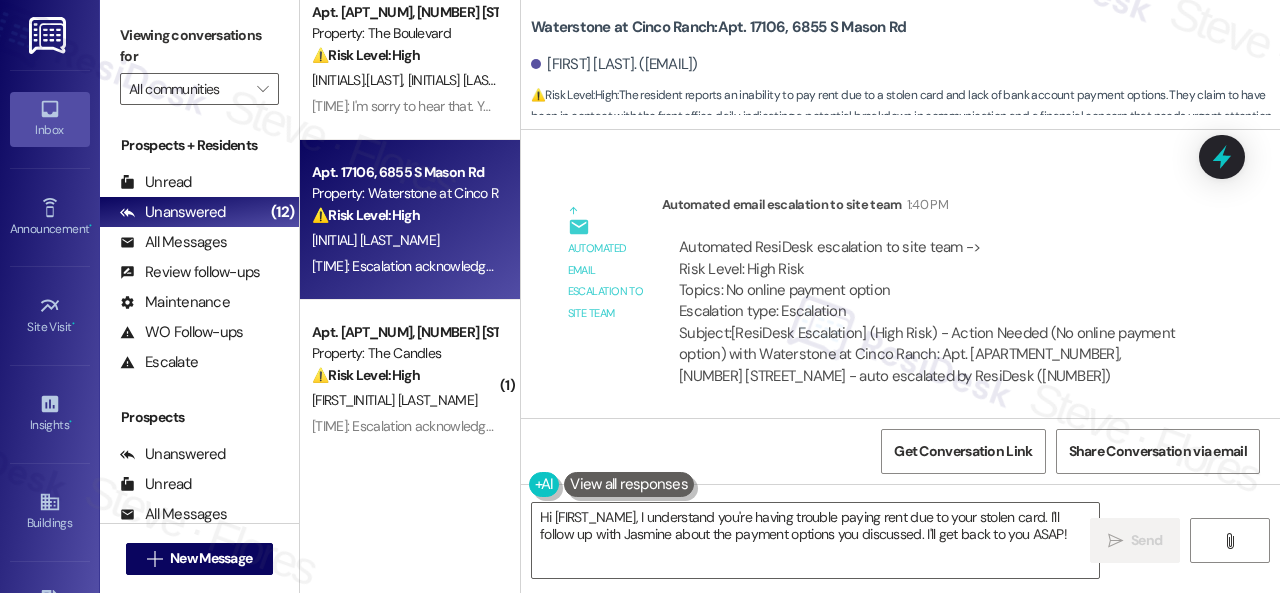 click on "Get Conversation Link Share Conversation via email" at bounding box center [900, 451] 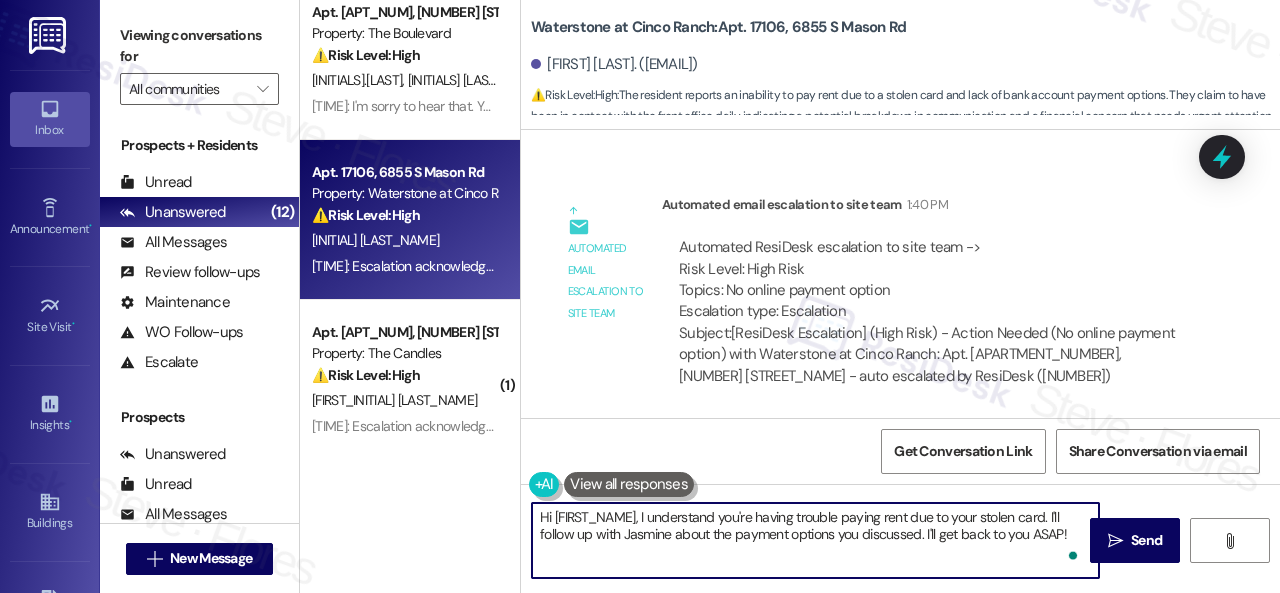 drag, startPoint x: 790, startPoint y: 528, endPoint x: 413, endPoint y: 478, distance: 380.3012 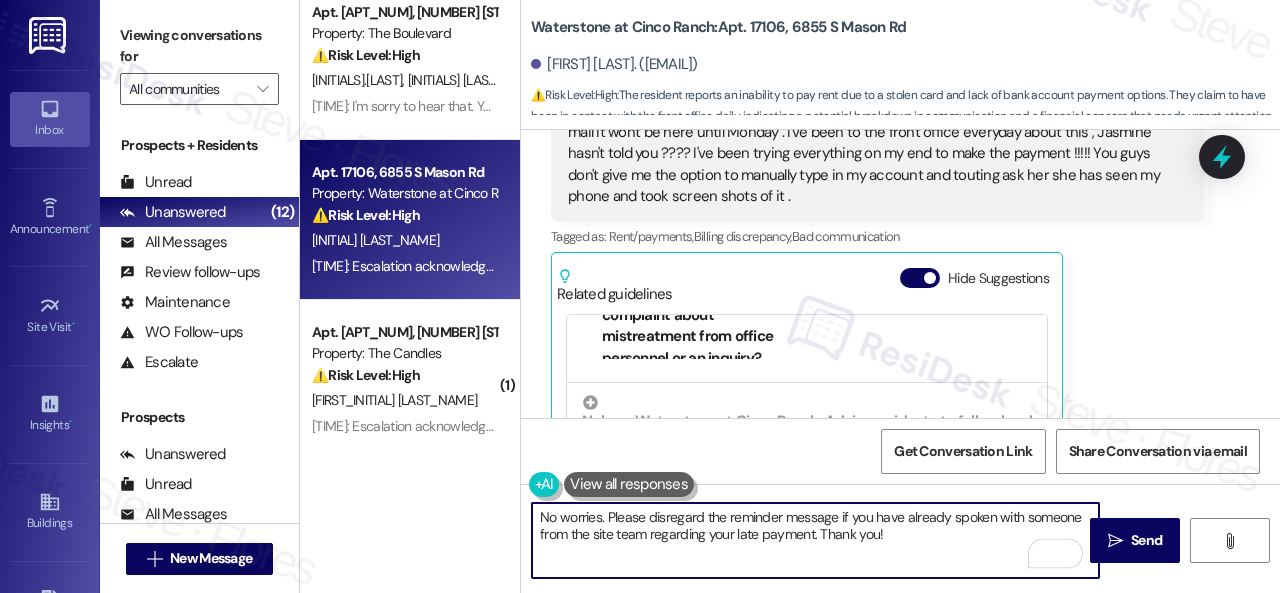 scroll, scrollTop: 12259, scrollLeft: 0, axis: vertical 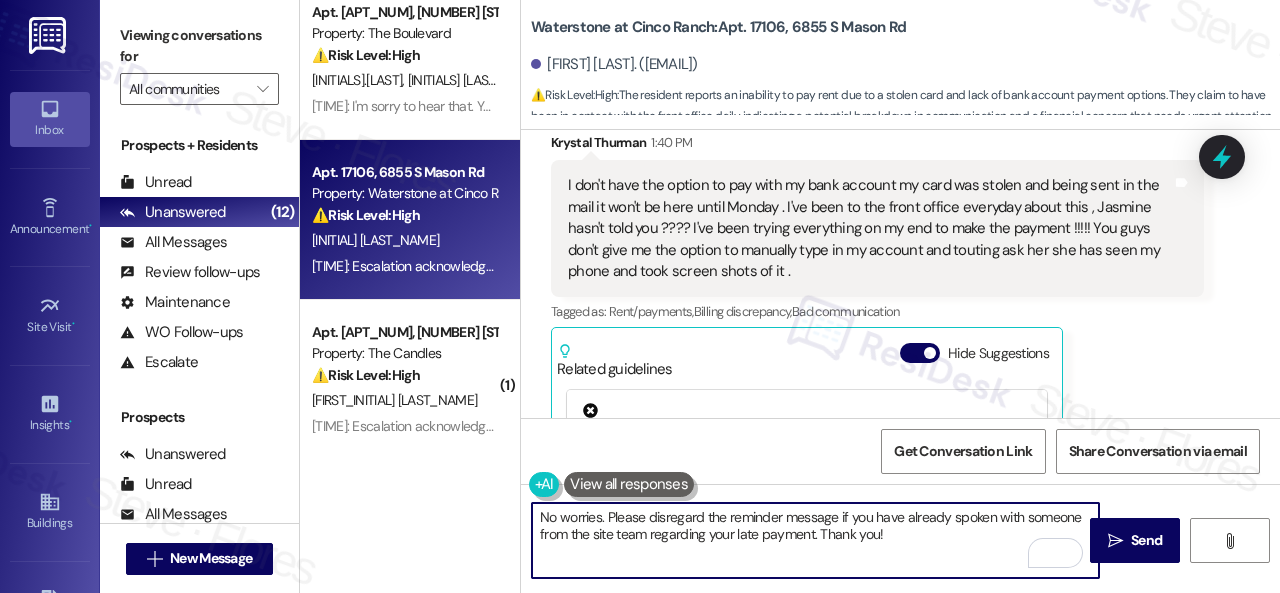 click on "No worries. Please disregard the reminder message if you have already spoken with someone from the site team regarding your late payment. Thank you!" at bounding box center [815, 540] 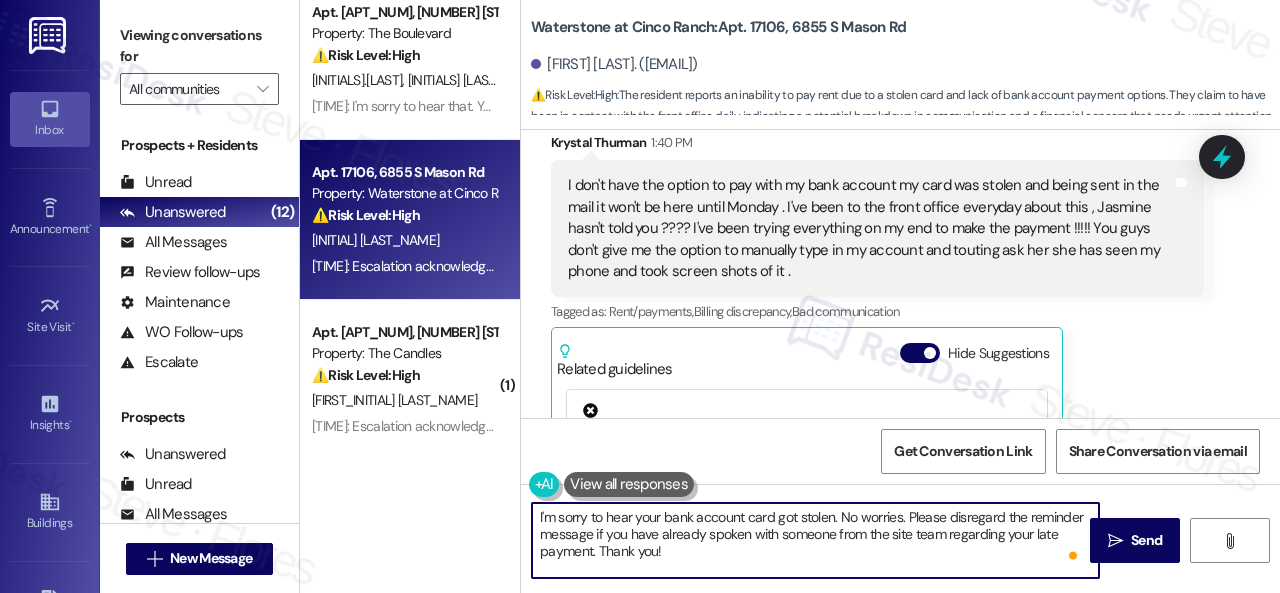click on "I'm sorry to hear your bank account card got stolen. No worries. Please disregard the reminder message if you have already spoken with someone from the site team regarding your late payment. Thank you!" at bounding box center [815, 540] 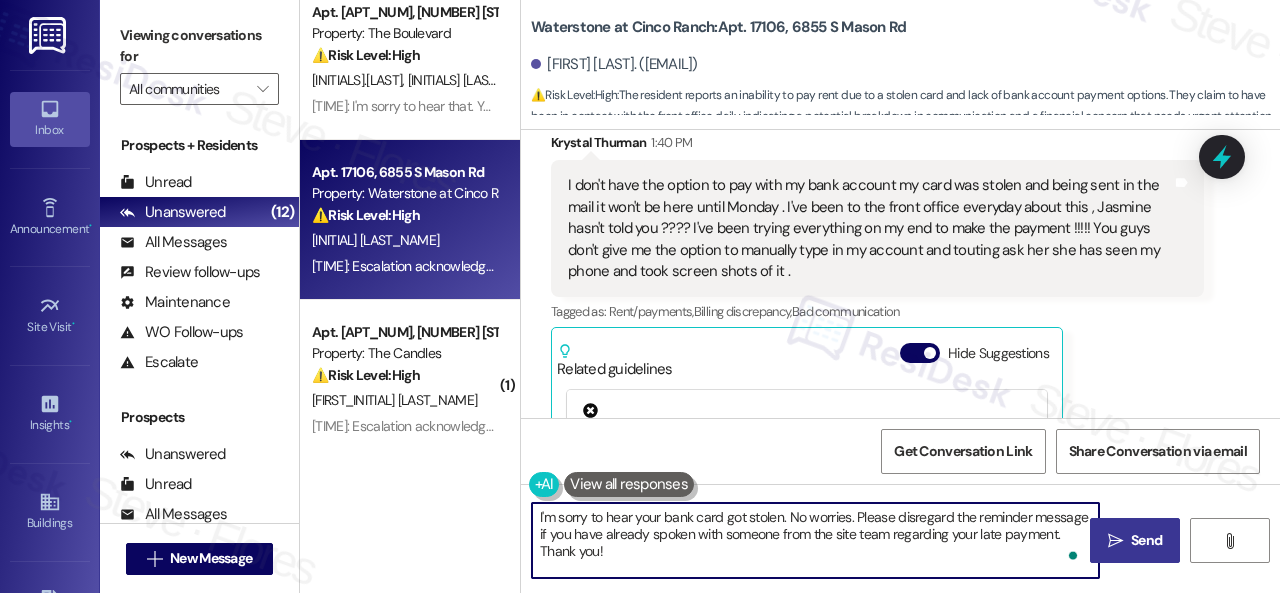 type on "I'm sorry to hear your bank card got stolen. No worries. Please disregard the reminder message if you have already spoken with someone from the site team regarding your late payment. Thank you!" 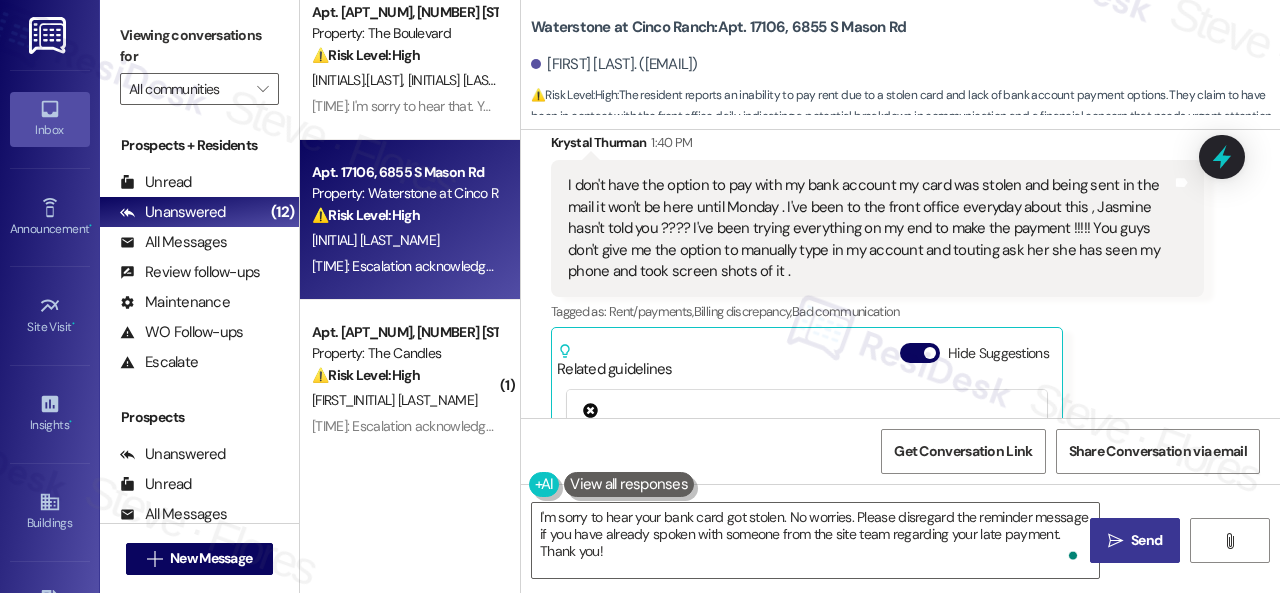 click on "Send" at bounding box center [1146, 540] 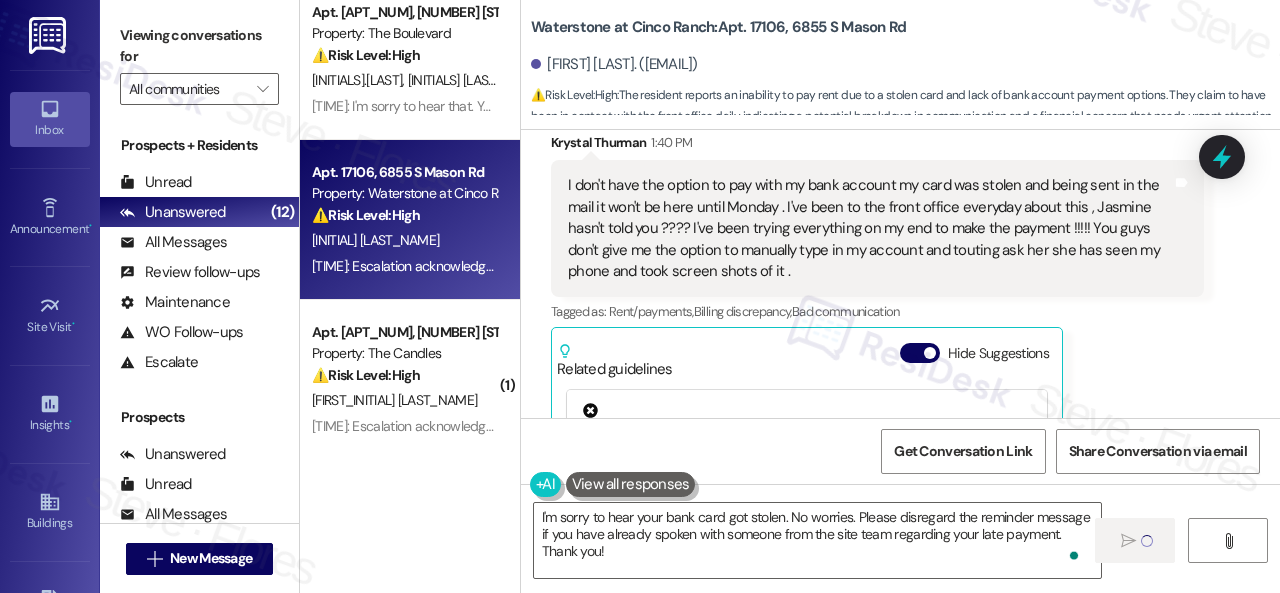 type 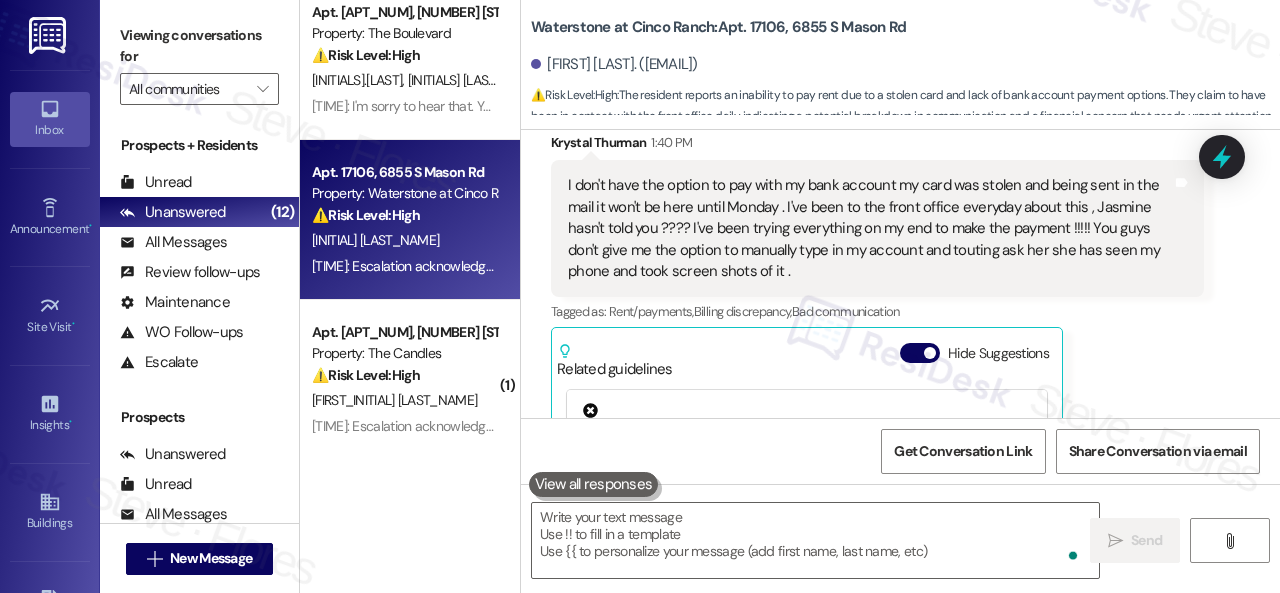 scroll, scrollTop: 12521, scrollLeft: 0, axis: vertical 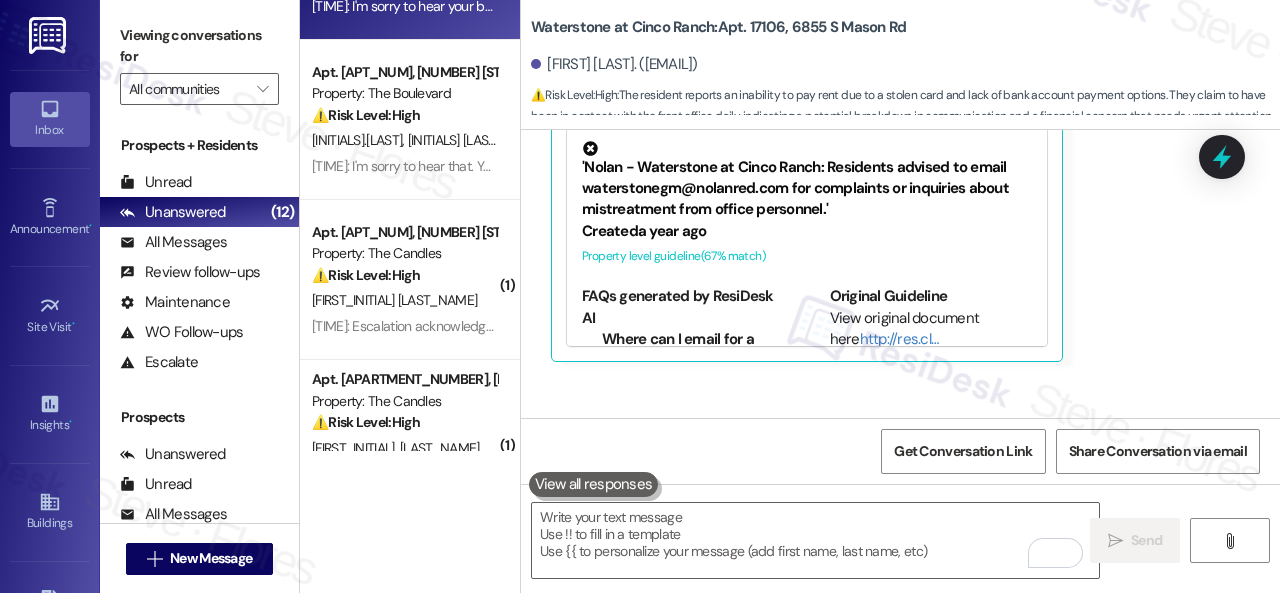 drag, startPoint x: 402, startPoint y: 296, endPoint x: 524, endPoint y: 290, distance: 122.14745 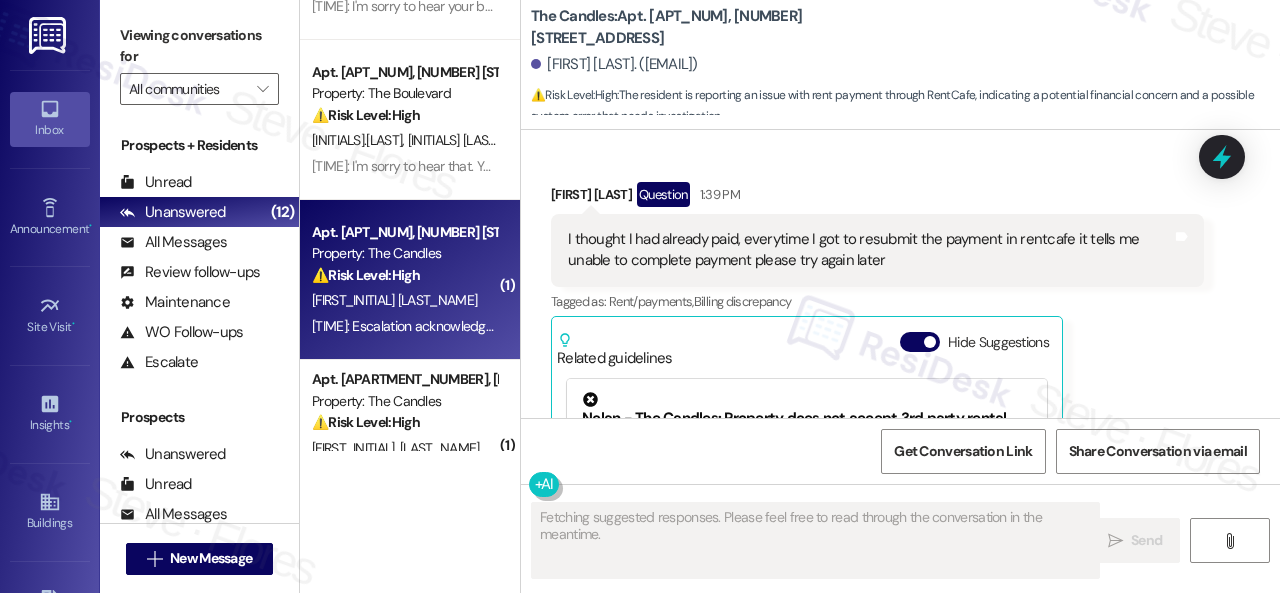 scroll, scrollTop: 3292, scrollLeft: 0, axis: vertical 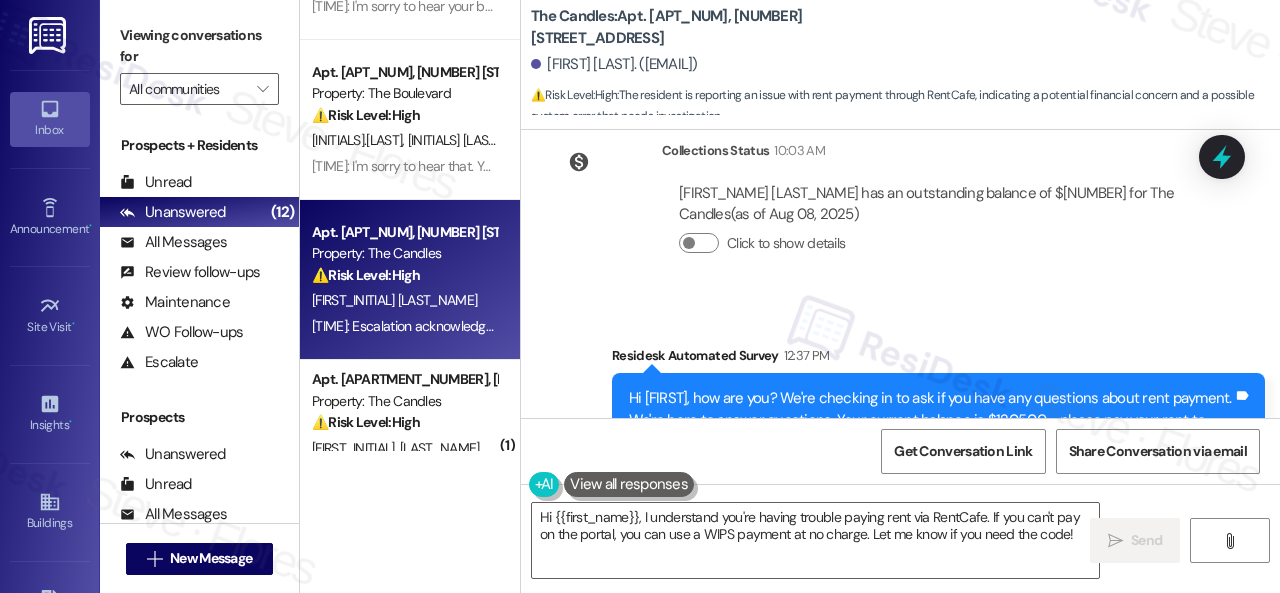 click on "[FIRST] [LAST] has an outstanding balance of $1205 for The Candles  (as of [DATE]) Click to show details" at bounding box center [933, 226] 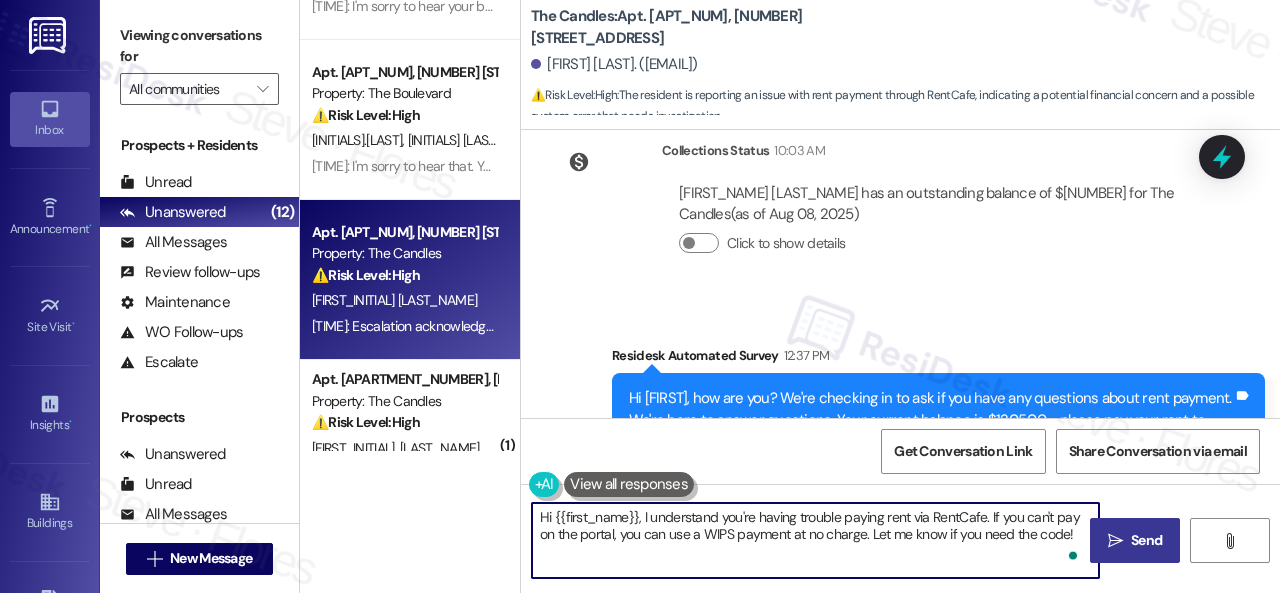 drag, startPoint x: 989, startPoint y: 515, endPoint x: 1146, endPoint y: 552, distance: 161.30096 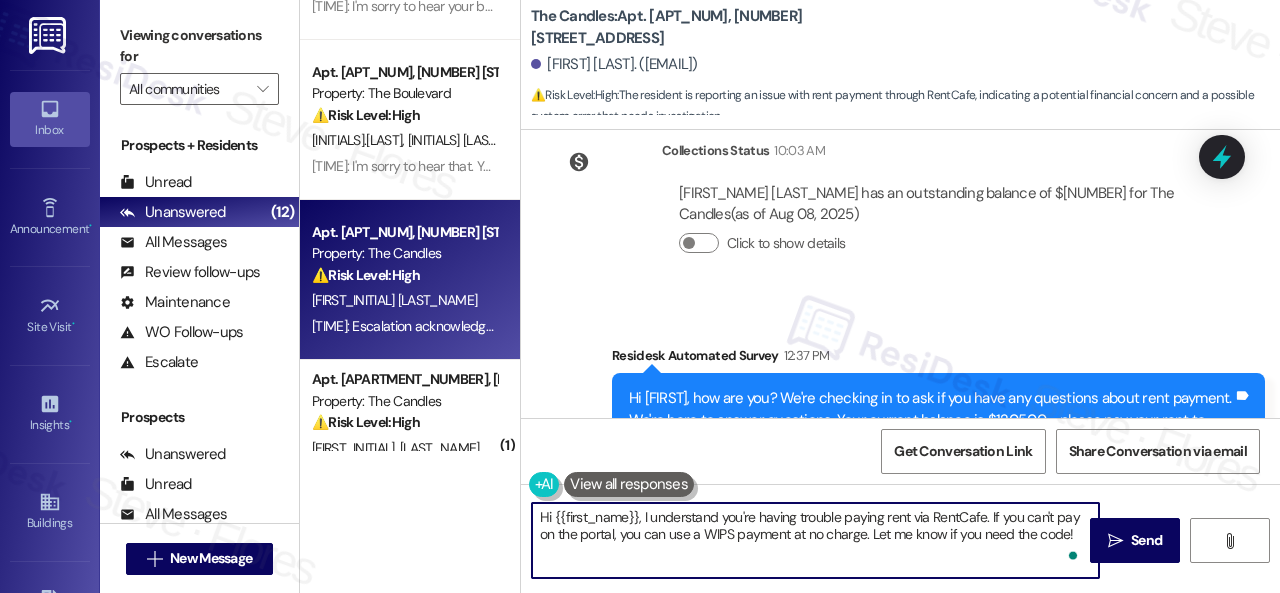 paste on "The site team has been informed about your inquiry or concern. I'll get back to you as soon as they respond. I appreciate your patience. Thank you" 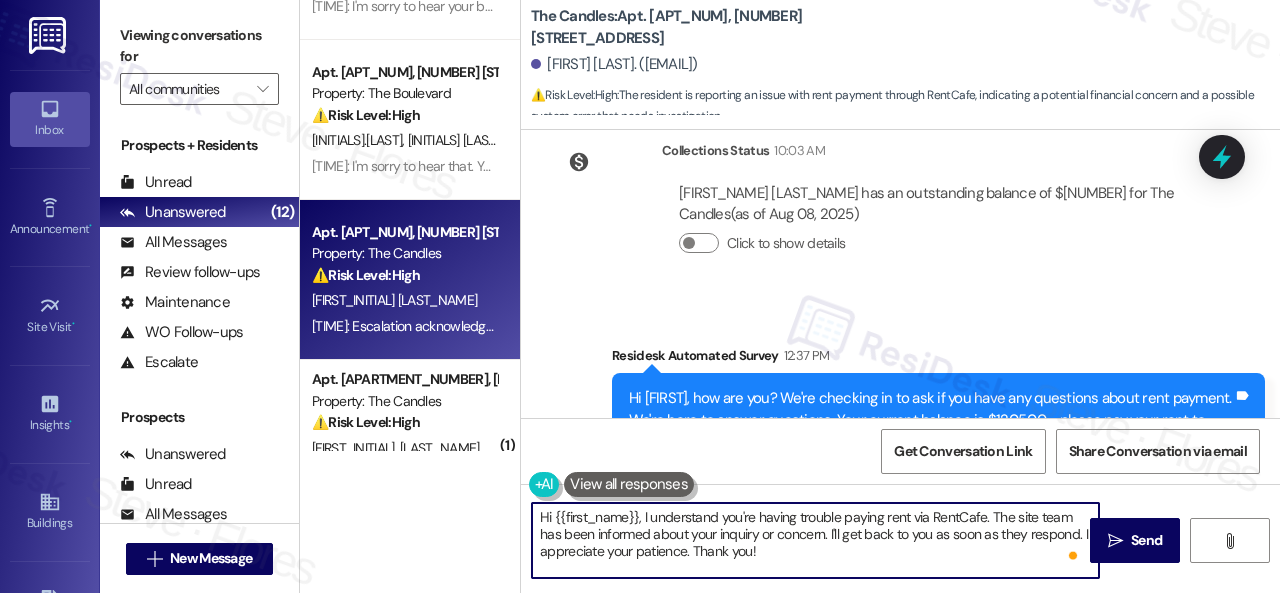 click on "Survey, sent via SMS Residesk Automated Survey [TIME] Hi [NAME], how are you? We're checking in to ask if you have any questions about rent payment. We're here to answer questions. Your current balance is $[AMOUNT] - please pay your rent to avoid a late fee. If you've already paid, thank you for your patience! Tags and notes Tagged as:   Delinquent payment reminders Click to highlight conversations about Delinquent payment reminders" at bounding box center (938, 421) 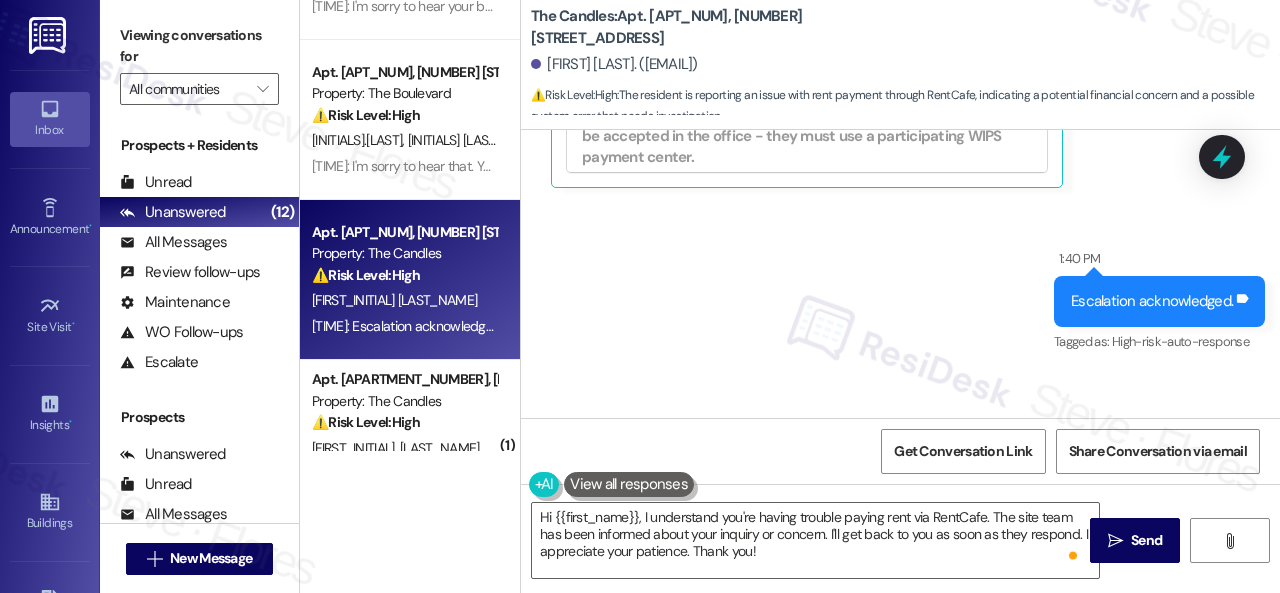 scroll, scrollTop: 3730, scrollLeft: 0, axis: vertical 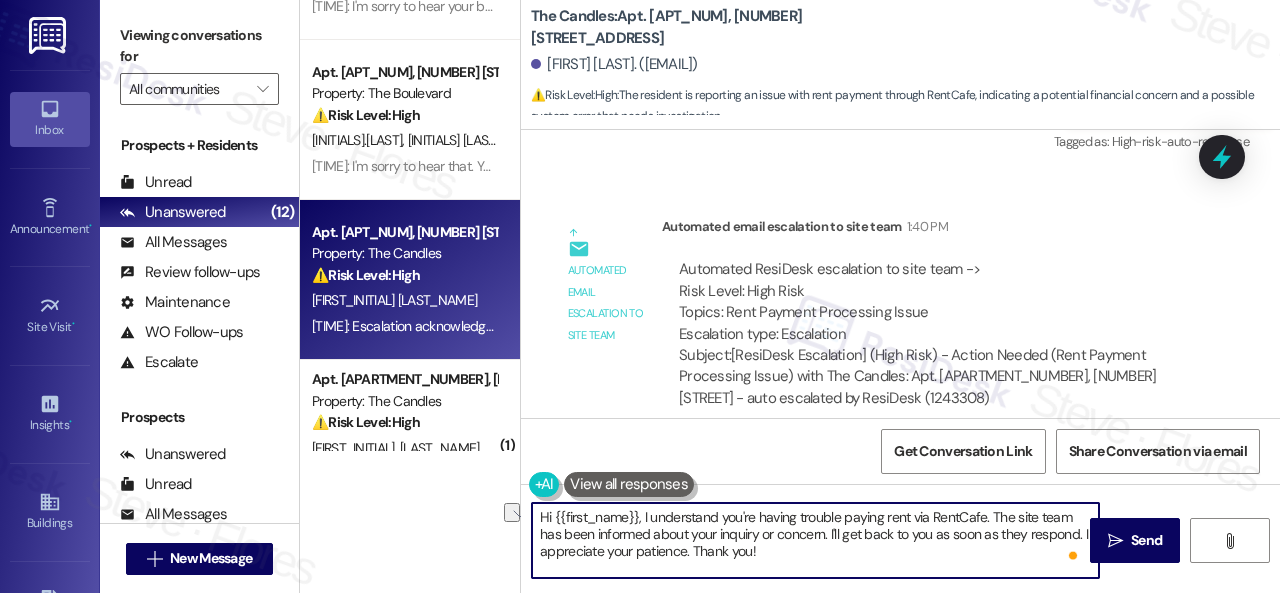 drag, startPoint x: 643, startPoint y: 509, endPoint x: 454, endPoint y: 509, distance: 189 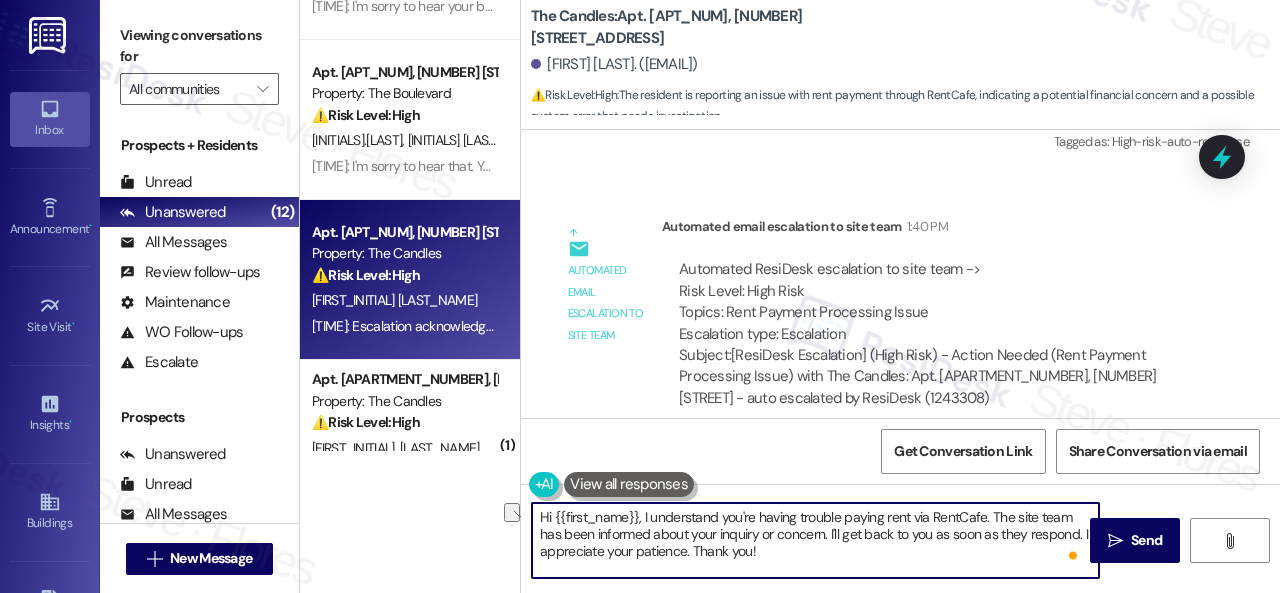 click on "( [NUMBER] ) Apt. [NUMBER], [STREET] Property: Grand Villas 🔧 Risk Level: Medium The resident reports a stuck bathtub drain. This is a non-urgent maintenance request. P. Mond [TIME]: I live in Apt [NUMBER]. The drain in my bathtub in the Master bedroom is STUCK [TIME]: I live in Apt [NUMBER]. The drain in my bathtub in the Master bedroom is STUCK Archived on [DATE] Apt. [NUMBER], [STREET] Property: The Greyson ⚠️ Risk Level: High The resident is reporting that their AC, which was supposedly fixed yesterday, has stopped working again. This constitutes an urgent maintenance issue, especially given the previous service request and the potential for discomfort or health concerns related to lack of AC. E. Martinez Apt. [NUMBER], [STREET] Property: Waterstone at Cinco Ranch ⚠️ Risk Level: High K. Thurman Apt. [NUMBER], [STREET] Property: The Boulevard ⚠️ Risk Level: High G. Goodman D. Pinedo [TIME]: I'm sorry to hear that. You're welcome! Apt. [NUMBER], [STREET] High" at bounding box center (790, 296) 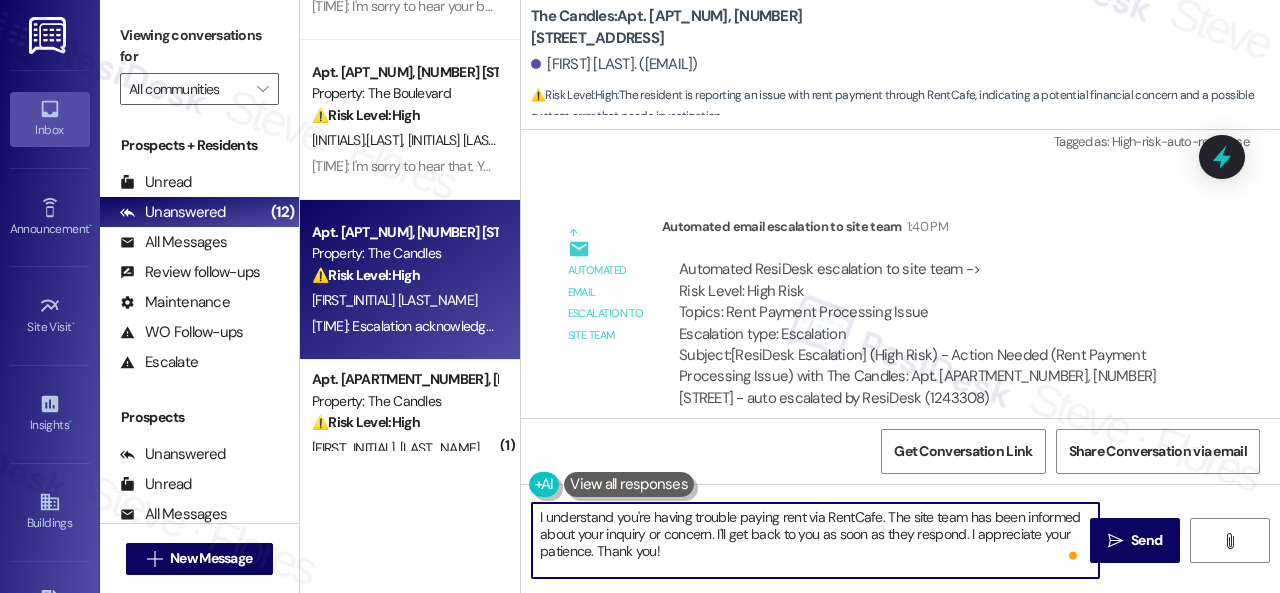 click on "I understand you're having trouble paying rent via RentCafe. The site team has been informed about your inquiry or concern. I'll get back to you as soon as they respond. I appreciate your patience. Thank you!" at bounding box center [815, 540] 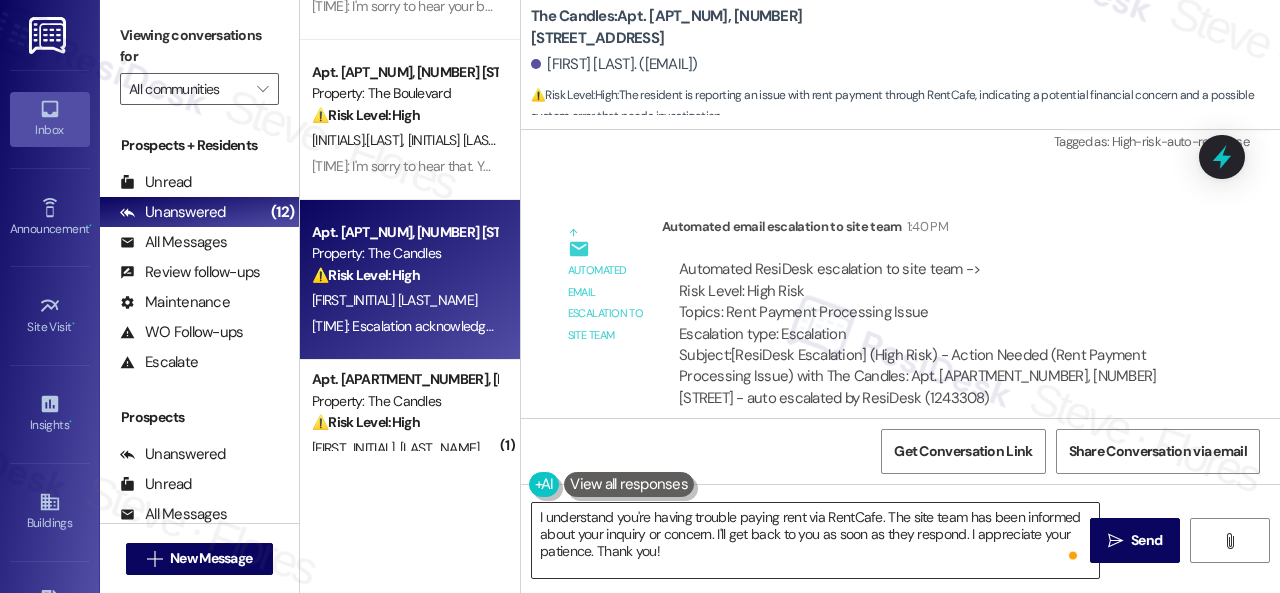 click on "I understand you're having trouble paying rent via RentCafe. The site team has been informed about your inquiry or concern. I'll get back to you as soon as they respond. I appreciate your patience. Thank you!" at bounding box center (815, 540) 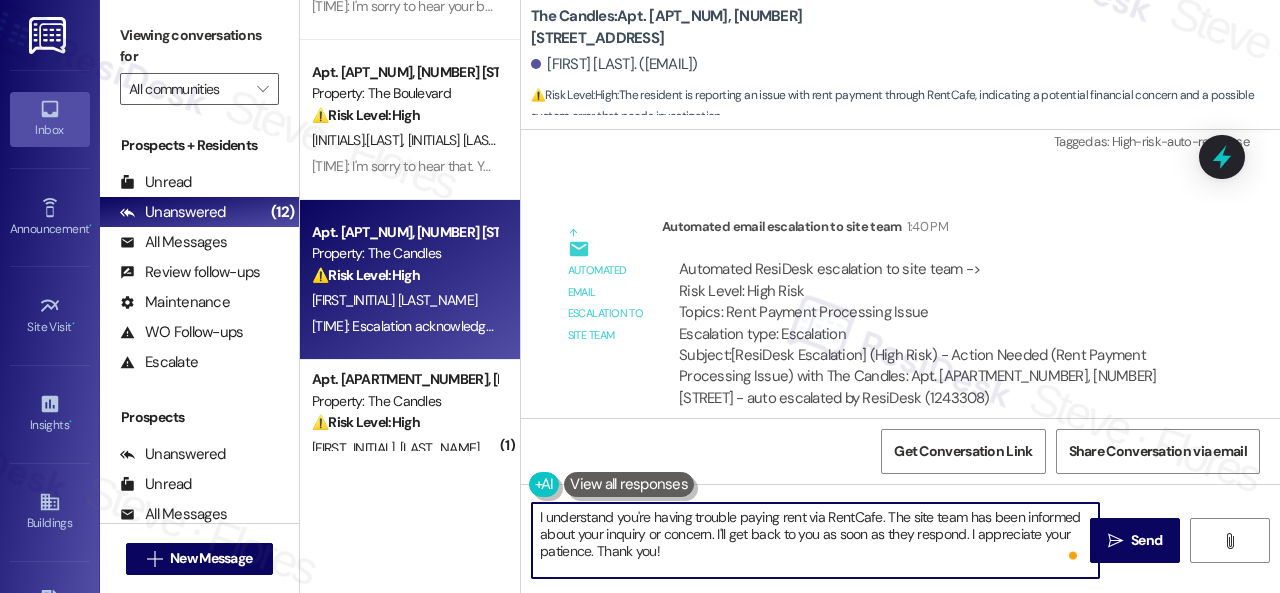 click on "I understand you're having trouble paying rent via RentCafe. The site team has been informed about your inquiry or concern. I'll get back to you as soon as they respond. I appreciate your patience. Thank you!" at bounding box center [815, 540] 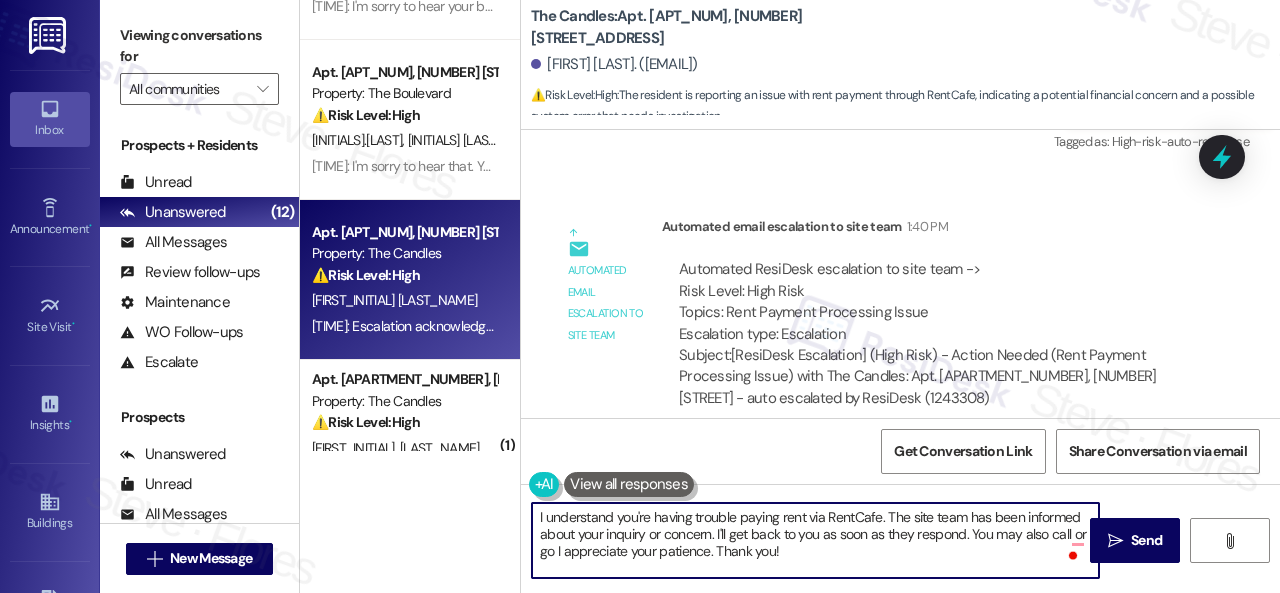 paste on "to the office to speak with someone from the site team" 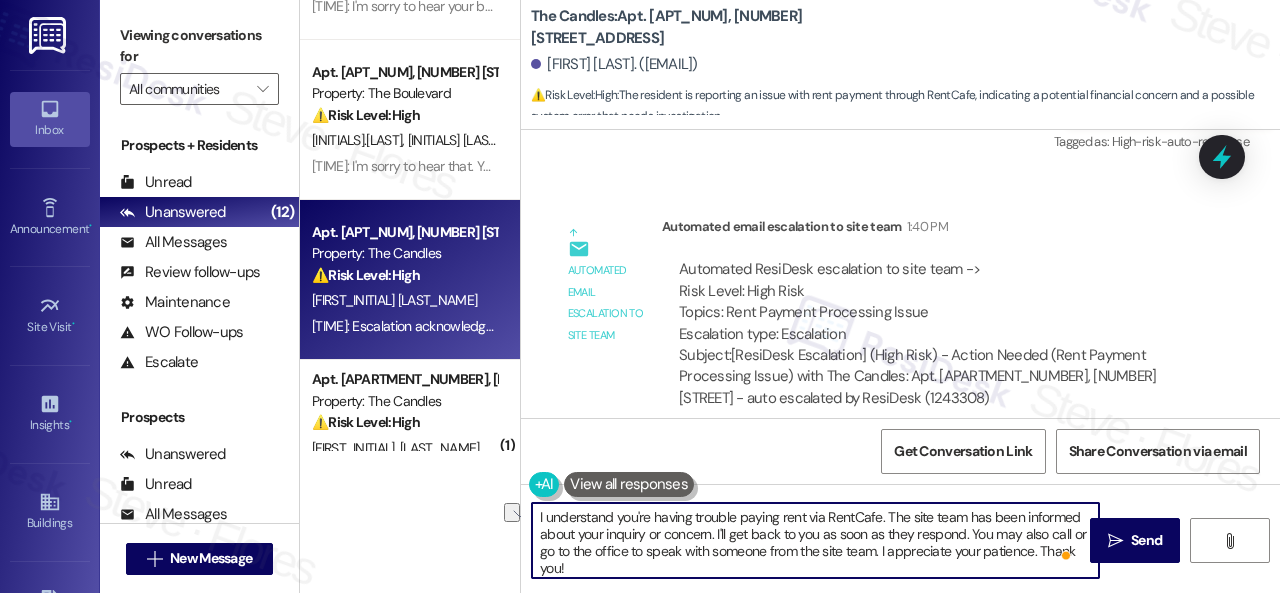 drag, startPoint x: 628, startPoint y: 556, endPoint x: 415, endPoint y: 506, distance: 218.78986 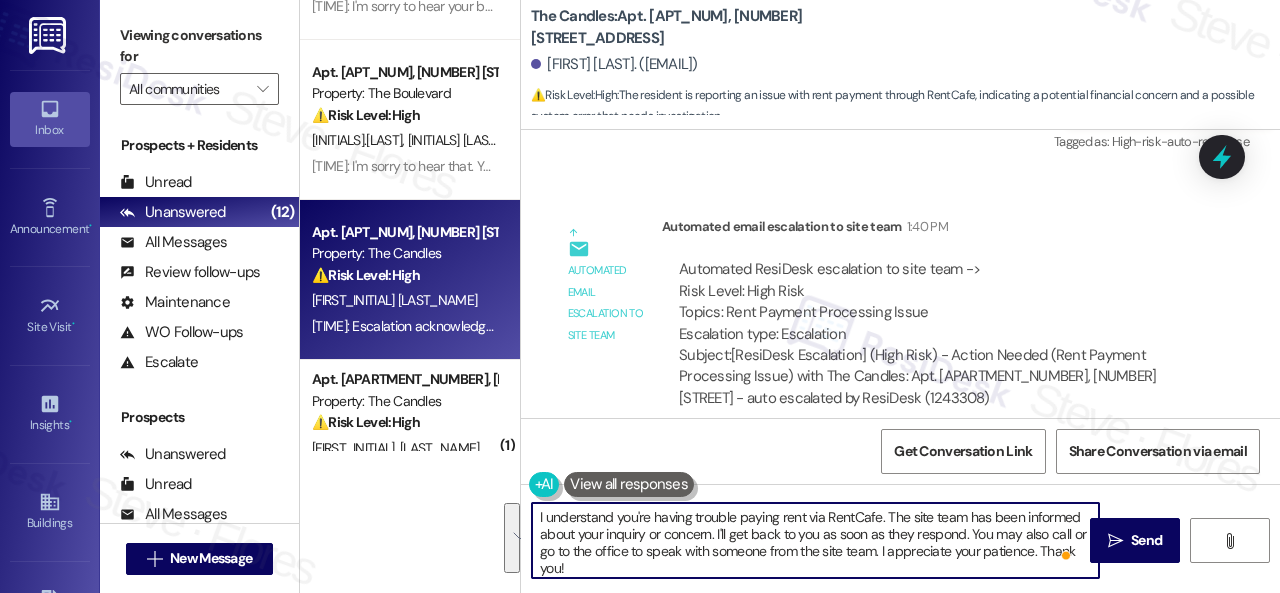 type on "I understand you're having trouble paying rent via RentCafe. The site team has been informed about your inquiry or concern. I'll get back to you as soon as they respond. You may also call or go to the office to speak with someone from the site team. I appreciate your patience. Thank you!" 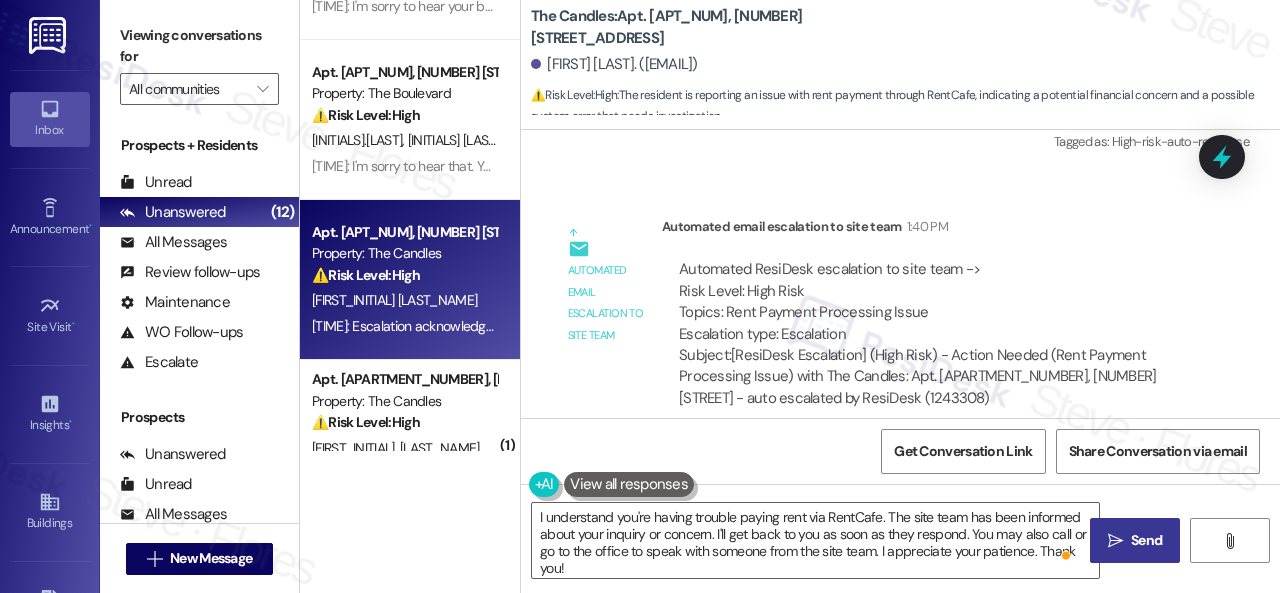 click on "" at bounding box center [1115, 541] 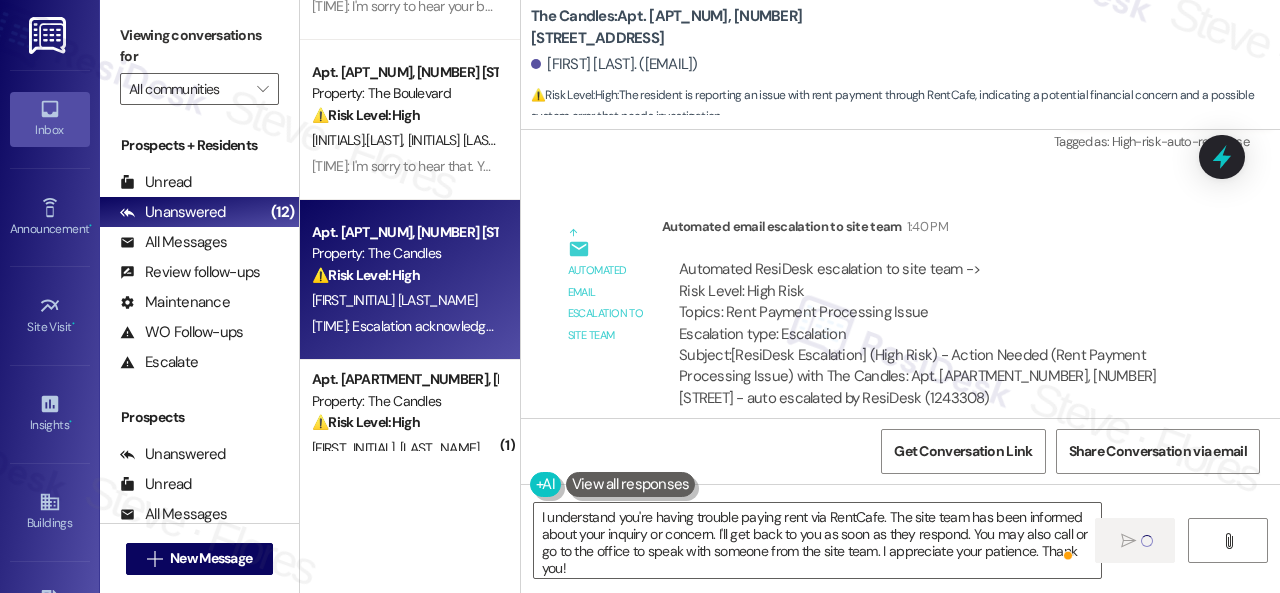 type 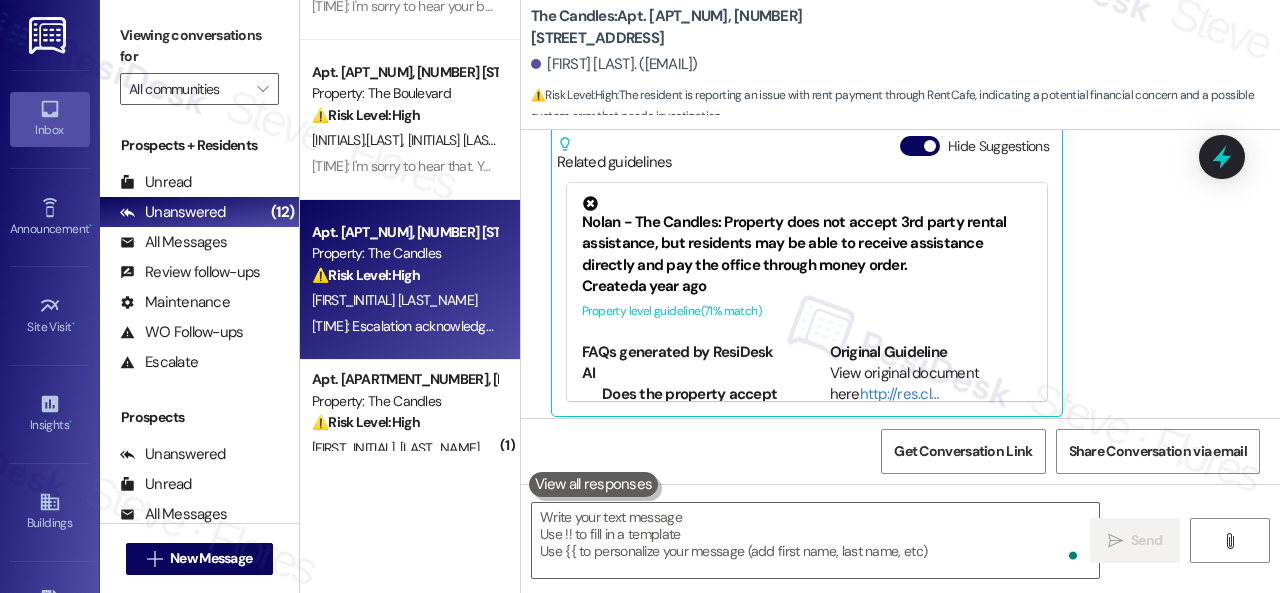 scroll, scrollTop: 3292, scrollLeft: 0, axis: vertical 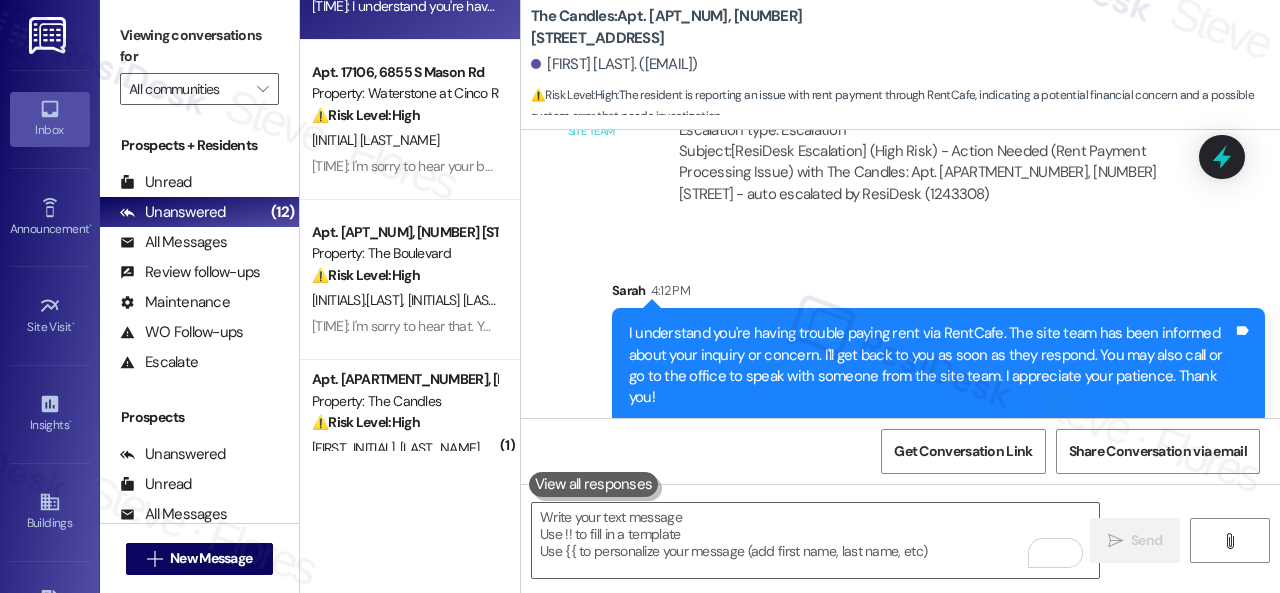 click on "I understand you're having trouble paying rent via RentCafe. The site team has been informed about your inquiry or concern. I'll get back to you as soon as they respond. You may also call or go to the office to speak with someone from the site team. I appreciate your patience. Thank you!" at bounding box center (931, 366) 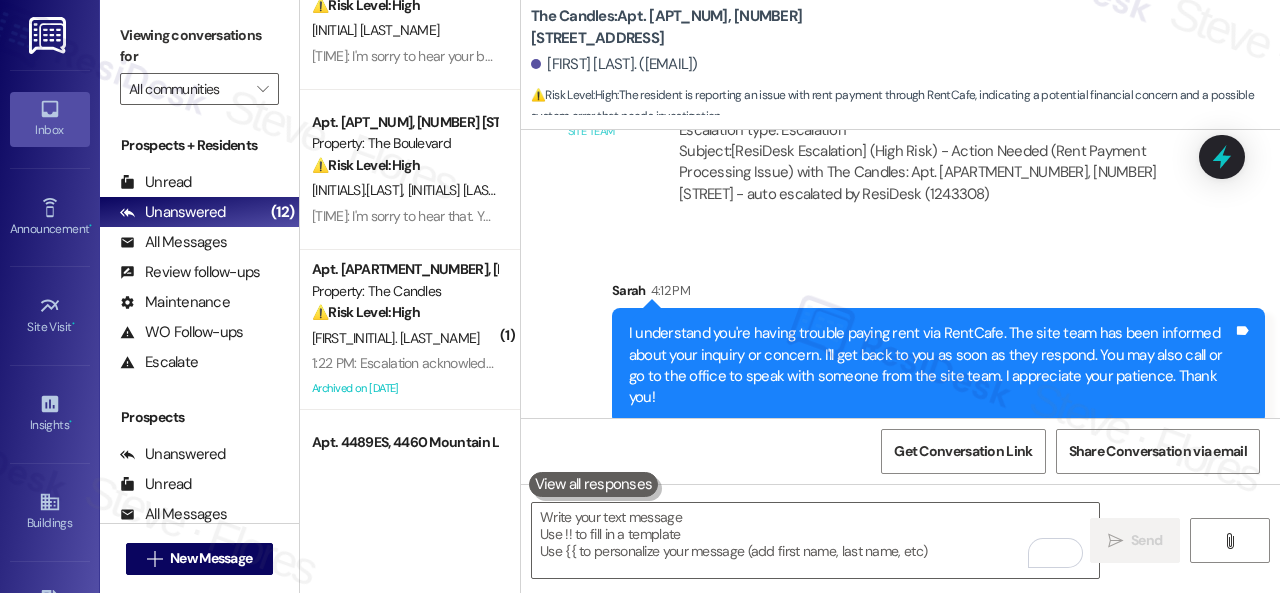 scroll, scrollTop: 800, scrollLeft: 0, axis: vertical 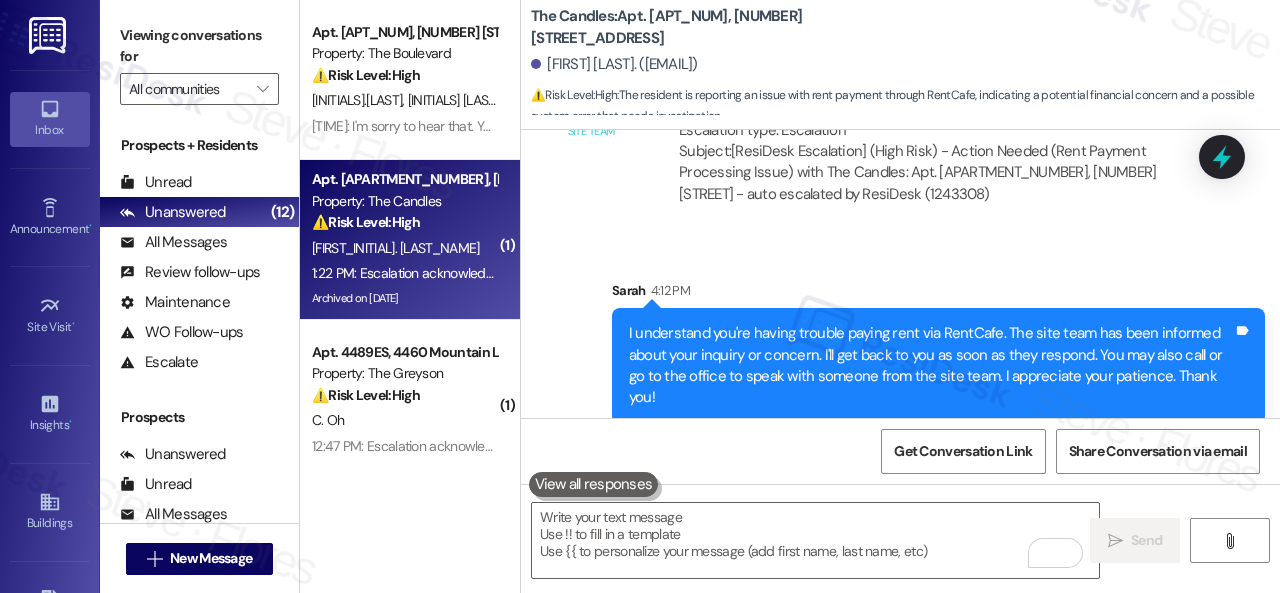 click on "1:22 PM: Escalation acknowledged. 1:22 PM: Escalation acknowledged." at bounding box center (404, 273) 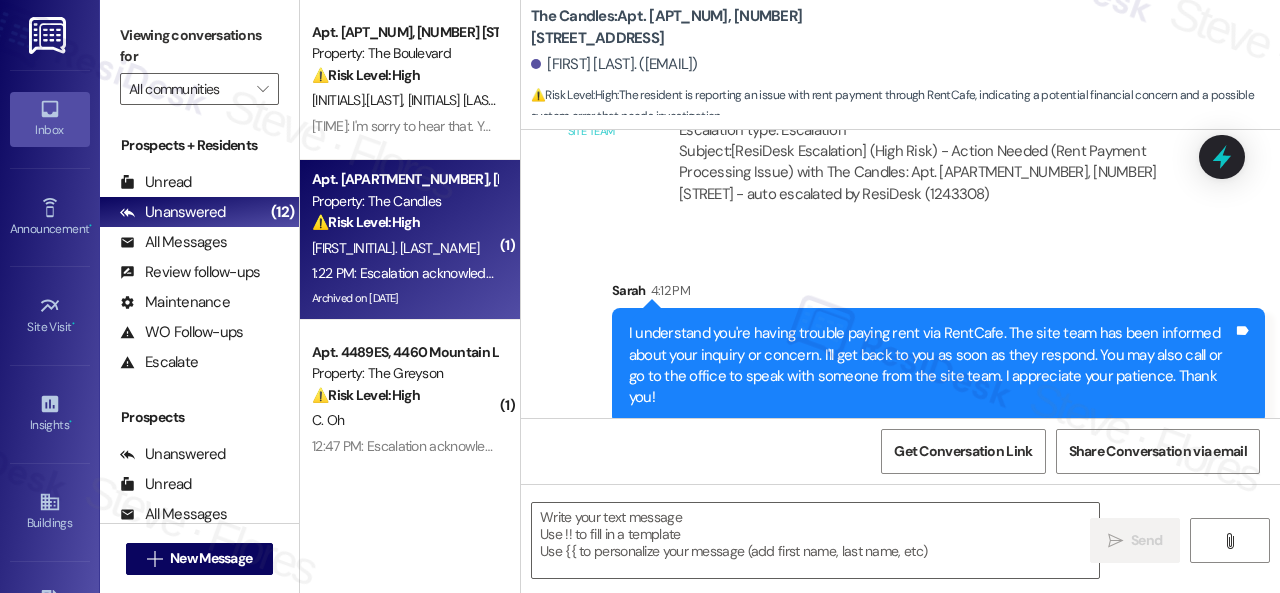 type on "Fetching suggested responses. Please feel free to read through the conversation in the meantime." 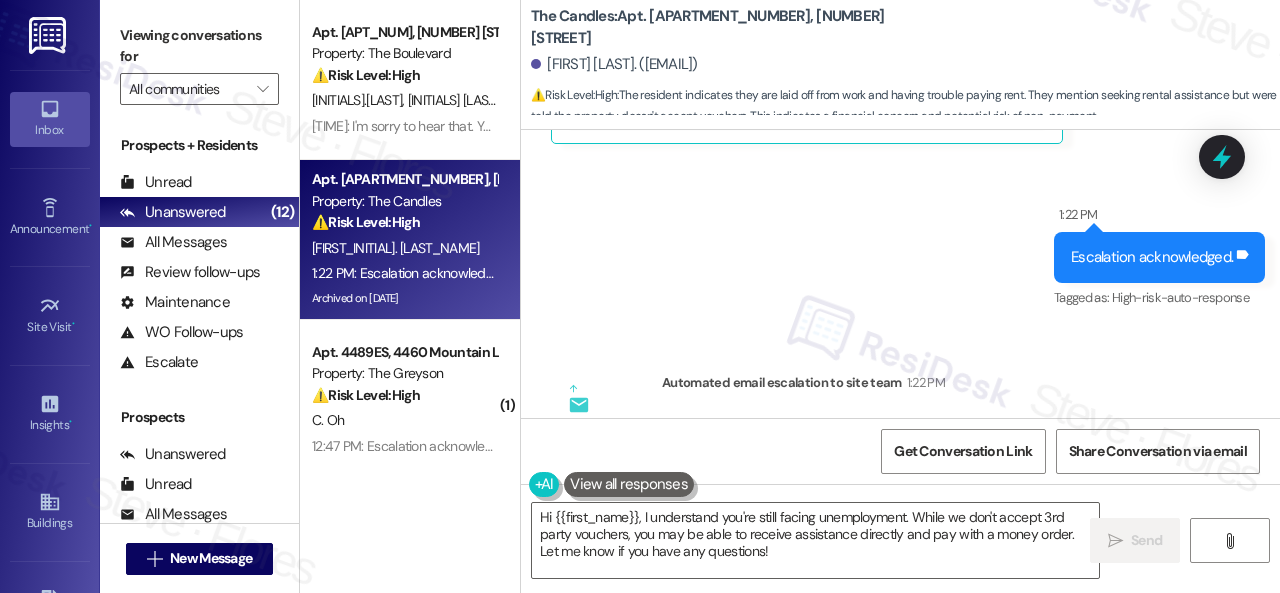 scroll, scrollTop: 37459, scrollLeft: 0, axis: vertical 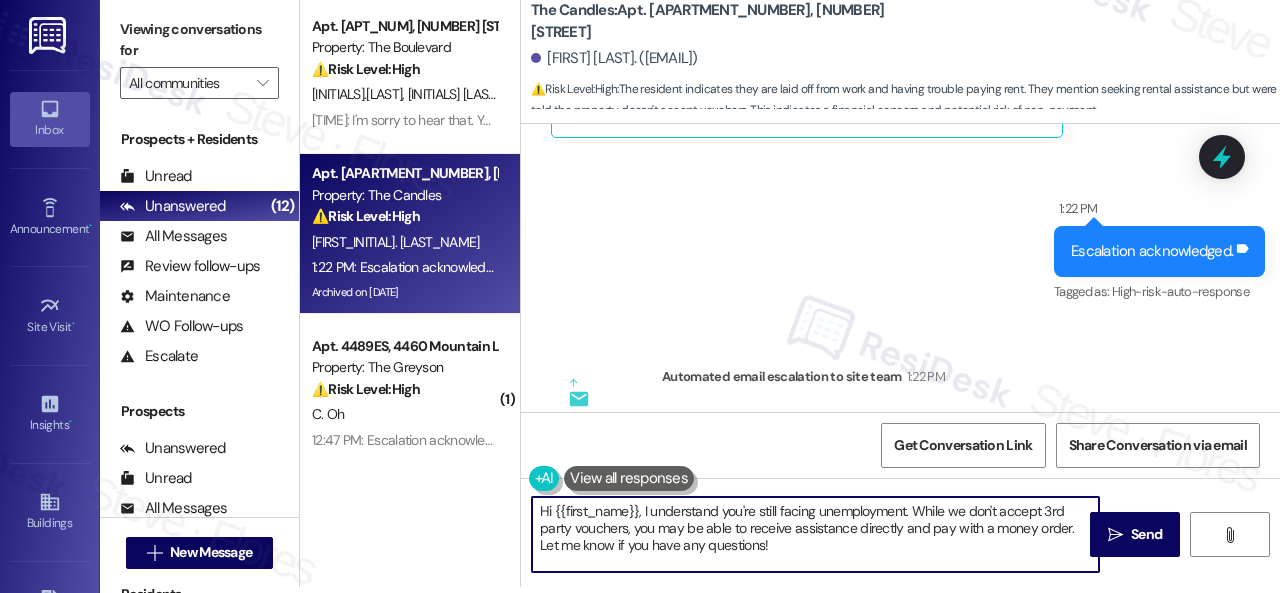 drag, startPoint x: 534, startPoint y: 484, endPoint x: 510, endPoint y: 468, distance: 28.84441 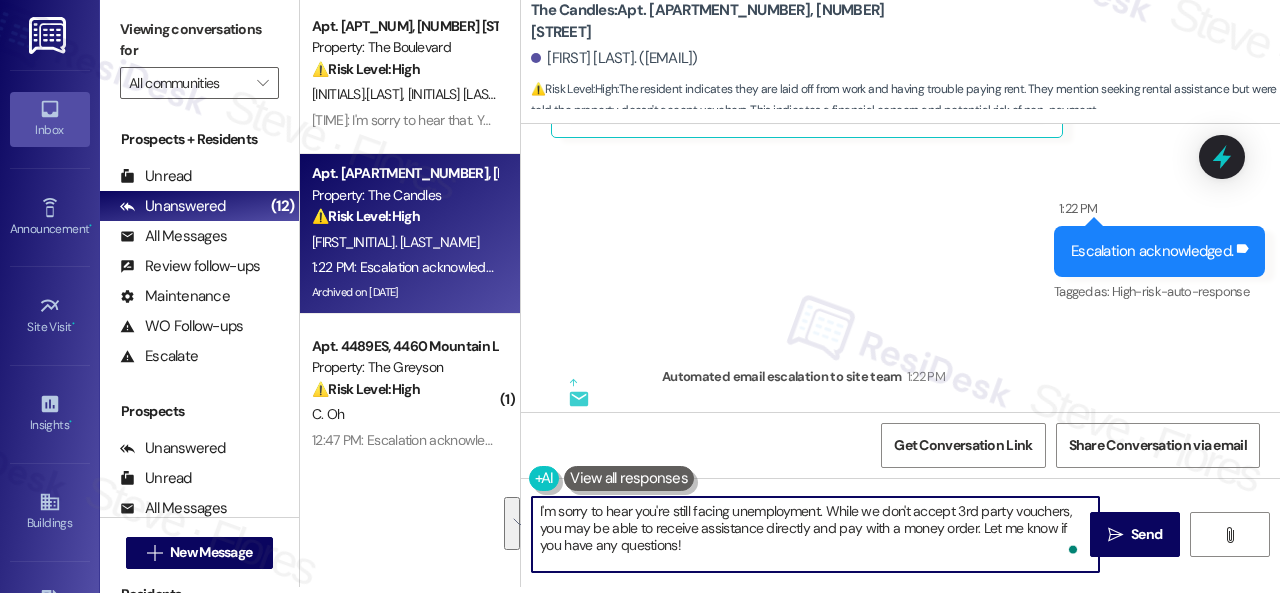 drag, startPoint x: 827, startPoint y: 508, endPoint x: 828, endPoint y: 544, distance: 36.013885 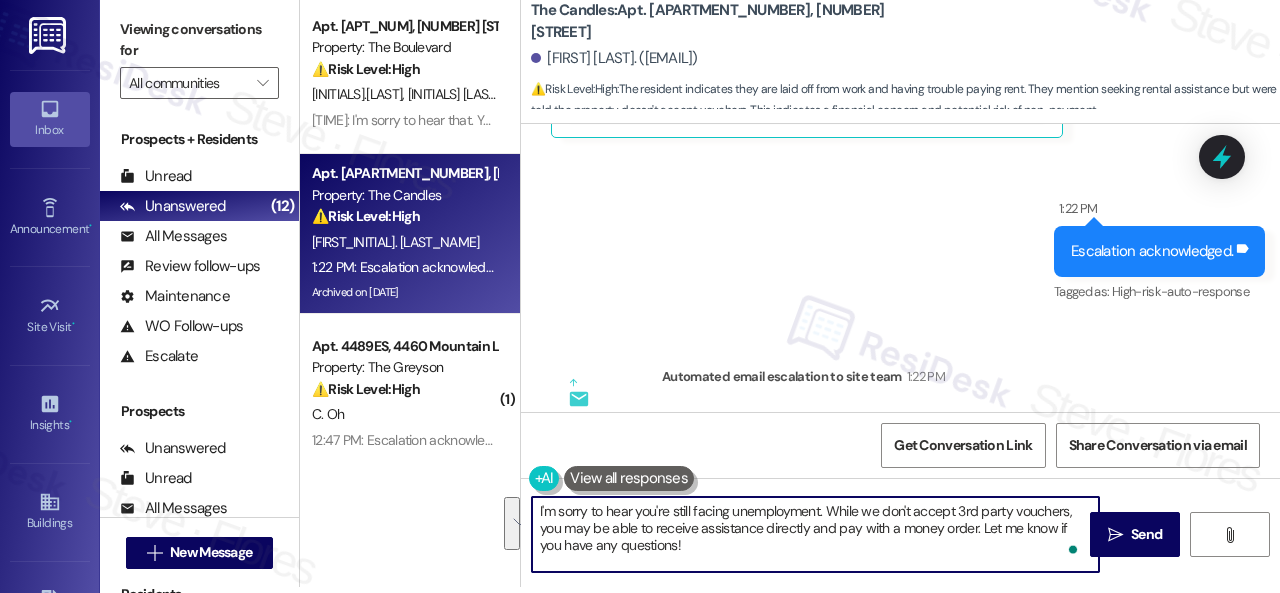 click on "I'm sorry to hear you're still facing unemployment. While we don't accept 3rd party vouchers, you may be able to receive assistance directly and pay with a money order. Let me know if you have any questions!" at bounding box center [815, 534] 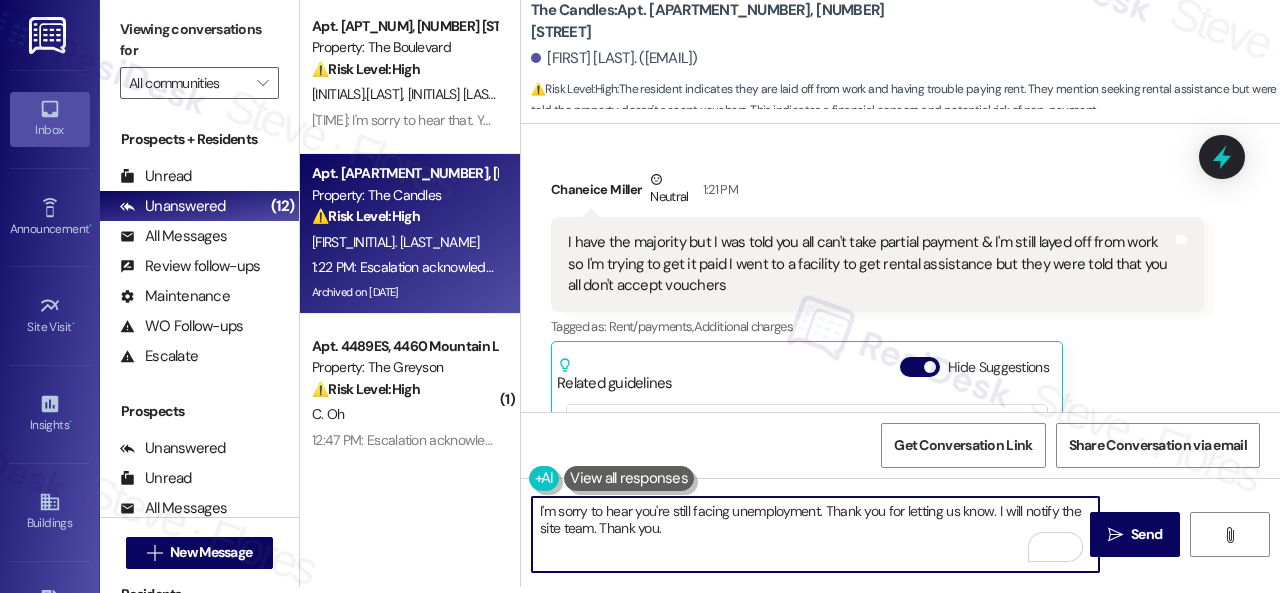 scroll, scrollTop: 36759, scrollLeft: 0, axis: vertical 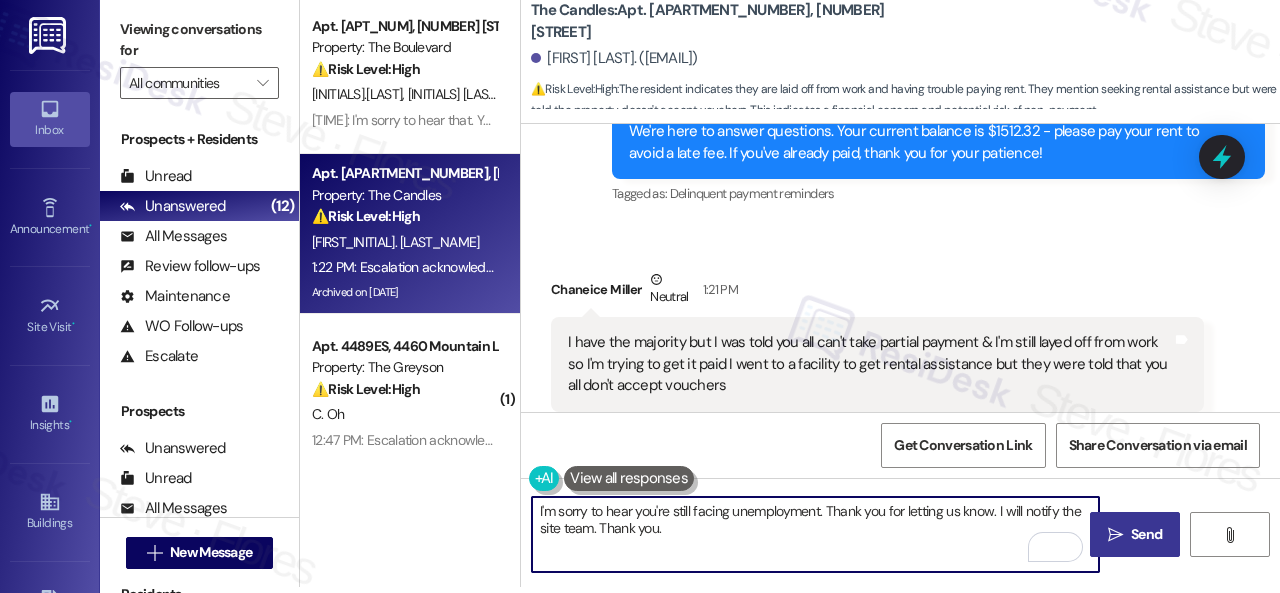 type on "I'm sorry to hear you're still facing unemployment. Thank you for letting us know. I will notify the site team. Thank you." 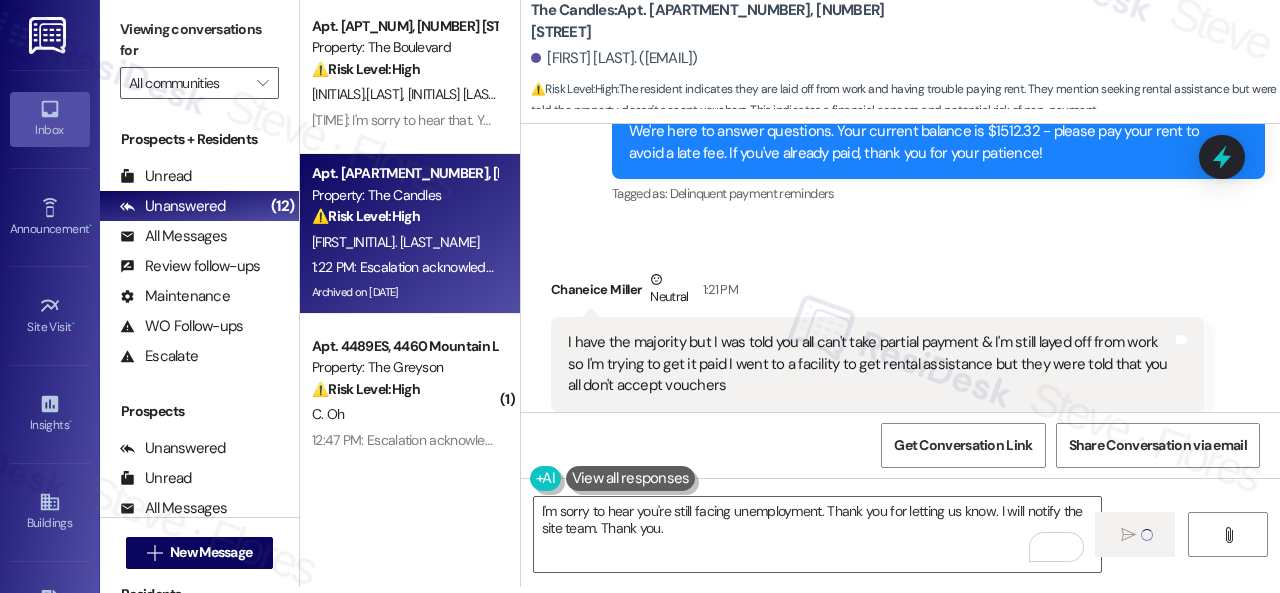 type 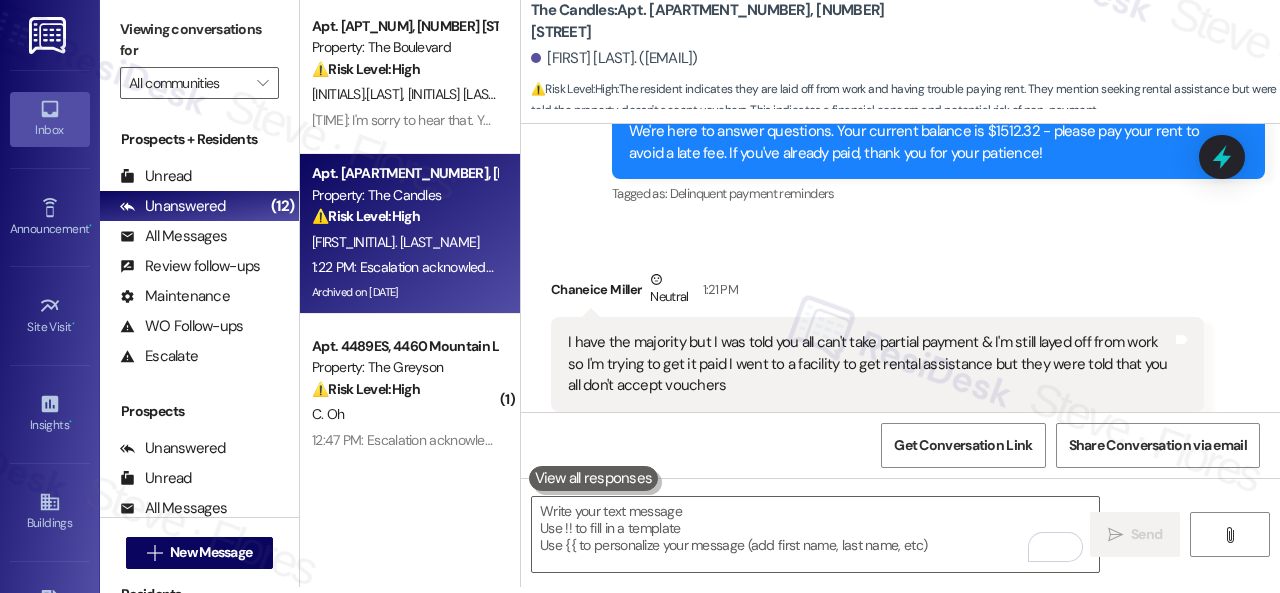 scroll, scrollTop: 0, scrollLeft: 0, axis: both 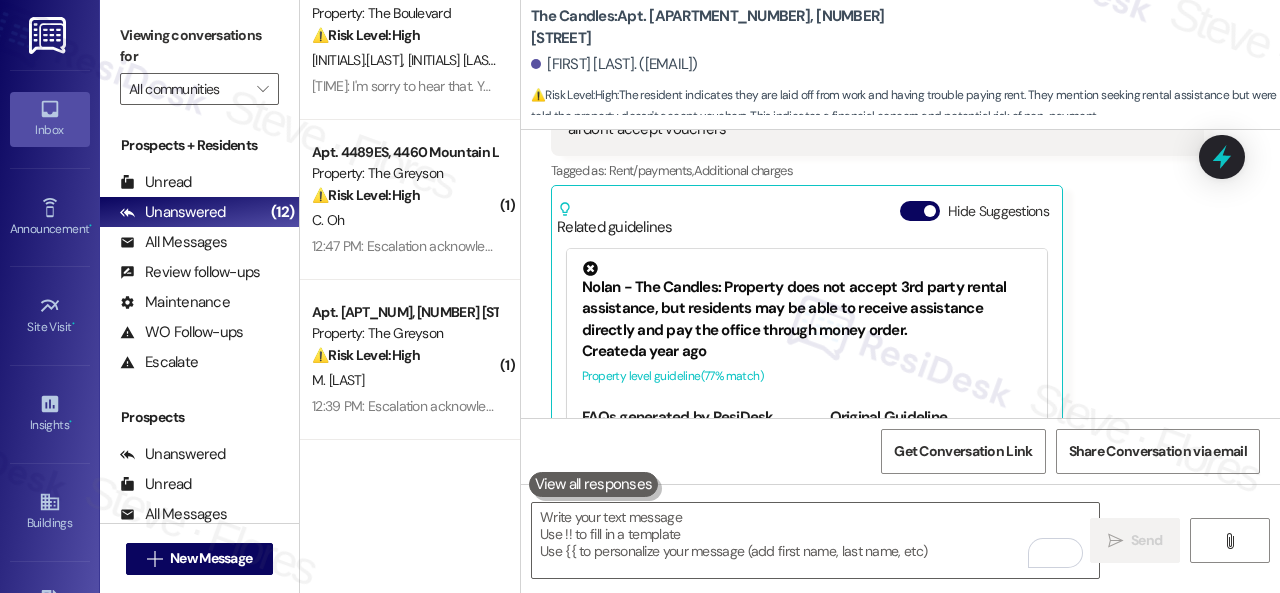 click on "C. Oh" at bounding box center [404, 220] 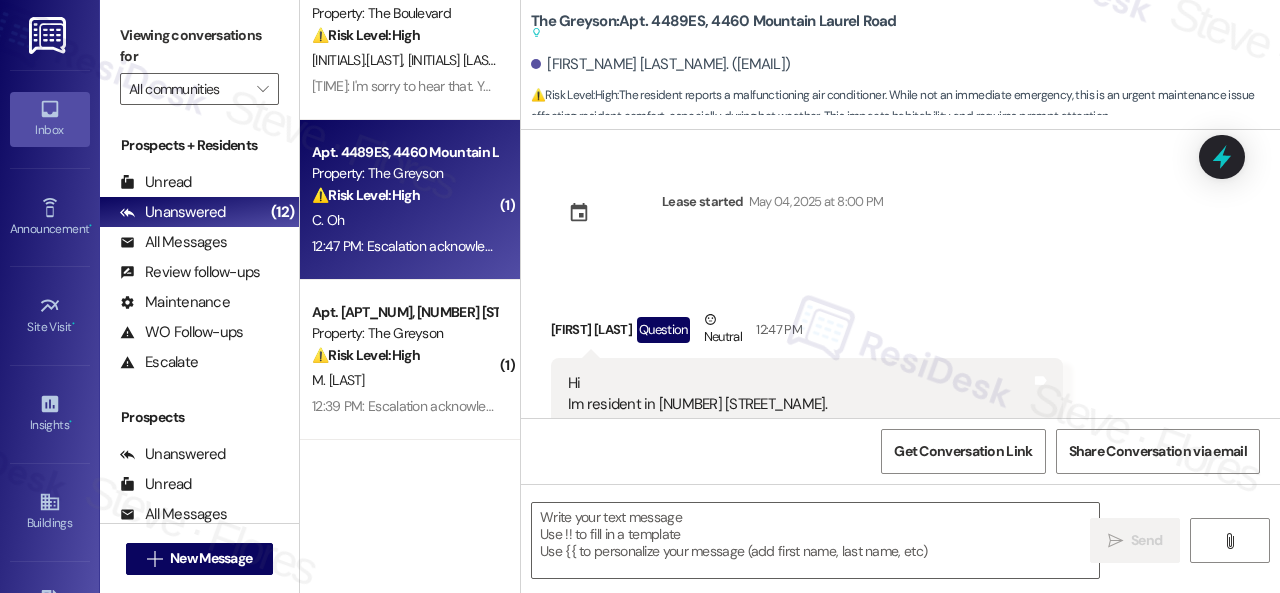 scroll, scrollTop: 633, scrollLeft: 0, axis: vertical 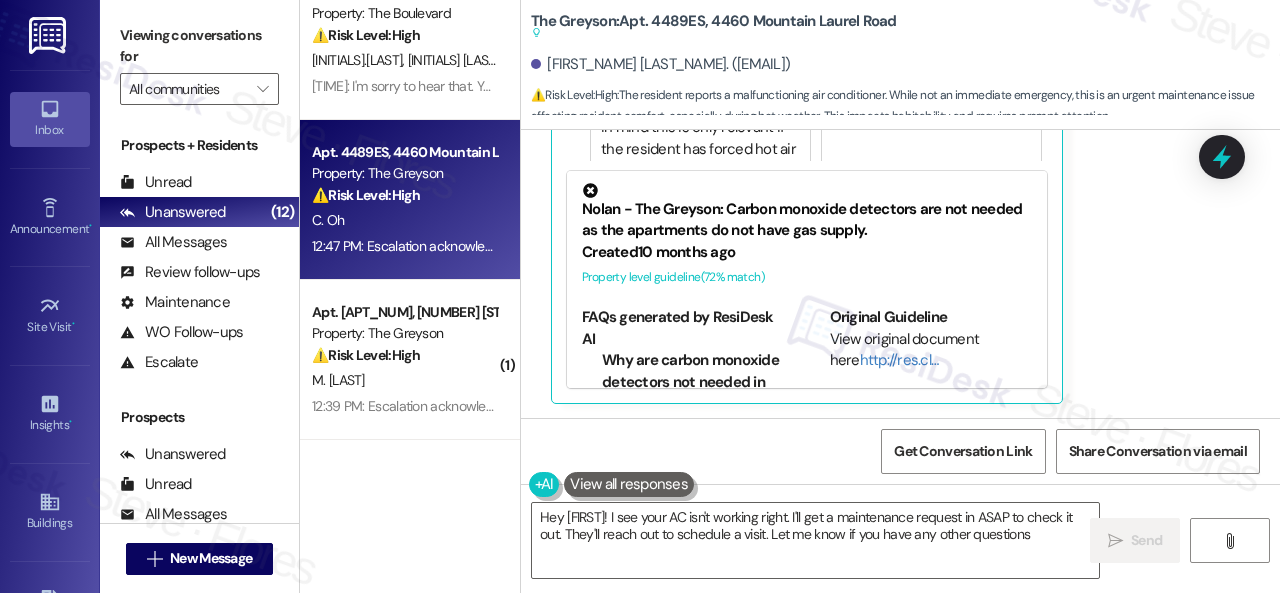 type on "Hey {{first_name}}! I see your AC isn't working right. I'll get a maintenance request in ASAP to check it out. They'll reach out to schedule a visit. Let me know if you have any other questions!" 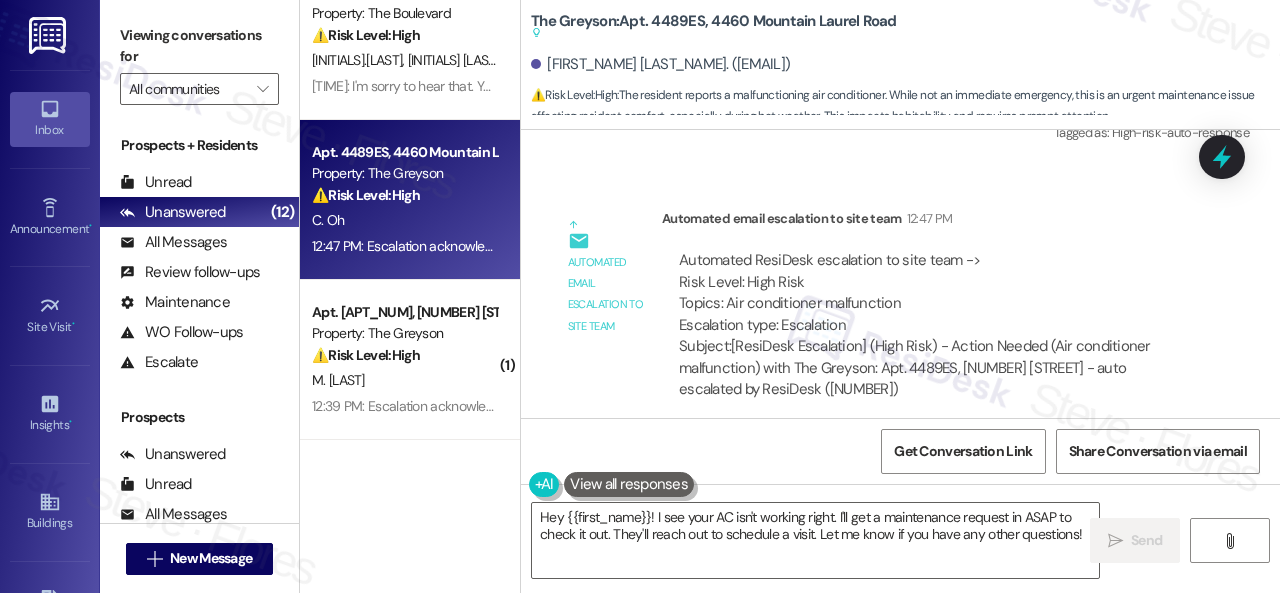 scroll, scrollTop: 1071, scrollLeft: 0, axis: vertical 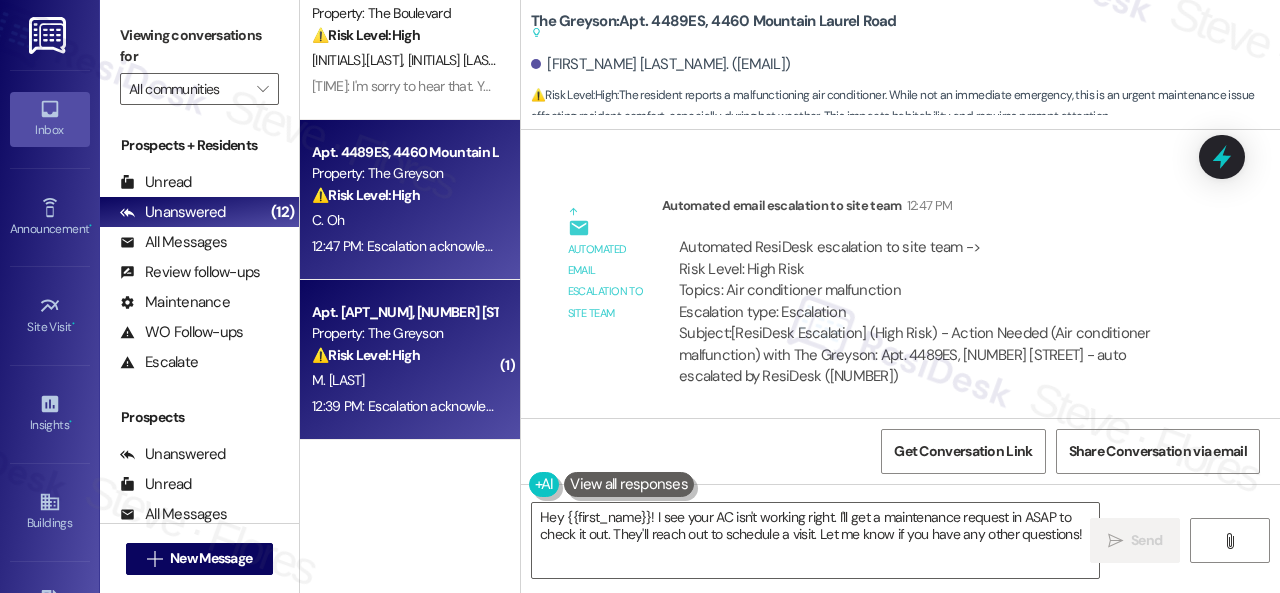 click on "⚠️  Risk Level:  High" at bounding box center [366, 355] 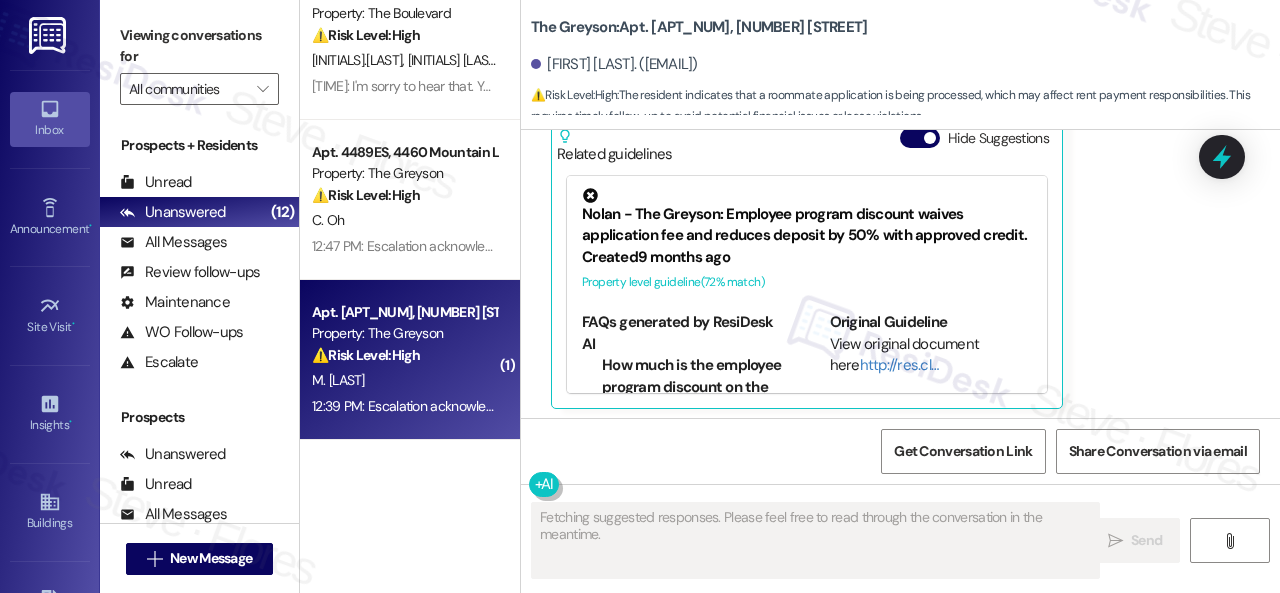 scroll, scrollTop: 1172, scrollLeft: 0, axis: vertical 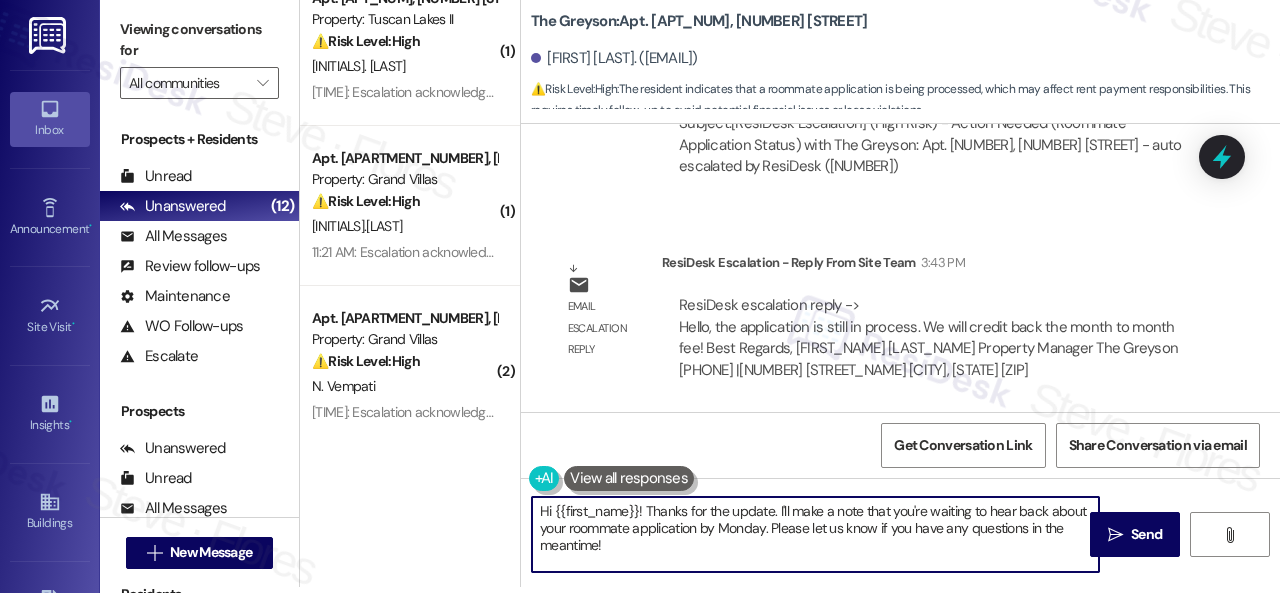 drag, startPoint x: 655, startPoint y: 549, endPoint x: 471, endPoint y: 470, distance: 200.24236 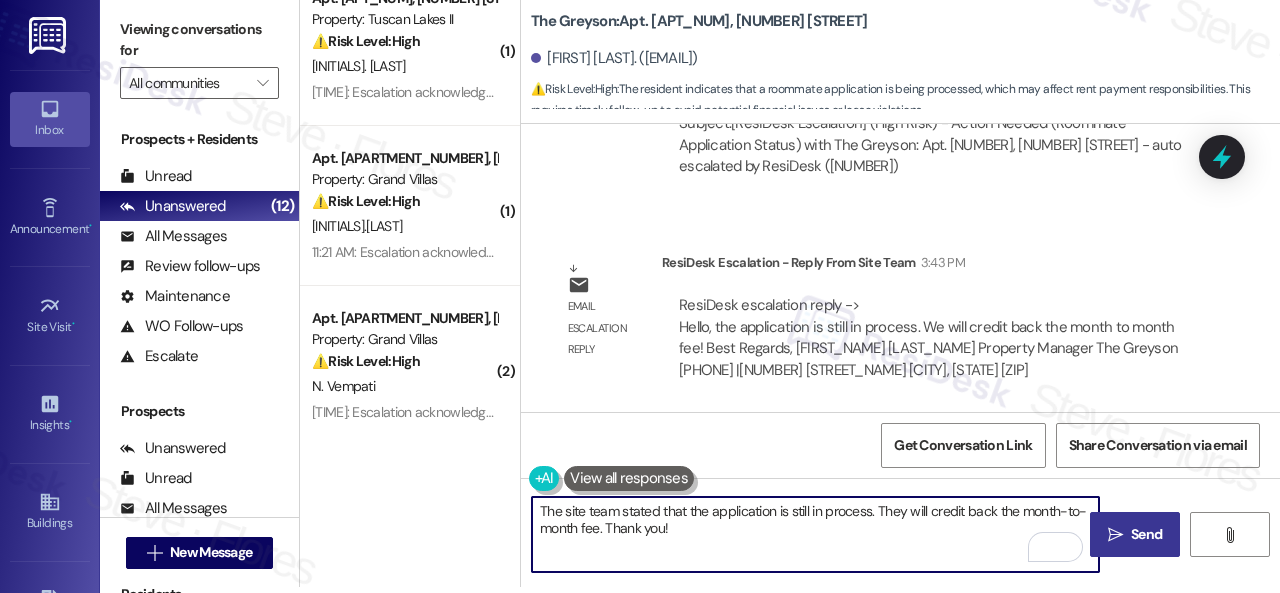 type on "The site team stated that the application is still in process. They will credit back the month-to-month fee. Thank you!" 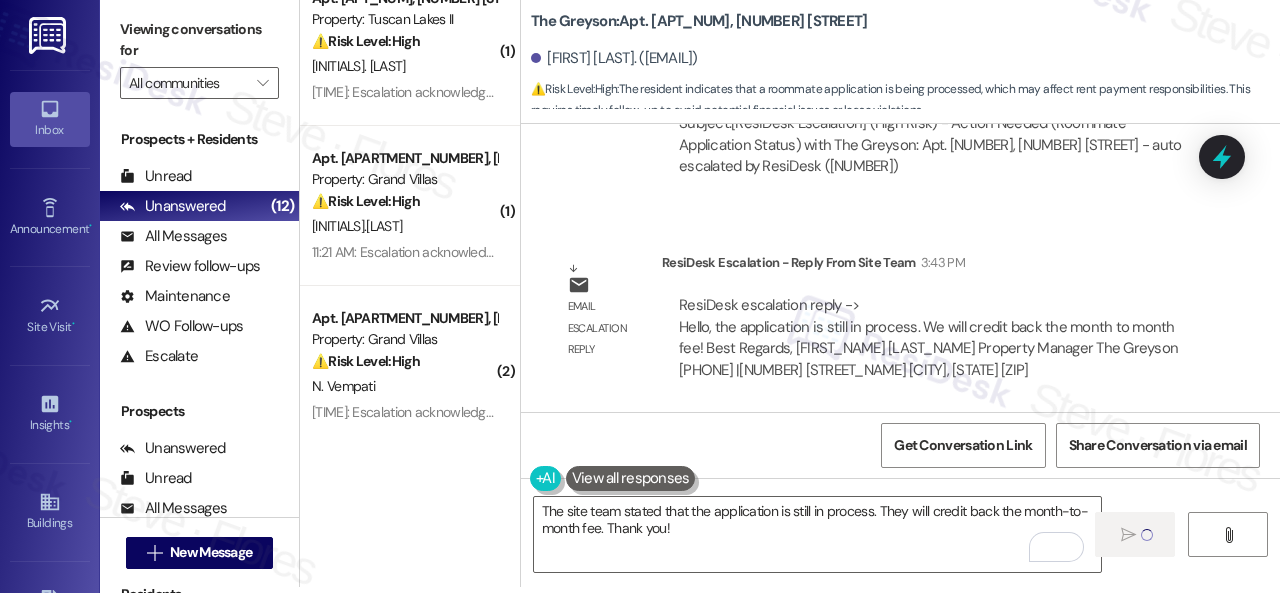 type 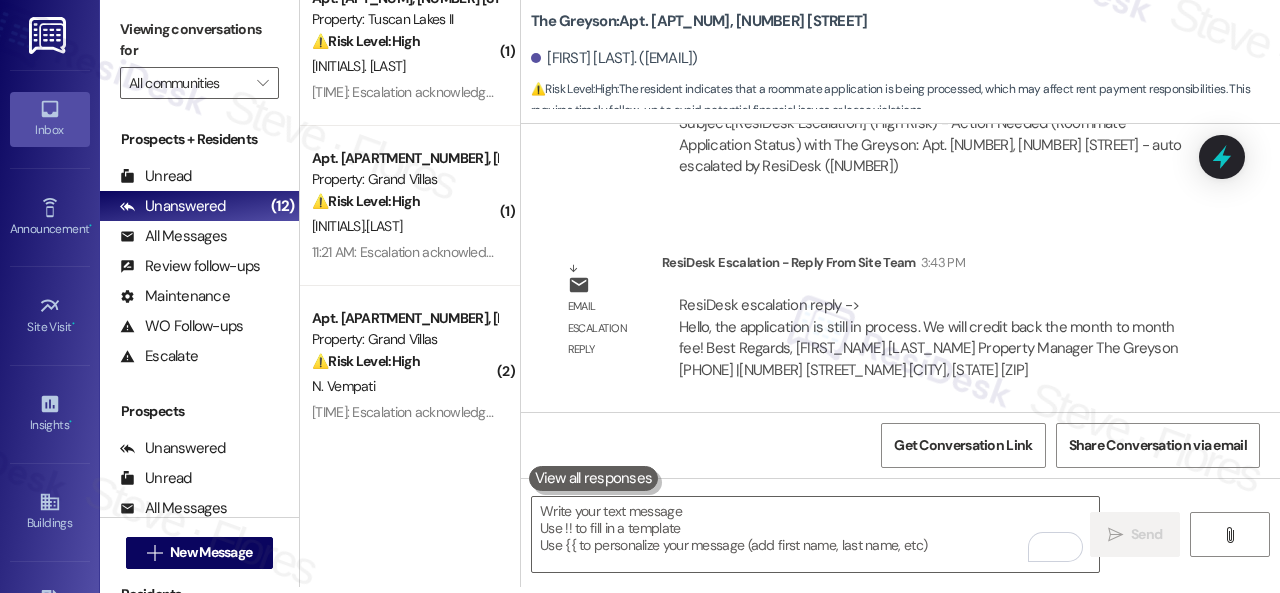 scroll, scrollTop: 0, scrollLeft: 0, axis: both 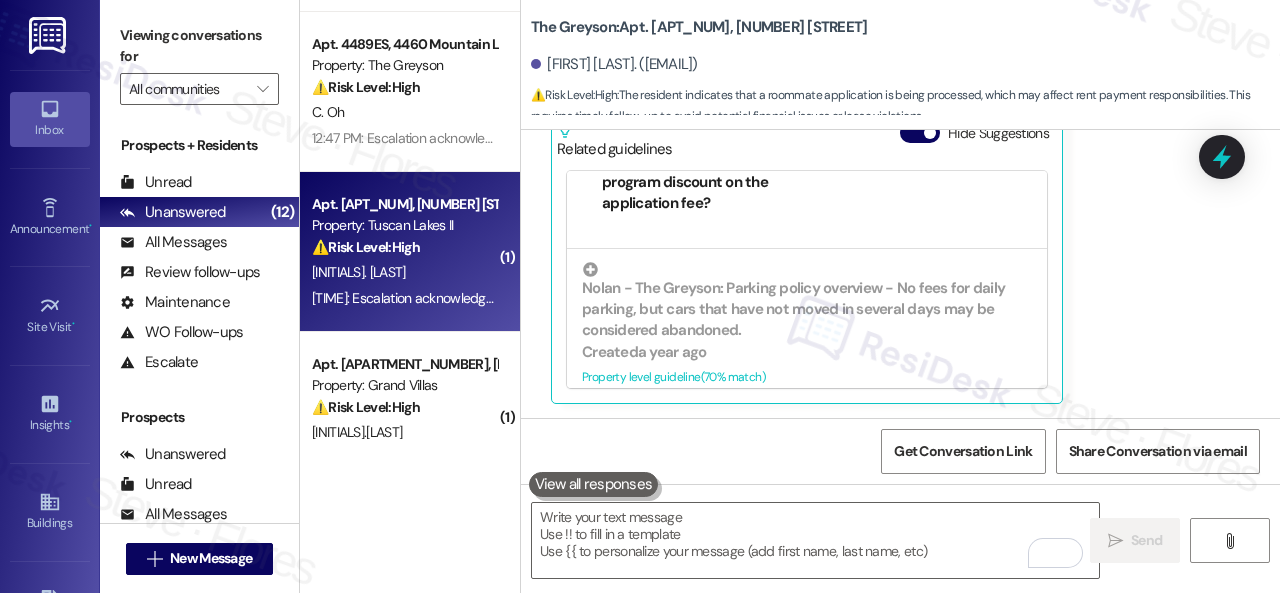 click on "M. Anderson" at bounding box center (404, 272) 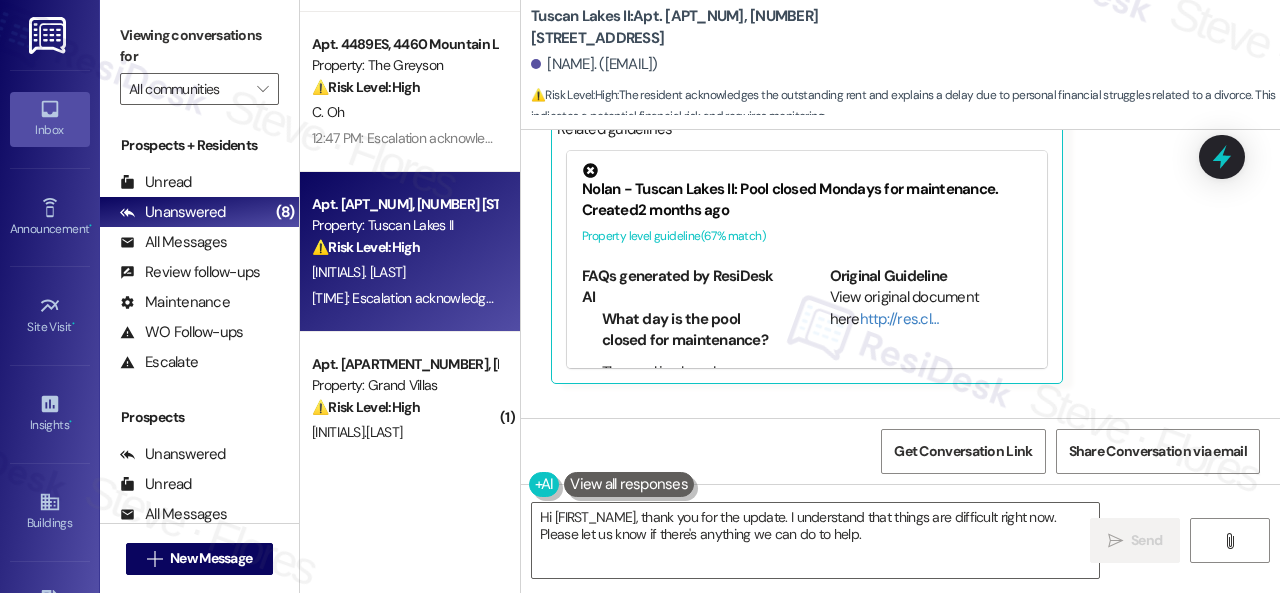 scroll, scrollTop: 9596, scrollLeft: 0, axis: vertical 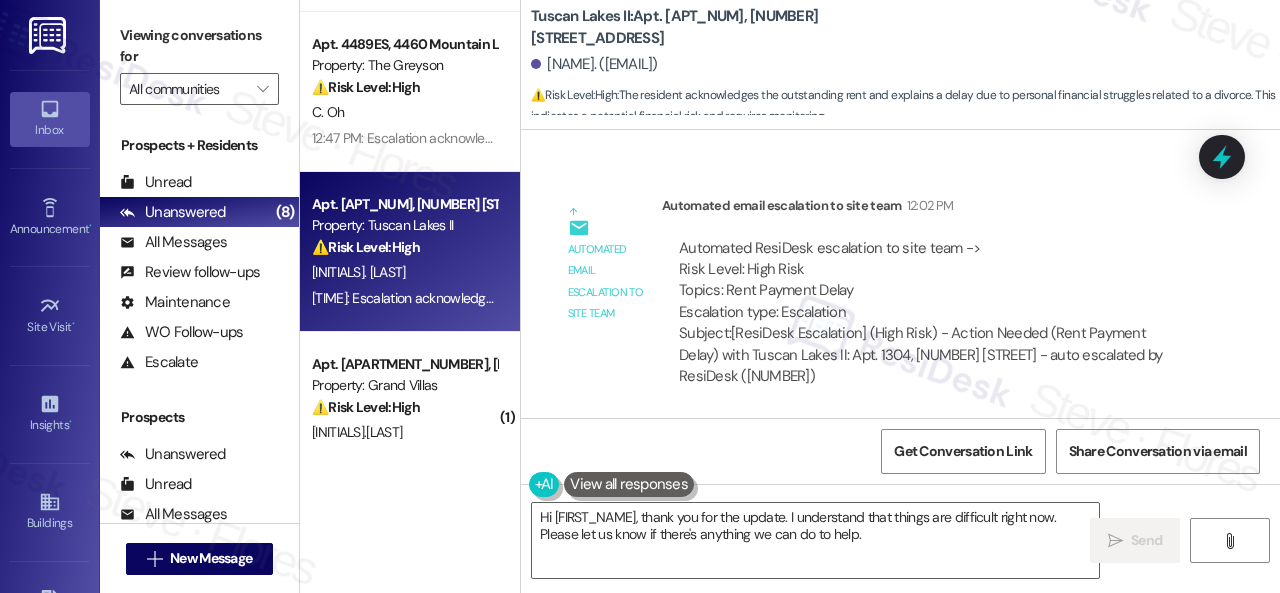 click on "Automated email escalation to site team Automated email escalation to site team 12:02 PM Automated ResiDesk escalation to site team ->
Risk Level: High Risk
Topics: Rent Payment Delay
Escalation type: Escalation Subject:  [ResiDesk Escalation] (High Risk) - Action Needed (Rent Payment Delay) with Tuscan Lakes II: Apt. 1304, 1805 S Egret Bay Blvd - auto escalated by ResiDesk (1268544)" at bounding box center (877, 299) 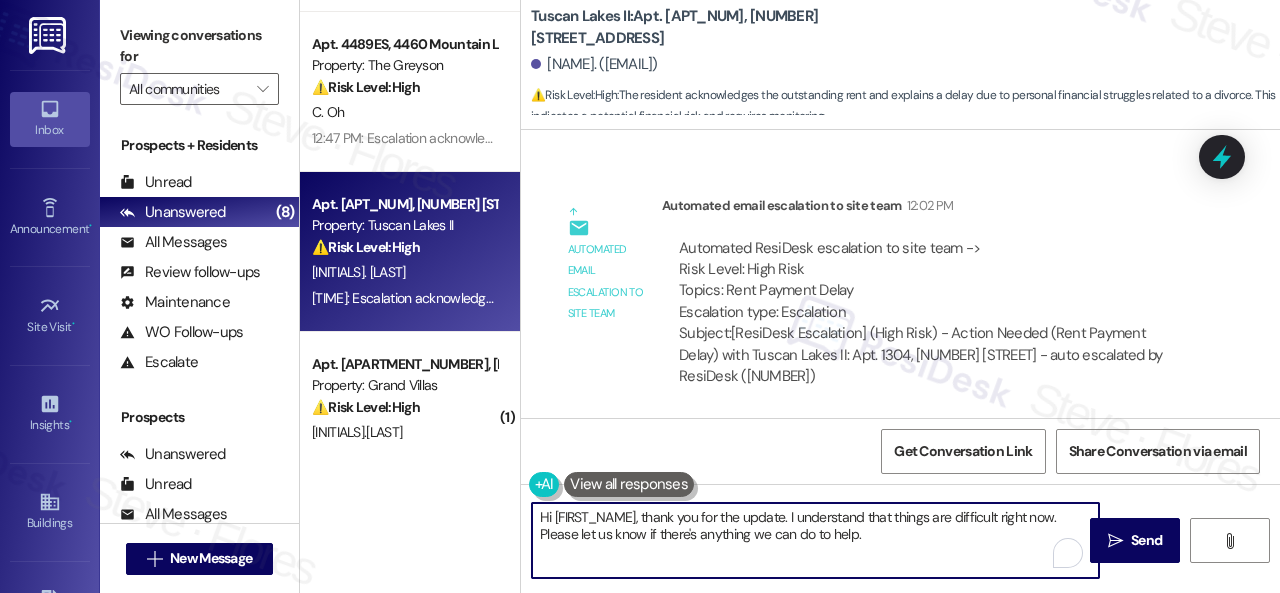 drag, startPoint x: 764, startPoint y: 537, endPoint x: 472, endPoint y: 497, distance: 294.727 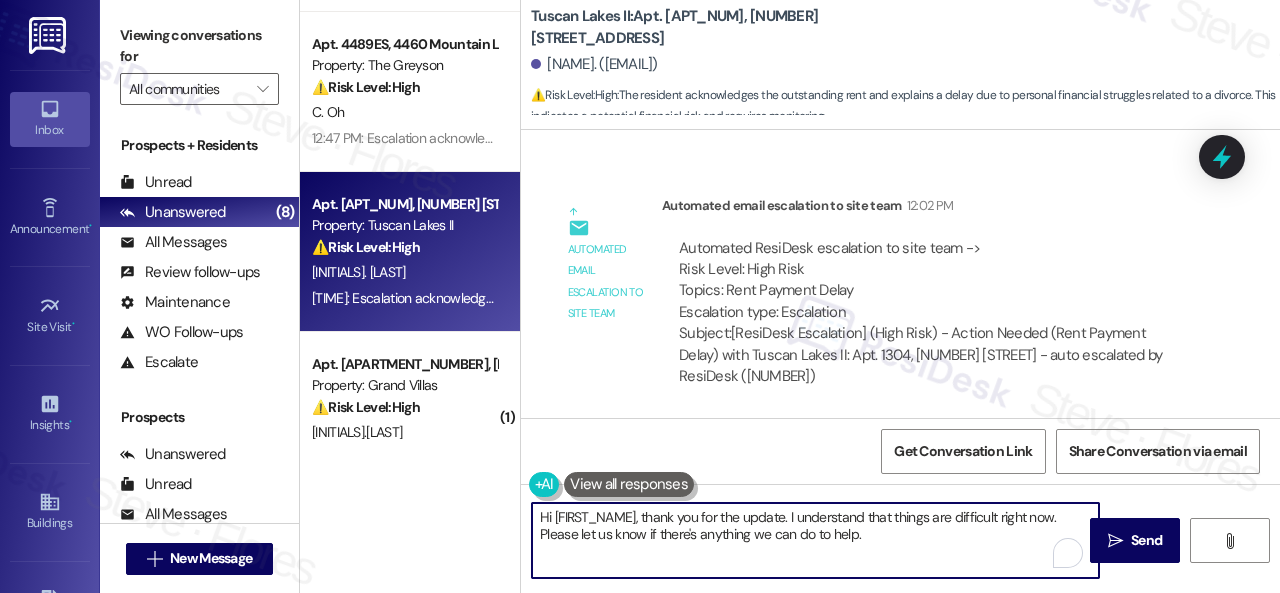 click on "( 1 ) Apt. 2003, 1550 Katy Gap Rd Property: Grand Villas 🔧  Risk Level:  Medium The resident reports a stuck bathtub drain. This is a non-urgent maintenance request. P. Mond 3:55 PM: I live in Apt 2003. The drain in my bathtub in the Master bedroom is STUCK  3:55 PM: I live in Apt 2003. The drain in my bathtub in the Master bedroom is STUCK  Archived on 11/29/2024 Apt. 4457ES, 4460 Mountain Laurel Road Property: The Greyson ⚠️  Risk Level:  High The resident indicates that a roommate application is being processed, which may affect rent payment responsibilities. This requires timely follow-up to avoid potential financial issues or lease violations. M. Hays 4:17 PM: The site team stated that the application is still in process. They will credit back the month-to-month fee. Thank you! 4:17 PM: The site team stated that the application is still in process. They will credit back the month-to-month fee. Thank you! Apt. 04L08, 9 Candlelight Dr Property: The Candles ⚠️  Risk Level:  High C. Miller ⚠️" at bounding box center [790, 296] 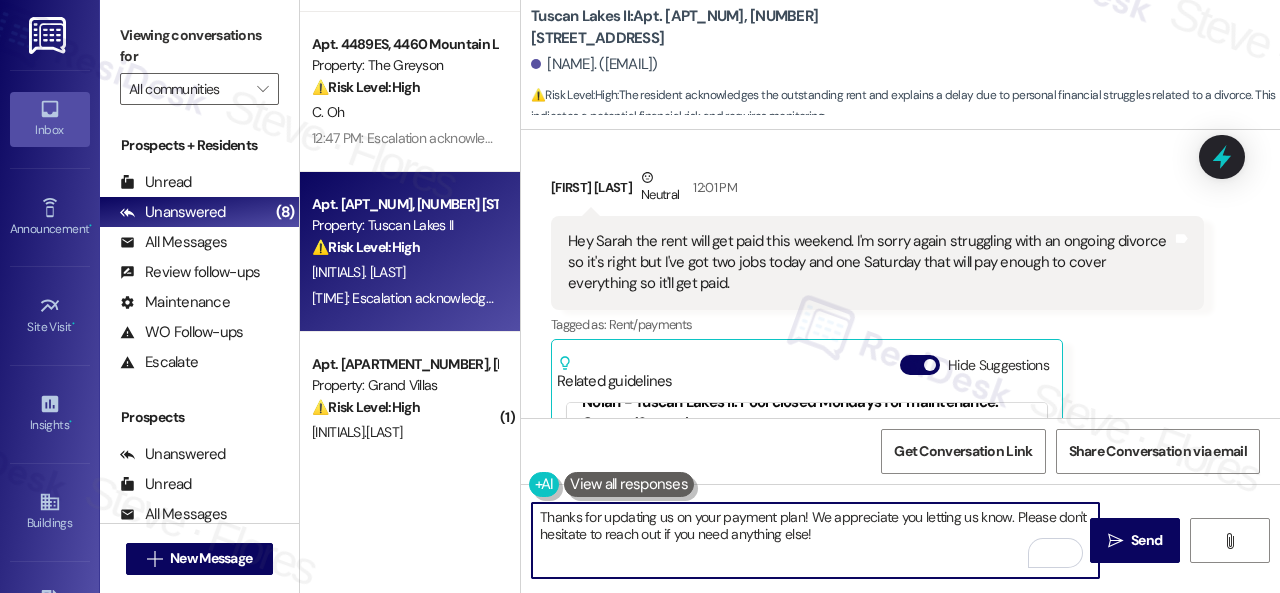 scroll, scrollTop: 9234, scrollLeft: 0, axis: vertical 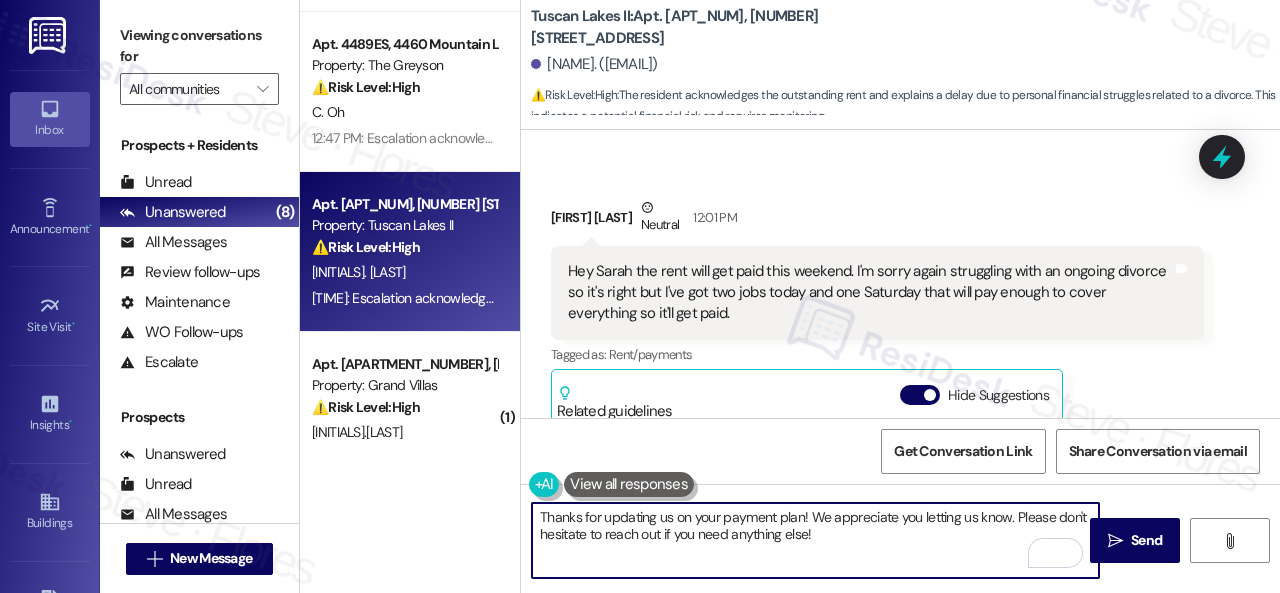 click on "Thanks for updating us on your payment plan! We appreciate you letting us know. Please don't hesitate to reach out if you need anything else!" at bounding box center (815, 540) 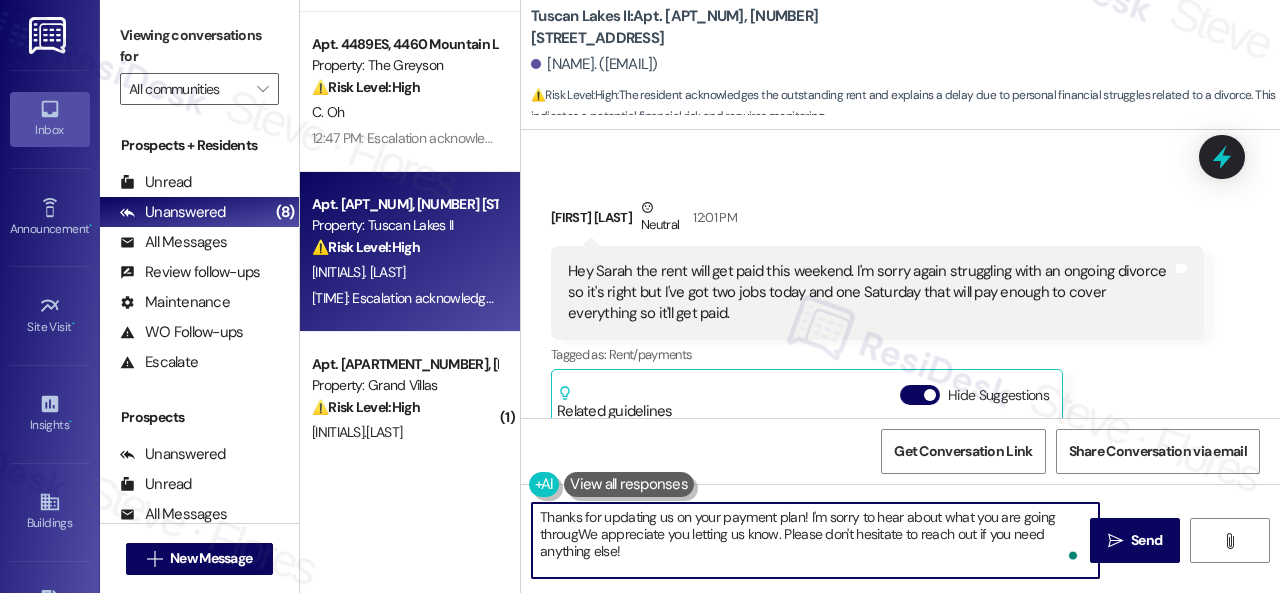type on "Thanks for updating us on your payment plan! I'm sorry to hear about what you are going throughWe appreciate you letting us know. Please don't hesitate to reach out if you need anything else!" 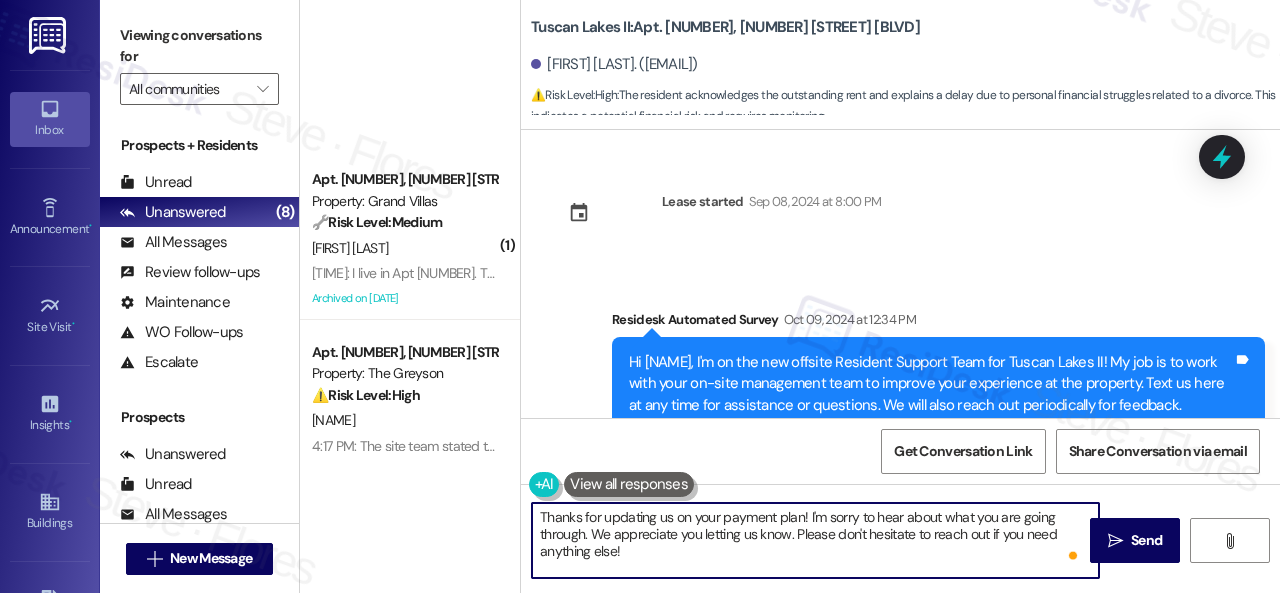 scroll, scrollTop: 0, scrollLeft: 0, axis: both 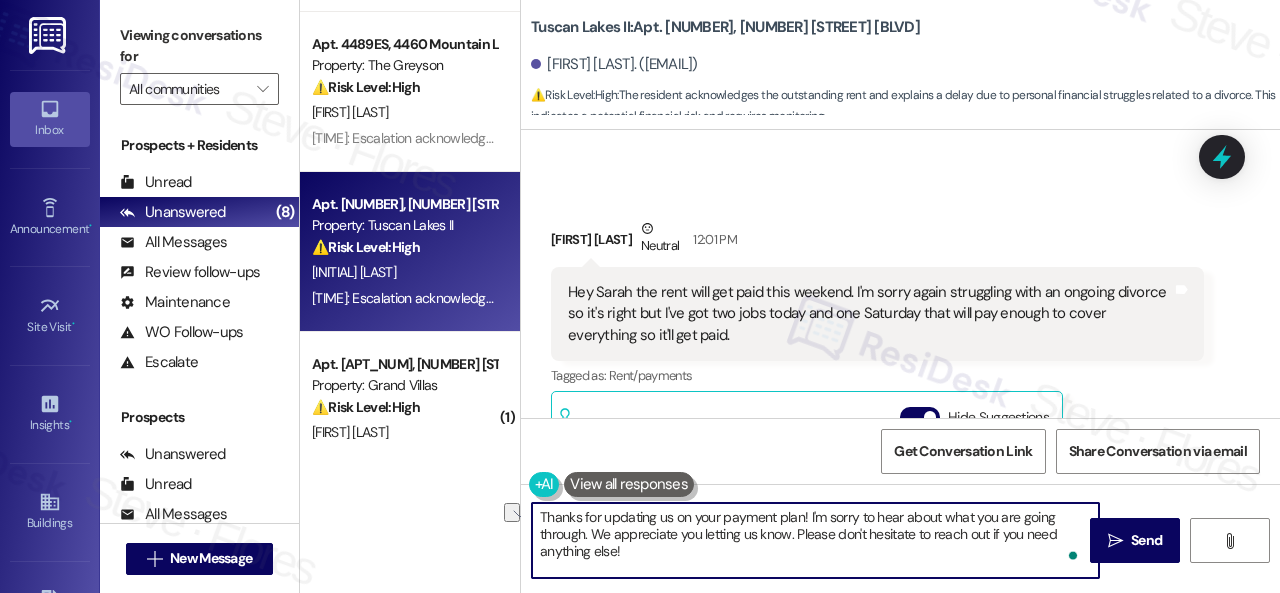 drag, startPoint x: 593, startPoint y: 535, endPoint x: 792, endPoint y: 534, distance: 199.00252 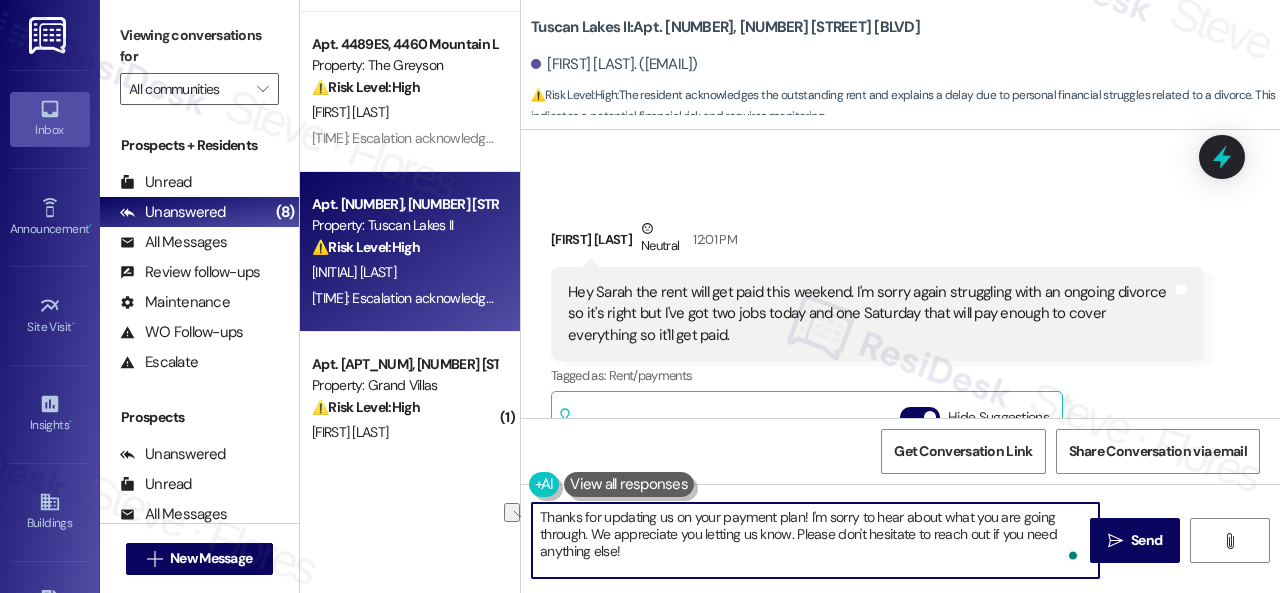 drag, startPoint x: 600, startPoint y: 527, endPoint x: 630, endPoint y: 541, distance: 33.105892 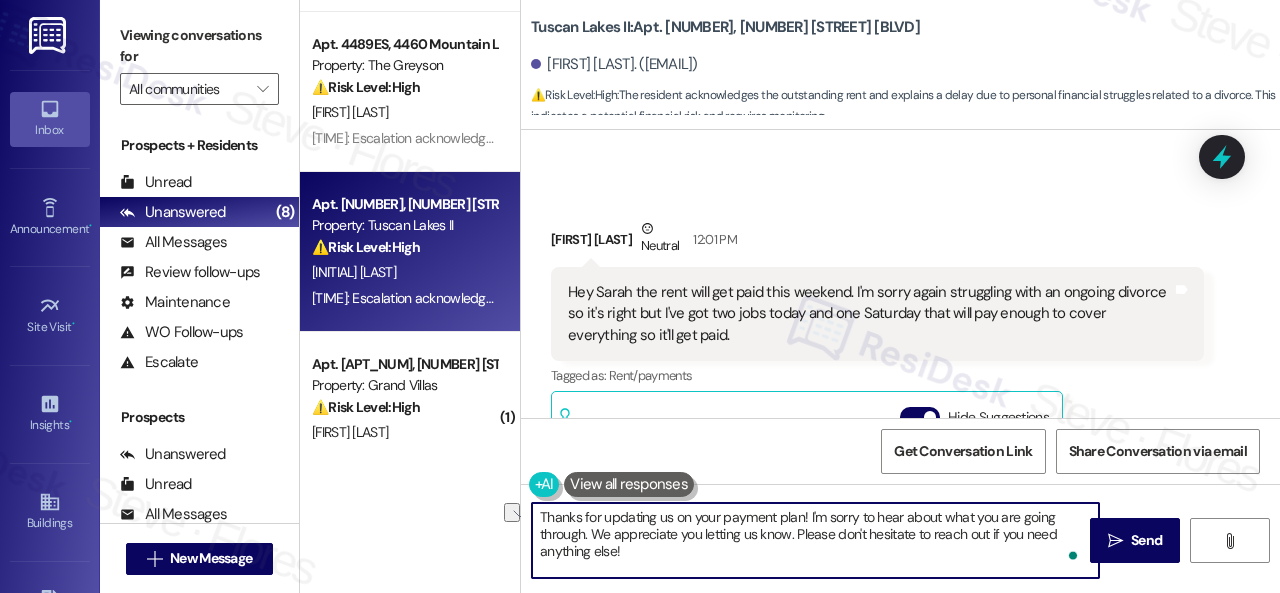 click on "Thanks for updating us on your payment plan! I'm sorry to hear about what you are going through. We appreciate you letting us know. Please don't hesitate to reach out if you need anything else!" at bounding box center [815, 540] 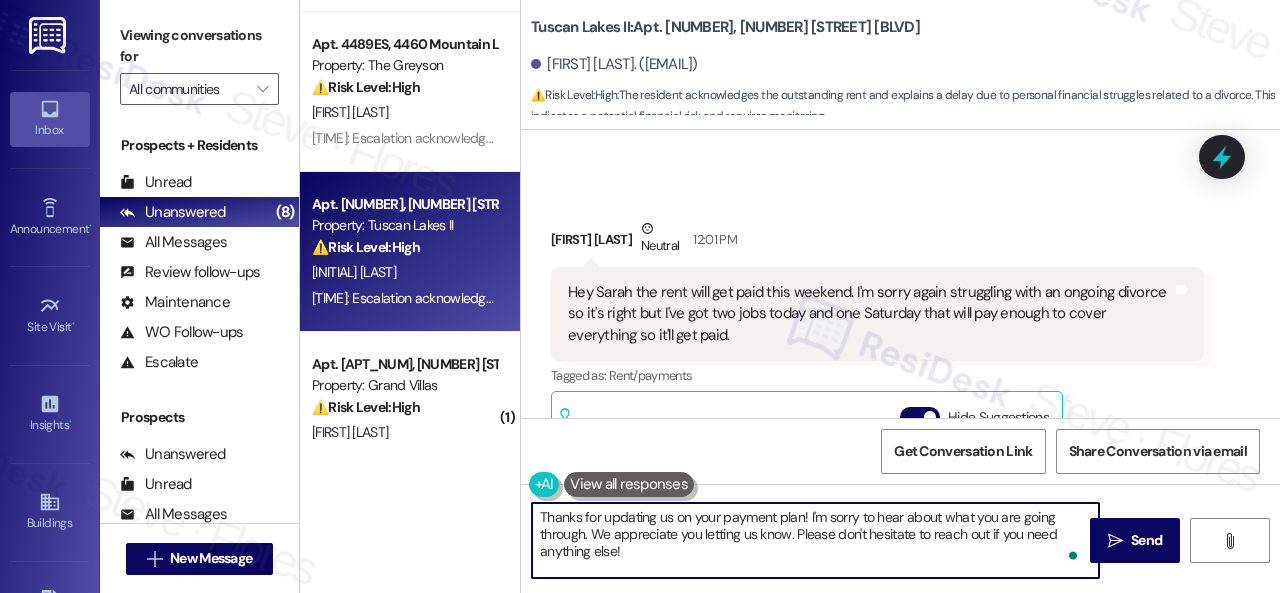 click on "Thanks for updating us on your payment plan! I'm sorry to hear about what you are going through. We appreciate you letting us know. Please don't hesitate to reach out if you need anything else!" at bounding box center [815, 540] 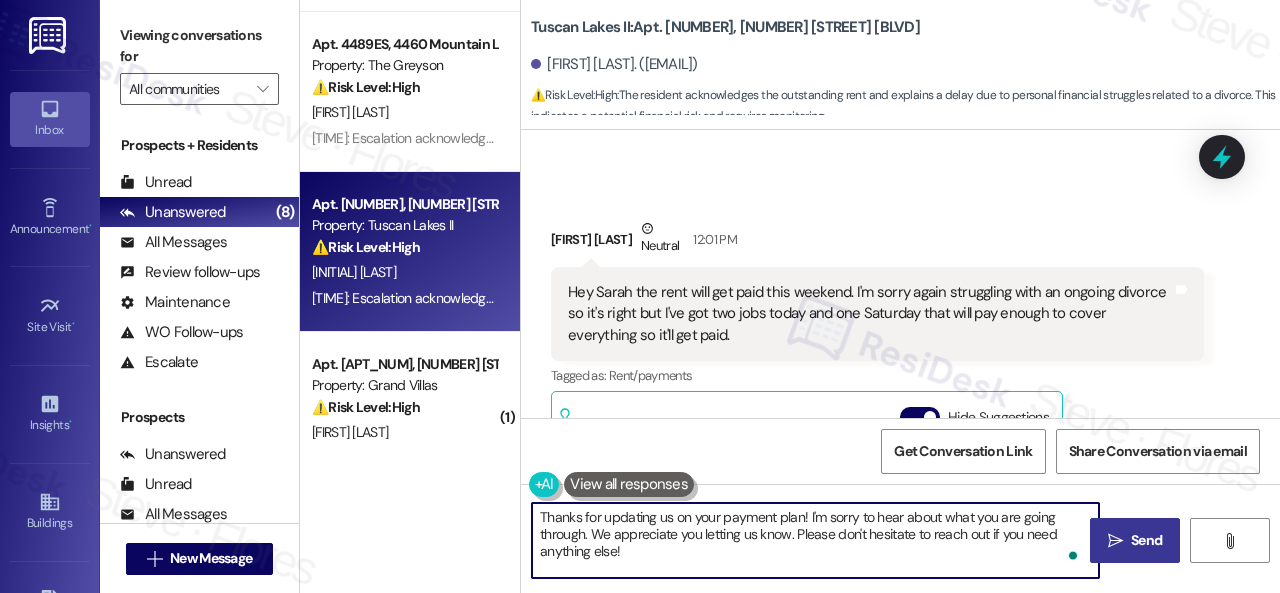 type on "Thanks for updating us on your payment plan! I'm sorry to hear about what you are going through. We appreciate you letting us know. Please don't hesitate to reach out if you need anything else!" 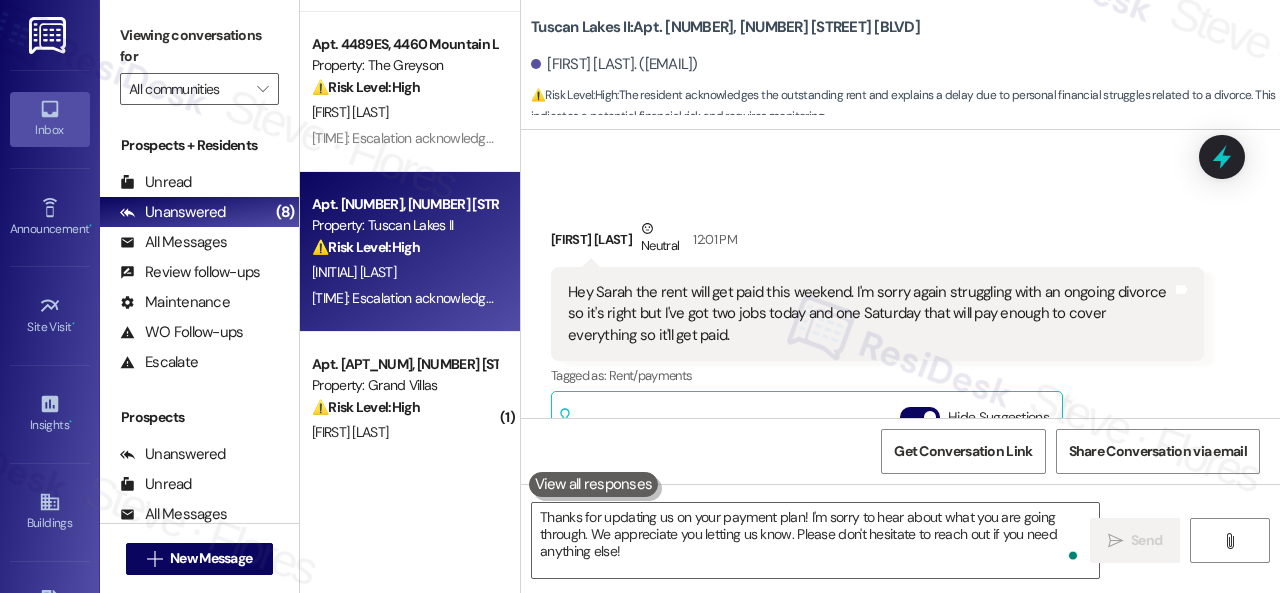 scroll, scrollTop: 9496, scrollLeft: 0, axis: vertical 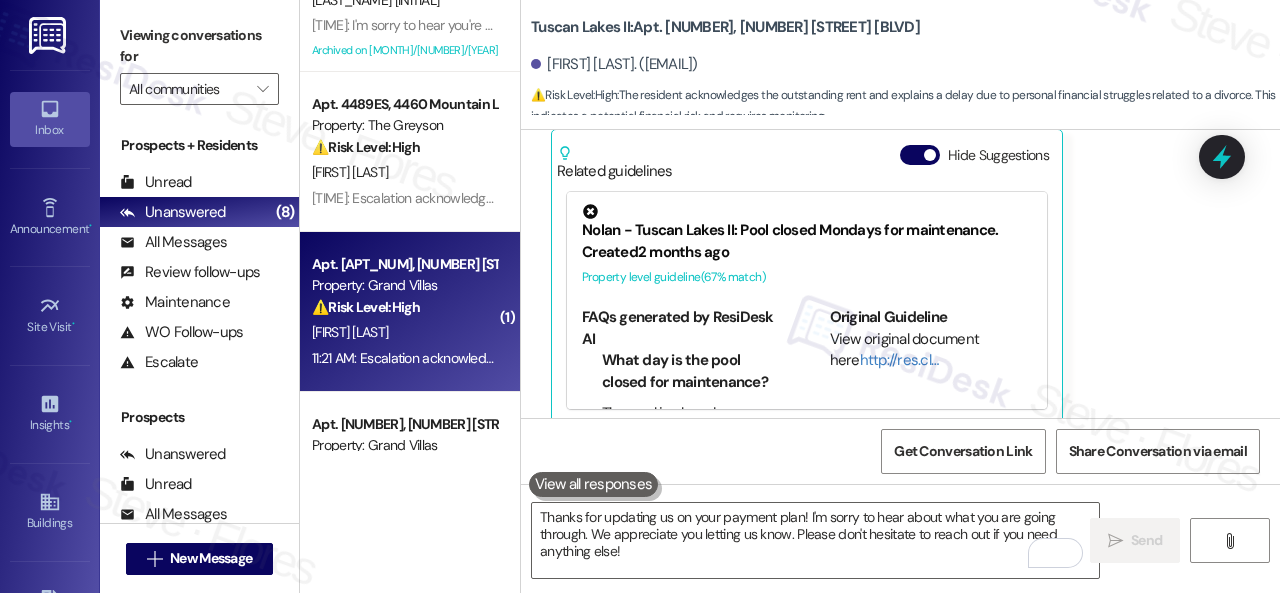 click on "[INITIALS].[LAST]" at bounding box center (404, 332) 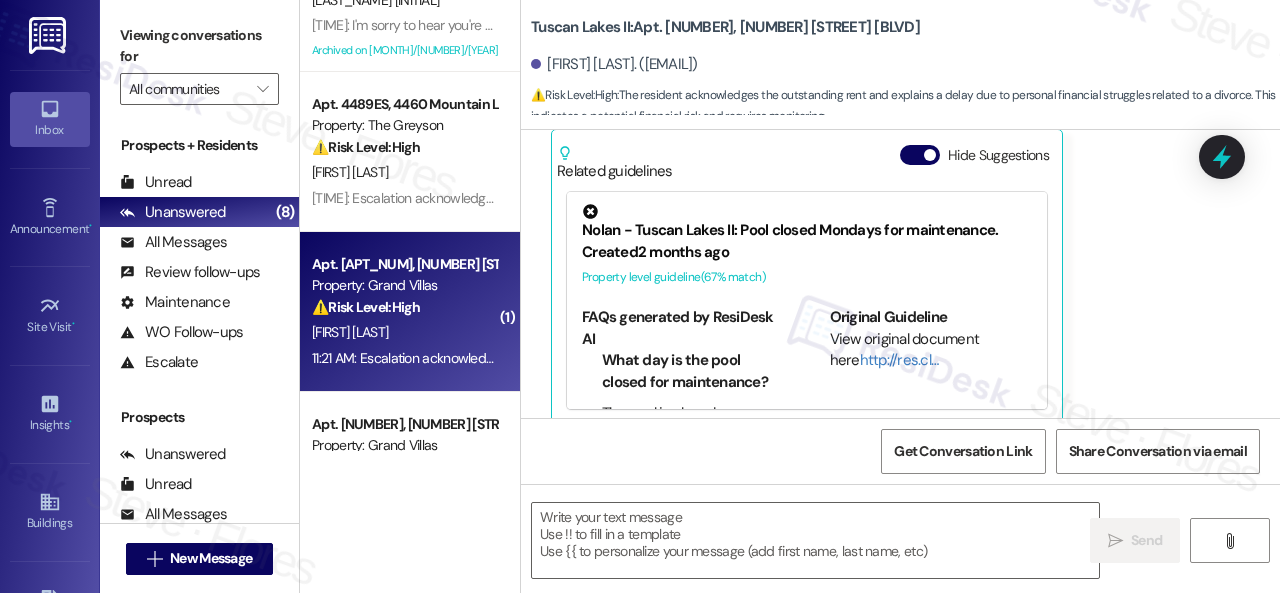 type on "Fetching suggested responses. Please feel free to read through the conversation in the meantime." 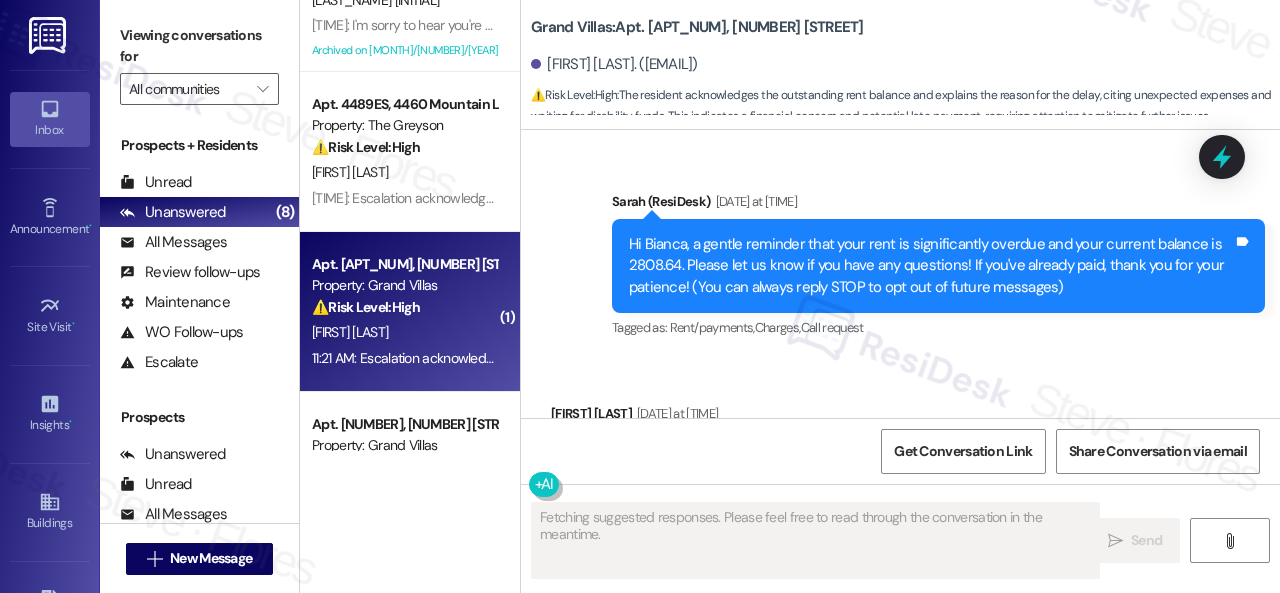 scroll, scrollTop: 9806, scrollLeft: 0, axis: vertical 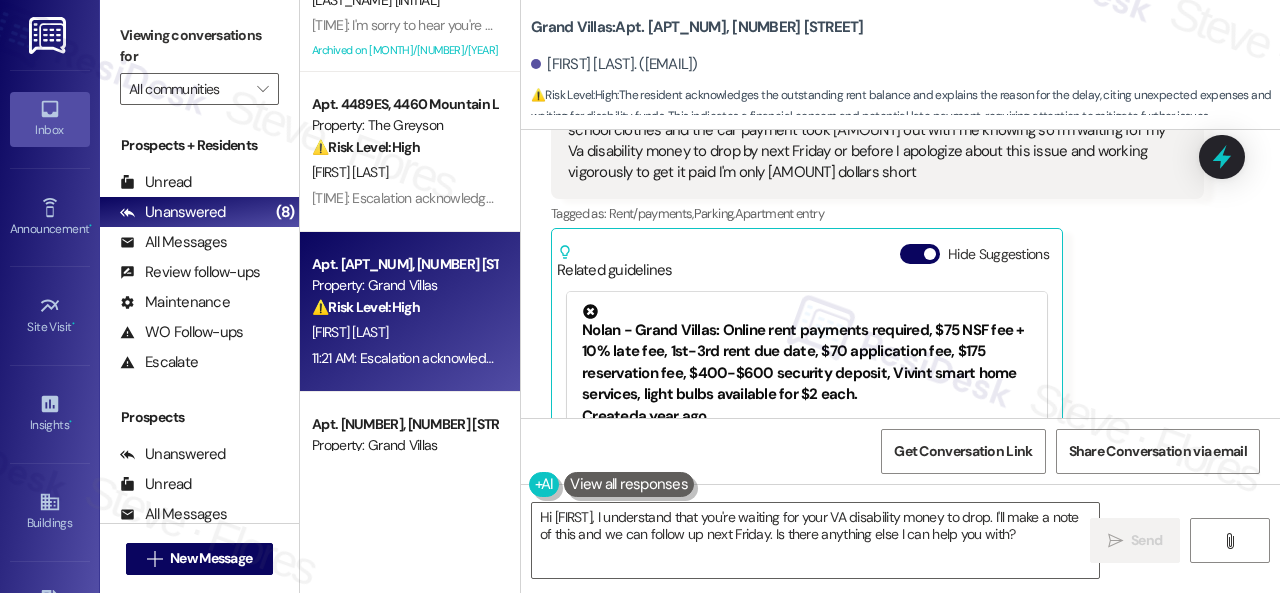 click on "Received via SMS Bianca Sharpe Question 11:21 AM Yes this is apt 2306  I am going to have the payment soon I had to get my children's school clothes and the car payment took 400 out with me knowing so I'm waiting for my  Va disability money to drop by next Friday or before  I apologize about this issue and working vigorously to get it paid I'm only 416 dollars short Tags and notes Tagged as:   Rent/payments ,  Click to highlight conversations about Rent/payments Parking ,  Click to highlight conversations about Parking Apartment entry Click to highlight conversations about Apartment entry  Related guidelines Hide Suggestions Nolan - Grand Villas: Online rent payments required, $75 NSF fee + 10% late fee, 1st-3rd rent due date, $70 application fee, $175 reservation fee, $400-$600 security deposit, Vivint smart home services, light bulbs available for $2 each. Created  a year ago Property level guideline  ( 70 % match) FAQs generated by ResiDesk AI How can I make my rent payment online? Original Guideline  ( 69" at bounding box center (877, 288) 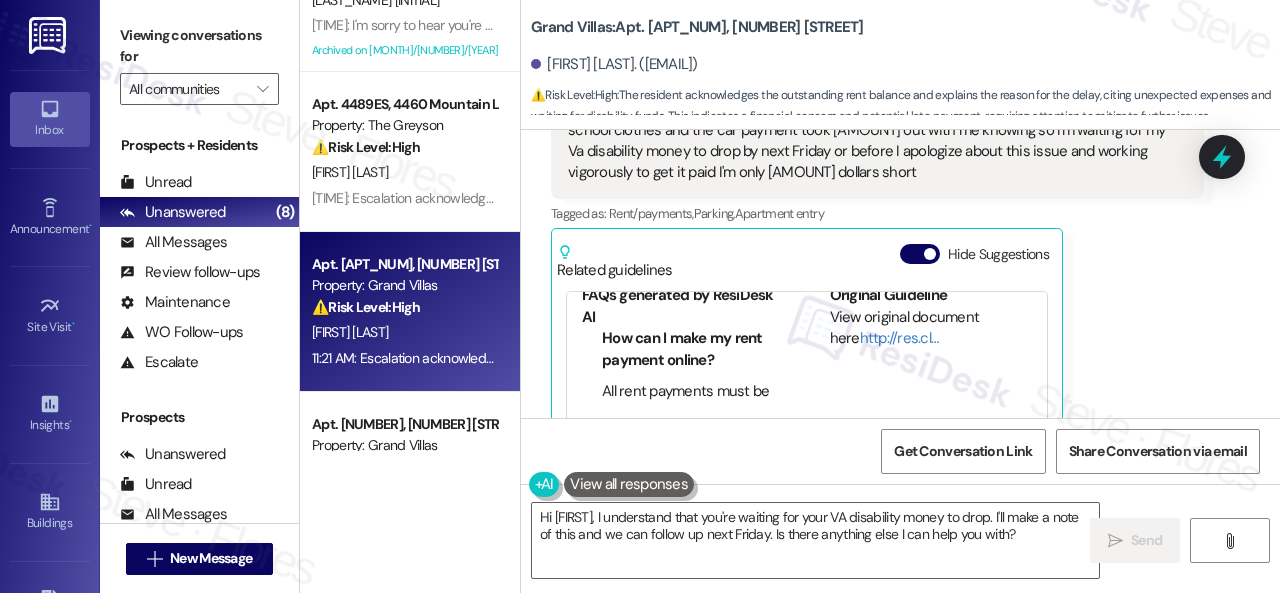 scroll, scrollTop: 400, scrollLeft: 0, axis: vertical 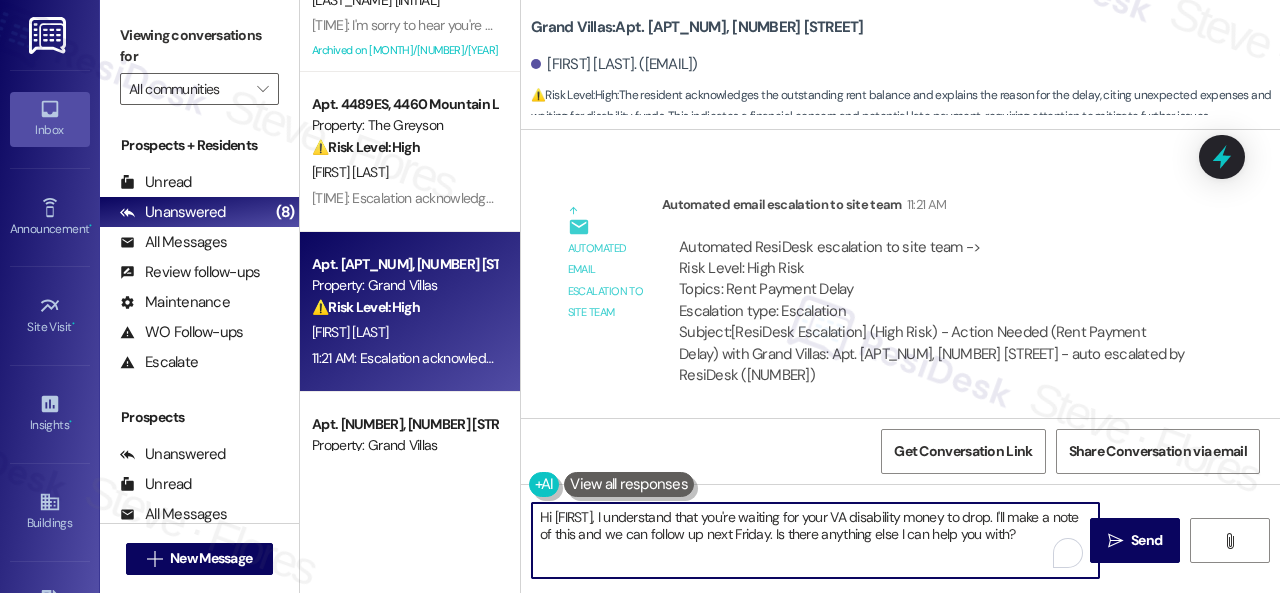 drag, startPoint x: 916, startPoint y: 534, endPoint x: 364, endPoint y: 462, distance: 556.67584 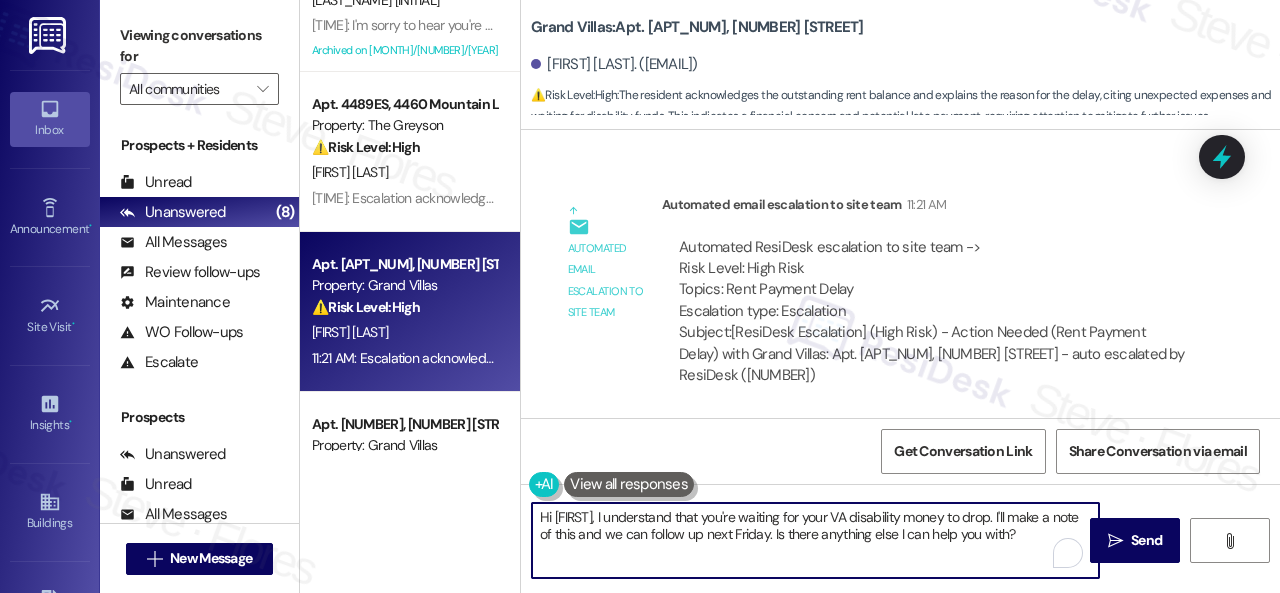 click on "Apt. 1304, 1805 S Egret Bay Blvd Property: Tuscan Lakes II ⚠️  Risk Level:  High The resident acknowledges the outstanding rent and explains a delay due to personal financial struggles related to a divorce. This indicates a potential financial risk and requires monitoring. M. Anderson 4:18 PM: Thanks for updating us on your payment plan! I'm sorry to hear about what you are going through. We appreciate you letting us know. Please don't hesitate to reach out if you need anything else! 4:18 PM: Thanks for updating us on your payment plan! I'm sorry to hear about what you are going through. We appreciate you letting us know. Please don't hesitate to reach out if you need anything else! Apt. 4457ES, 4460 Mountain Laurel Road Property: The Greyson ⚠️  Risk Level:  High The resident indicates that a roommate application is being processed, which may affect rent payment responsibilities. This requires timely follow-up to avoid potential financial issues or lease violations. M. Hays Property: The Candles High" at bounding box center (790, 296) 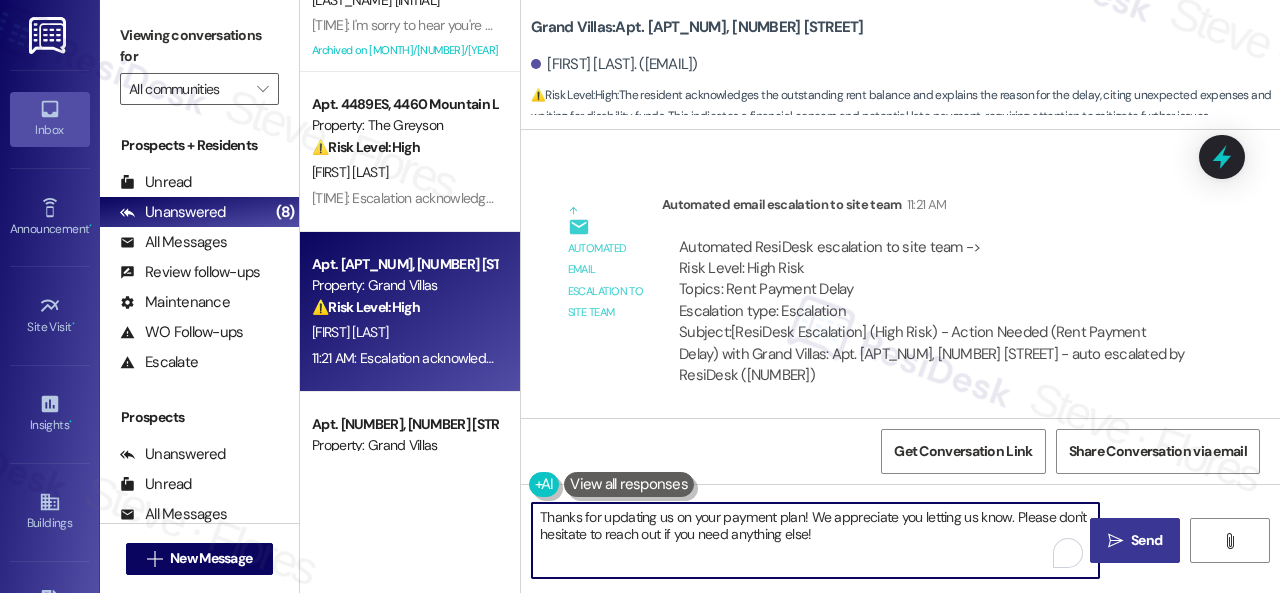type on "Thanks for updating us on your payment plan! We appreciate you letting us know. Please don't hesitate to reach out if you need anything else!" 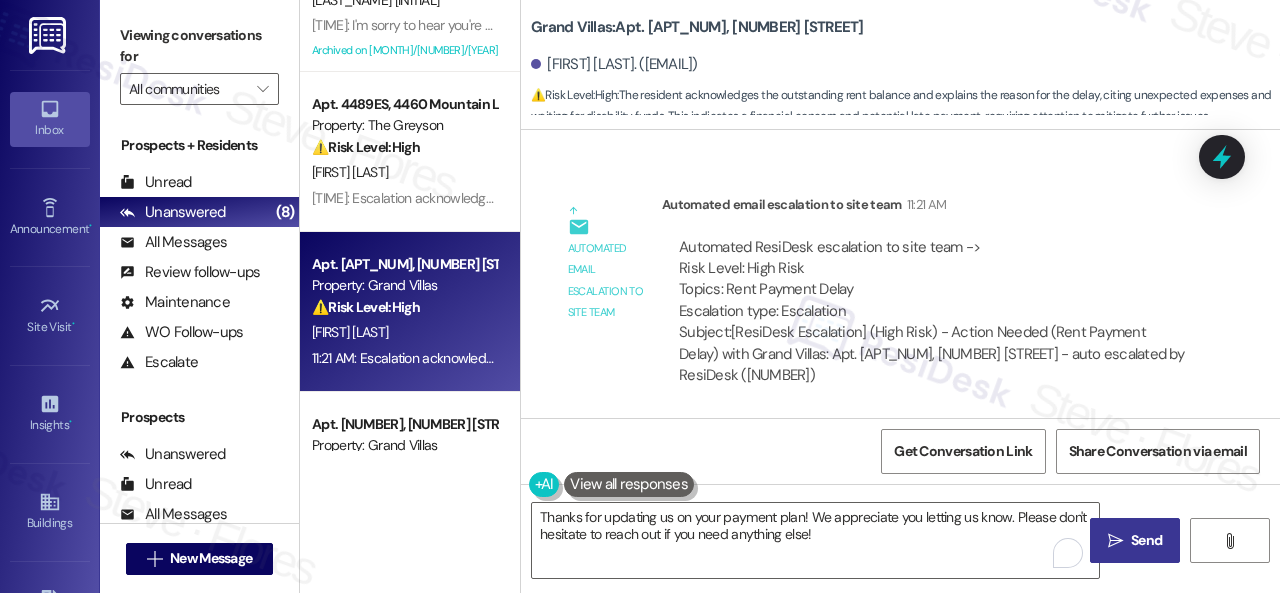 click on "Send" at bounding box center [1146, 540] 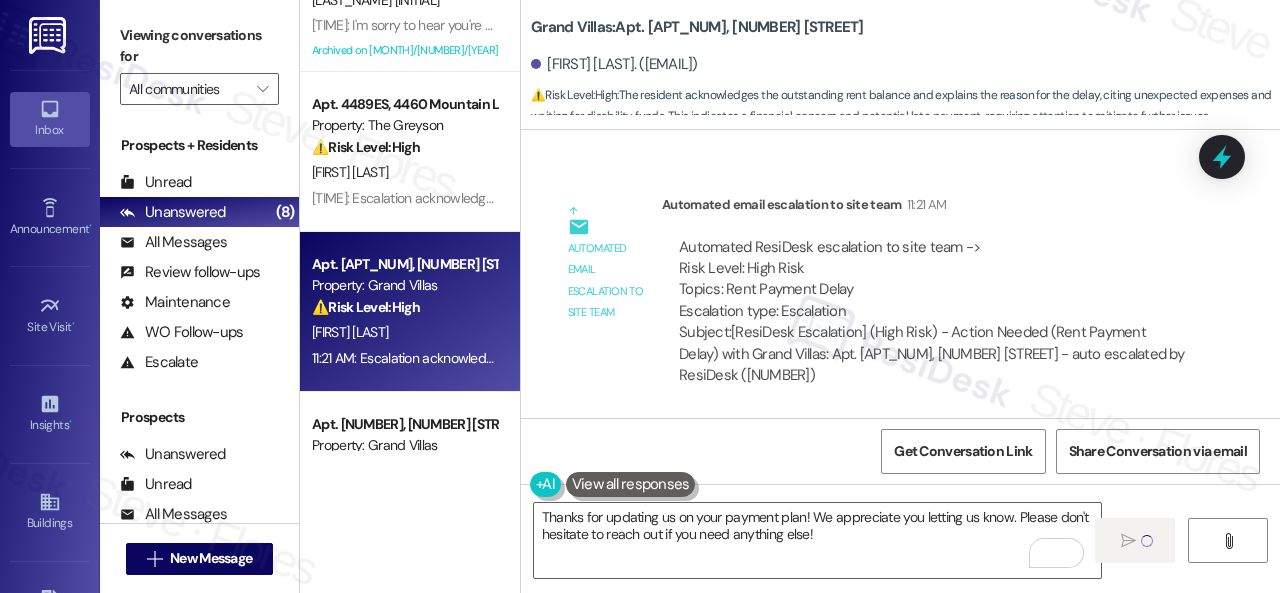 type 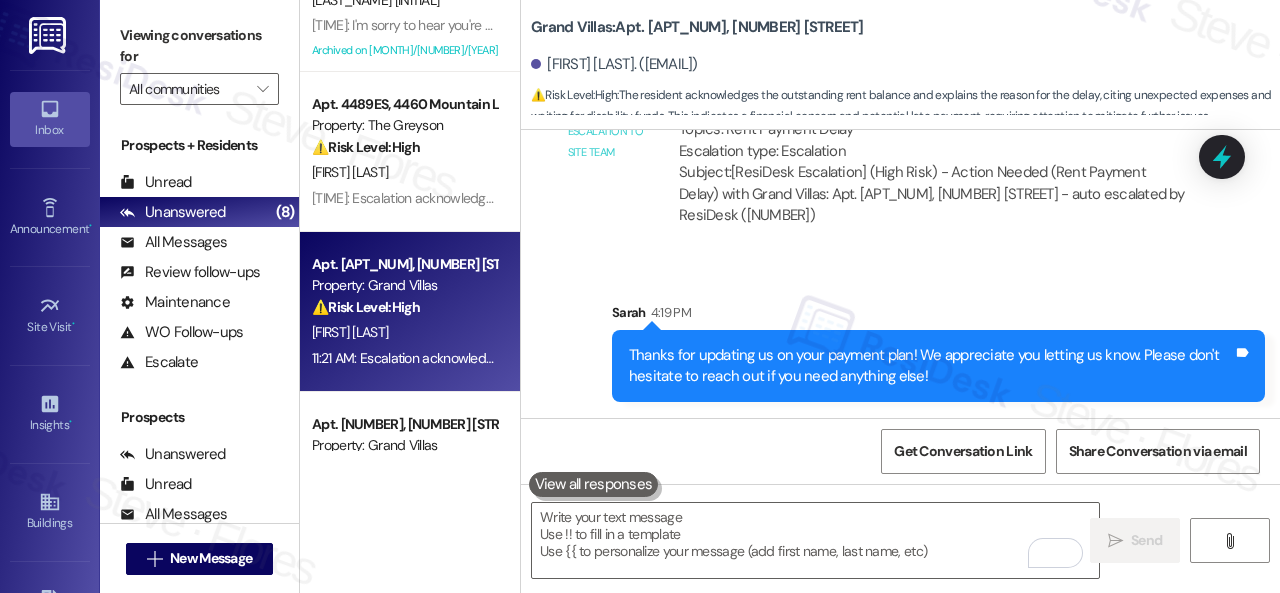 scroll, scrollTop: 9966, scrollLeft: 0, axis: vertical 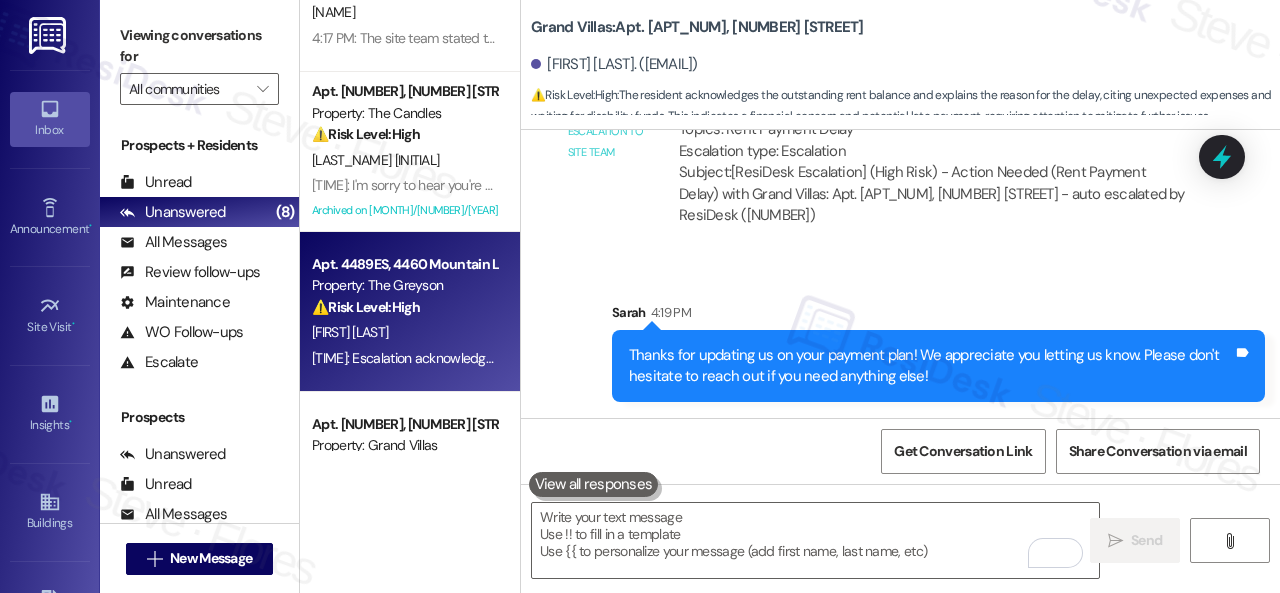 click on "C. Oh" at bounding box center [404, 332] 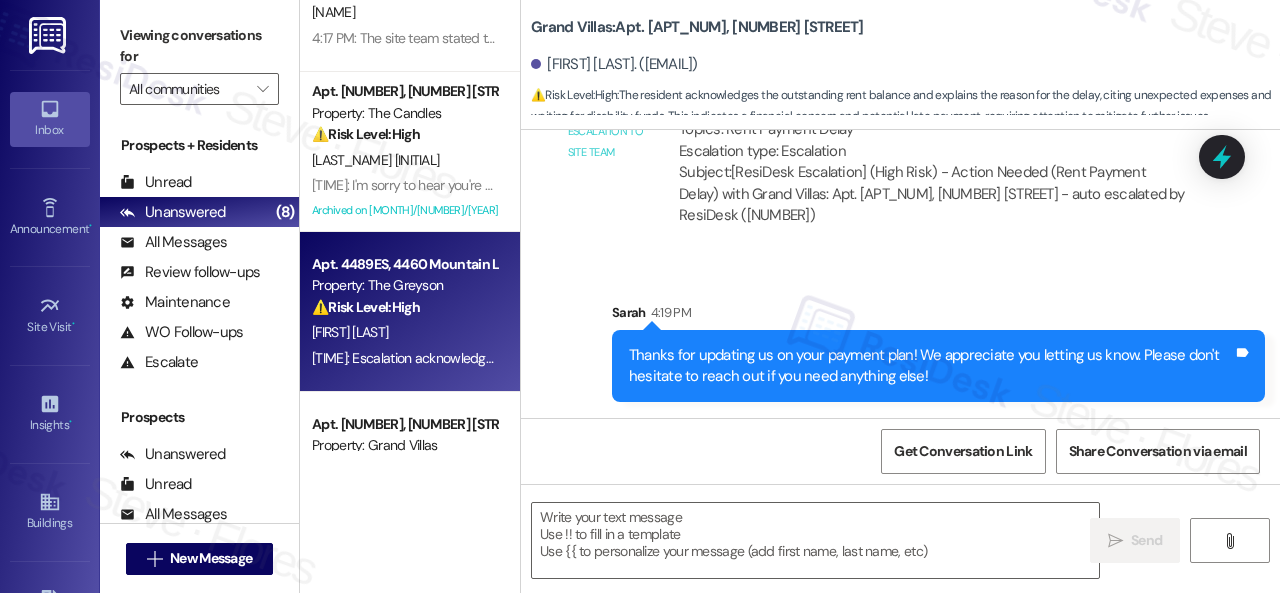 type on "Fetching suggested responses. Please feel free to read through the conversation in the meantime." 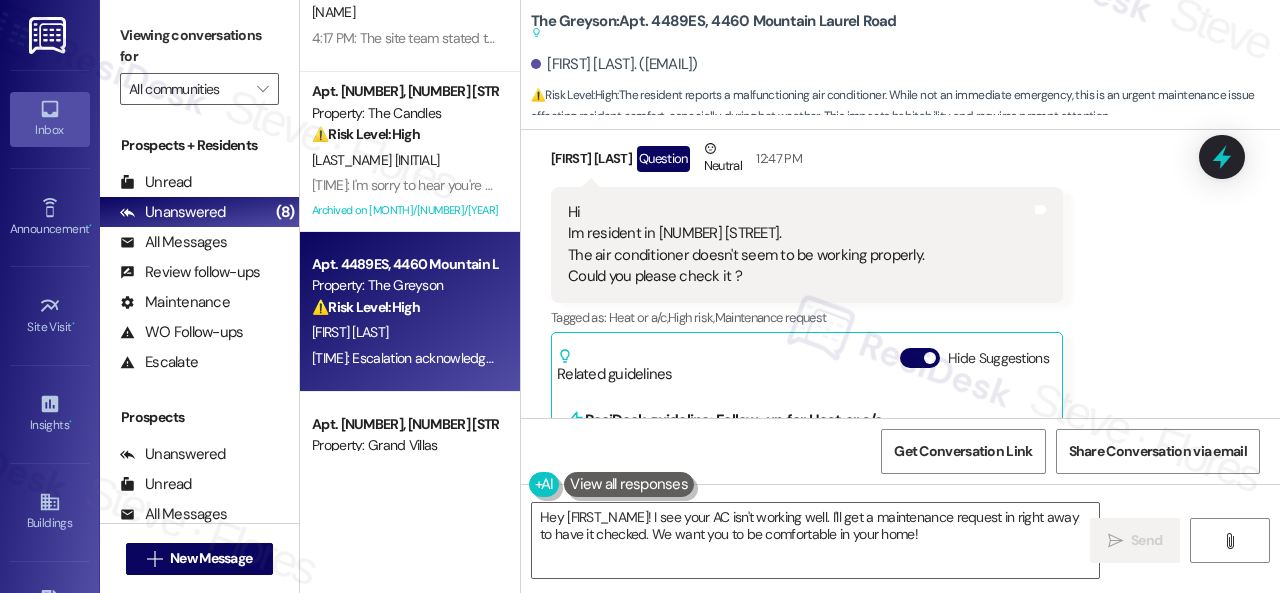 scroll, scrollTop: 0, scrollLeft: 0, axis: both 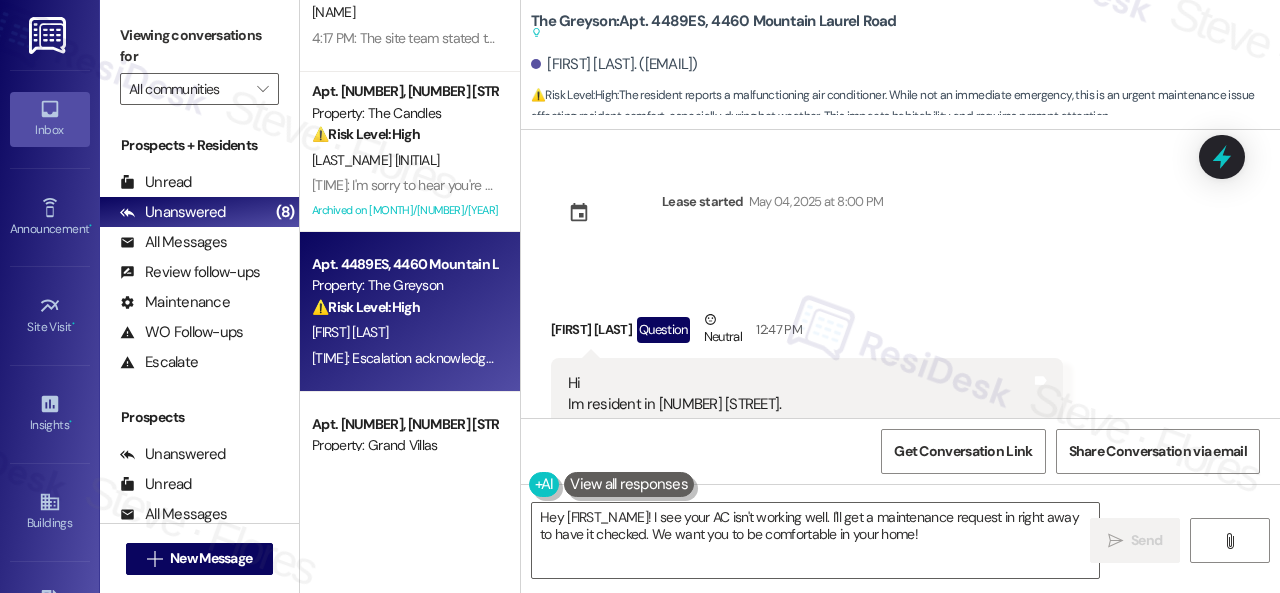 click on "Get Conversation Link Share Conversation via email" at bounding box center [900, 451] 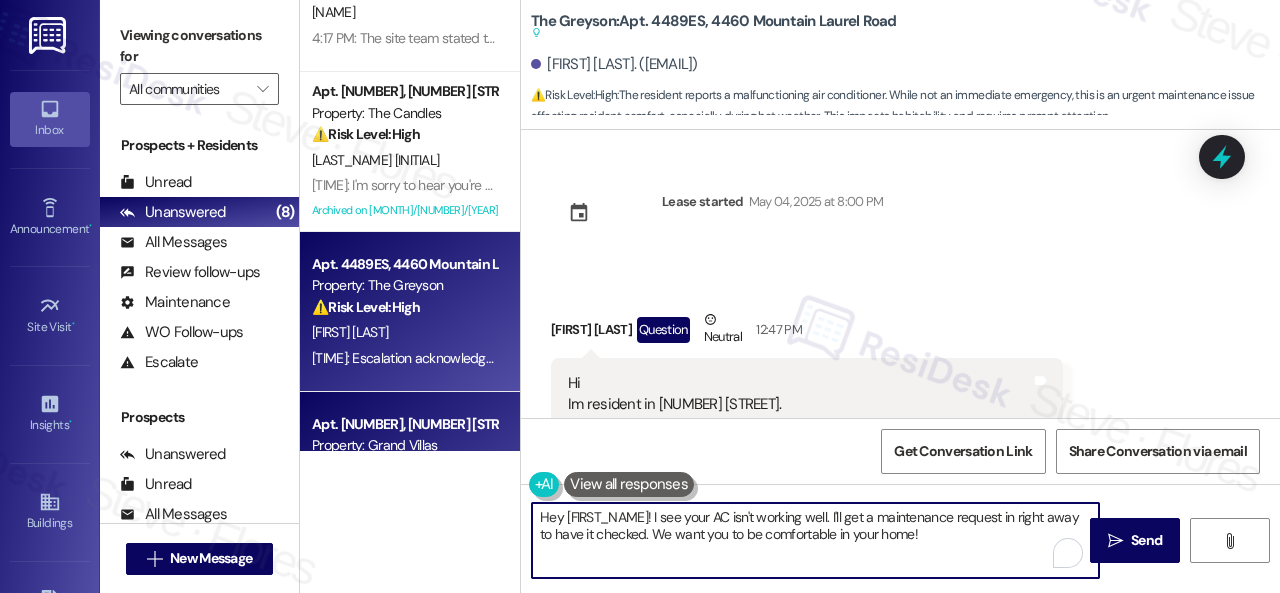 drag, startPoint x: 948, startPoint y: 544, endPoint x: 308, endPoint y: 409, distance: 654.0833 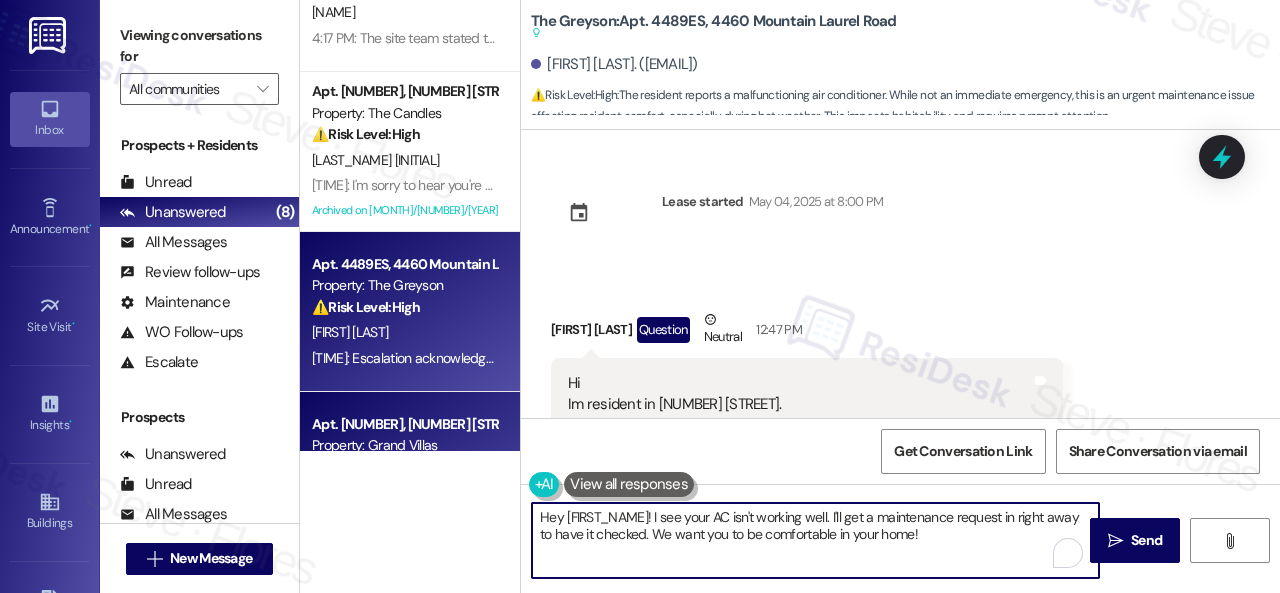 click on "Apt. 1304, 1805 S Egret Bay Blvd Property: Tuscan Lakes II ⚠️  Risk Level:  High The resident acknowledges the outstanding rent and explains a delay due to personal financial struggles related to a divorce. This indicates a potential financial risk and requires monitoring. M. Anderson 4:18 PM: Thanks for updating us on your payment plan! I'm sorry to hear about what you are going through. We appreciate you letting us know. Please don't hesitate to reach out if you need anything else! 4:18 PM: Thanks for updating us on your payment plan! I'm sorry to hear about what you are going through. We appreciate you letting us know. Please don't hesitate to reach out if you need anything else! Apt. 2306, 1550 Katy Gap Rd Property: Grand Villas ⚠️  Risk Level:  High B. Sharpe 4:19 PM: Thanks for updating us on your payment plan! We appreciate you letting us know. Please don't hesitate to reach out if you need anything else! Apt. 4457ES, 4460 Mountain Laurel Road Property: The Greyson ⚠️  Risk Level:  High ( 2" at bounding box center [790, 296] 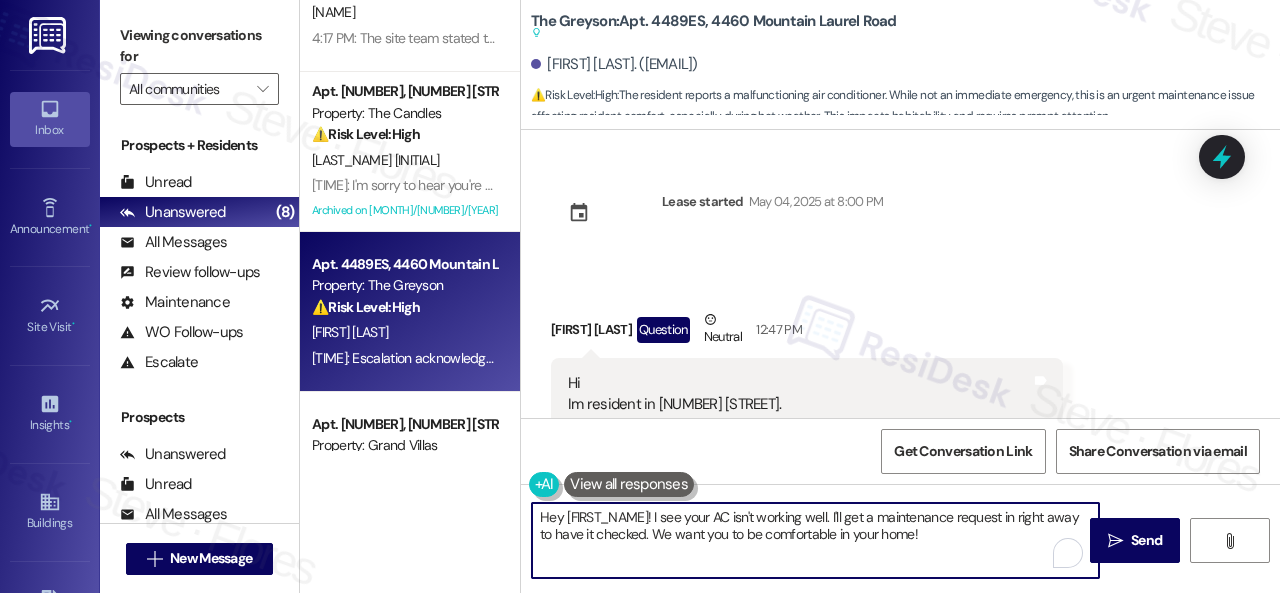 paste on "llo {{first_name}}! I'm sorry to hear about the AC issue. We apologize for any inconvenience this may have caused. Is there a work order for the issue already? If so, may I have the work order number so I can follow up with the site team? If not, I'll be happy to submit a work order on your behalf. Is your AC running but not blowing cold air, or is it not turning on at all? Any specific details or photos would be helpful.
Note: Due to limited availability, our maintenance team isn't able to call or schedule visits in advance. By submitting a work order, you're permitting them to enter your apartment, even if you're not home. If any children may be alone during the visit, please let me know so we can inform the team." 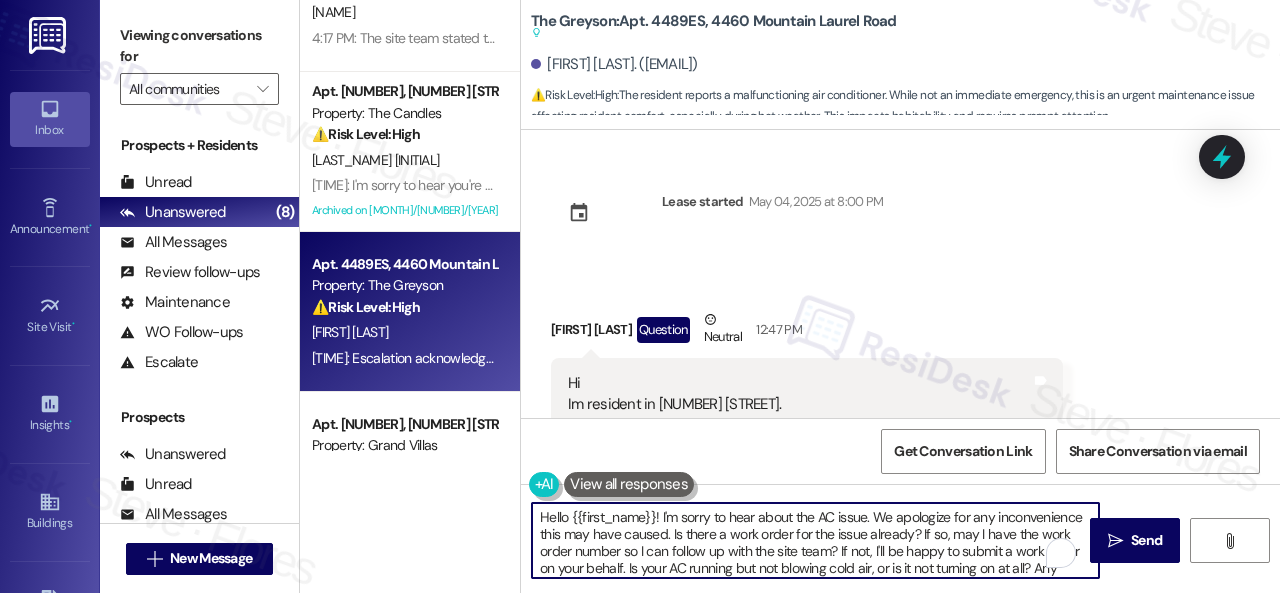 scroll, scrollTop: 102, scrollLeft: 0, axis: vertical 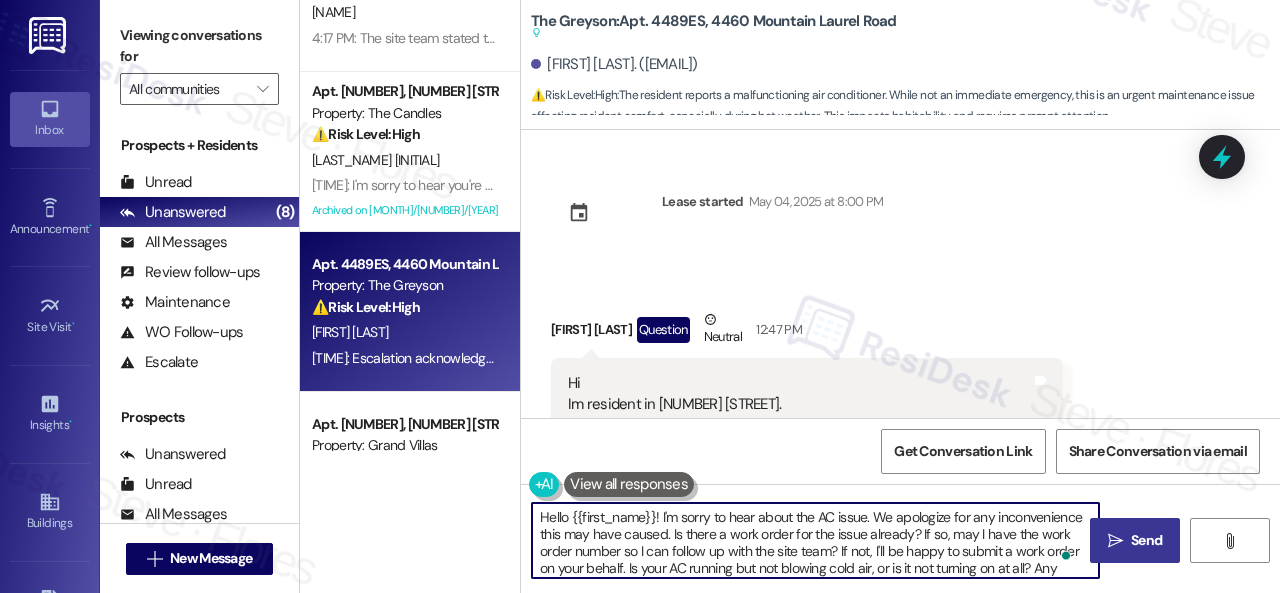 type on "Hello {{first_name}}! I'm sorry to hear about the AC issue. We apologize for any inconvenience this may have caused. Is there a work order for the issue already? If so, may I have the work order number so I can follow up with the site team? If not, I'll be happy to submit a work order on your behalf. Is your AC running but not blowing cold air, or is it not turning on at all? Any specific details or photos would be helpful.
Note: Due to limited availability, our maintenance team isn't able to call or schedule visits in advance. By submitting a work order, you're permitting them to enter your apartment, even if you're not home. If any children may be alone during the visit, please let me know so we can inform the team." 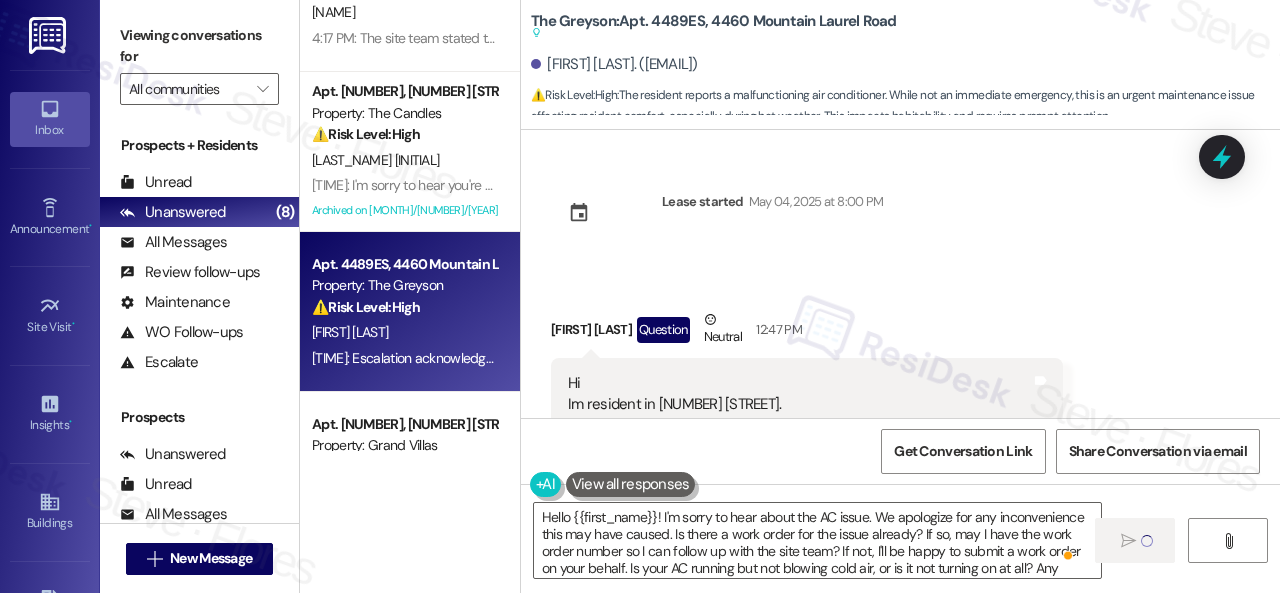 type 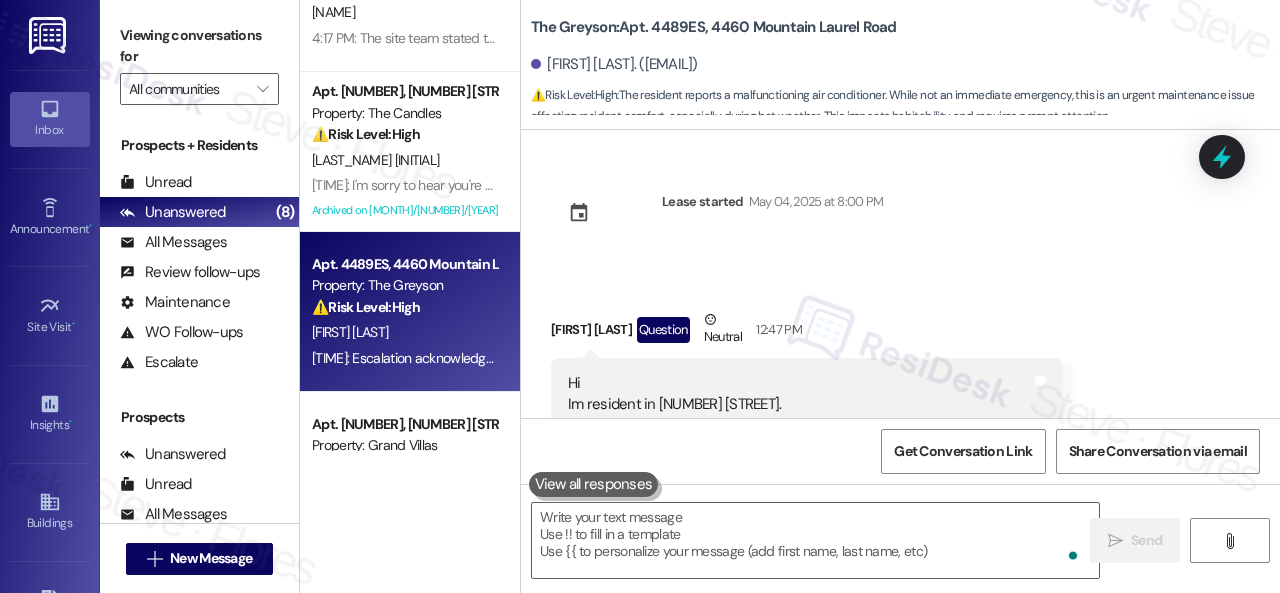 scroll, scrollTop: 396, scrollLeft: 0, axis: vertical 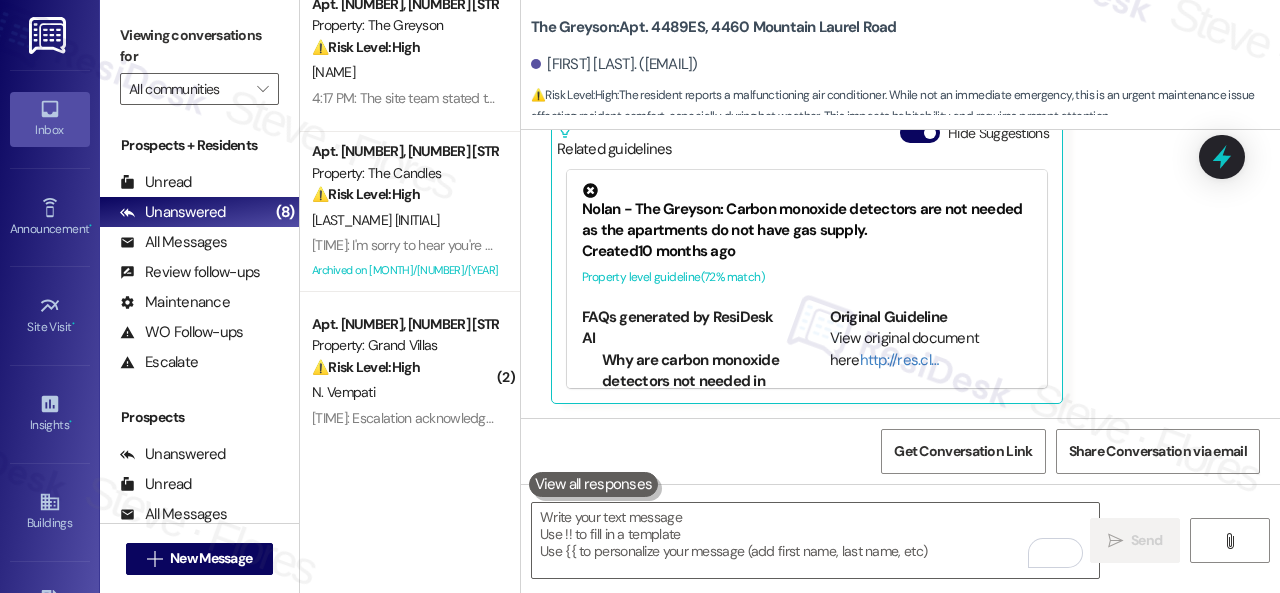 drag, startPoint x: 430, startPoint y: 378, endPoint x: 518, endPoint y: 369, distance: 88.45903 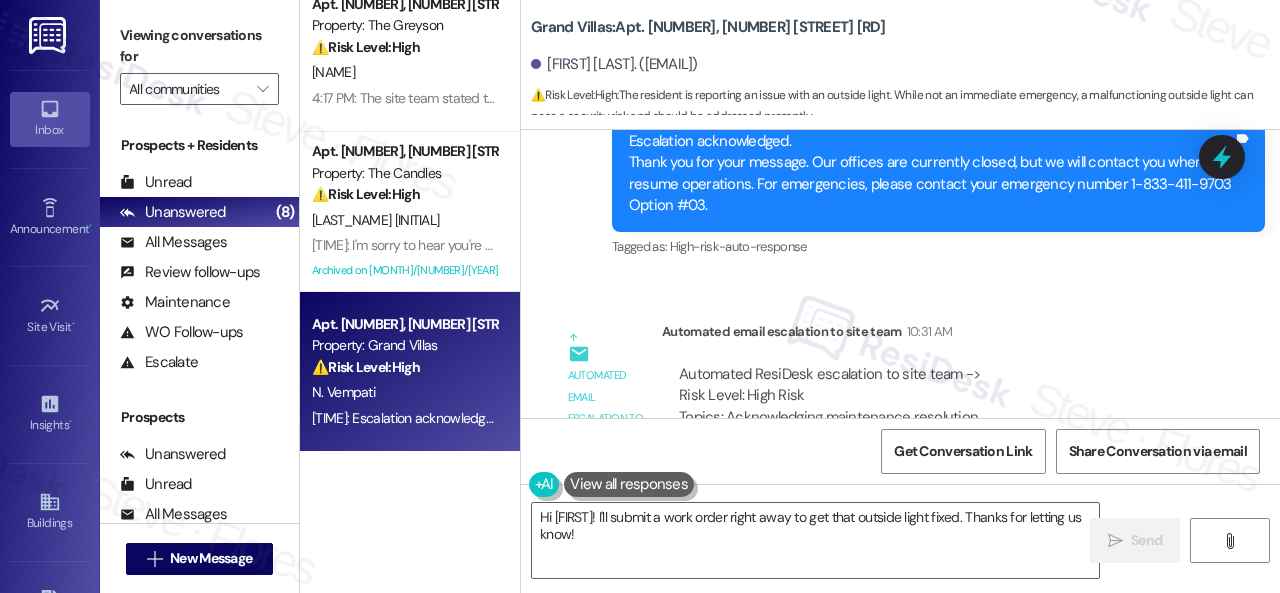 scroll, scrollTop: 32902, scrollLeft: 0, axis: vertical 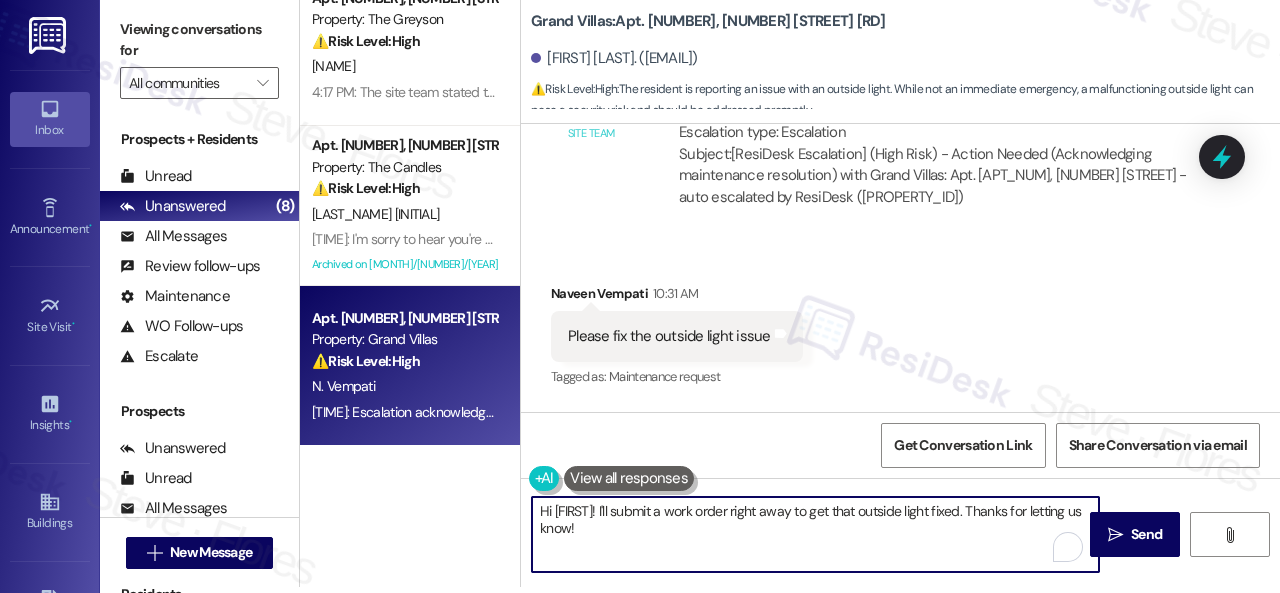 drag, startPoint x: 643, startPoint y: 514, endPoint x: 664, endPoint y: 532, distance: 27.658634 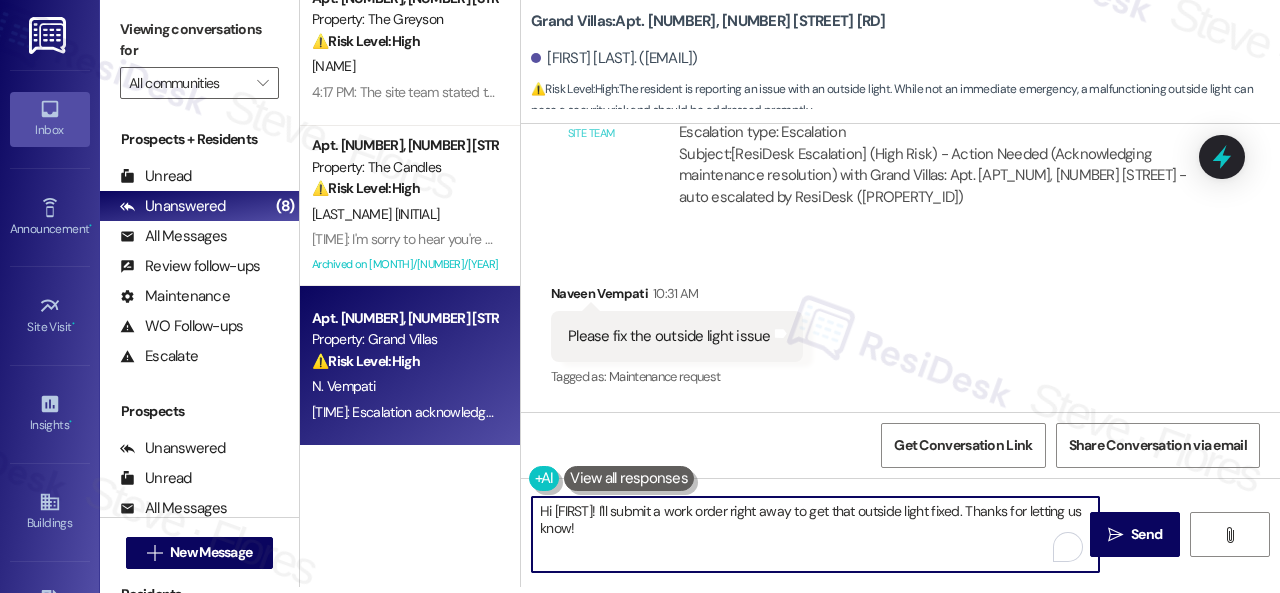 click on "Hi {{first_name}}! I'll submit a work order right away to get that outside light fixed. Thanks for letting us know!" at bounding box center (815, 534) 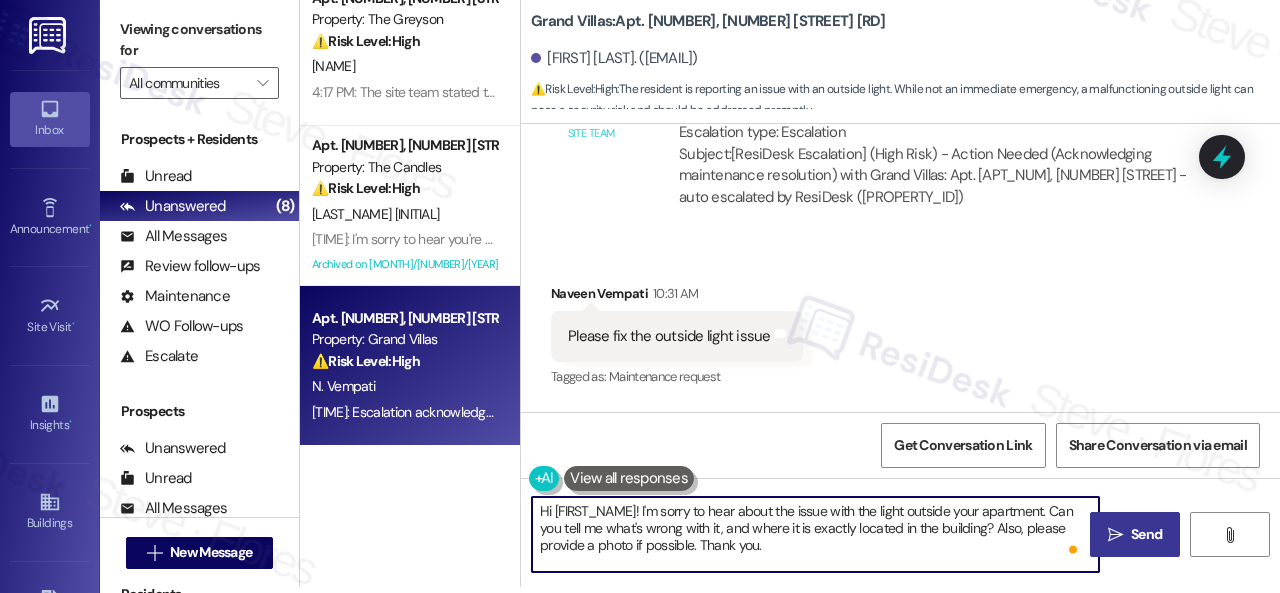type on "Hi {{first_name}}! I'm sorry to hear about the issue with the light outside your apartment. Can you tell me what's wrong with it, and where it is exactly located in the building? Also, please provide a photo if possible. Thank you." 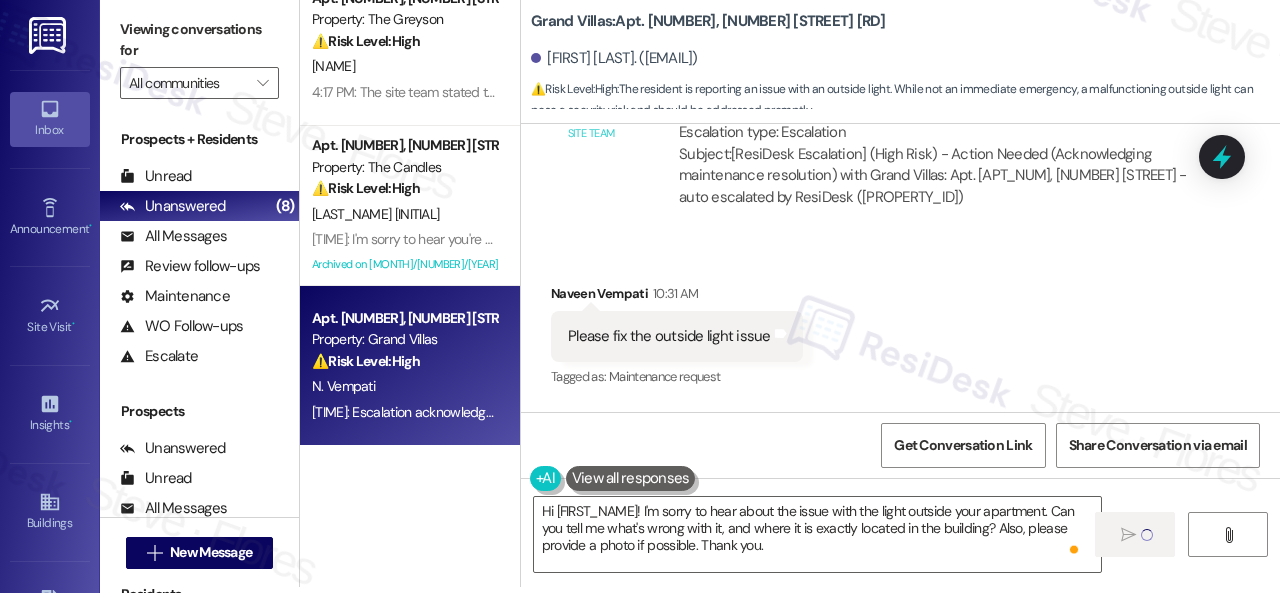 type 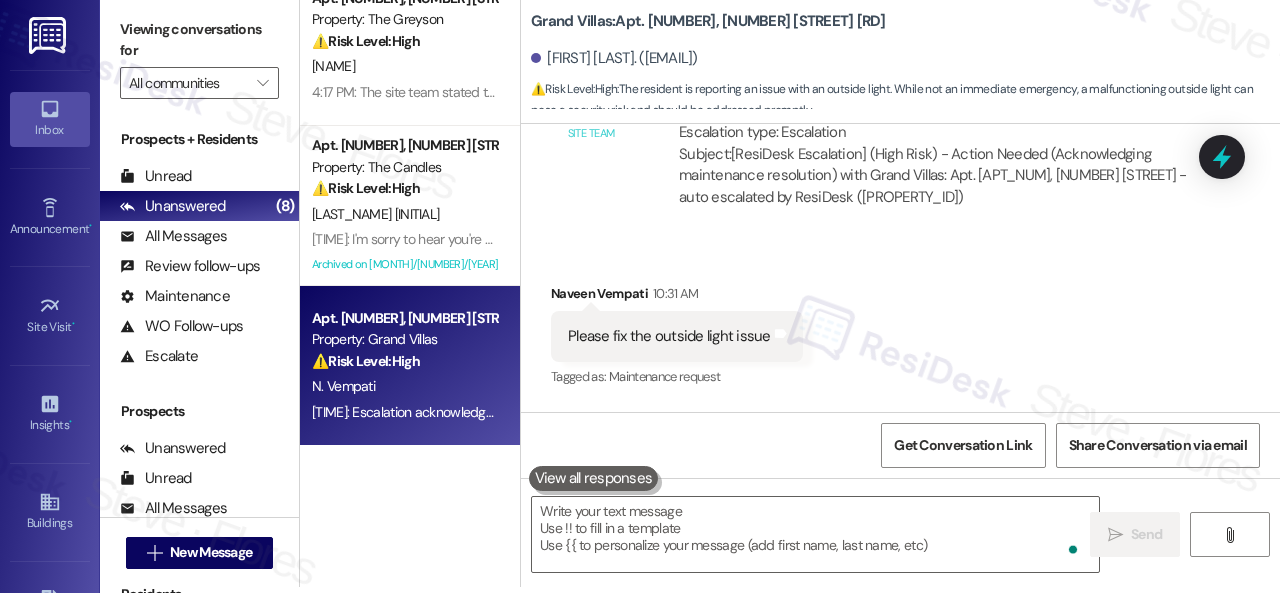 scroll, scrollTop: 0, scrollLeft: 0, axis: both 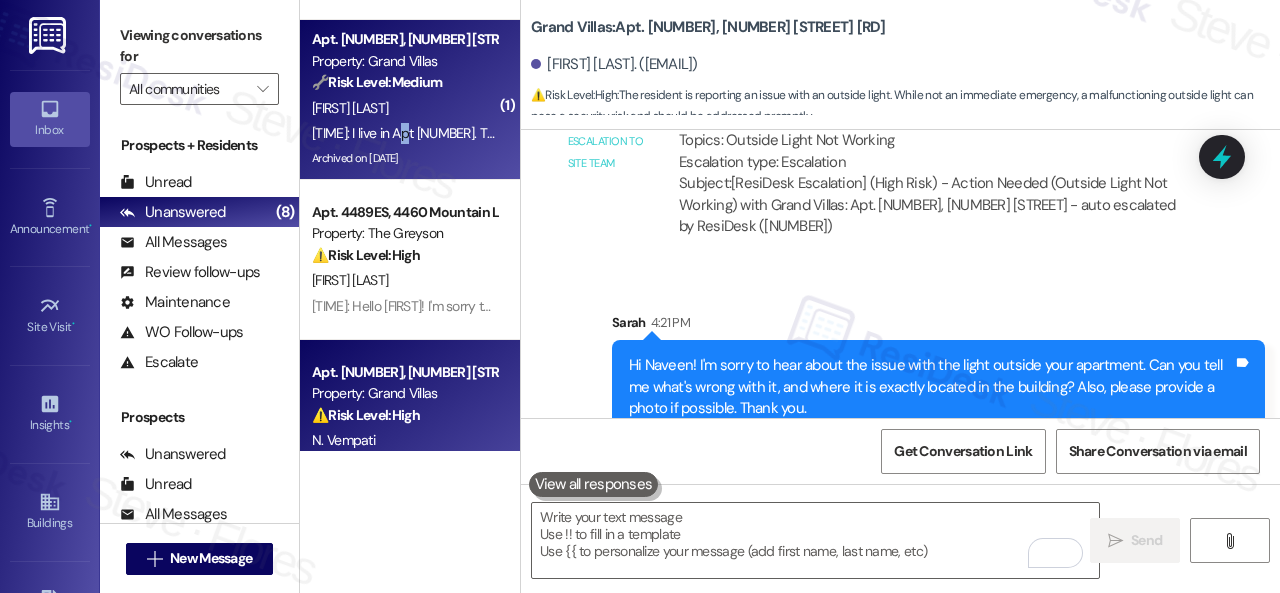 click on "3:55 PM: I live in Apt 2003. The drain in my bathtub in the Master bedroom is STUCK  3:55 PM: I live in Apt 2003. The drain in my bathtub in the Master bedroom is STUCK" at bounding box center [404, 133] 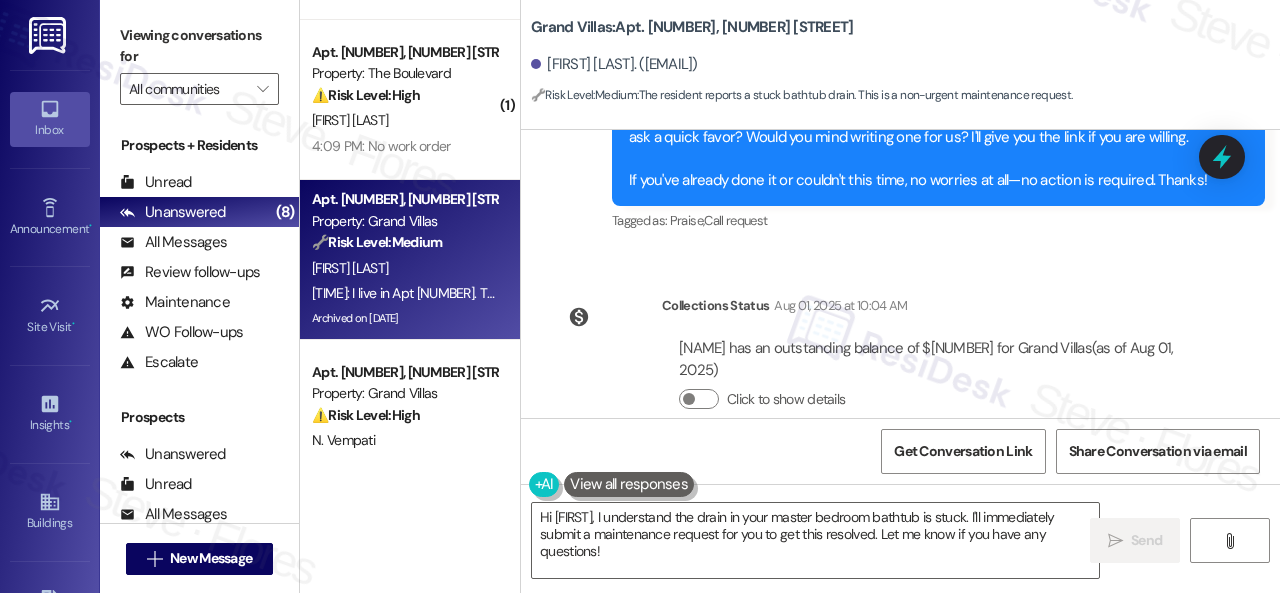 scroll, scrollTop: 15218, scrollLeft: 0, axis: vertical 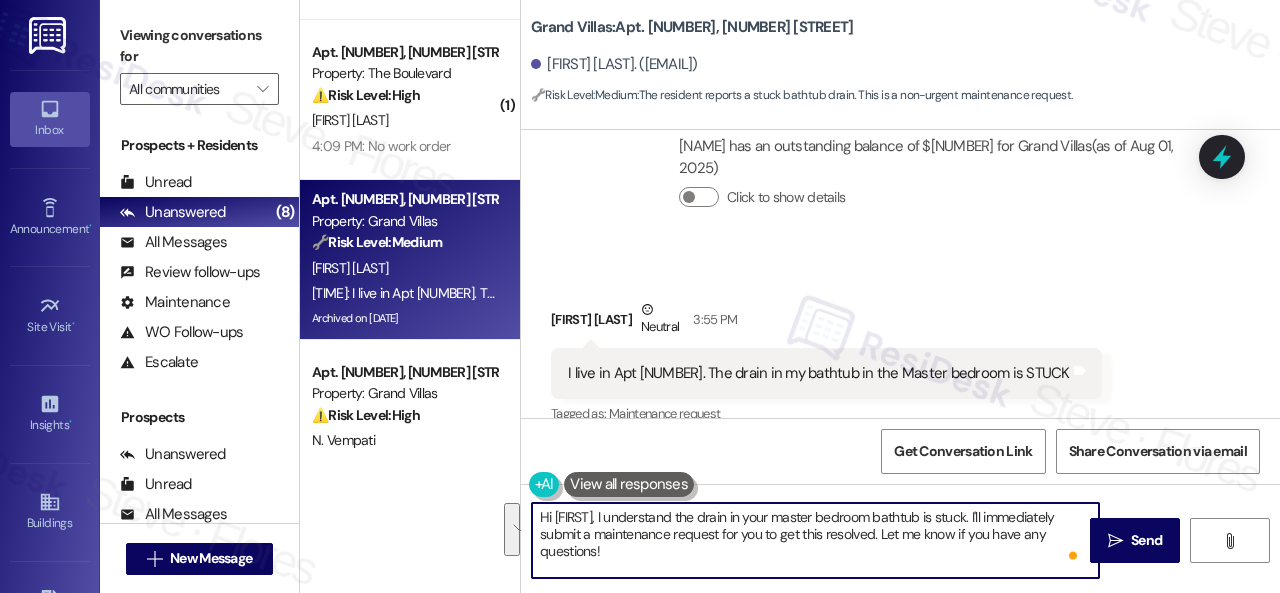 drag, startPoint x: 1018, startPoint y: 518, endPoint x: 1028, endPoint y: 548, distance: 31.622776 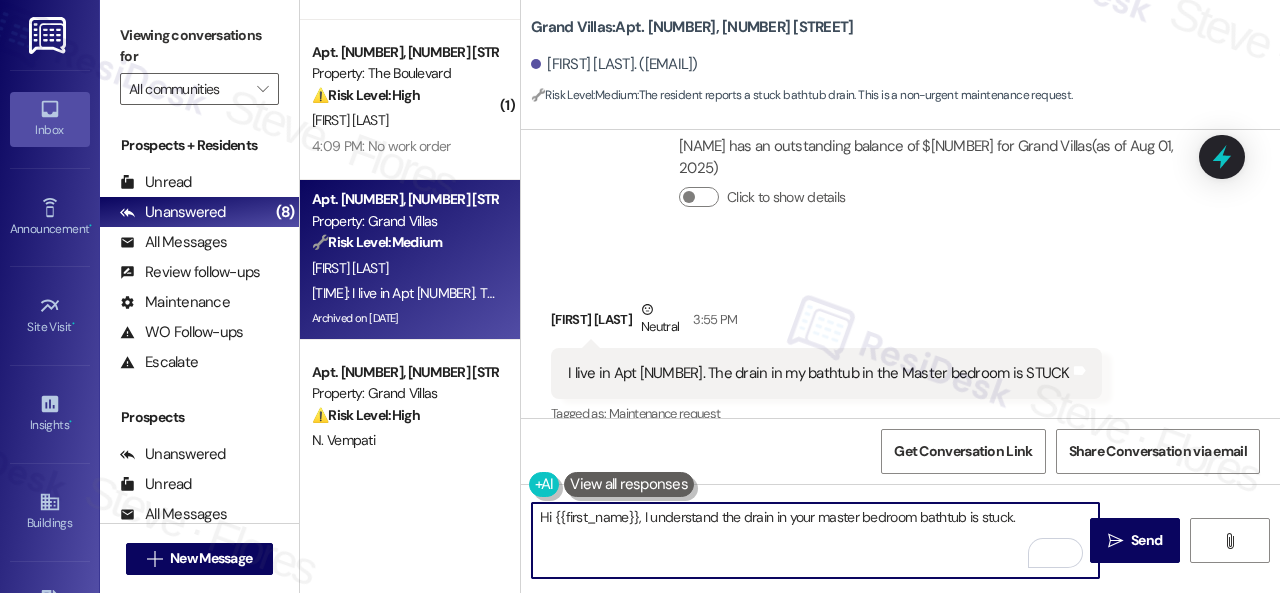 click on "Hi {{first_name}}, I understand the drain in your master bedroom bathtub is stuck." at bounding box center [815, 540] 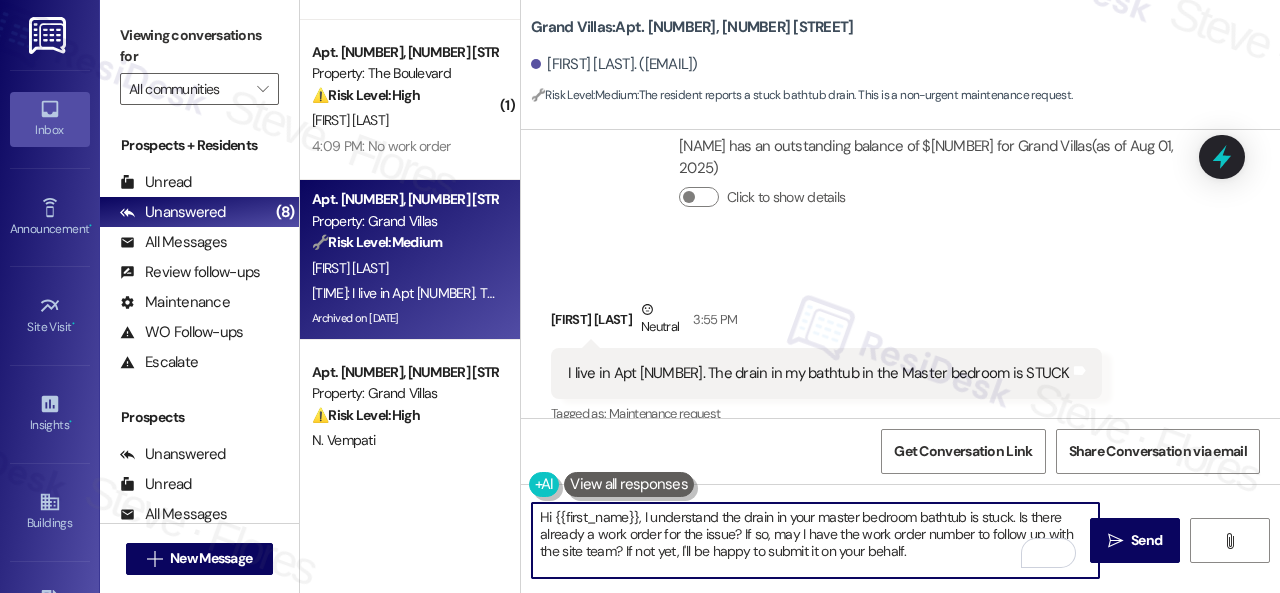 scroll, scrollTop: 68, scrollLeft: 0, axis: vertical 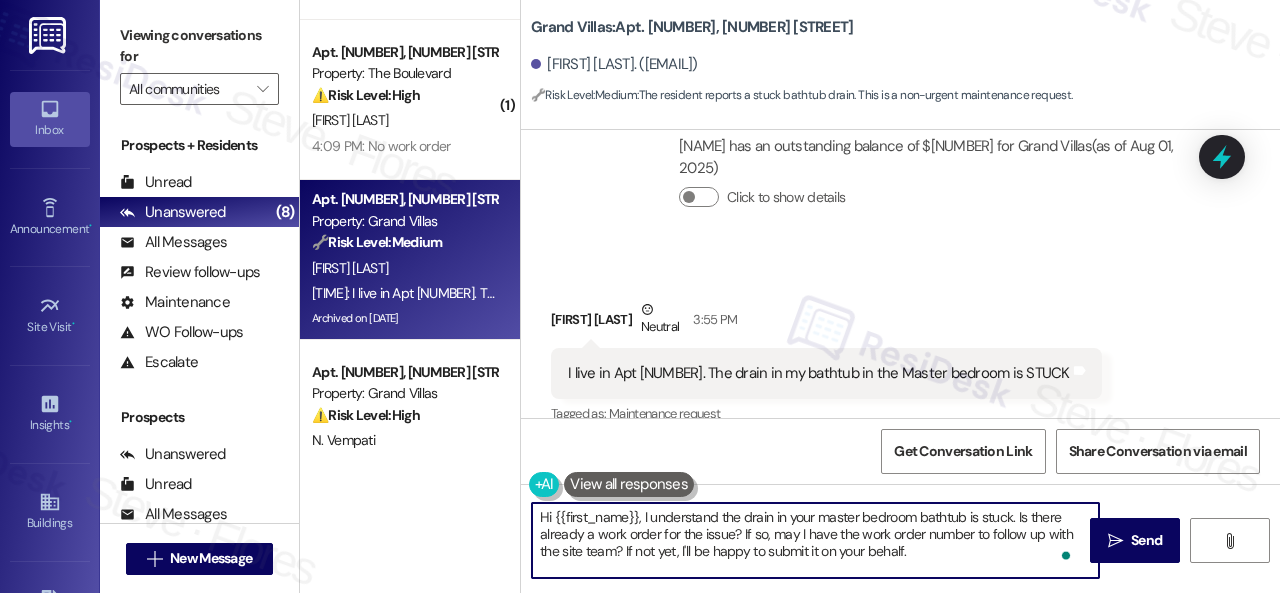 click on "Hi {{first_name}}, I understand the drain in your master bedroom bathtub is stuck. Is there already a work order for the issue? If so, may I have the work order number to follow up with the site team? If not yet, I'll be happy to submit it on your behalf.
Note: Due to limited availability, our maintenance team isn't able to call or schedule visits in advance. By submitting a work order, you're permitting them to enter your apartment, even if you're not home. If any children may be alone during the visit, please let me know so we can inform the team." at bounding box center (815, 540) 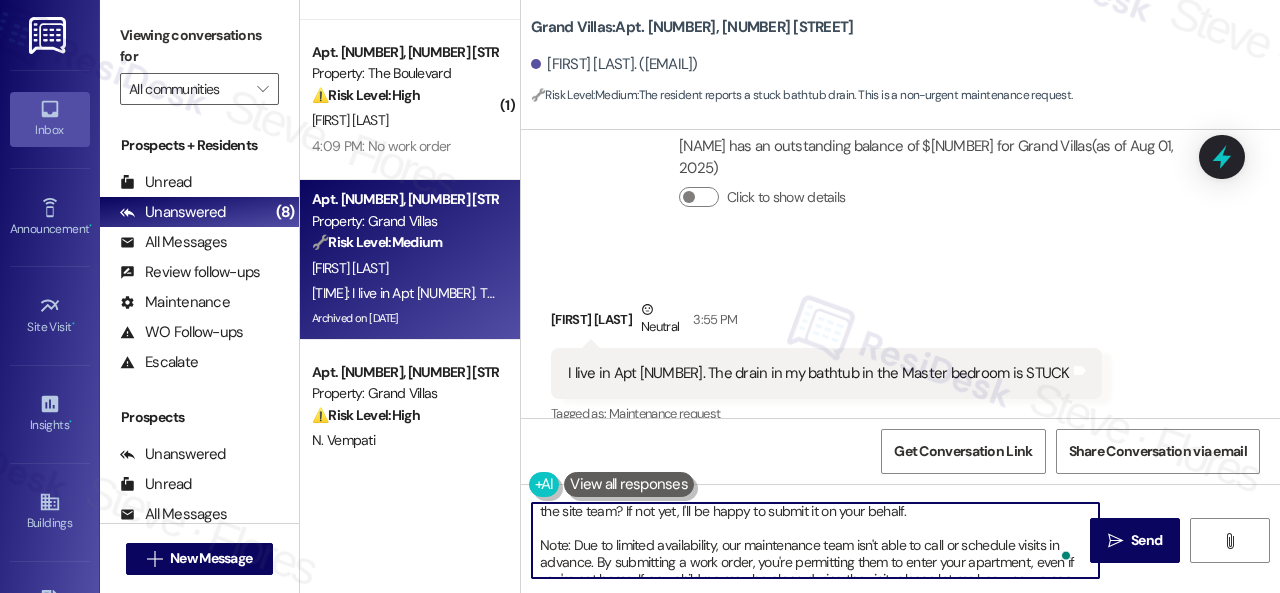 scroll, scrollTop: 72, scrollLeft: 0, axis: vertical 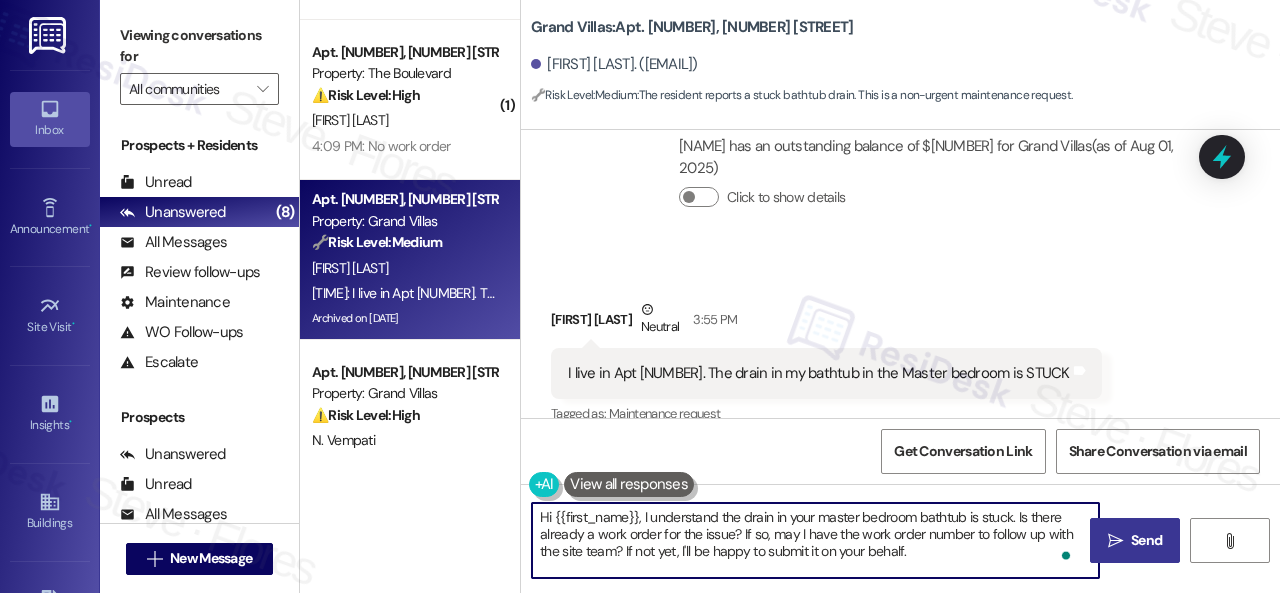 type on "Hi {{first_name}}, I understand the drain in your master bedroom bathtub is stuck. Is there already a work order for the issue? If so, may I have the work order number to follow up with the site team? If not yet, I'll be happy to submit it on your behalf.
Note: Due to limited availability, our maintenance team isn't able to call or schedule visits in advance. By submitting a work order, you're permitting them to enter your apartment, even if you're not home. If any children may be alone during the visit, please let me know so we can inform the team." 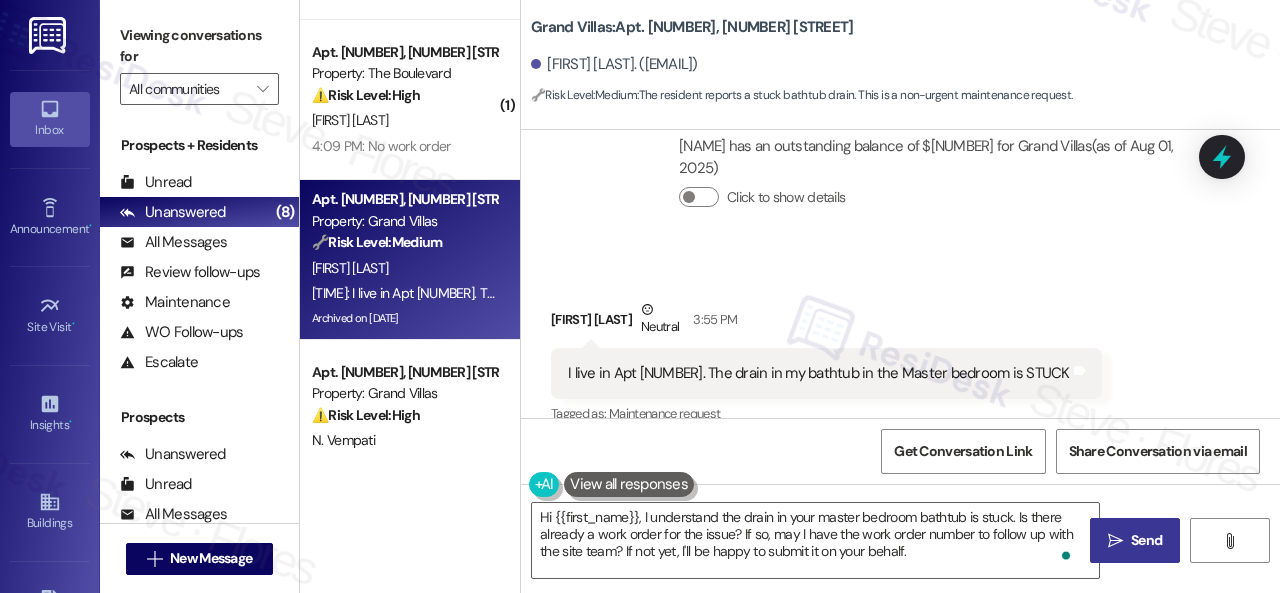 click on "" at bounding box center (1115, 541) 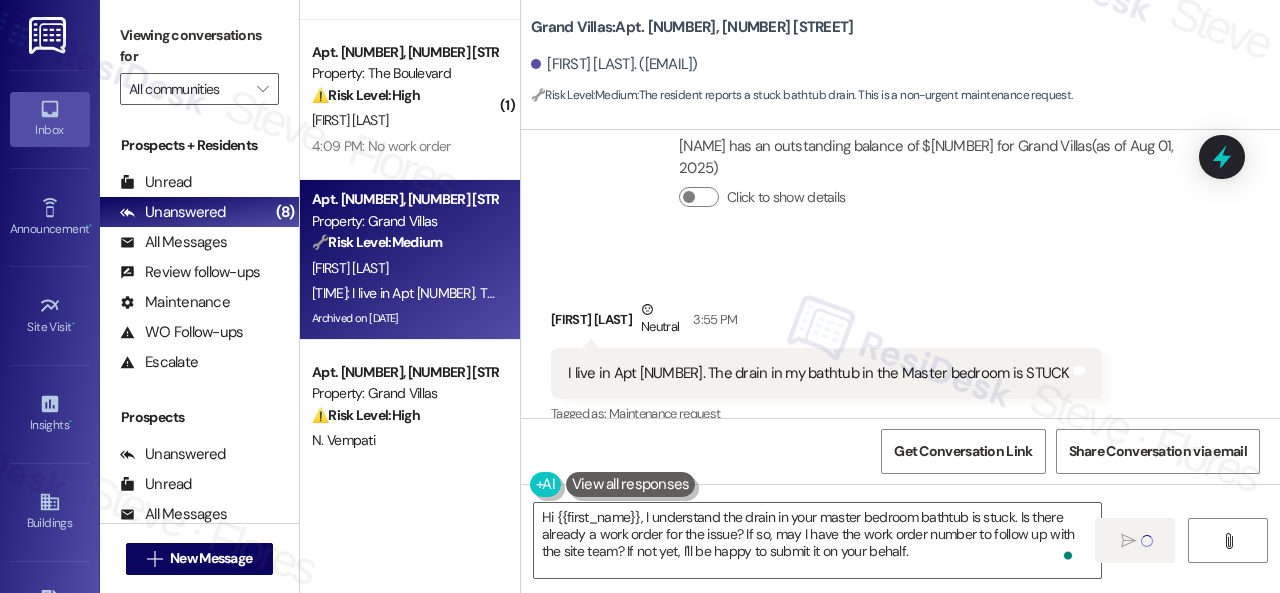 type 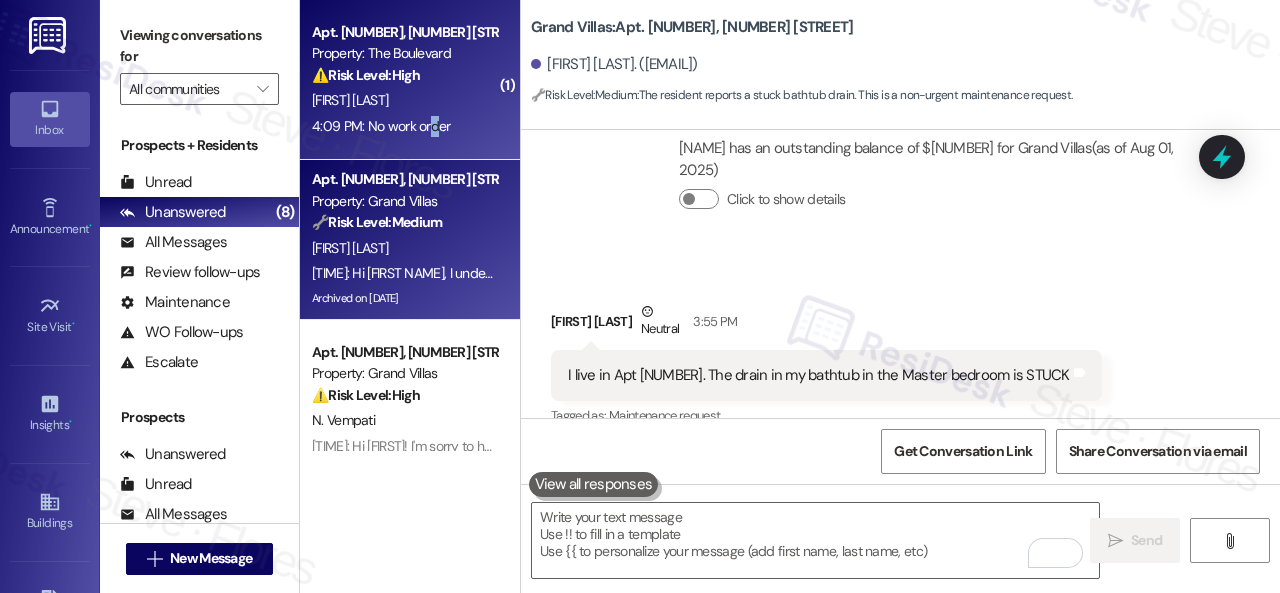 click on "4:09 PM: No work order 4:09 PM: No work order" at bounding box center [381, 126] 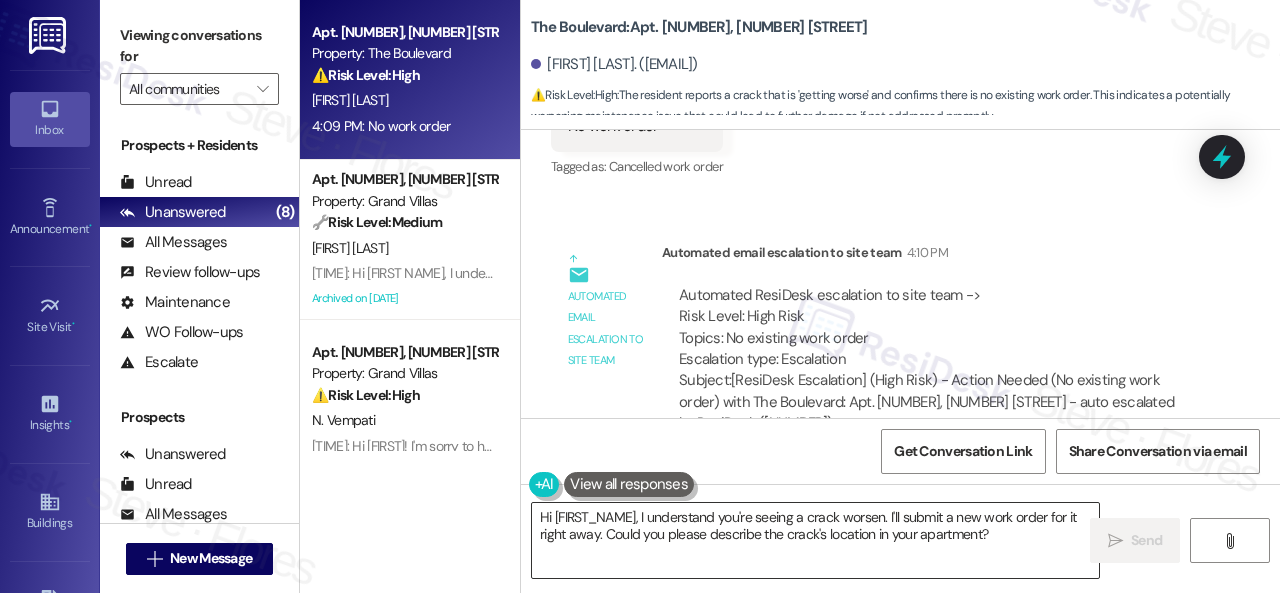click on "Hi {{first_name}}, I understand you're seeing a crack worsen. I'll submit a new work order for it right away. Could you please describe the crack's location in your apartment?" at bounding box center (815, 540) 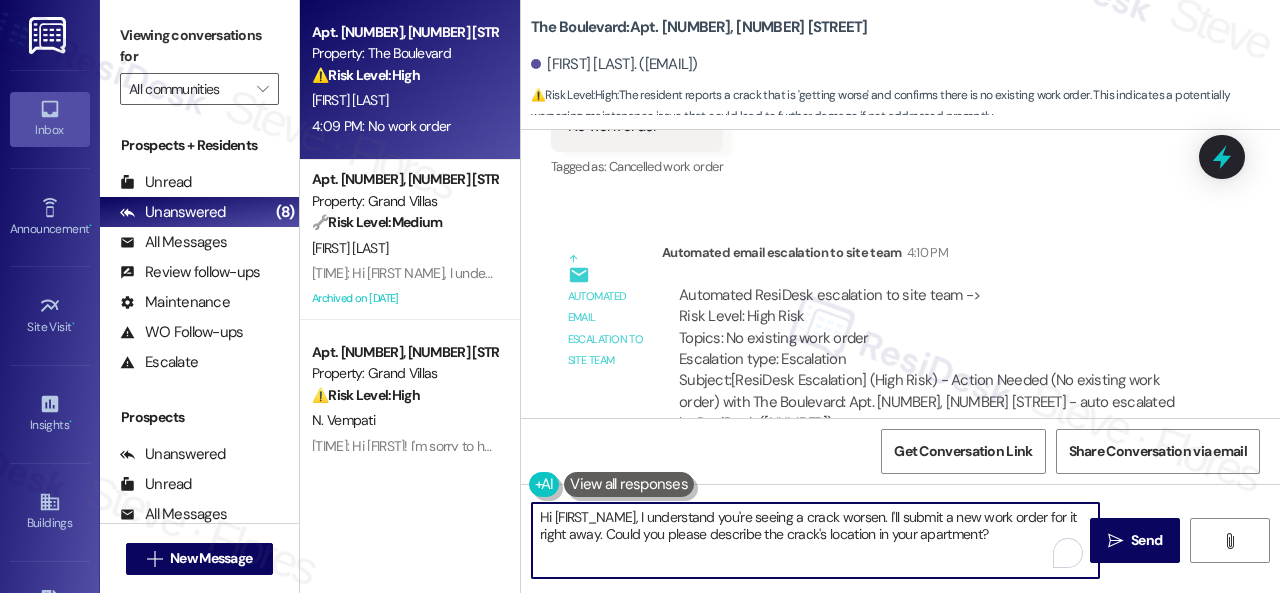 drag, startPoint x: 1004, startPoint y: 533, endPoint x: 450, endPoint y: 487, distance: 555.9065 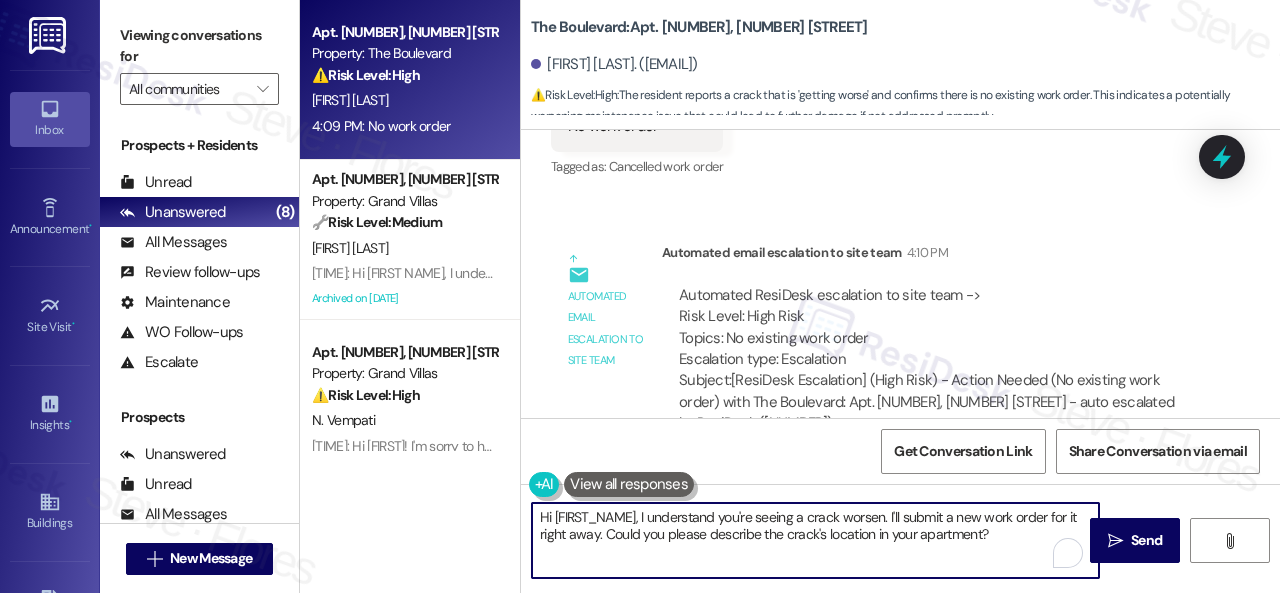 click on "Apt. 4861, 4800 Skyline Dr Property: The Boulevard ⚠️  Risk Level:  High The resident reports a crack that is 'getting worse' and confirms there is no existing work order. This indicates a potentially worsening maintenance issue that could lead to further damage if not addressed promptly. D. Hensley 4:09 PM: No work order 4:09 PM: No work order Apt. 2003, 1550 Katy Gap Rd Property: Grand Villas 🔧  Risk Level:  Medium The resident reports a stuck bathtub drain. This is a non-urgent maintenance request. P. Mond Archived on 11/29/2024 Apt. 603, 1550 Katy Gap Rd Property: Grand Villas ⚠️  Risk Level:  High The resident is reporting an issue with an outside light. While not an immediate emergency, a malfunctioning outside light can pose a security risk and should be addressed promptly. N. Vempati The Boulevard:  Apt. 4861, 4800 Skyline Dr       Debra Hensley. (debbydoes63@gmail.com)   ⚠️  Risk Level:  High :  Survey, sent via SMS Residesk Automated Survey Sep 24, 2024 at 12:42 PM Tags and notes" at bounding box center (790, 296) 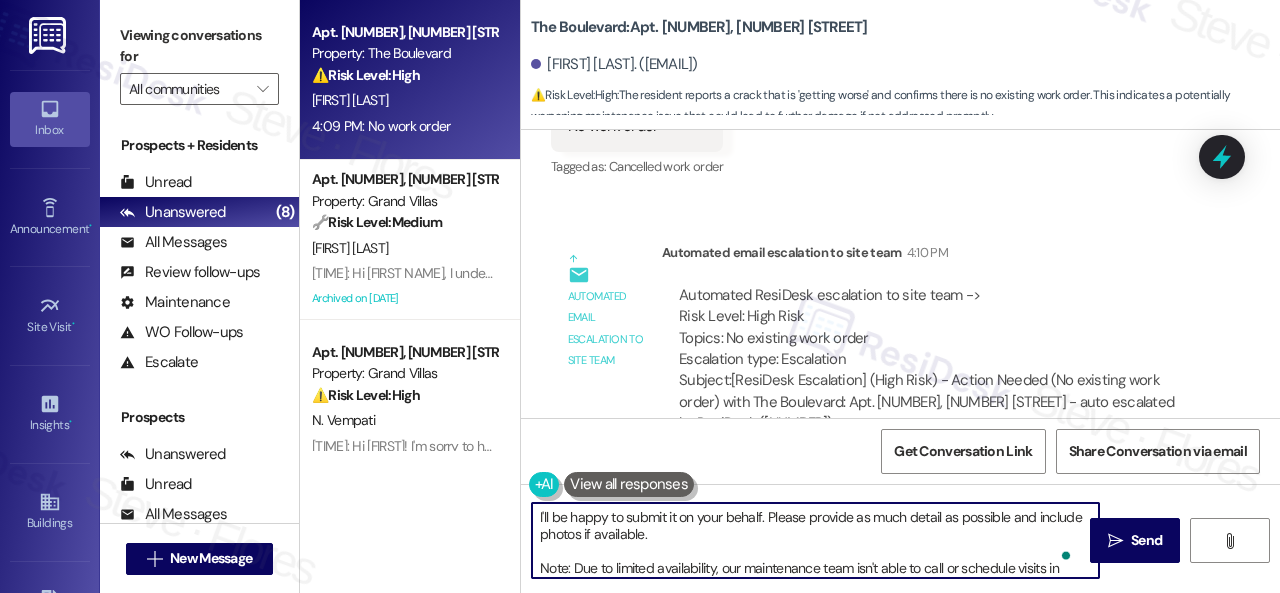 click on "I'll be happy to submit it on your behalf. Please provide as much detail as possible and include photos if available.
Note: Due to limited availability, our maintenance team isn't able to call or schedule visits in advance. By submitting a work order, you're permitting them to enter your apartment, even if you're not home. If any children may be alone during the visit, please let me know so we can inform the team." at bounding box center (815, 540) 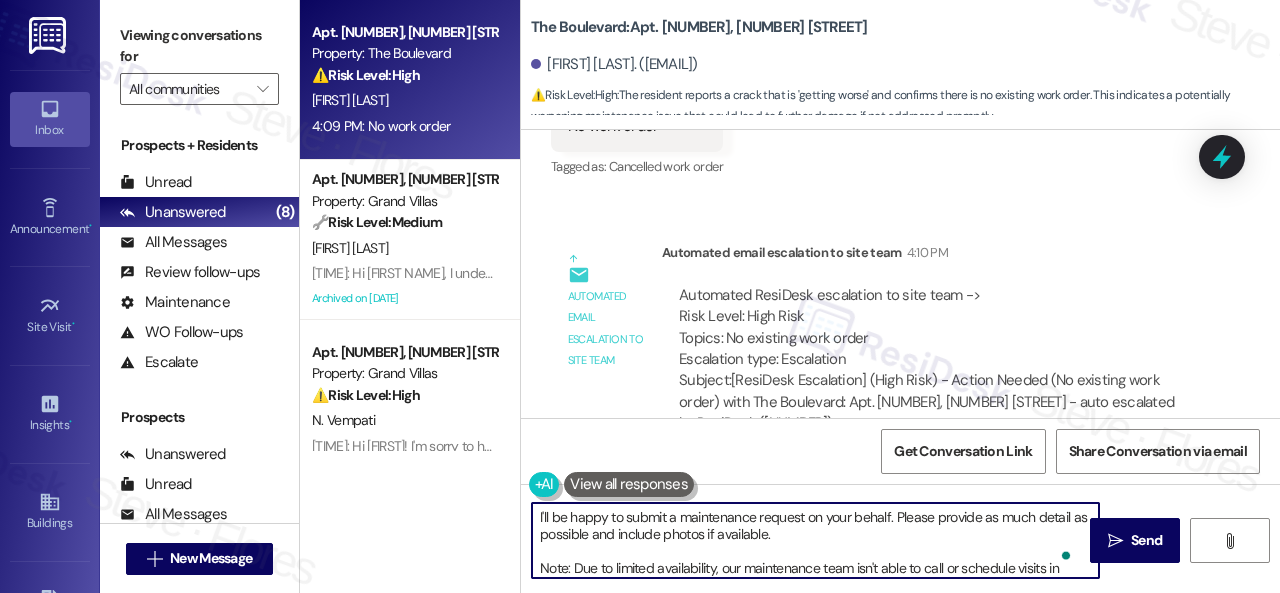 click on "I'll be happy to submit a maintenance request on your behalf. Please provide as much detail as possible and include photos if available.
Note: Due to limited availability, our maintenance team isn't able to call or schedule visits in advance. By submitting a work order, you're permitting them to enter your apartment, even if you're not home. If any children may be alone during the visit, please let me know so we can inform the team." at bounding box center (815, 540) 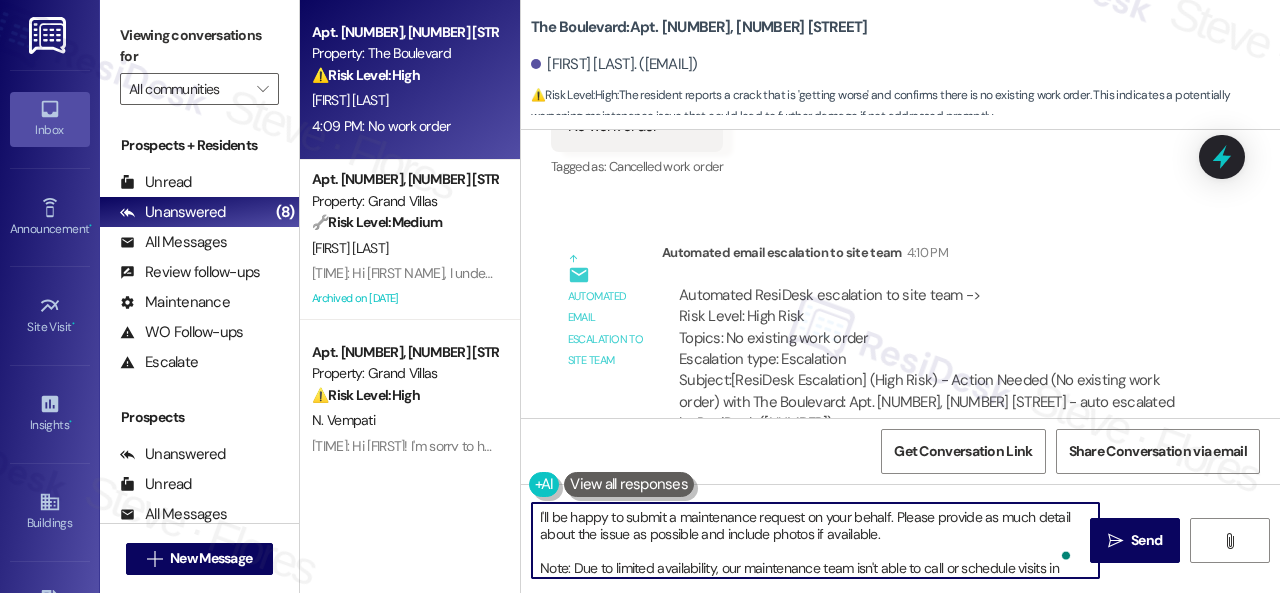 click on "I'll be happy to submit a maintenance request on your behalf. Please provide as much detail about the issue as possible and include photos if available.
Note: Due to limited availability, our maintenance team isn't able to call or schedule visits in advance. By submitting a work order, you're permitting them to enter your apartment, even if you're not home. If any children may be alone during the visit, please let me know so we can inform the team." at bounding box center [815, 540] 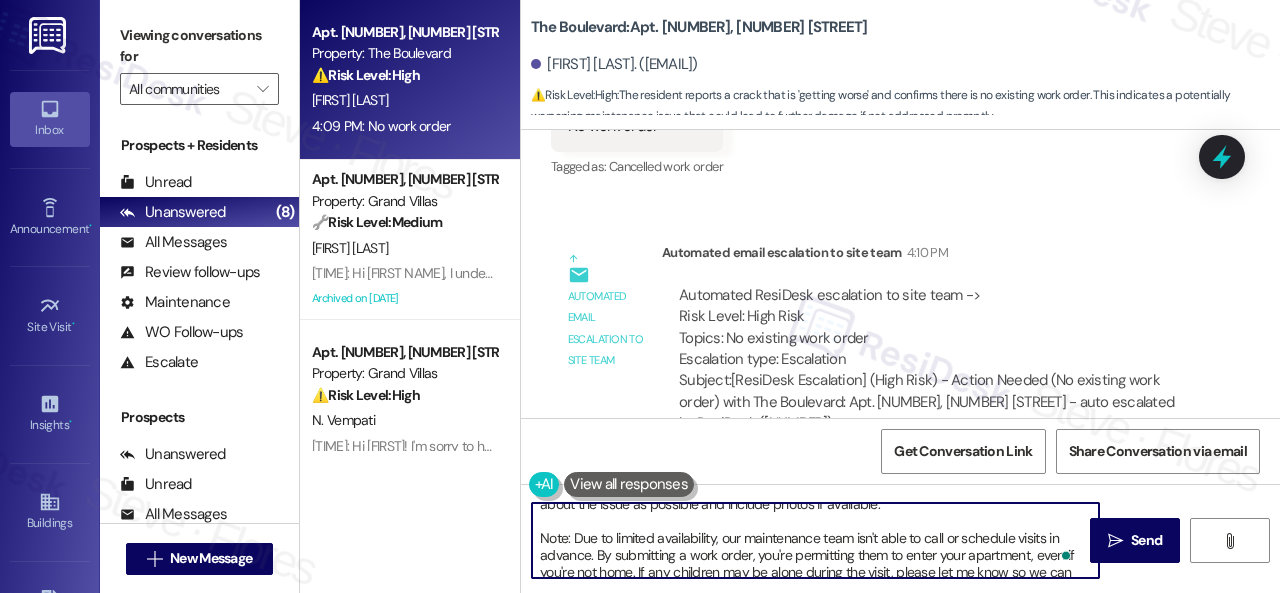scroll, scrollTop: 56, scrollLeft: 0, axis: vertical 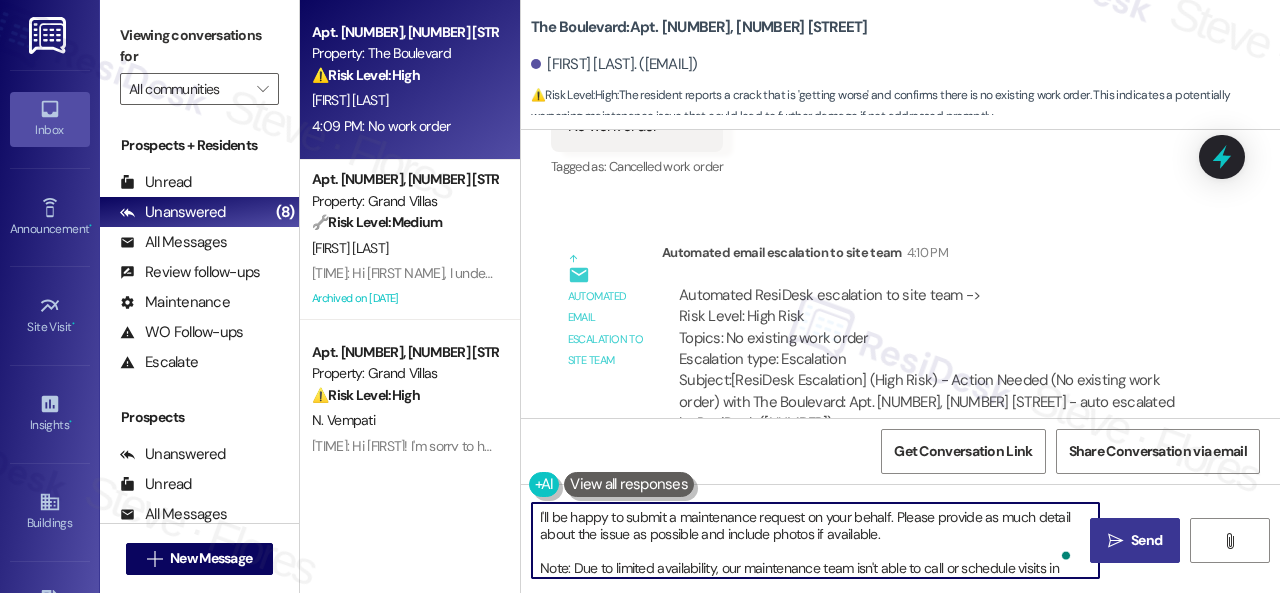 type on "I'll be happy to submit a maintenance request on your behalf. Please provide as much detail about the issue as possible and include photos if available.
Note: Due to limited availability, our maintenance team isn't able to call or schedule visits in advance. By submitting a work order, you're permitting them to enter your apartment, even if you're not home. If any children may be alone during the visit, please let me know so we can inform the team." 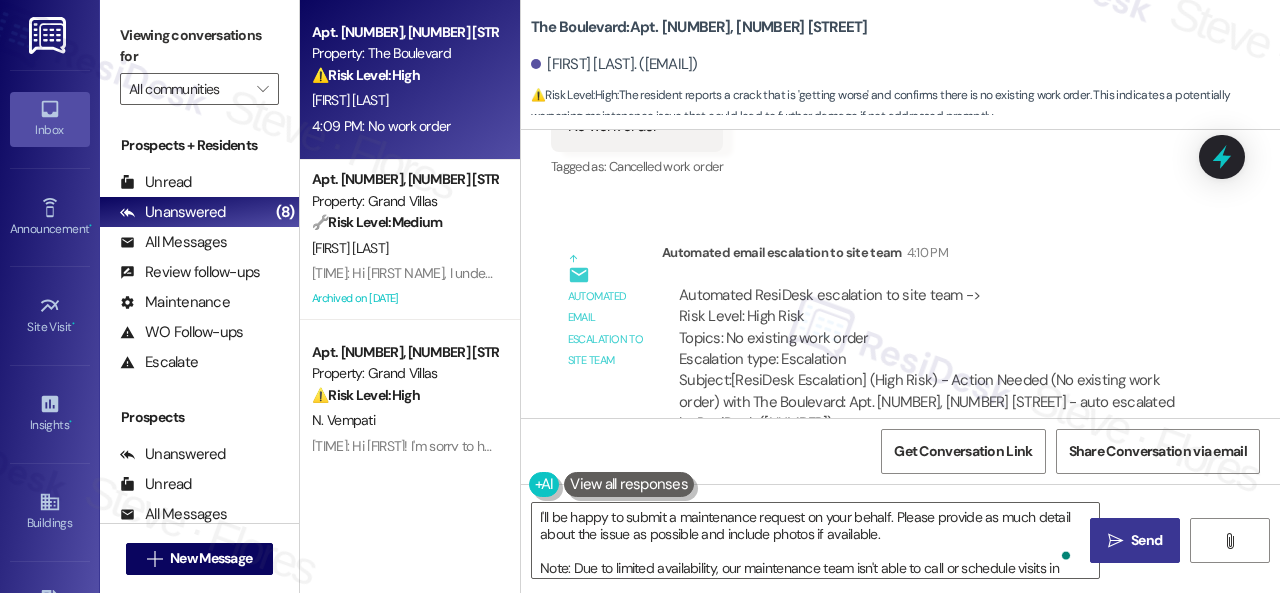 click on "Send" at bounding box center [1146, 540] 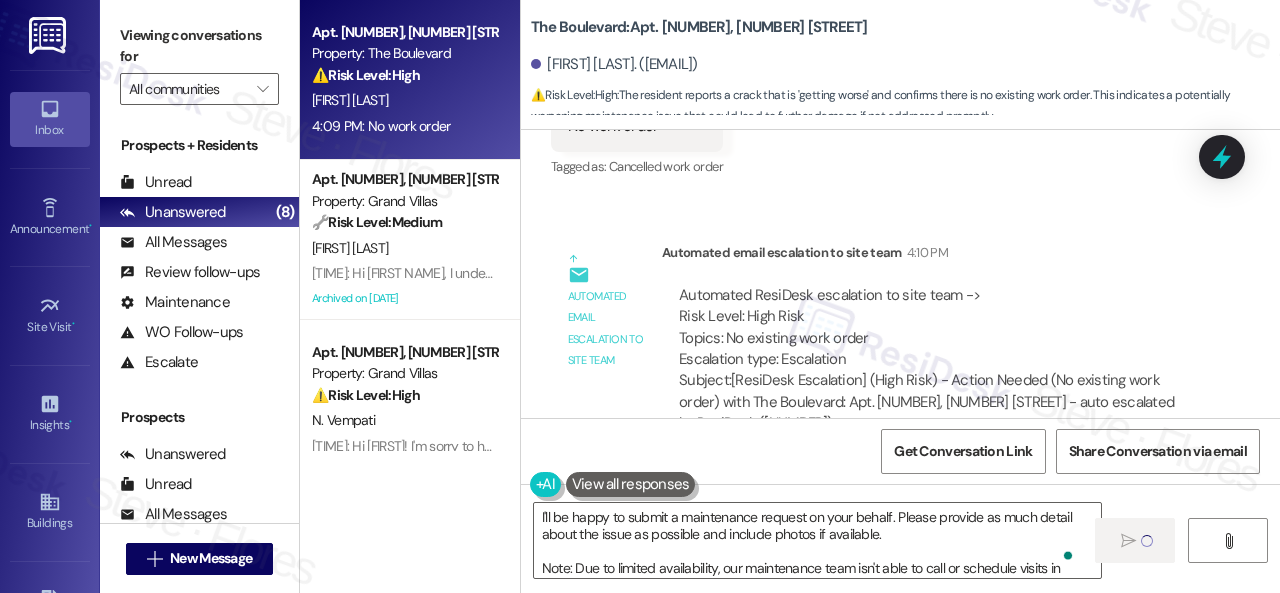 type 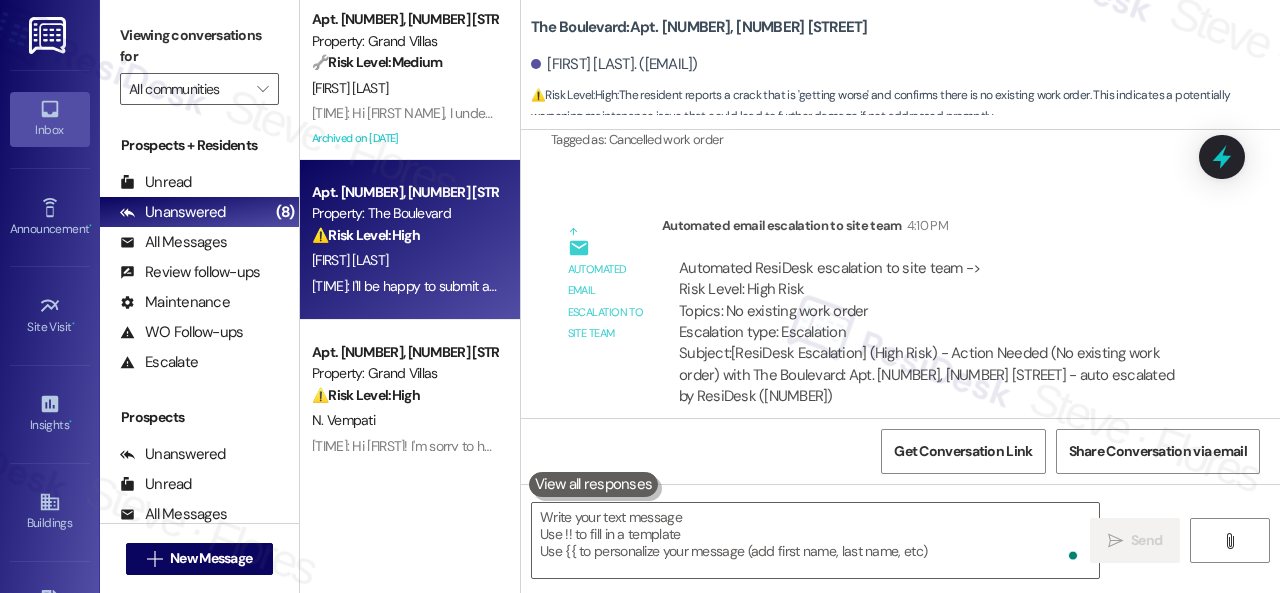 scroll, scrollTop: 27401, scrollLeft: 0, axis: vertical 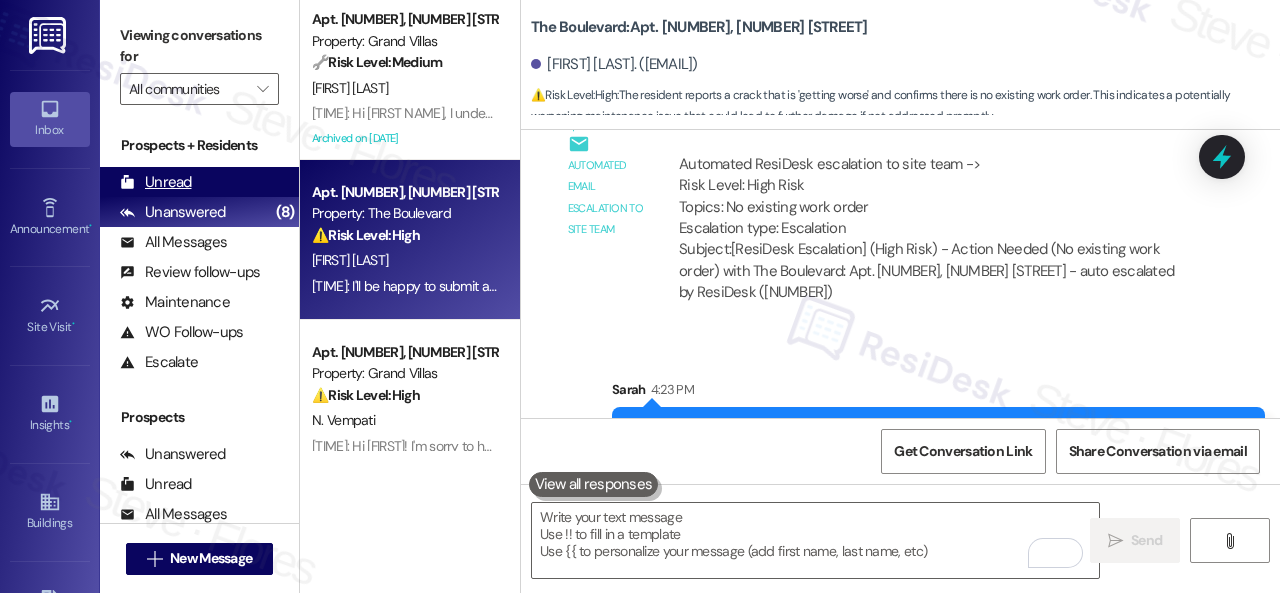 click on "Unread" at bounding box center [156, 182] 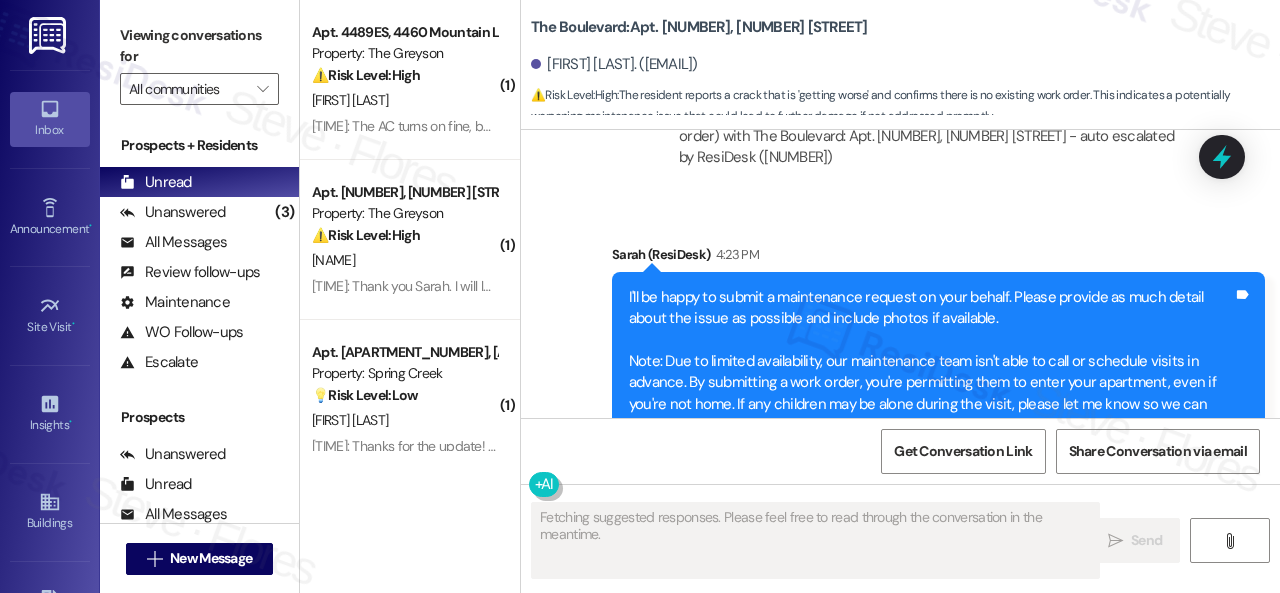 scroll, scrollTop: 27568, scrollLeft: 0, axis: vertical 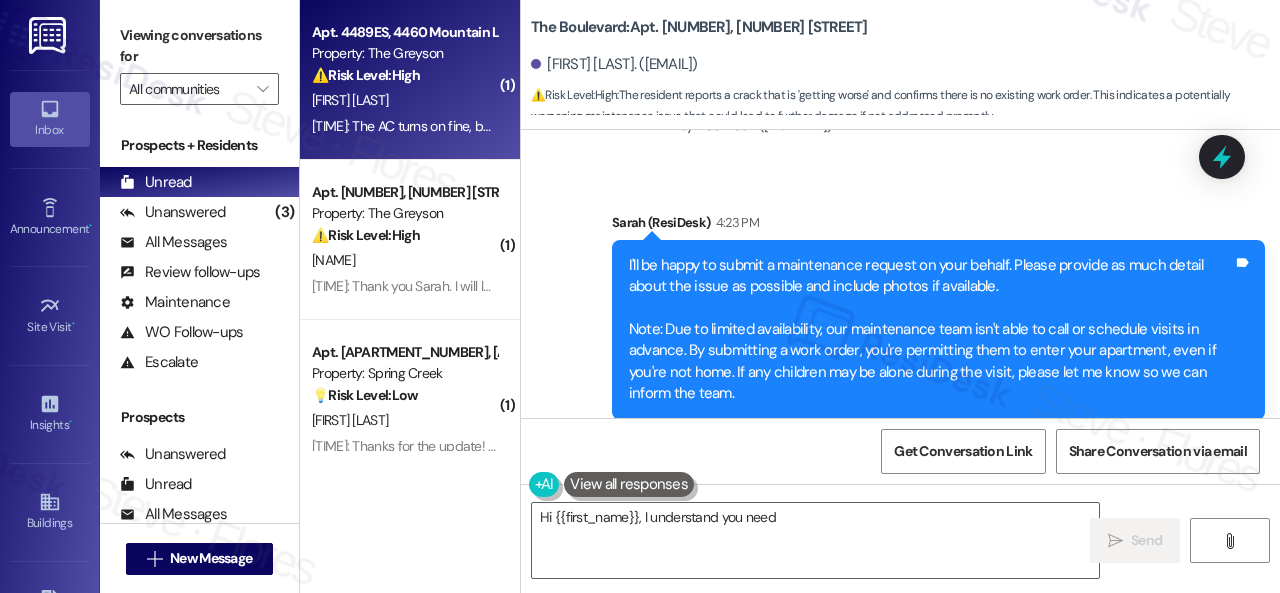 type on "Hi {{first_name}}, I understand you need" 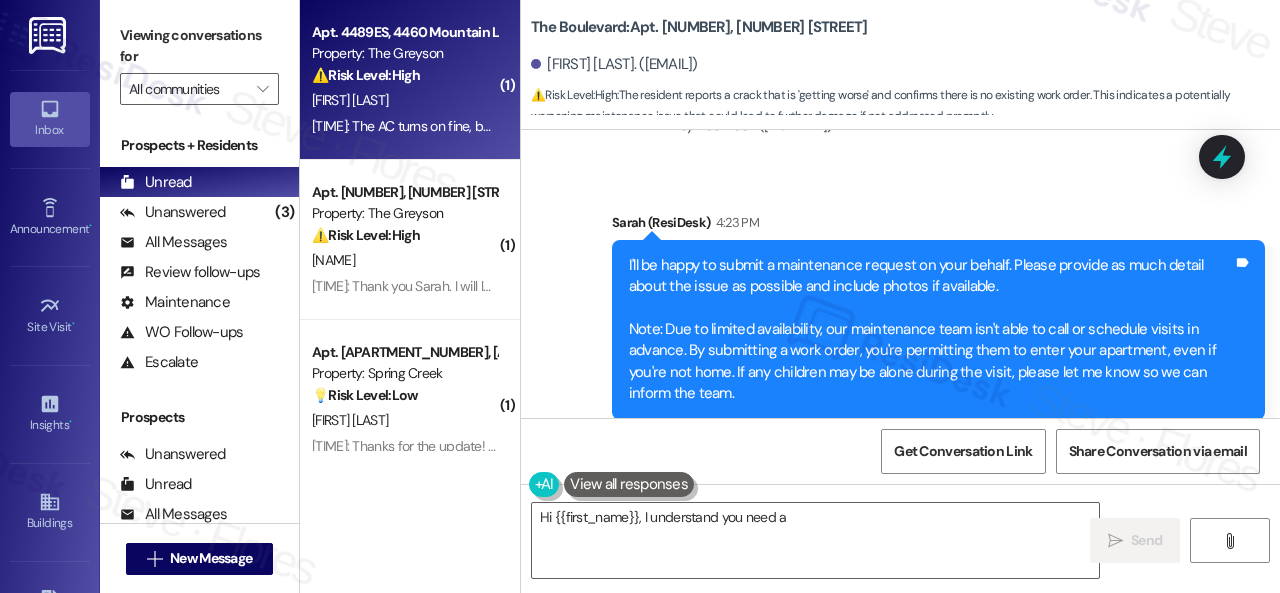 click on "C. Oh" at bounding box center (404, 100) 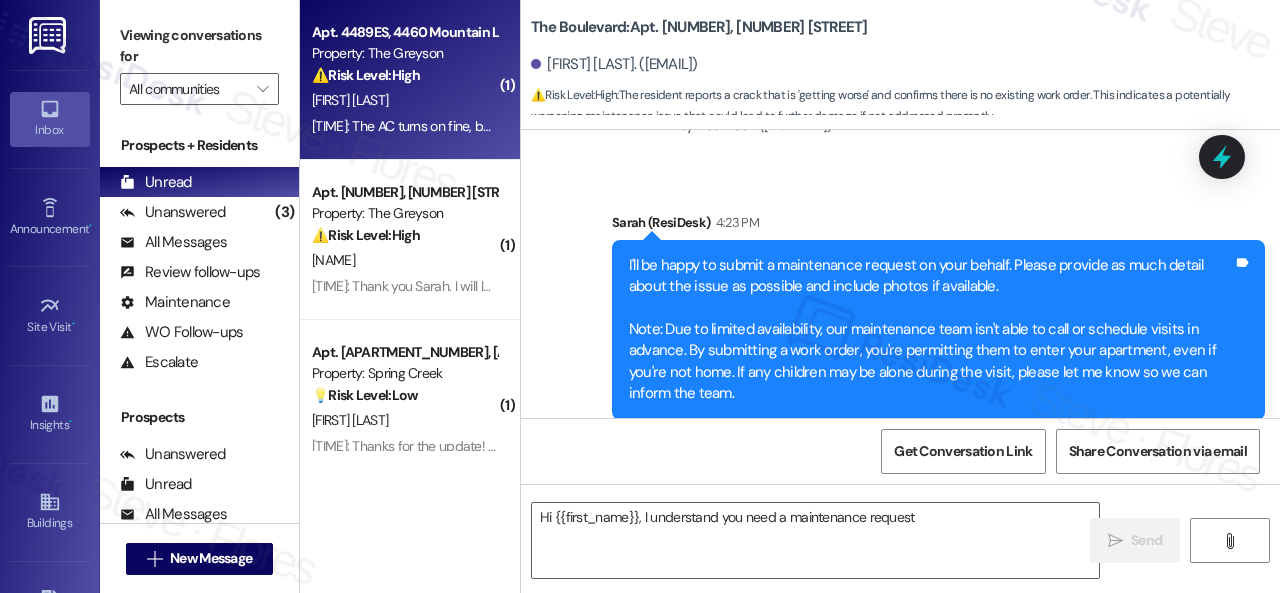 type on "Hi {{first_name}}, I understand you need a maintenance request for" 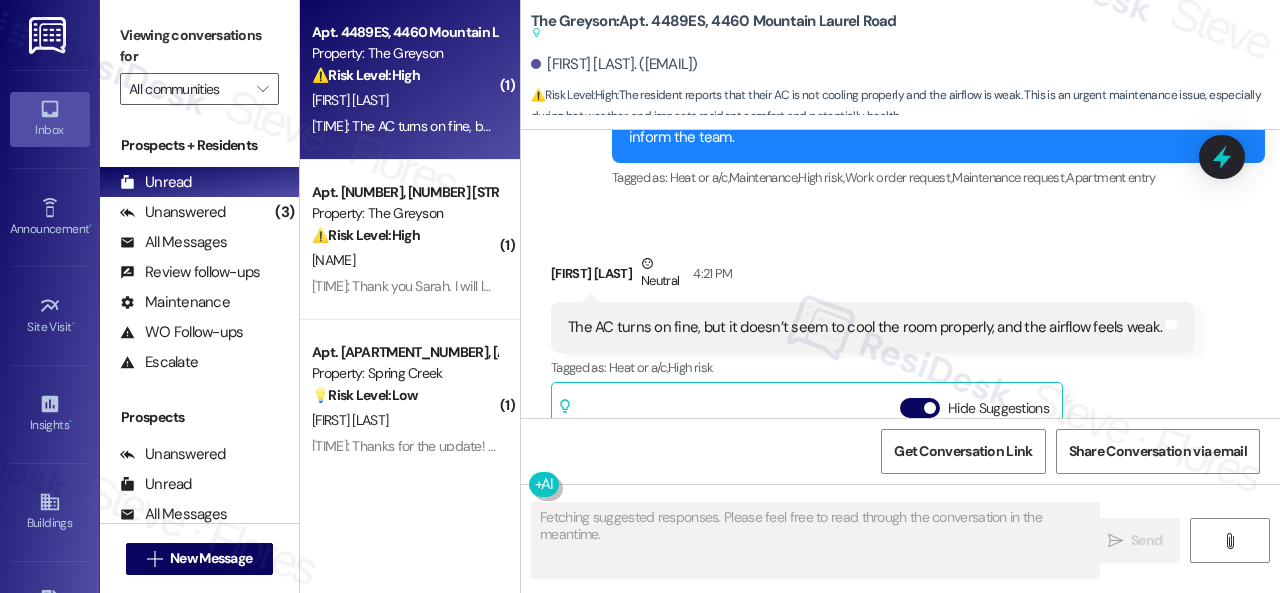 scroll, scrollTop: 1142, scrollLeft: 0, axis: vertical 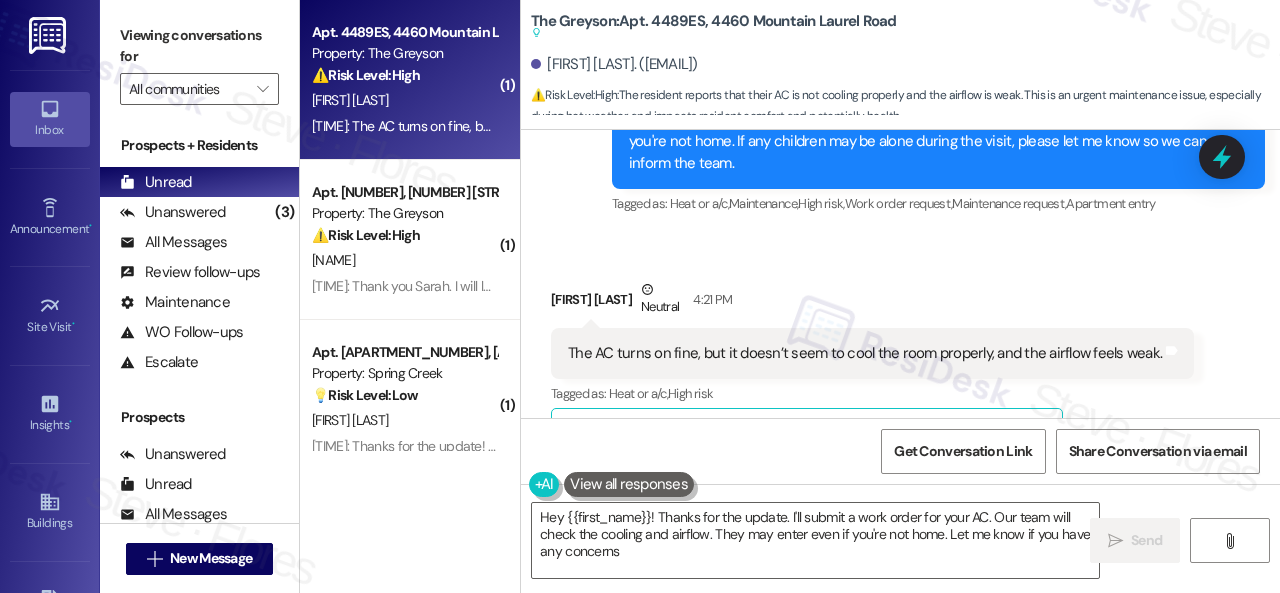 type on "Hey {{first_name}}! Thanks for the update. I'll submit a work order for your AC. Our team will check the cooling and airflow. They may enter even if you're not home. Let me know if you have any concerns!" 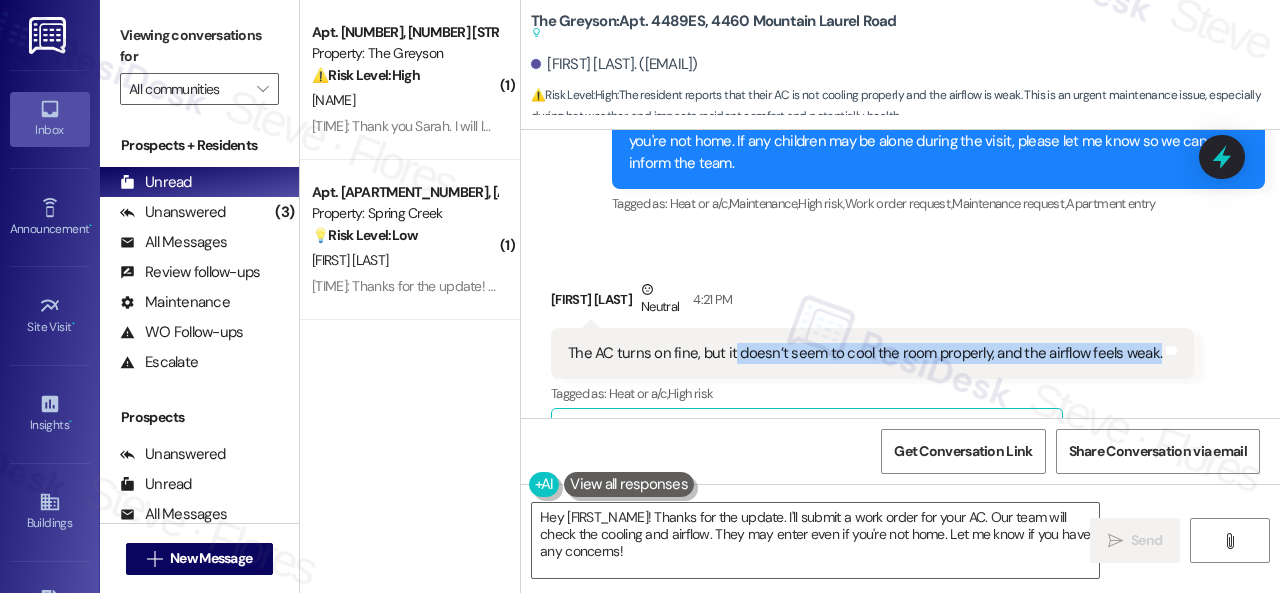 drag, startPoint x: 732, startPoint y: 349, endPoint x: 1150, endPoint y: 359, distance: 418.1196 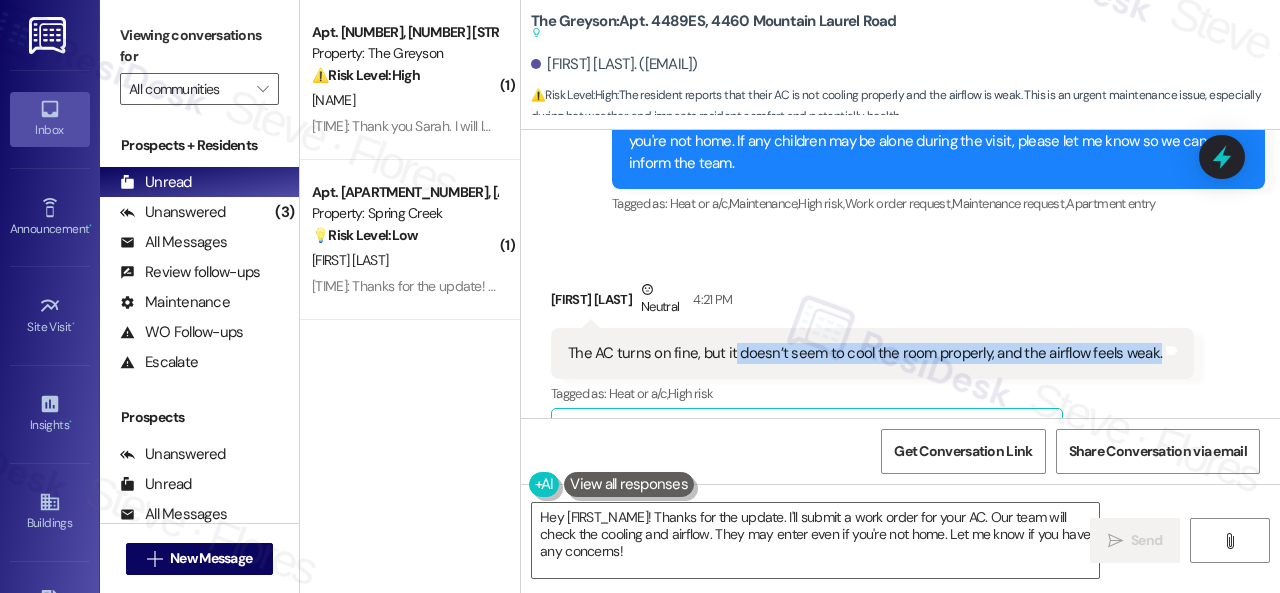 copy on "doesn’t seem to cool the room properly, and the airflow feels weak." 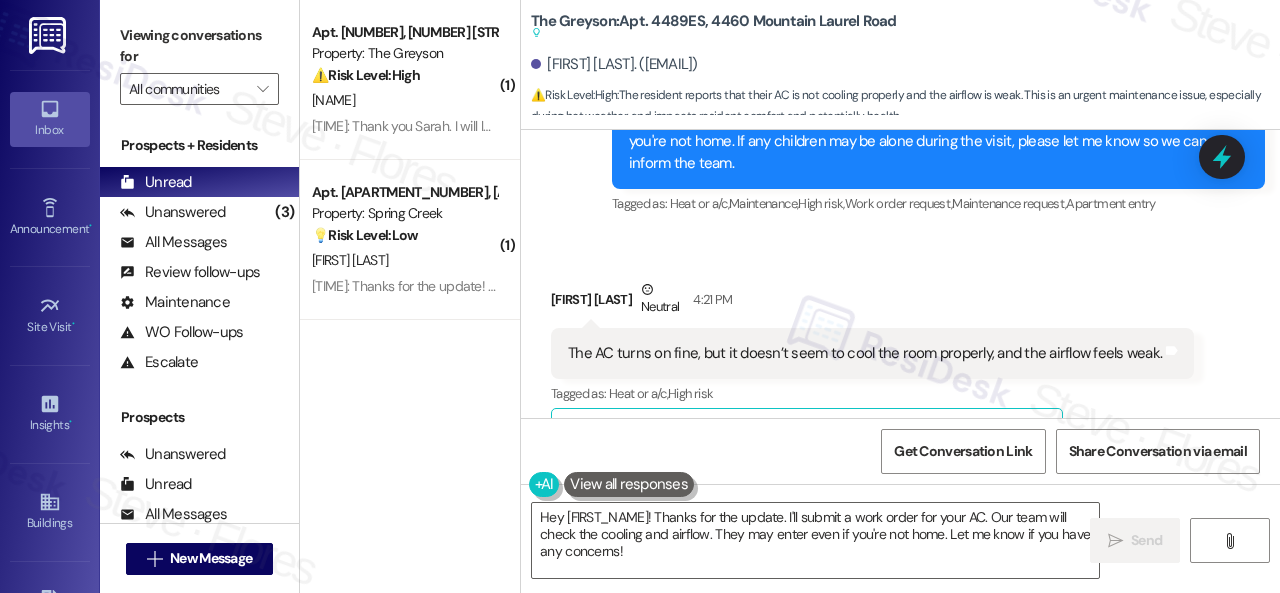 click on "Related guidelines Hide Suggestions" at bounding box center [807, 437] 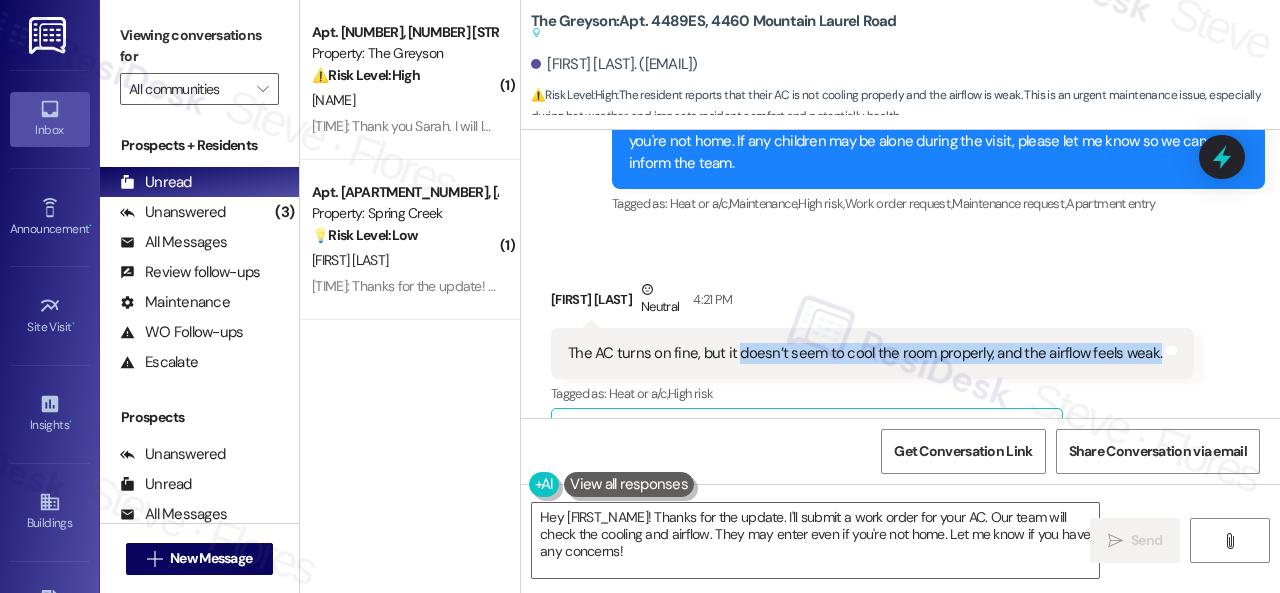 drag, startPoint x: 735, startPoint y: 352, endPoint x: 1150, endPoint y: 359, distance: 415.05902 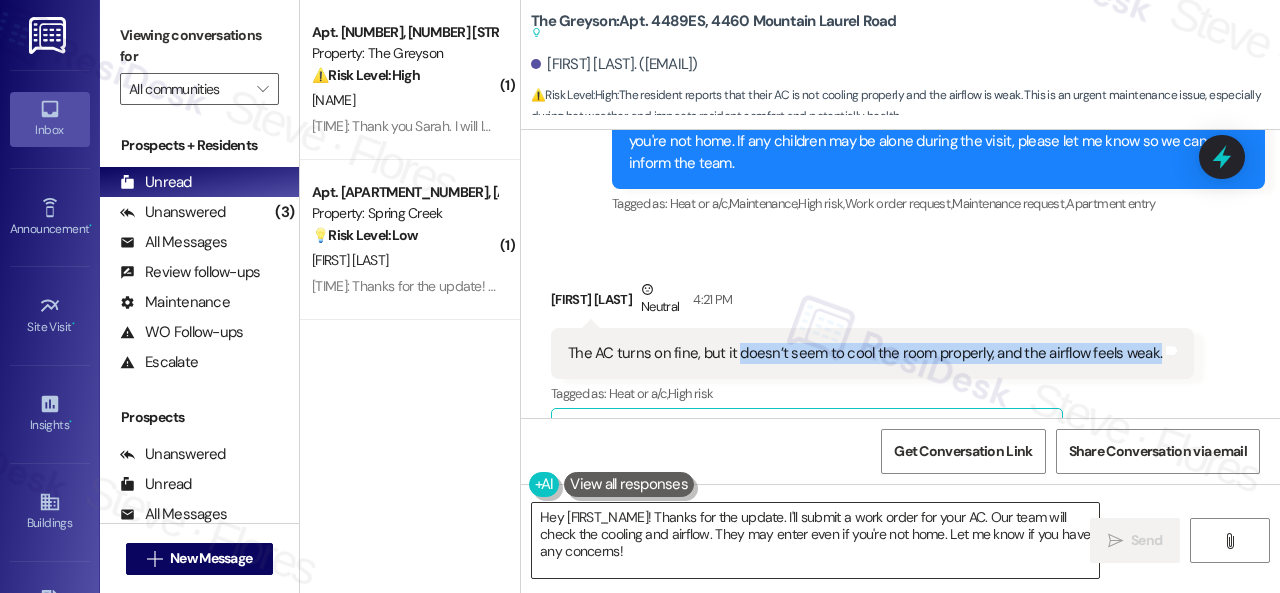 copy on "doesn’t seem to cool the room properly, and the airflow feels weak." 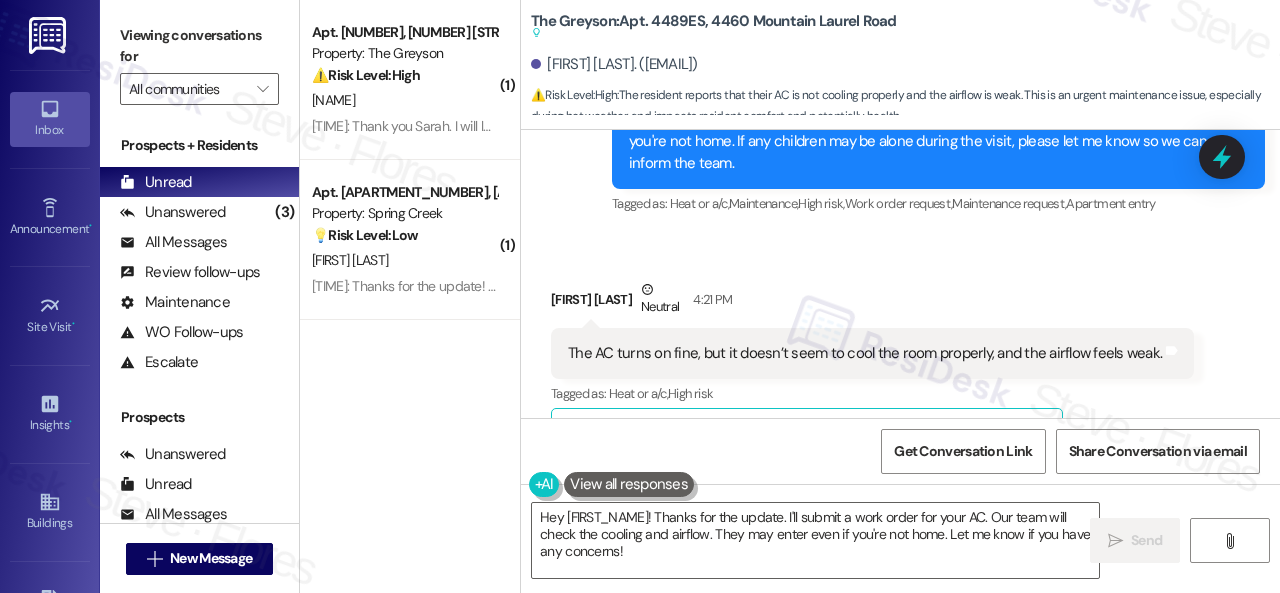 click on "Get Conversation Link Share Conversation via email" at bounding box center (900, 451) 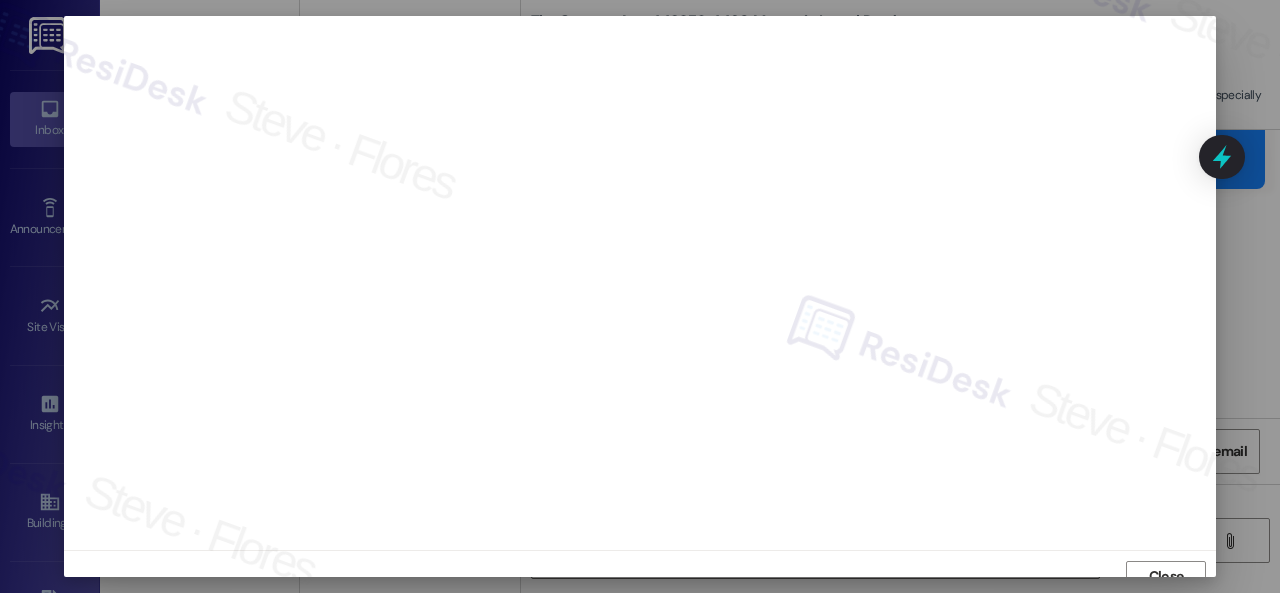 scroll, scrollTop: 15, scrollLeft: 0, axis: vertical 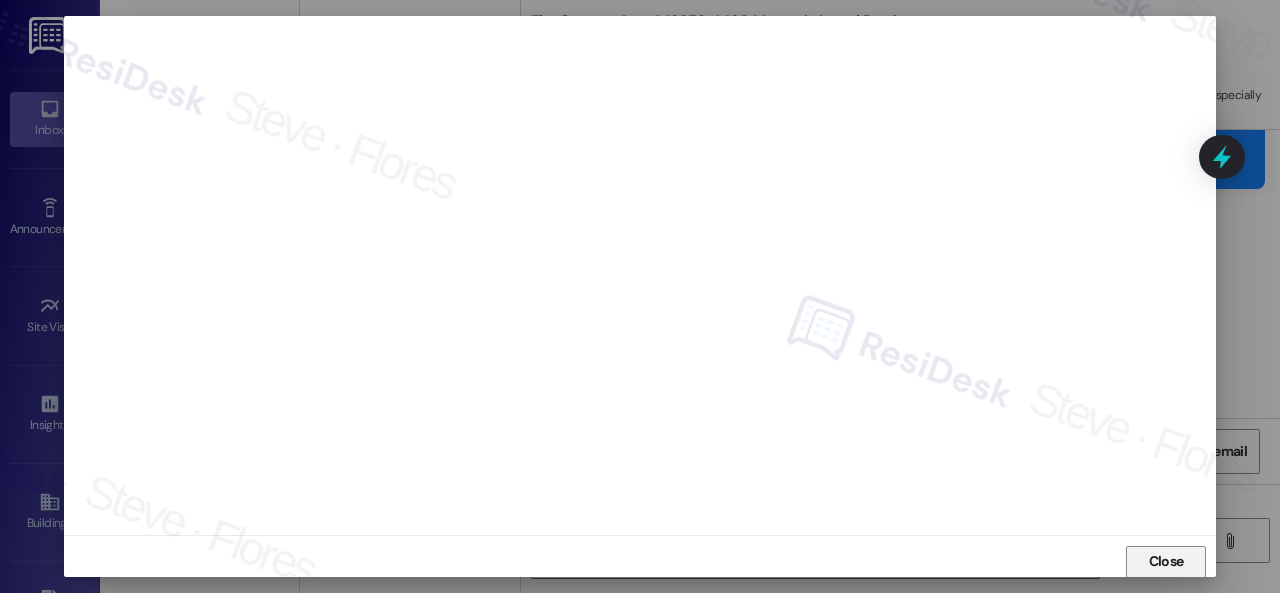 click on "Close" at bounding box center (1166, 561) 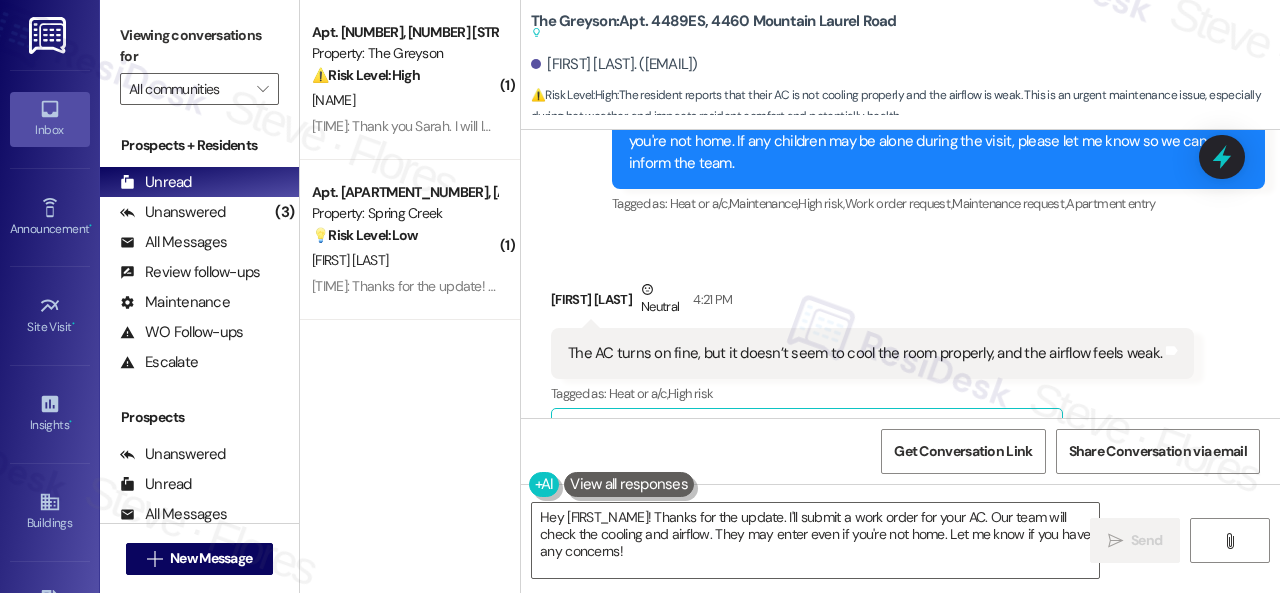 click on "Chang Hee Oh   Neutral 4:21 PM" at bounding box center [872, 303] 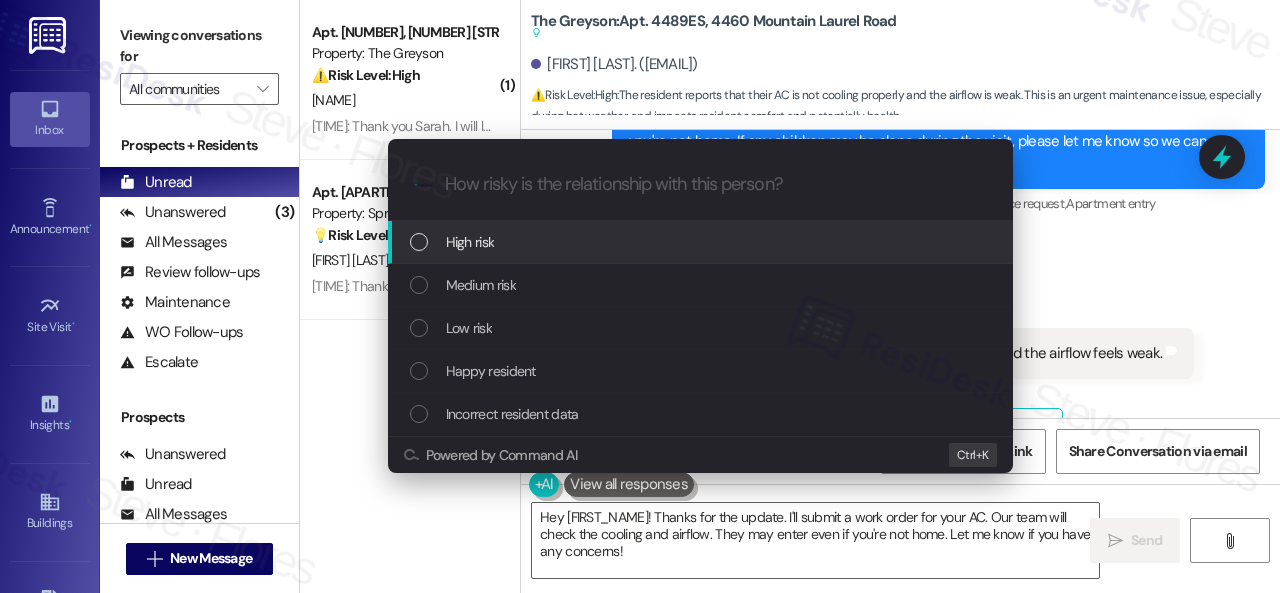 click on "High risk" at bounding box center [470, 242] 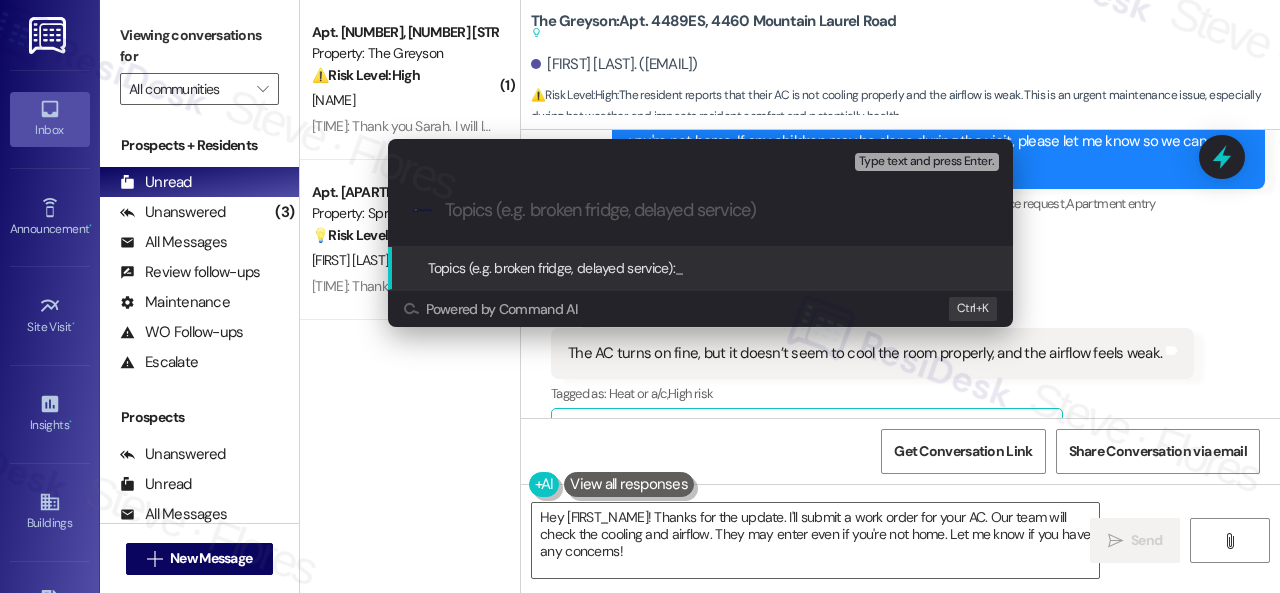 paste on "Work Order filed by ResiDesk 292824" 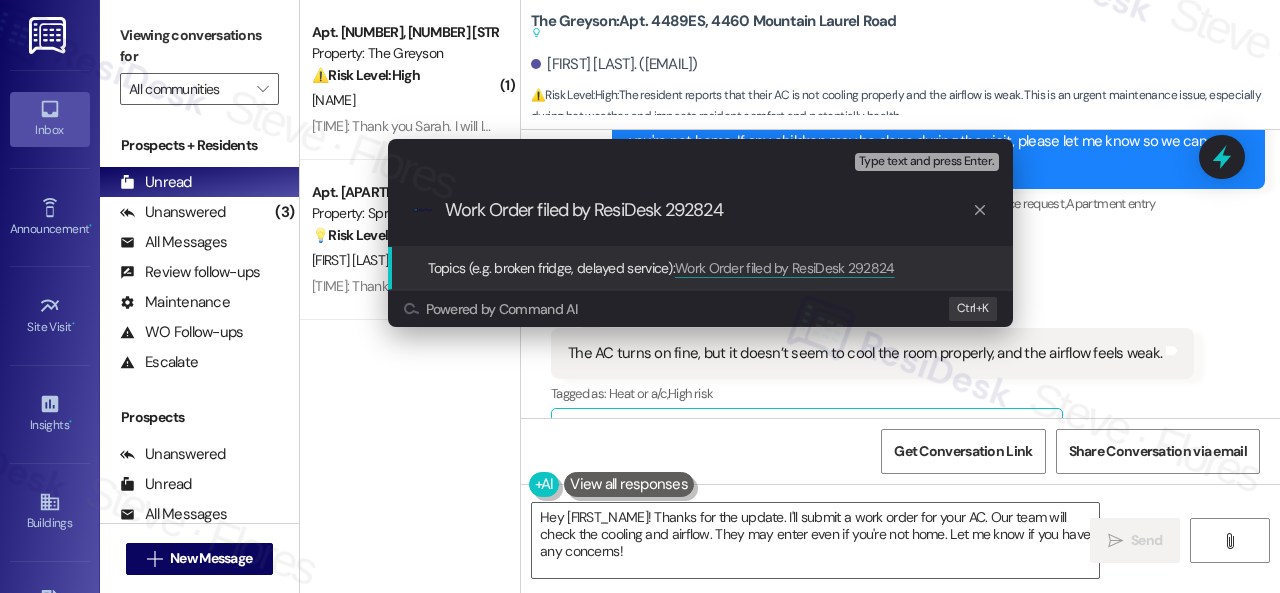 type 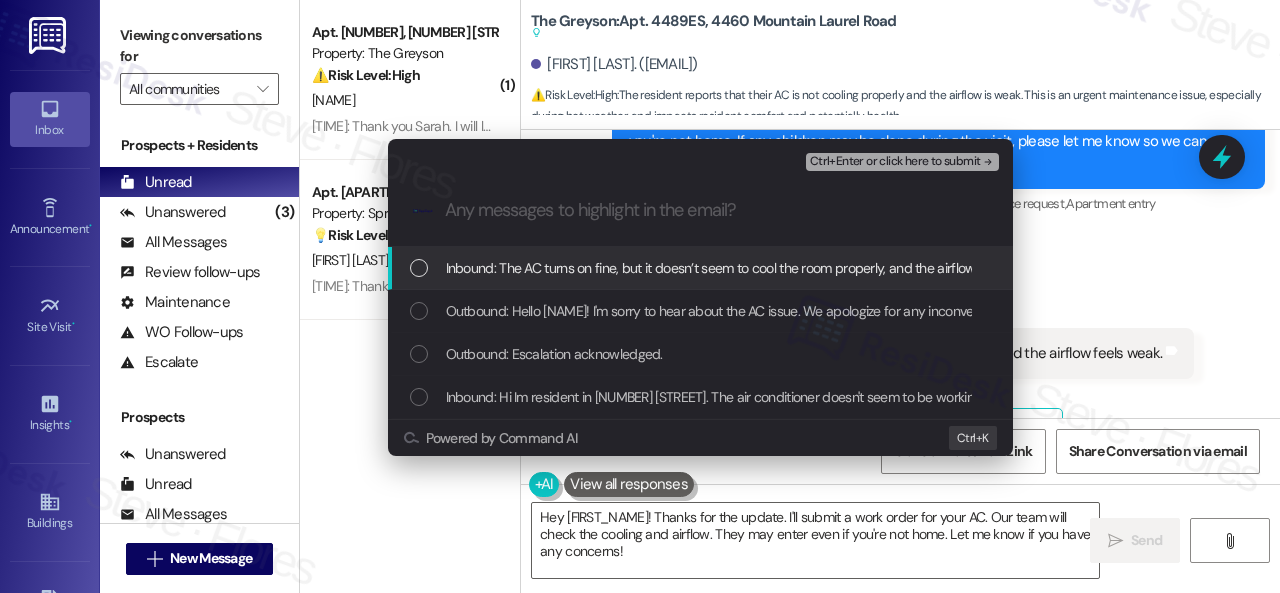 click on "Inbound: The AC turns on fine, but it doesn’t seem to cool the room properly, and the airflow feels weak." at bounding box center (745, 268) 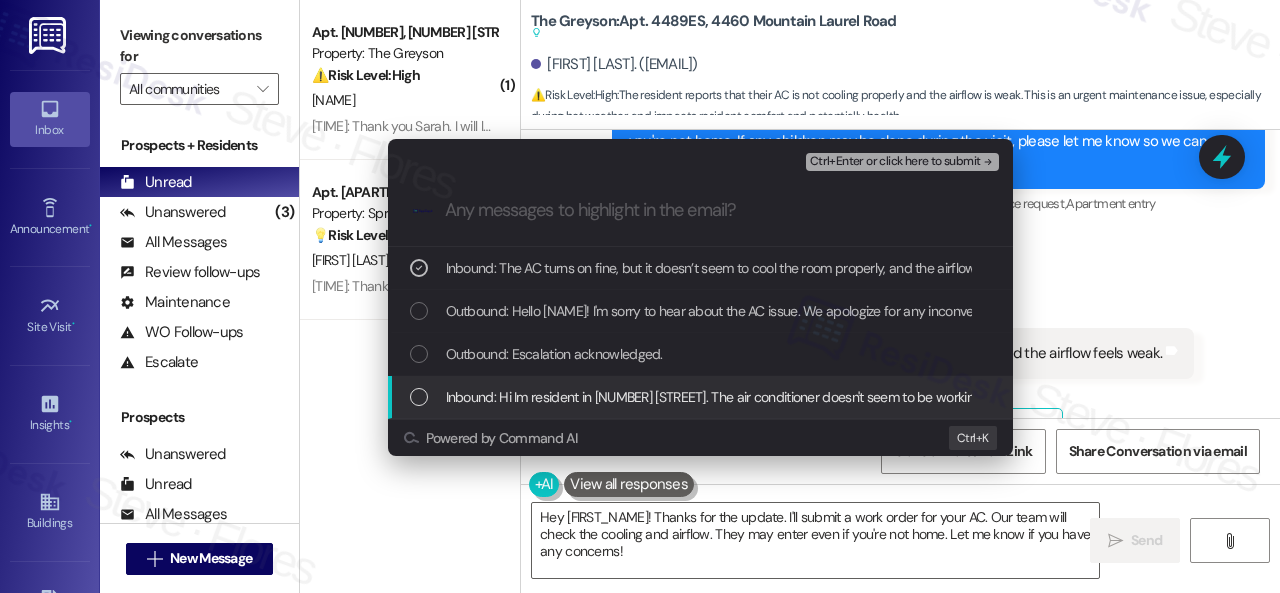 click on "Inbound: Hi
Im resident in 4489 Ember sq.
The air conditioner doesn't seem to be working properly.
Could you please check it ?" at bounding box center (822, 397) 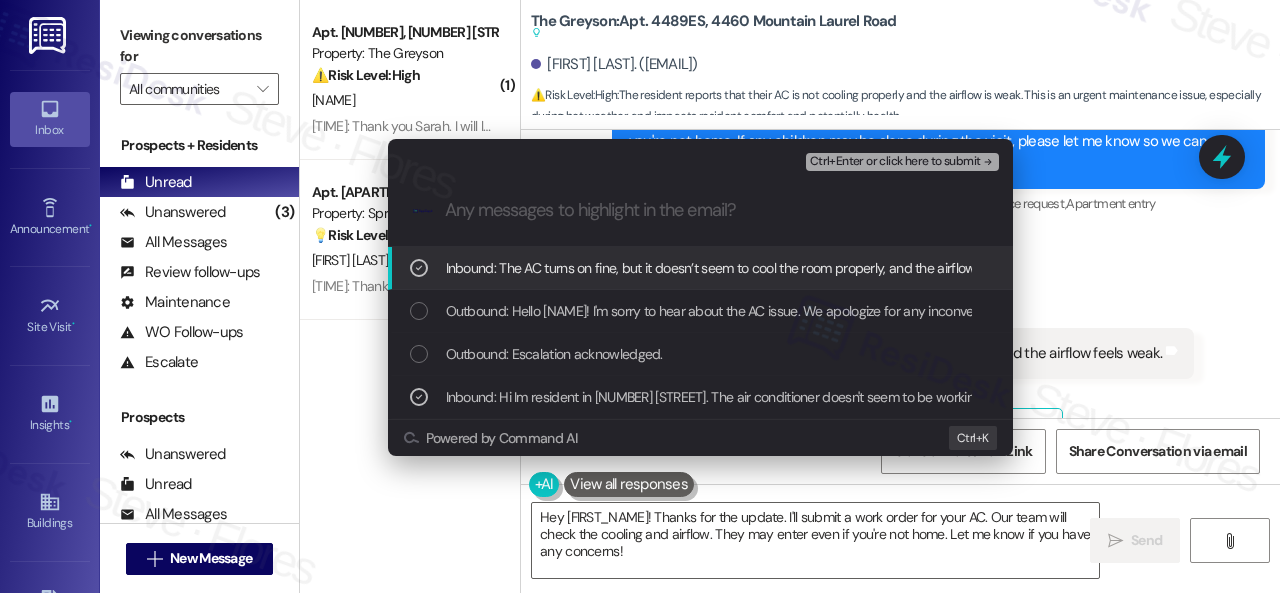 click on "Ctrl+Enter or click here to submit" at bounding box center (895, 162) 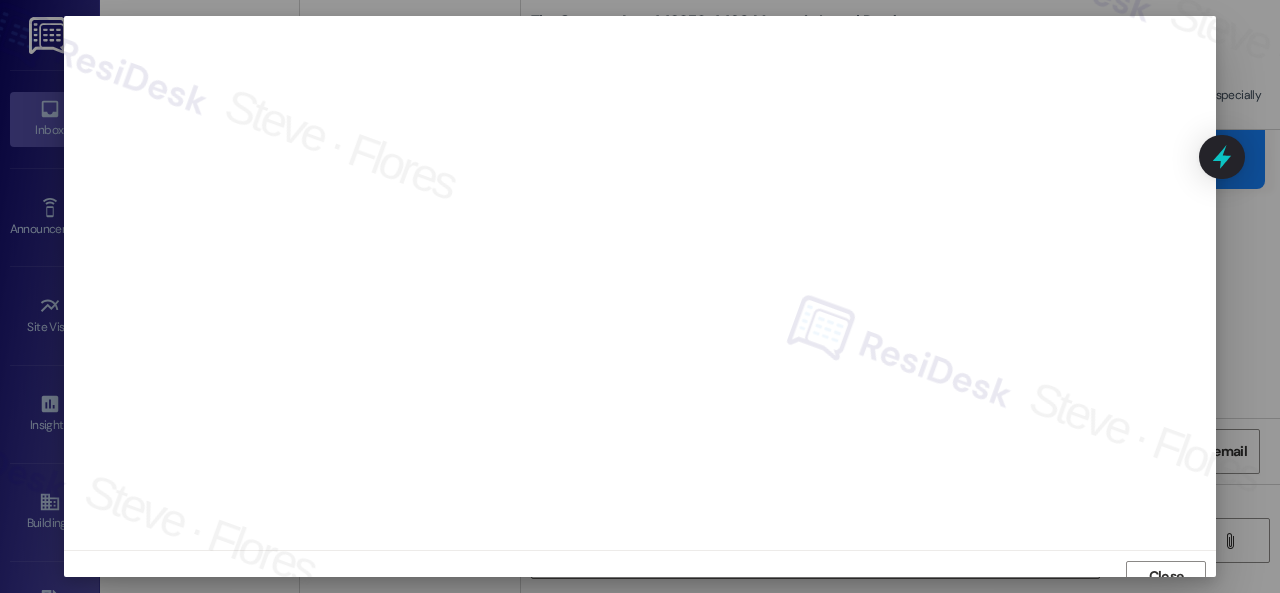 scroll, scrollTop: 15, scrollLeft: 0, axis: vertical 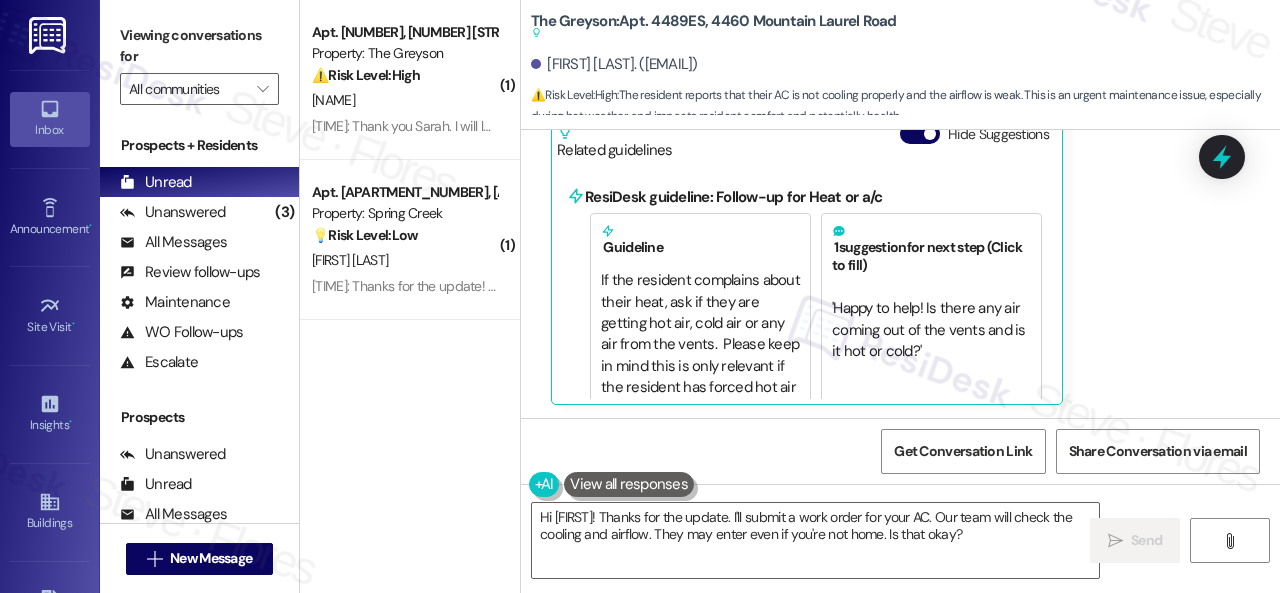 click on "Chang Hee Oh   Neutral 4:21 PM The AC turns on fine, but it doesn’t seem to cool the room properly, and the airflow feels weak. Tags and notes Tagged as:   Heat or a/c ,  Click to highlight conversations about Heat or a/c High risk ,  Click to highlight conversations about High risk Emailed client ,  Click to highlight conversations about Emailed client Escalation type escalation Click to highlight conversations about Escalation type escalation  Related guidelines Hide Suggestions ResiDesk guideline: Follow-up for Heat or a/c   Guideline If the resident complains about their heat, ask if they are getting hot air, cold air or any air from the vents.  Please keep in mind this is only relevant if the resident has forced hot air produced by a furnace.   1  suggestion  for next step (Click to fill) ' Happy to help! Is there any air coming out of the vents and is it hot or cold? ' Click to use this message in your reply" at bounding box center [872, 192] 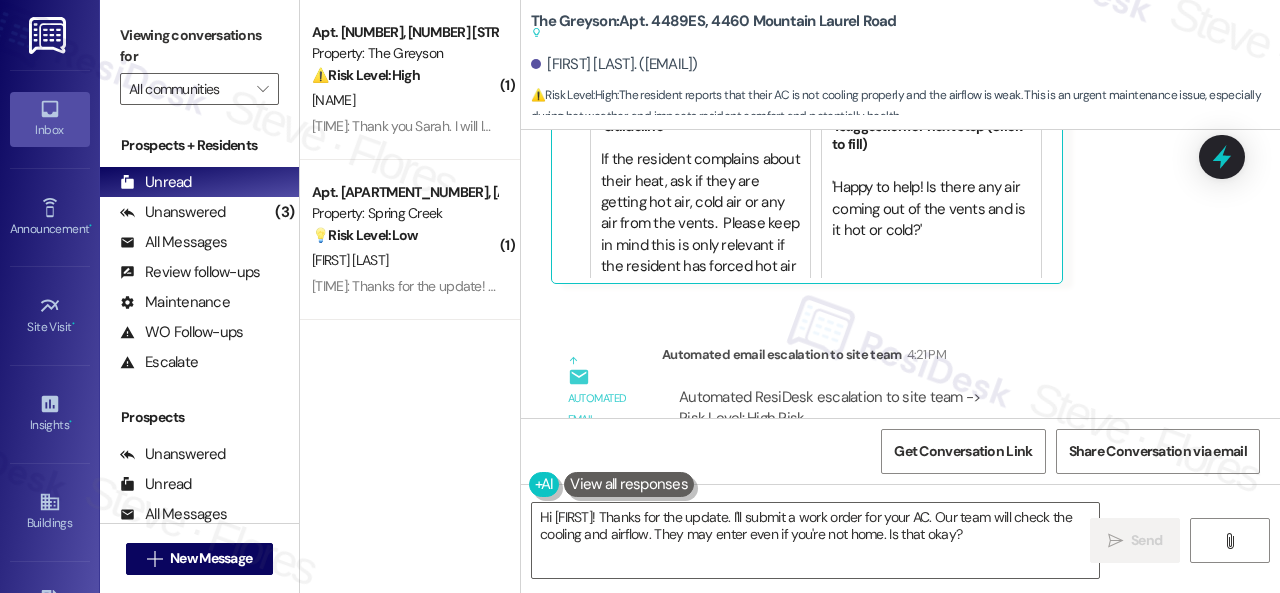 scroll, scrollTop: 1712, scrollLeft: 0, axis: vertical 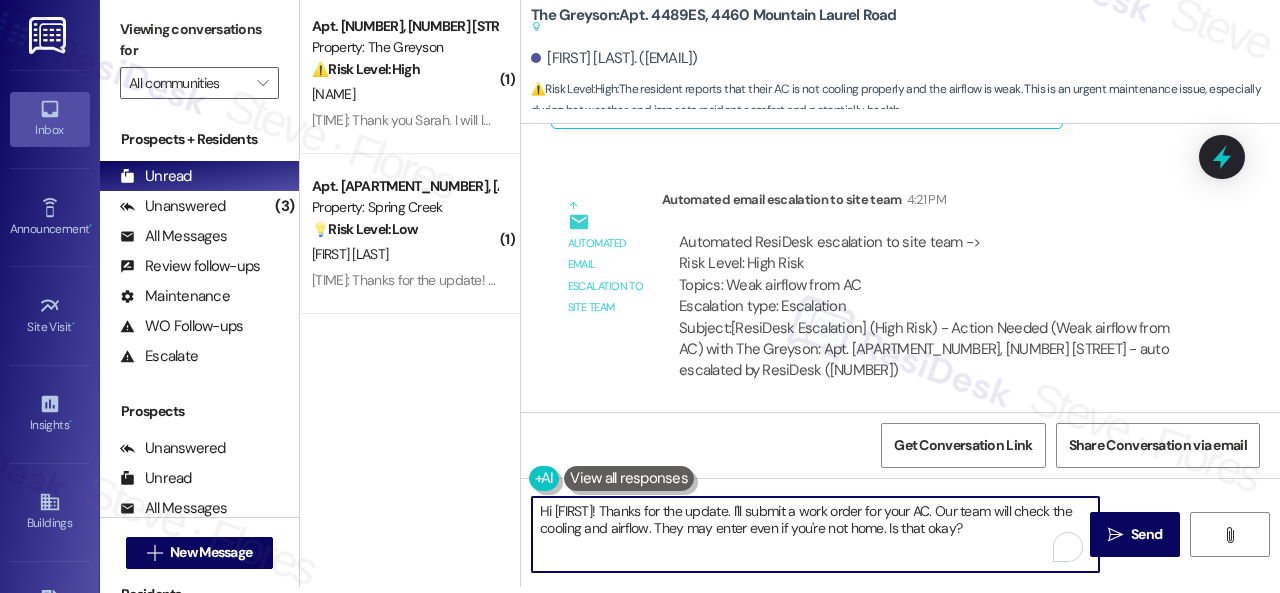 drag, startPoint x: 719, startPoint y: 524, endPoint x: 389, endPoint y: 484, distance: 332.4154 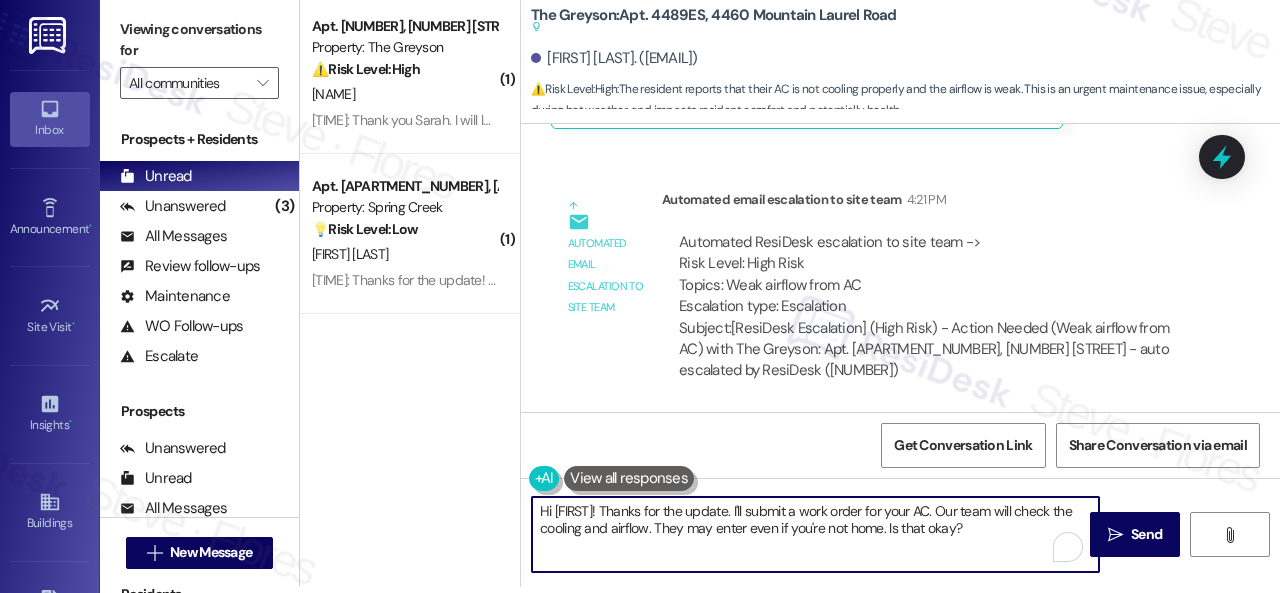 click on "( 1 ) Apt. 4457ES, 4460 Mountain Laurel Road Property: The Greyson ⚠️  Risk Level:  High The resident is awaiting roommate application processing which impacts rent payment. The site team has acknowledged the issue and promised resolution, including a credit for a month-to-month fee. This involves a financial concern and requires timely resolution. M. Hays 4:21 PM: Thank you Sarah. I will let my Aunt know. 4:21 PM: Thank you Sarah. I will let my Aunt know. ( 1 ) Apt. 148, 146 Spring Creek Dr Property: Spring Creek 💡  Risk Level:  Low Resident inquired about office hours to sign a lease, but then confirmed they already signed it. The issue is resolved. T. Brawner 2:39 PM: Thanks for the update! Have a great weekend! 2:39 PM: Thanks for the update! Have a great weekend! The Greyson:  Apt. 4489ES, 4460 Mountain Laurel Road   Suggested actions and notes available for this message and will show as you scroll through.     Chang Hee Oh. (lauraoh74@gmail.com)   ⚠️  Risk Level:  High :  Lease started   Hi" at bounding box center [790, 290] 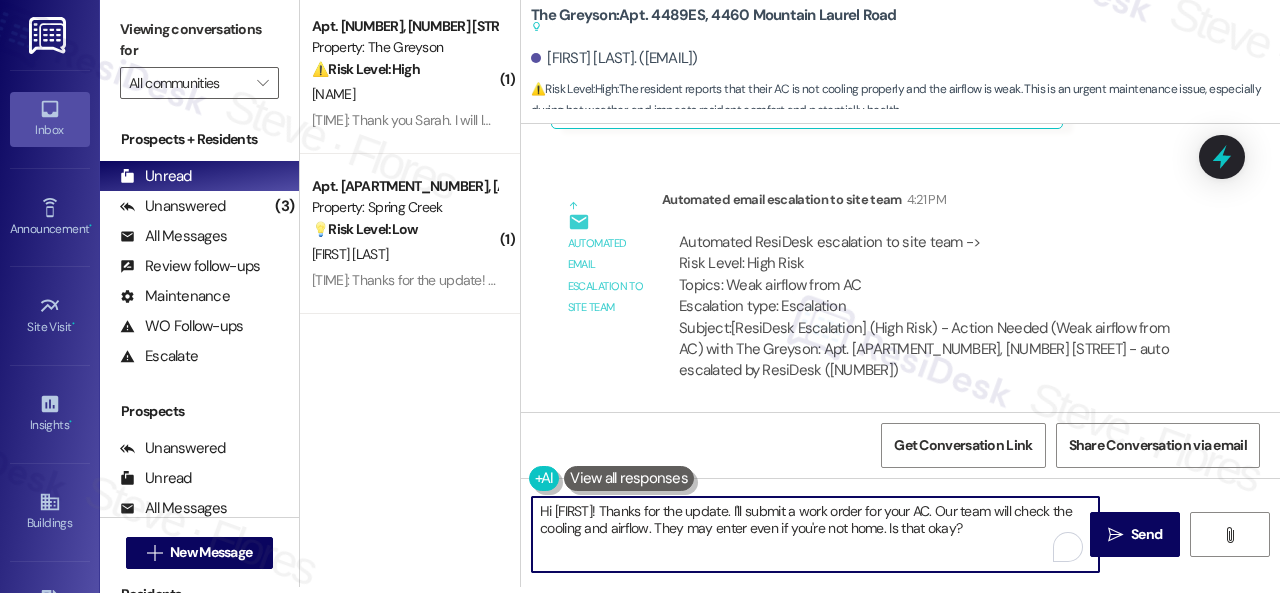 paste on "Thank you. I've submitted a work order on your behalf and notified the site team. Please let me know if you have an update or need anything else." 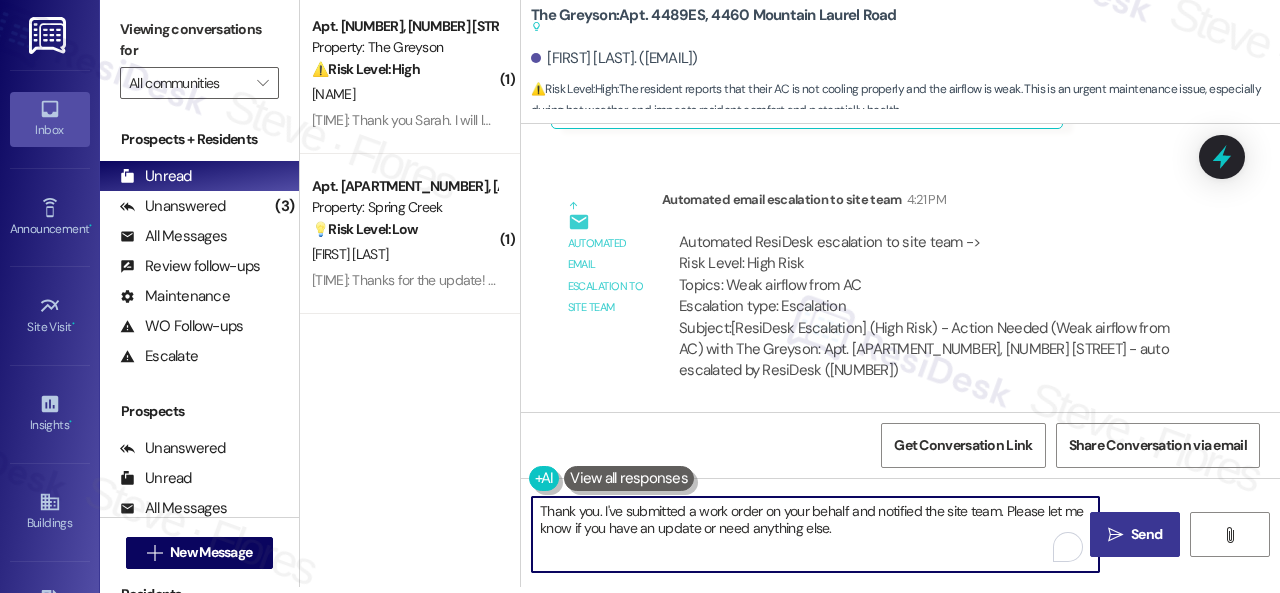 type on "Thank you. I've submitted a work order on your behalf and notified the site team. Please let me know if you have an update or need anything else." 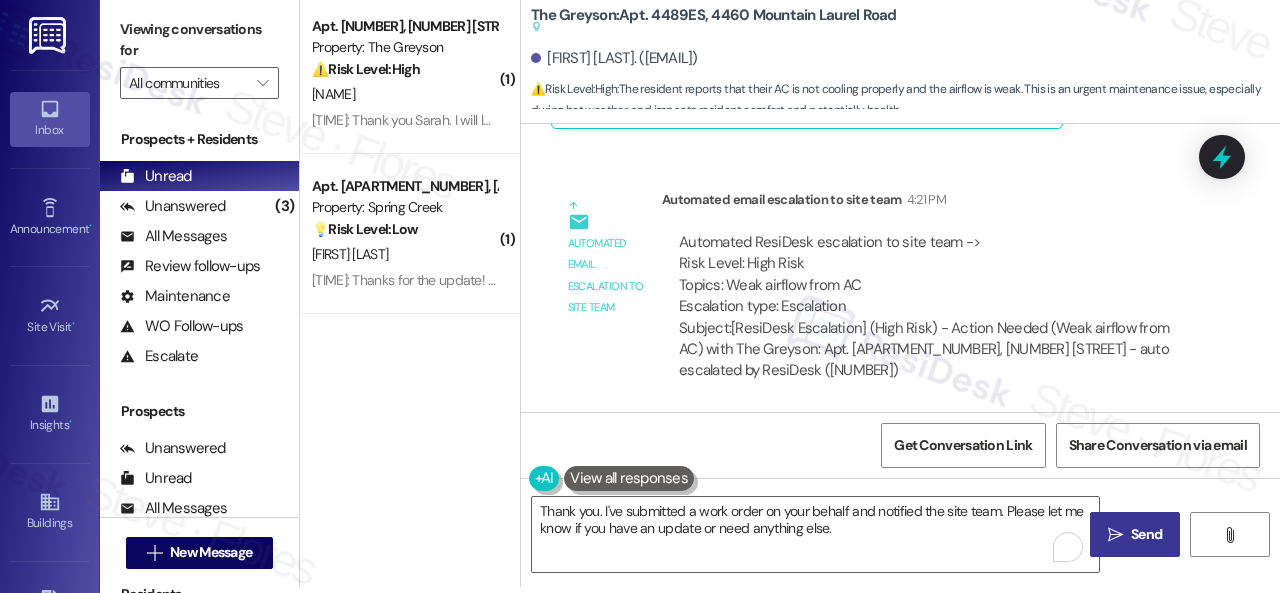 click on "Send" at bounding box center (1146, 534) 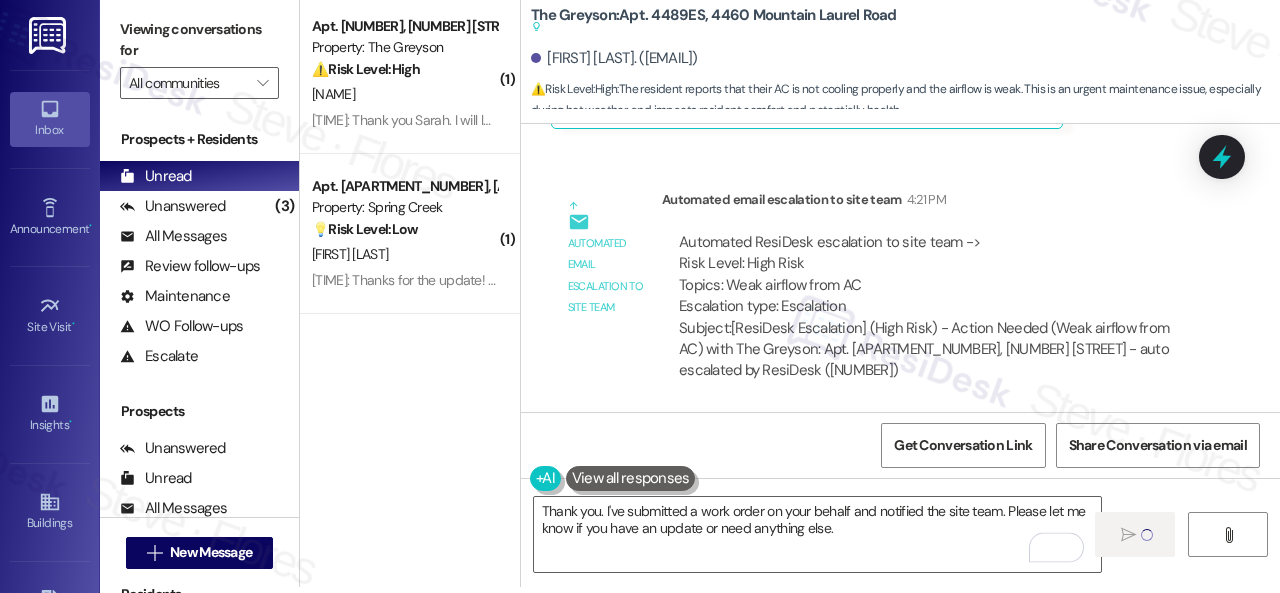 type 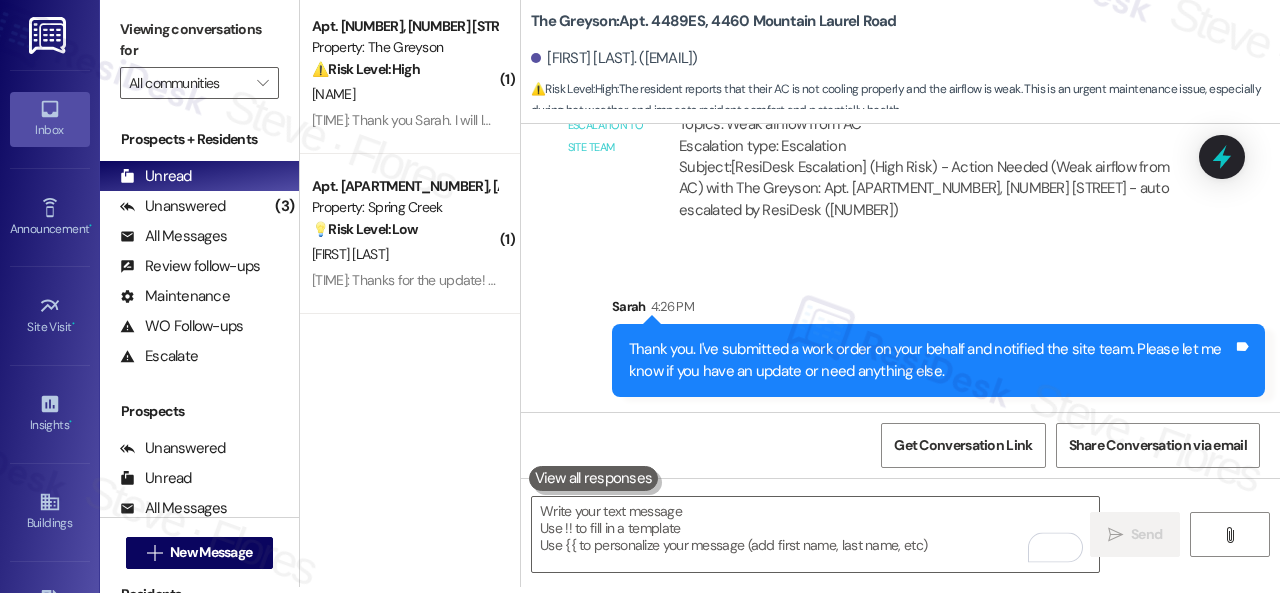 scroll, scrollTop: 1305, scrollLeft: 0, axis: vertical 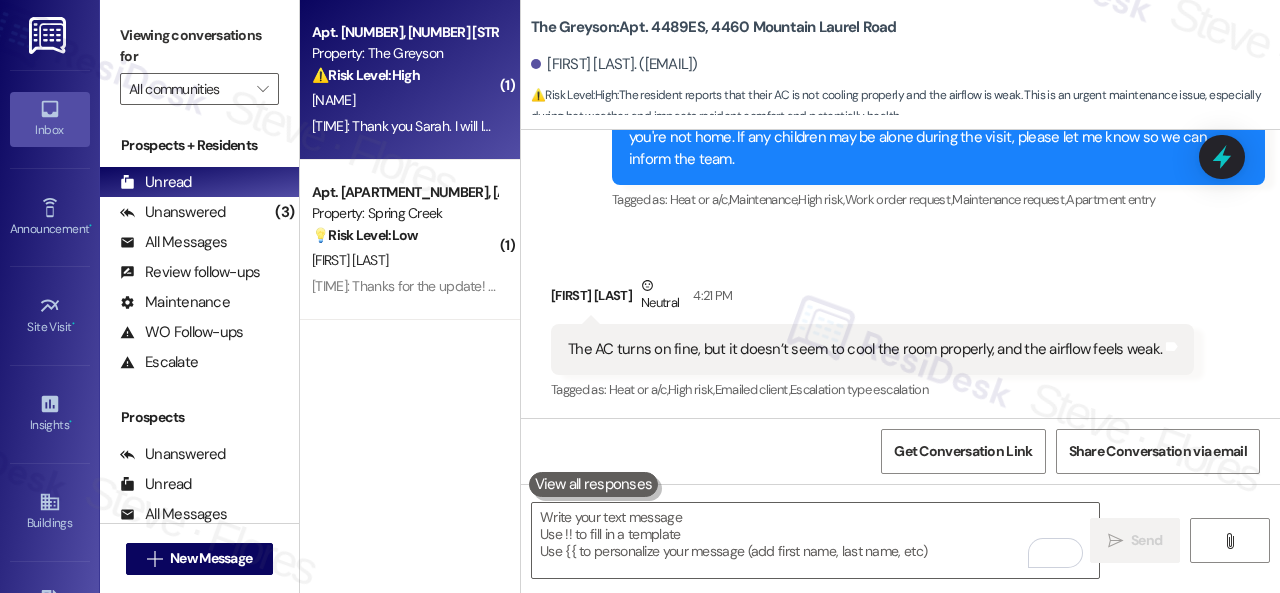 click on "M. [LAST]" at bounding box center (404, 100) 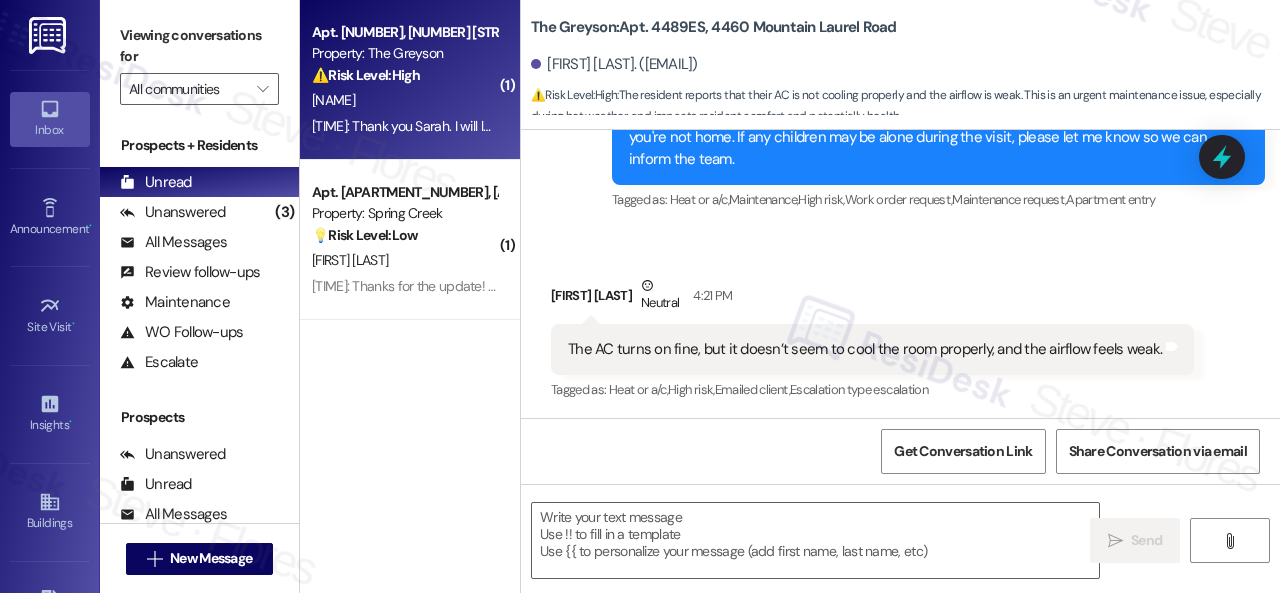 type on "Fetching suggested responses. Please feel free to read through the conversation in the meantime." 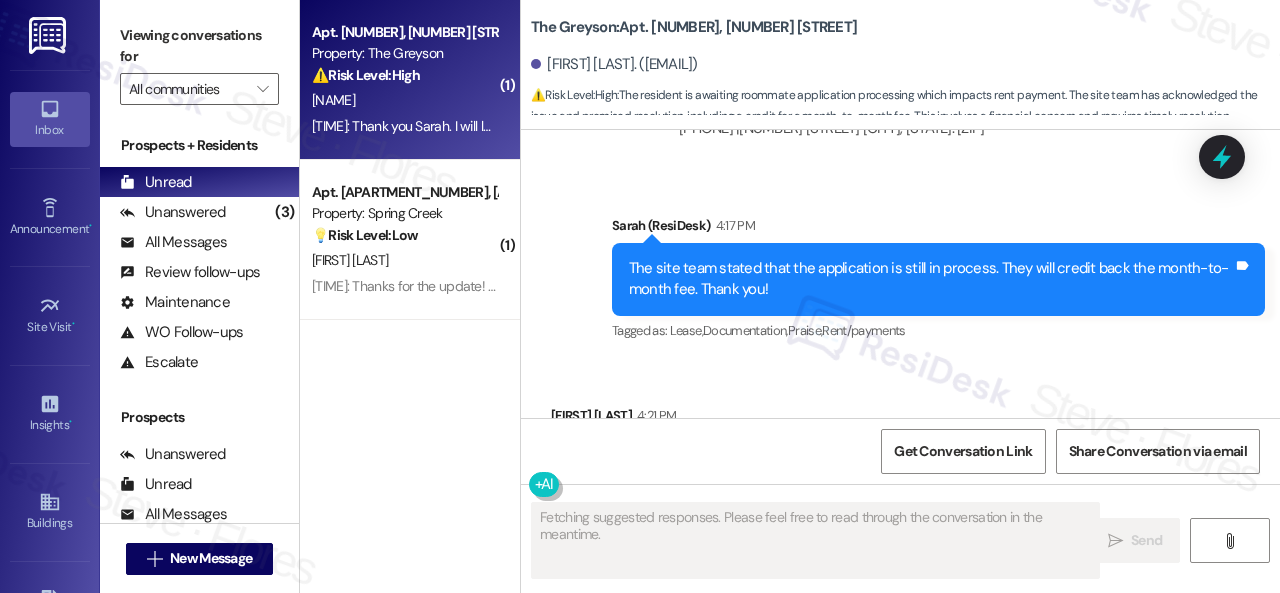 scroll, scrollTop: 1934, scrollLeft: 0, axis: vertical 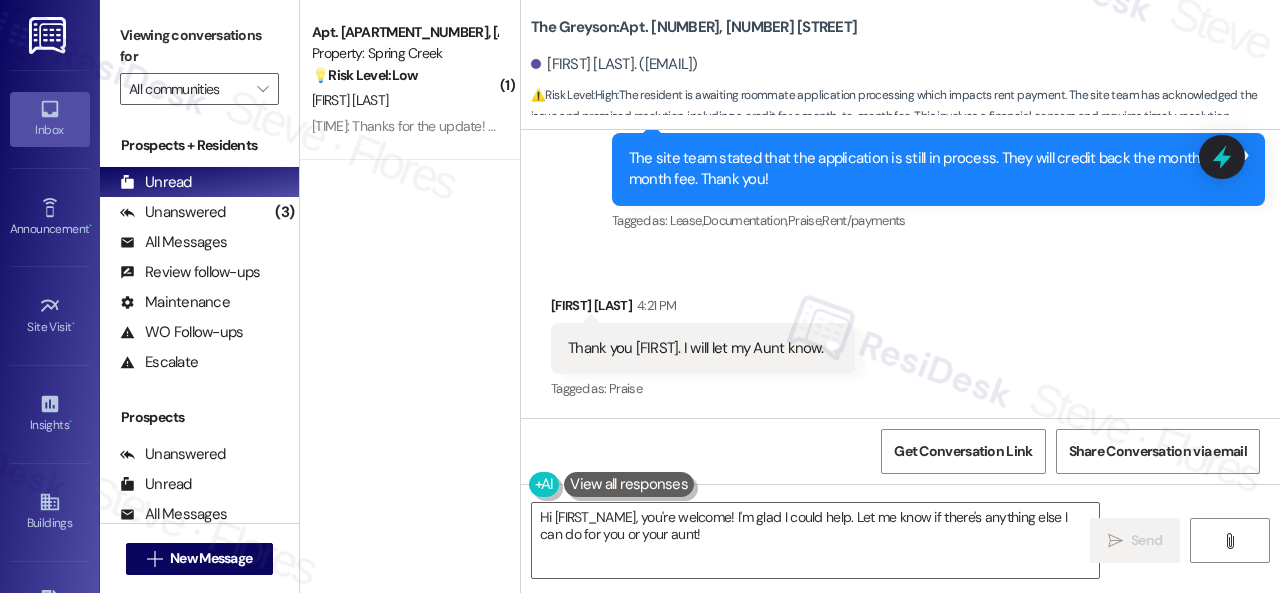 drag, startPoint x: 711, startPoint y: 541, endPoint x: 301, endPoint y: 417, distance: 428.34097 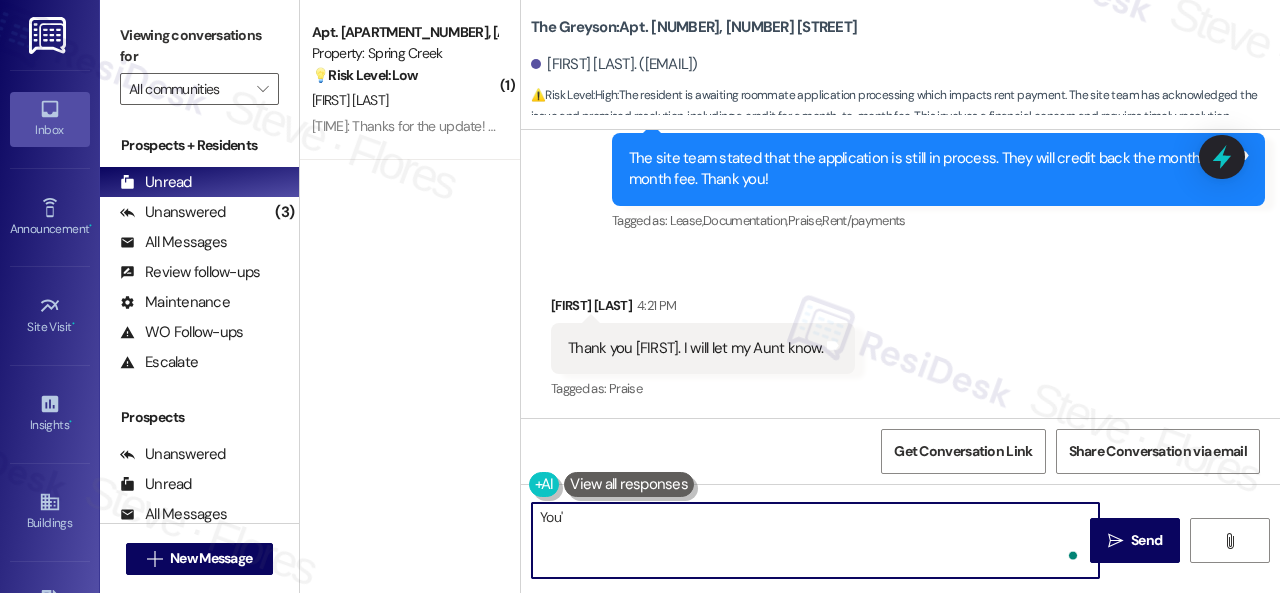 type on "You'e" 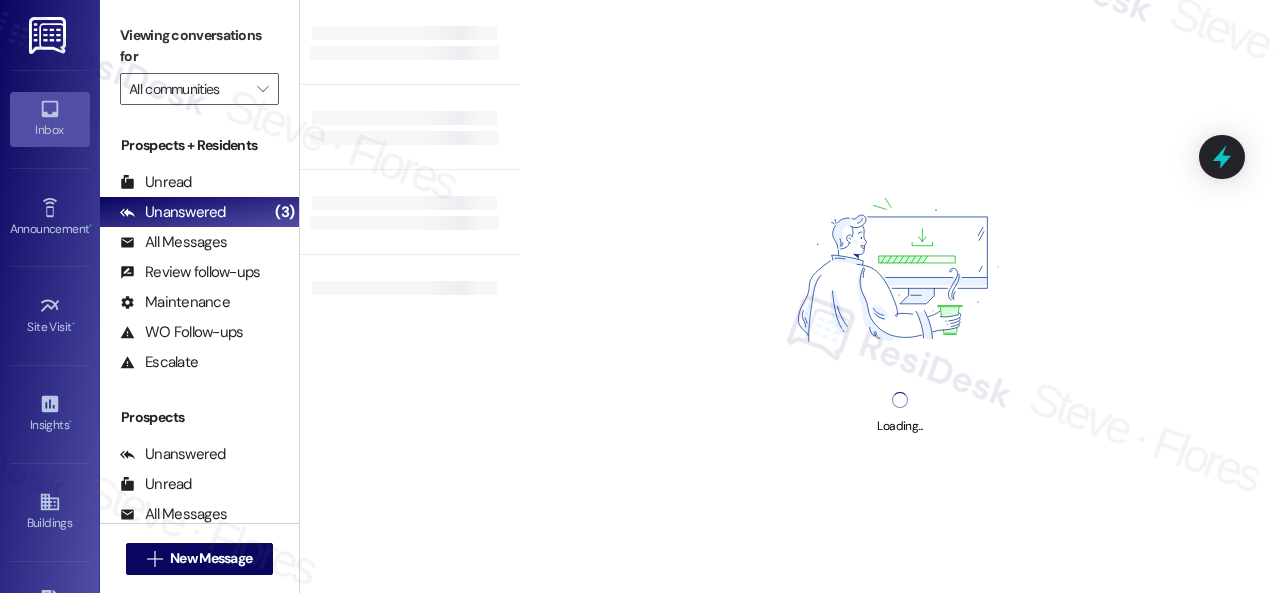 scroll, scrollTop: 0, scrollLeft: 0, axis: both 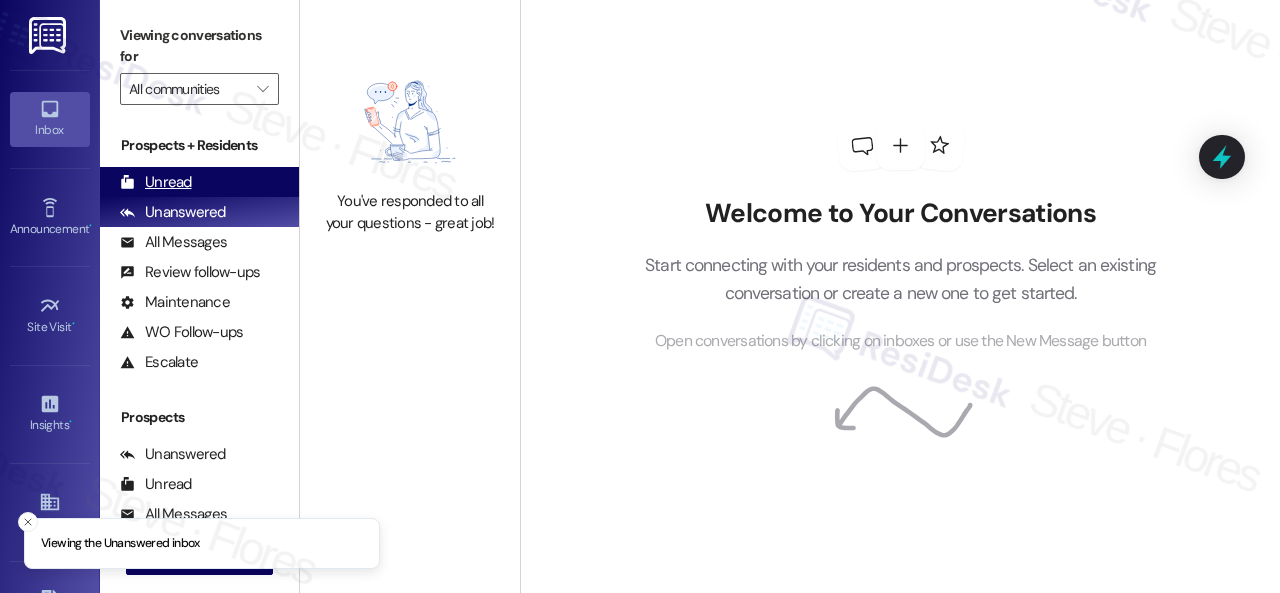 click on "Unread" at bounding box center (156, 182) 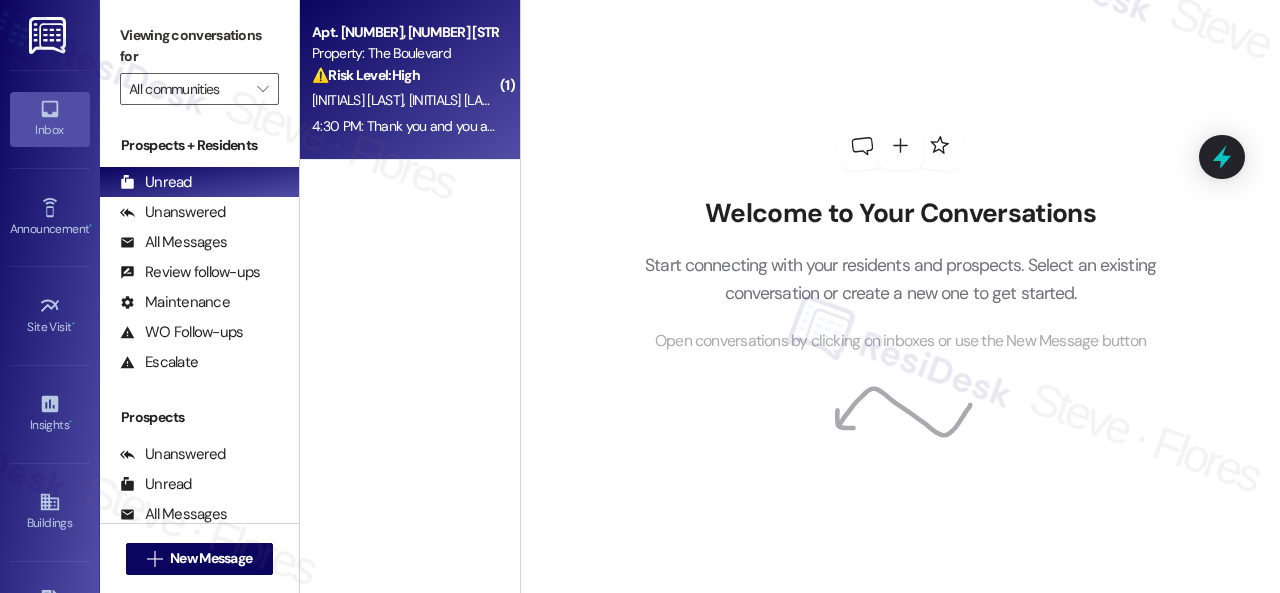 click on "⚠️  Risk Level:  High" at bounding box center [366, 75] 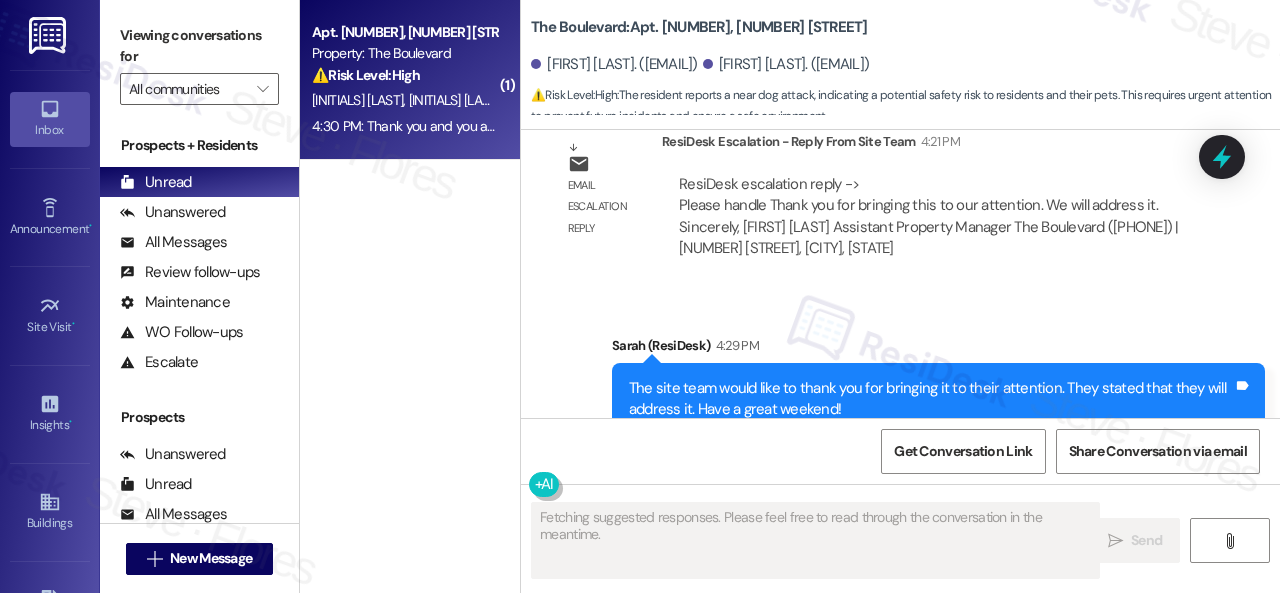 scroll, scrollTop: 5502, scrollLeft: 0, axis: vertical 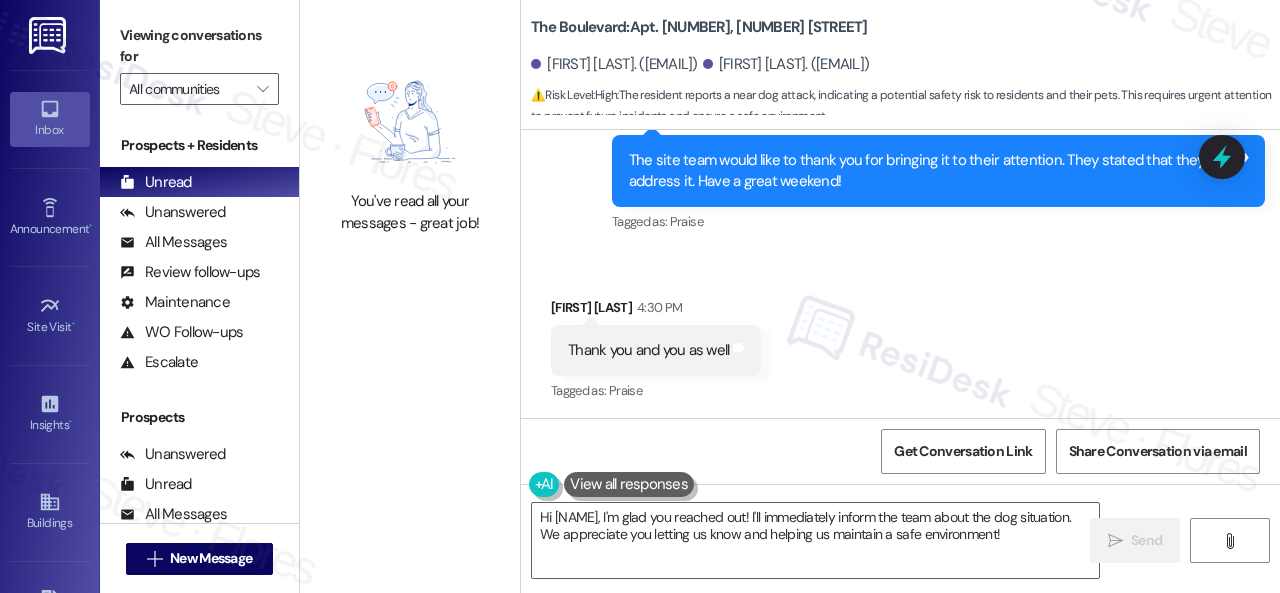drag, startPoint x: 1074, startPoint y: 543, endPoint x: 369, endPoint y: 518, distance: 705.4431 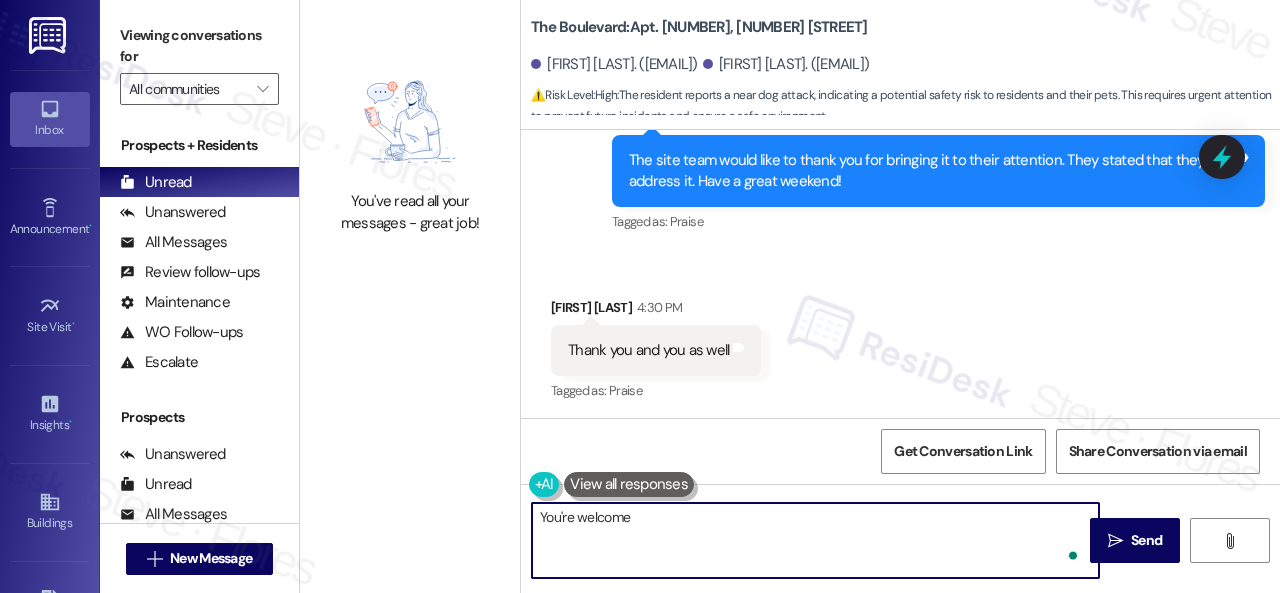 type on "You're welcome!" 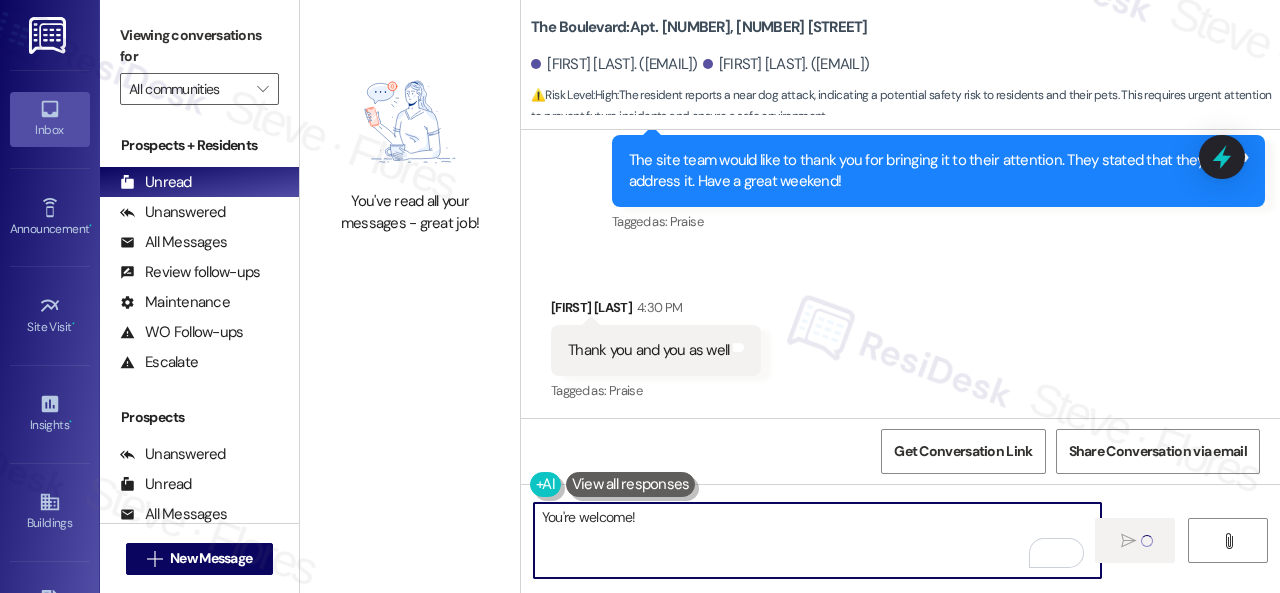type 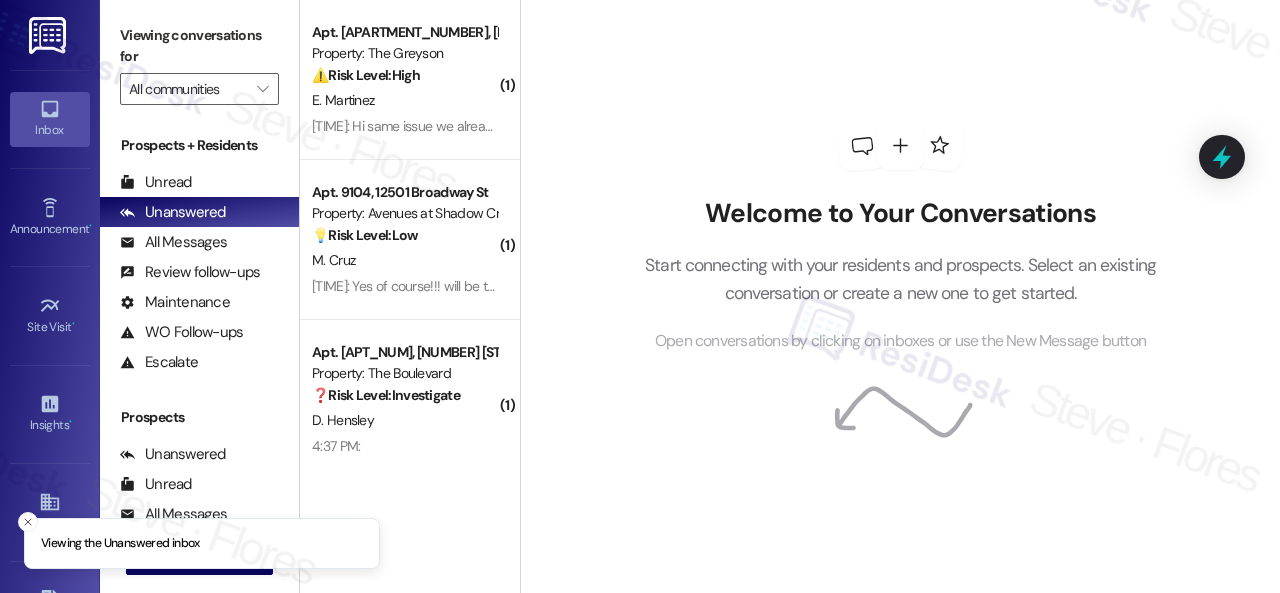 scroll, scrollTop: 0, scrollLeft: 0, axis: both 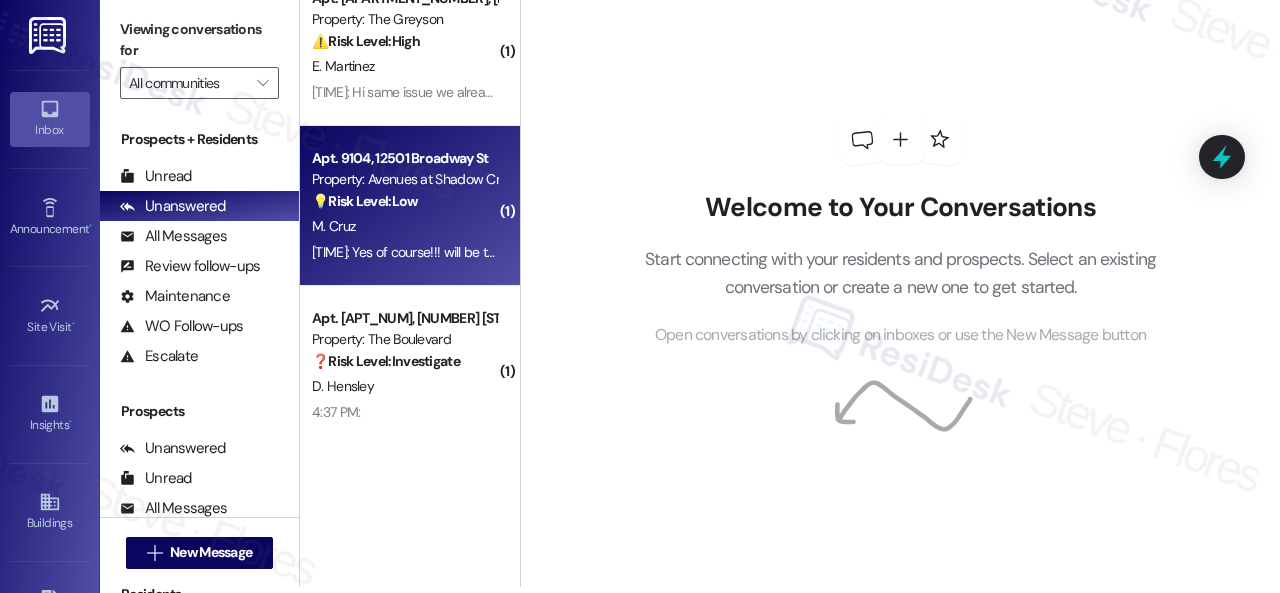 click on "4:34 PM: Yes of course!!! will be there tomorrow. Thank you 4:34 PM: Yes of course!!! will be there tomorrow. Thank you" at bounding box center (404, 252) 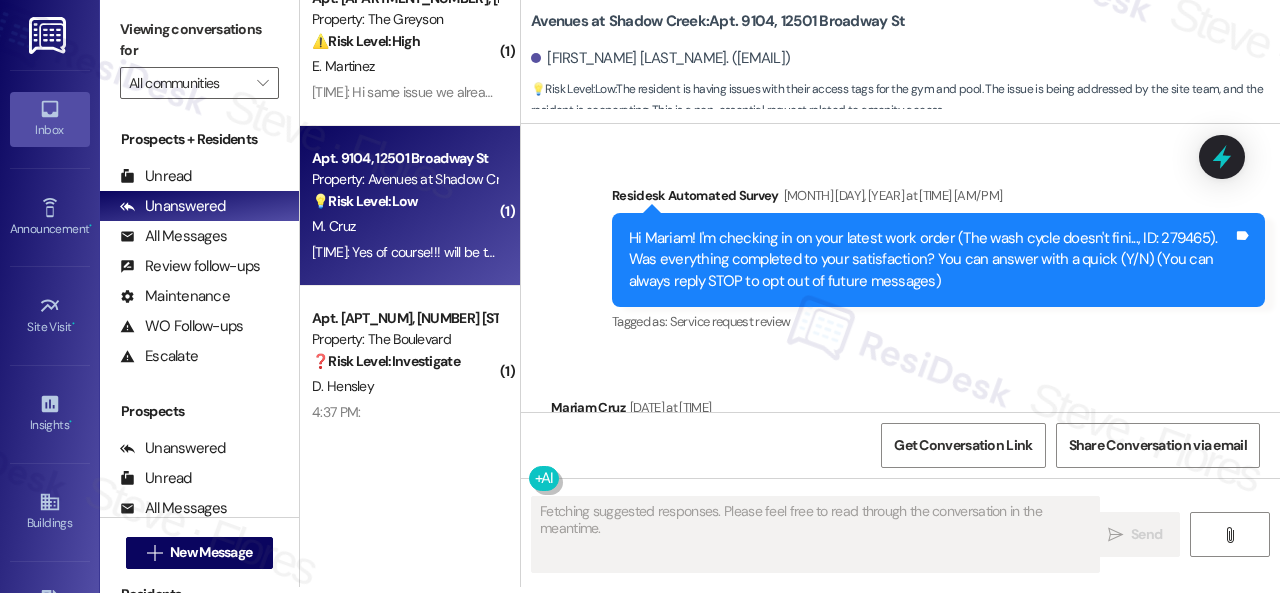 scroll, scrollTop: 0, scrollLeft: 0, axis: both 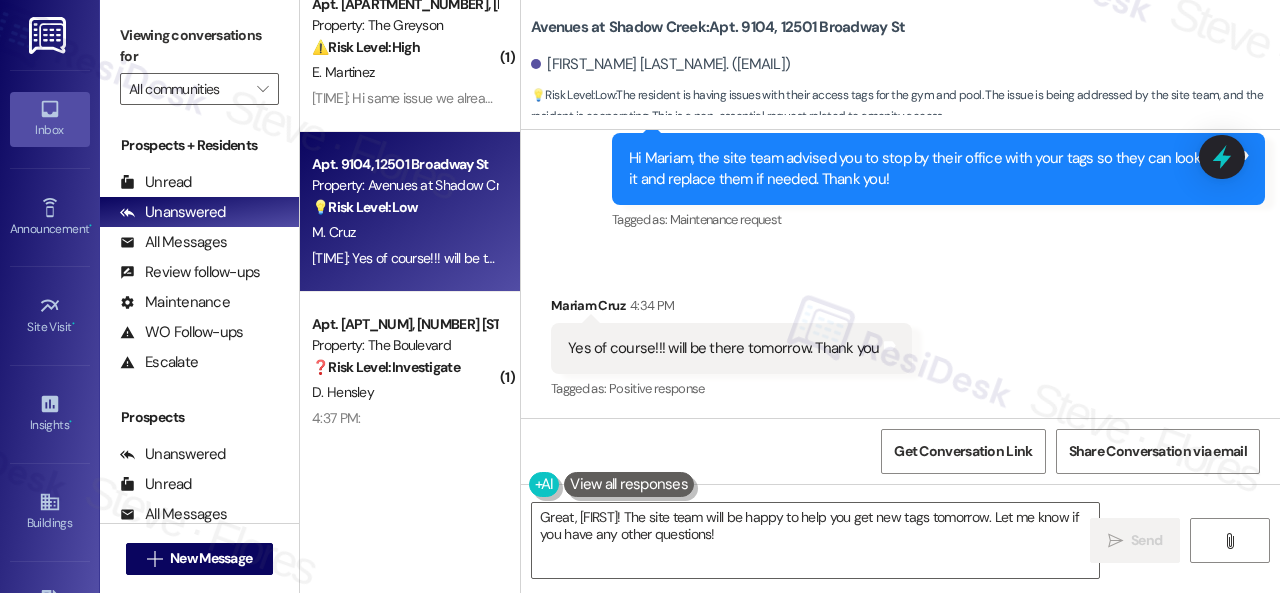 drag, startPoint x: 784, startPoint y: 541, endPoint x: 321, endPoint y: 457, distance: 470.55817 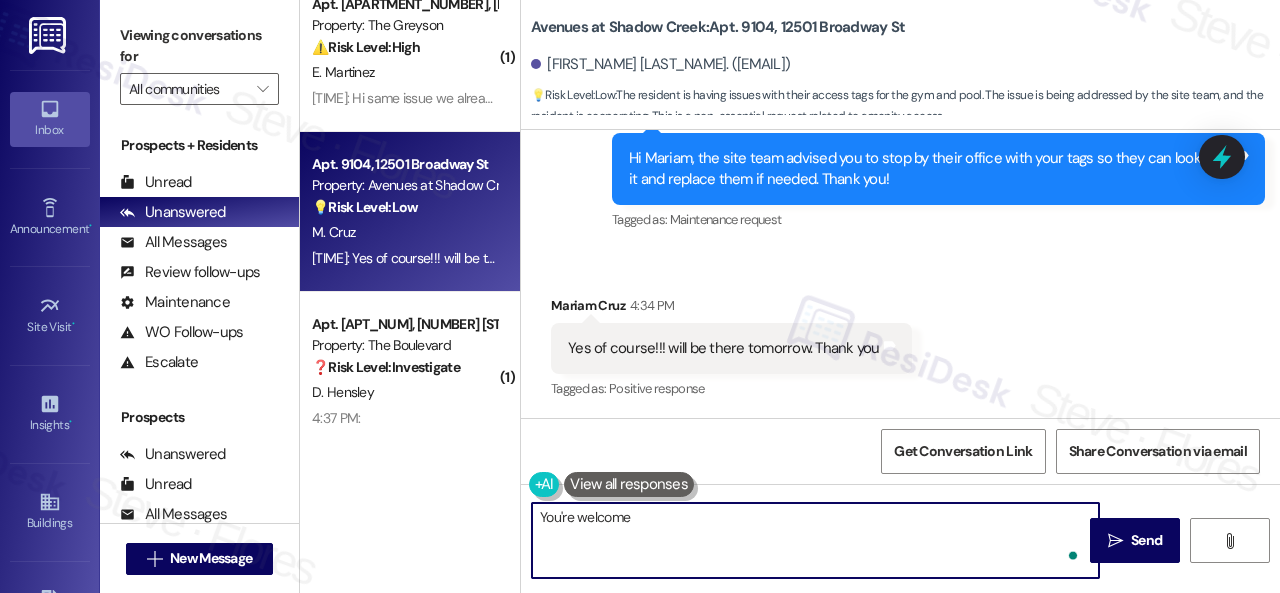 type on "You're welcome!" 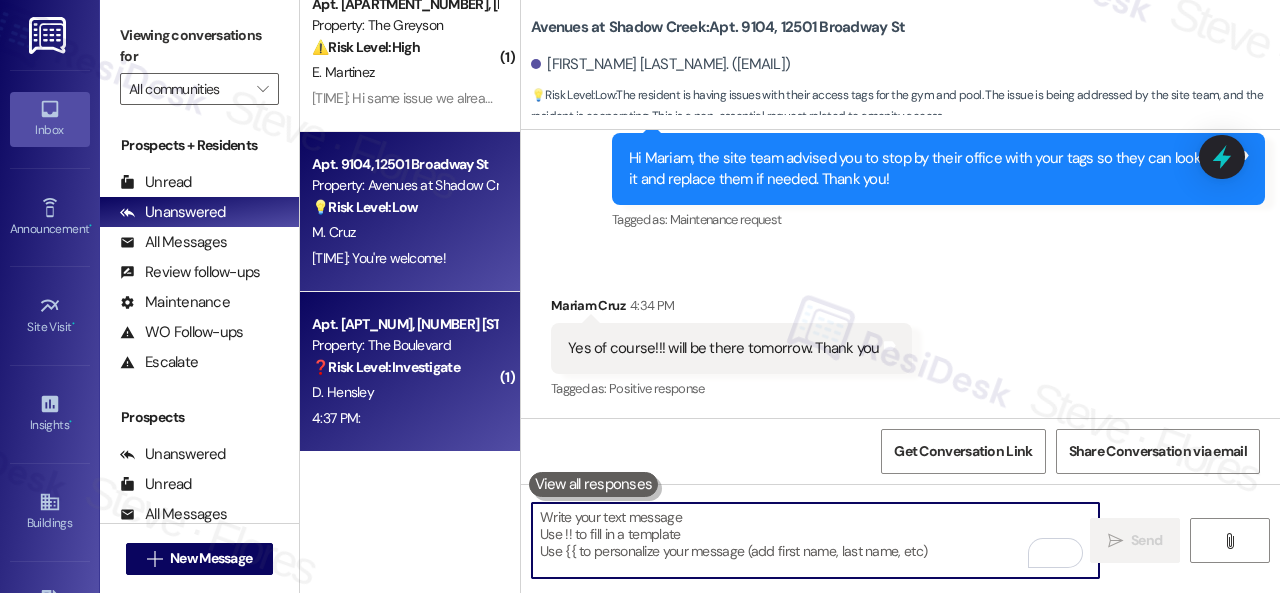 type 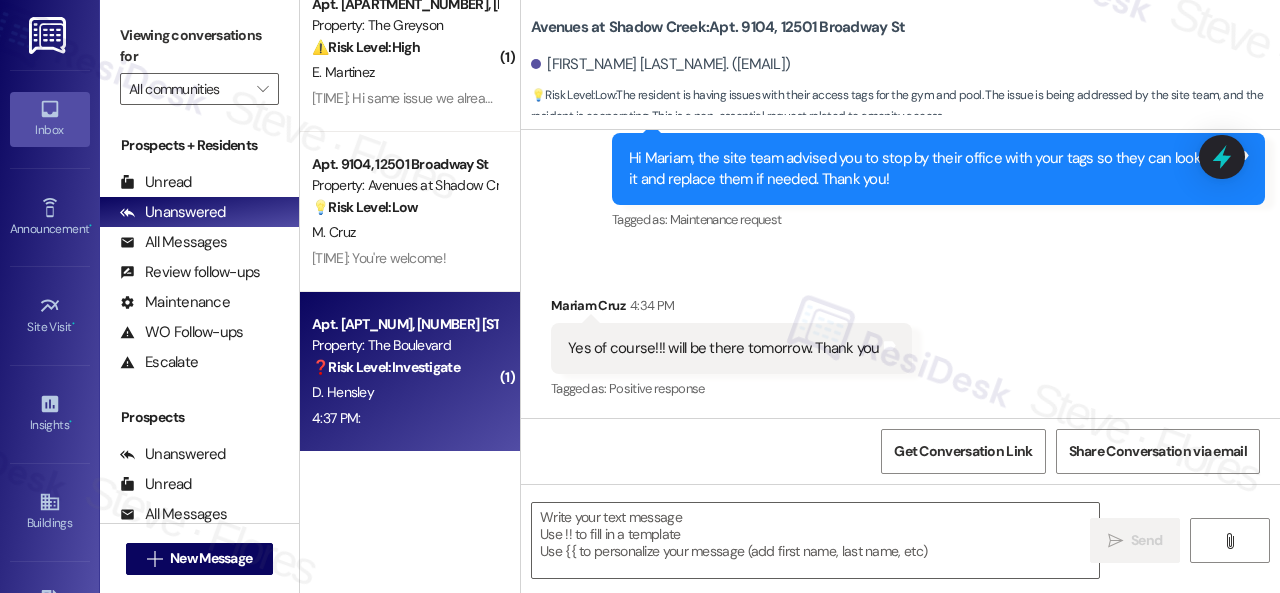 type on "Fetching suggested responses. Please feel free to read through the conversation in the meantime." 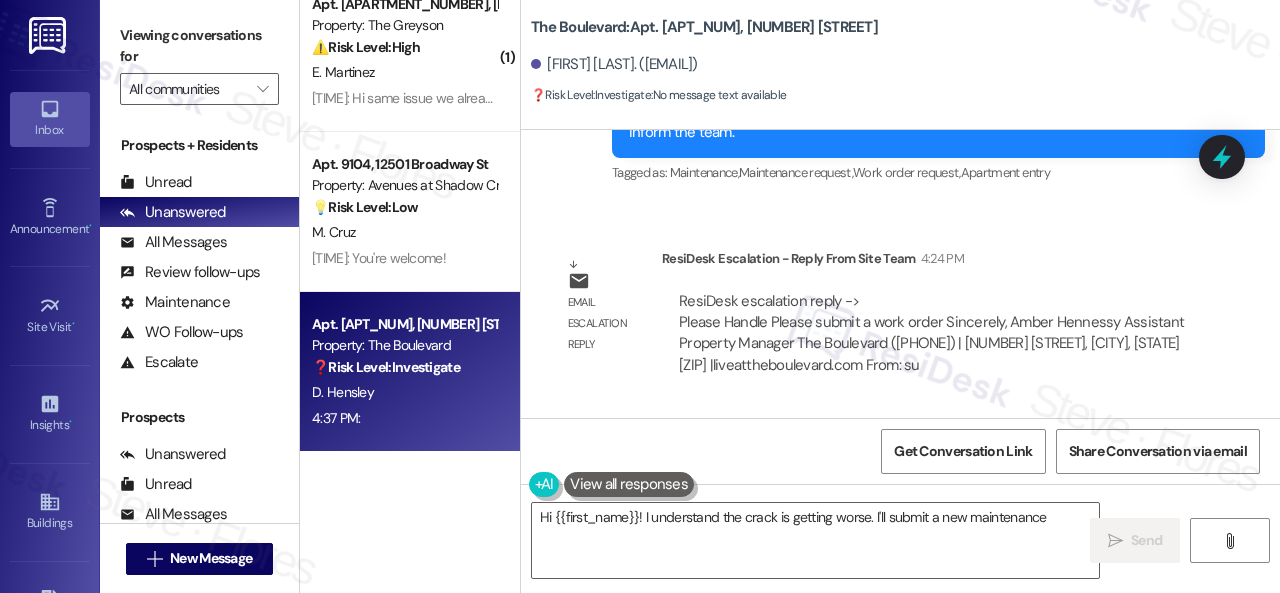 scroll, scrollTop: 27904, scrollLeft: 0, axis: vertical 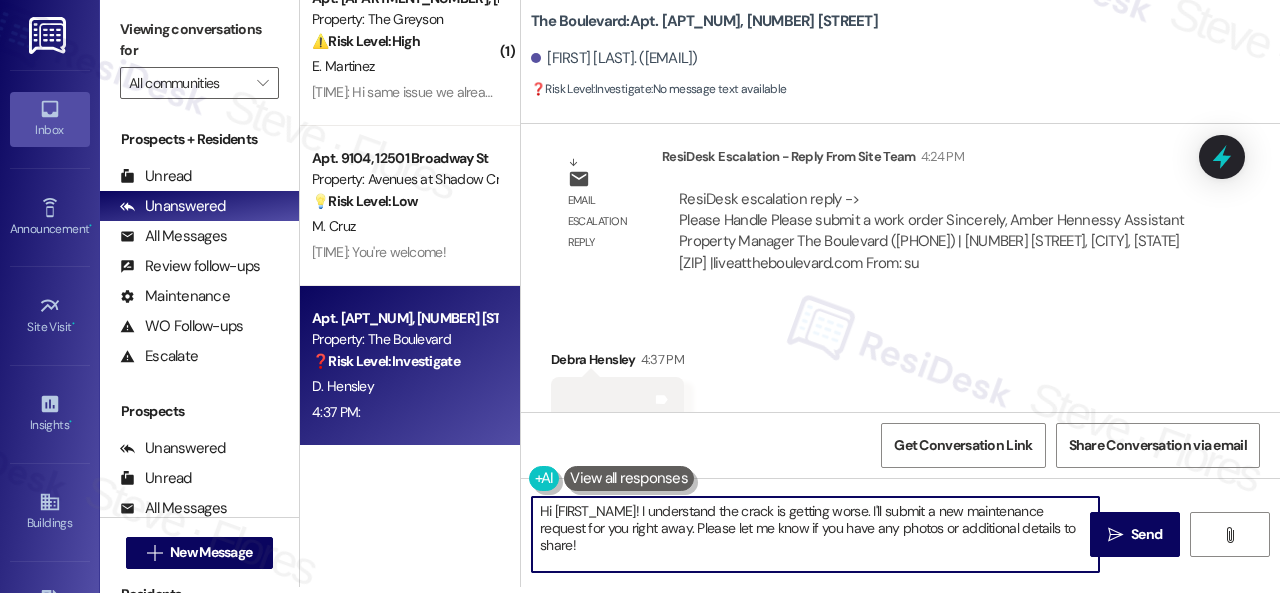 drag, startPoint x: 591, startPoint y: 547, endPoint x: 518, endPoint y: 503, distance: 85.23497 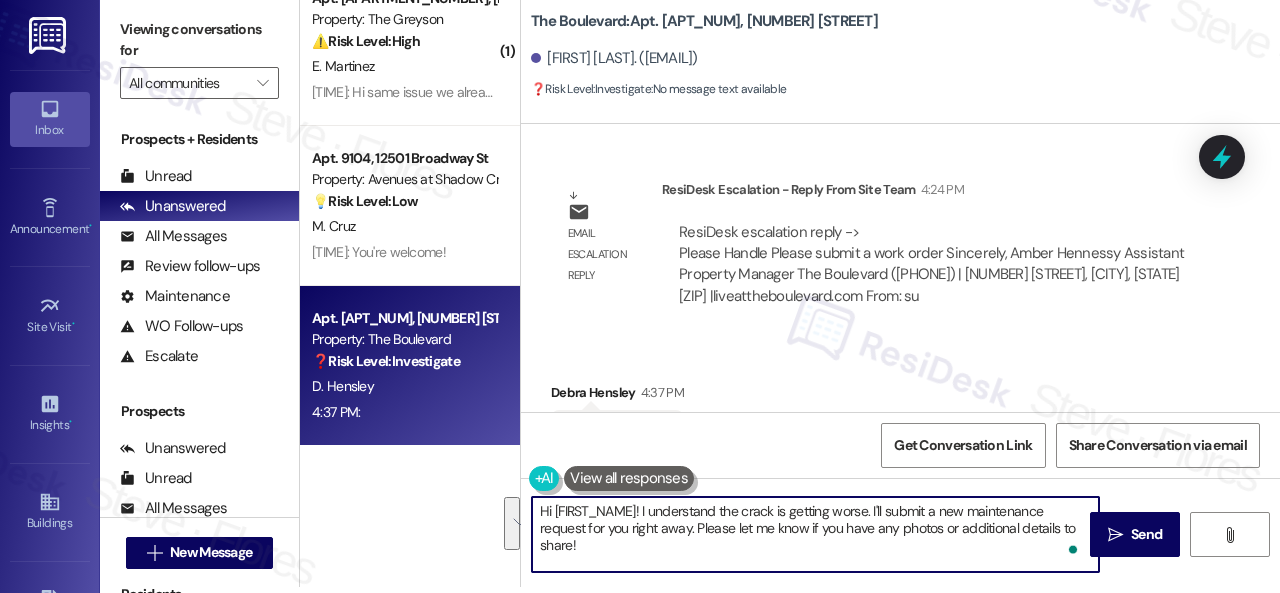 scroll, scrollTop: 27904, scrollLeft: 0, axis: vertical 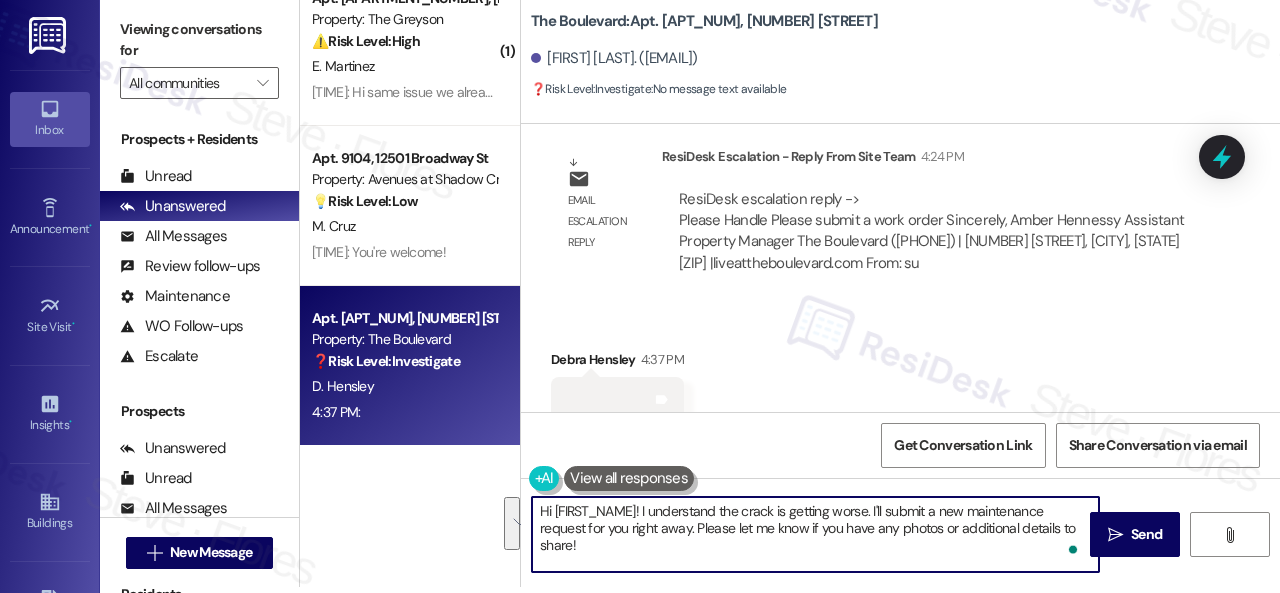 type on "P" 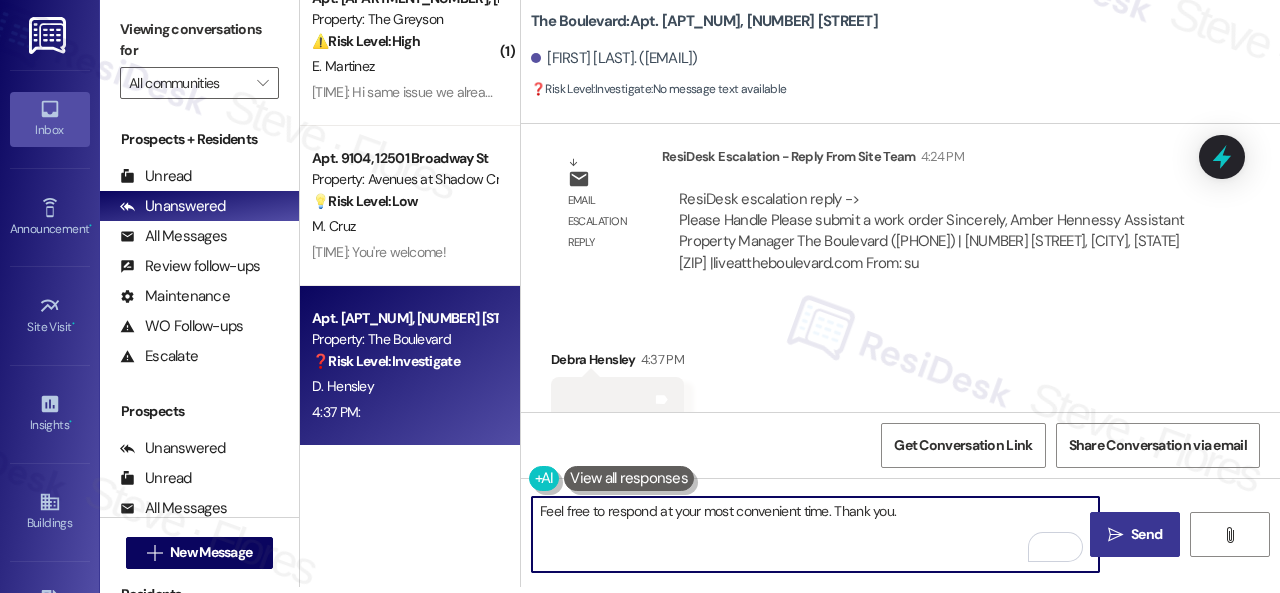 type on "Feel free to respond at your most convenient time. Thank you." 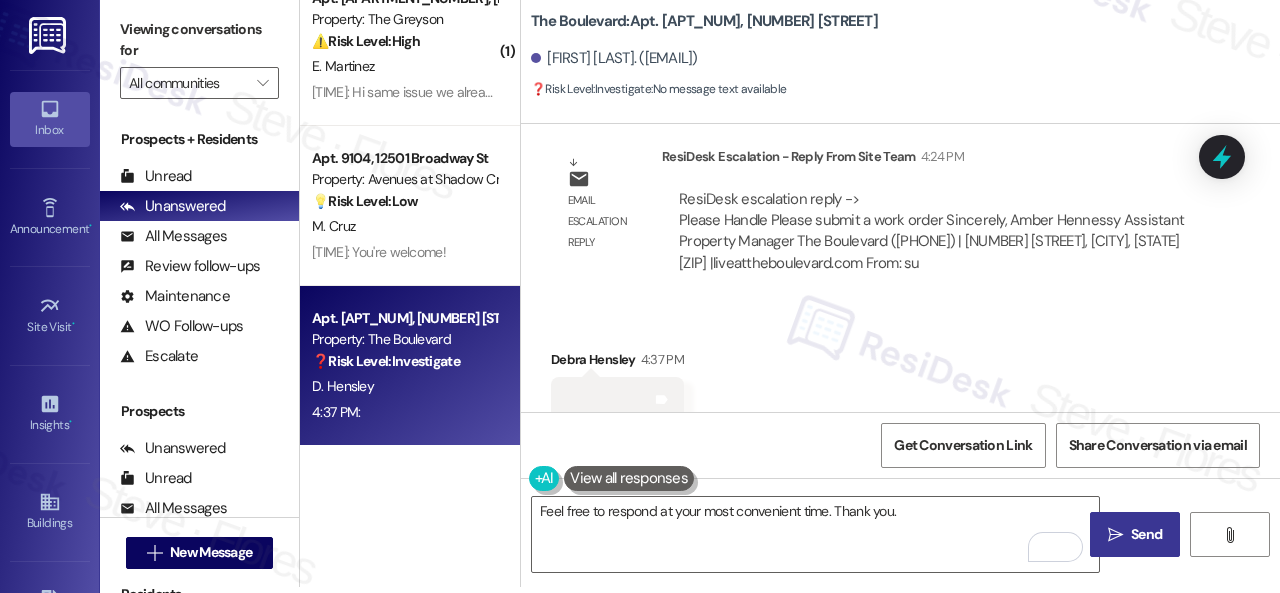 click on "Send" at bounding box center (1146, 534) 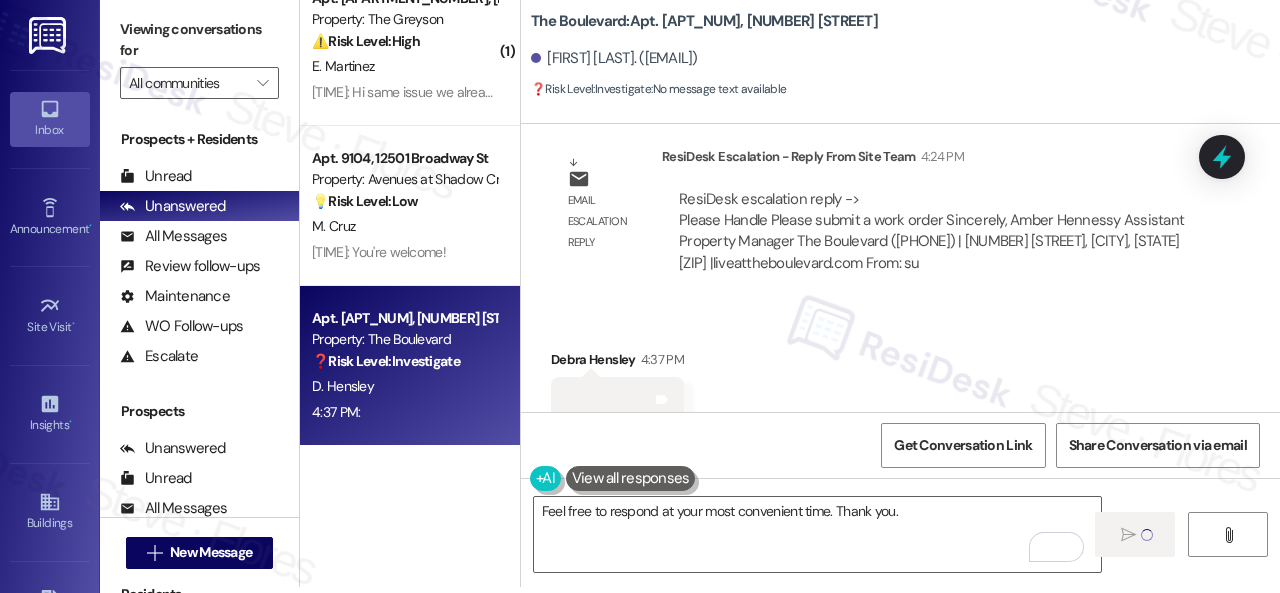 type 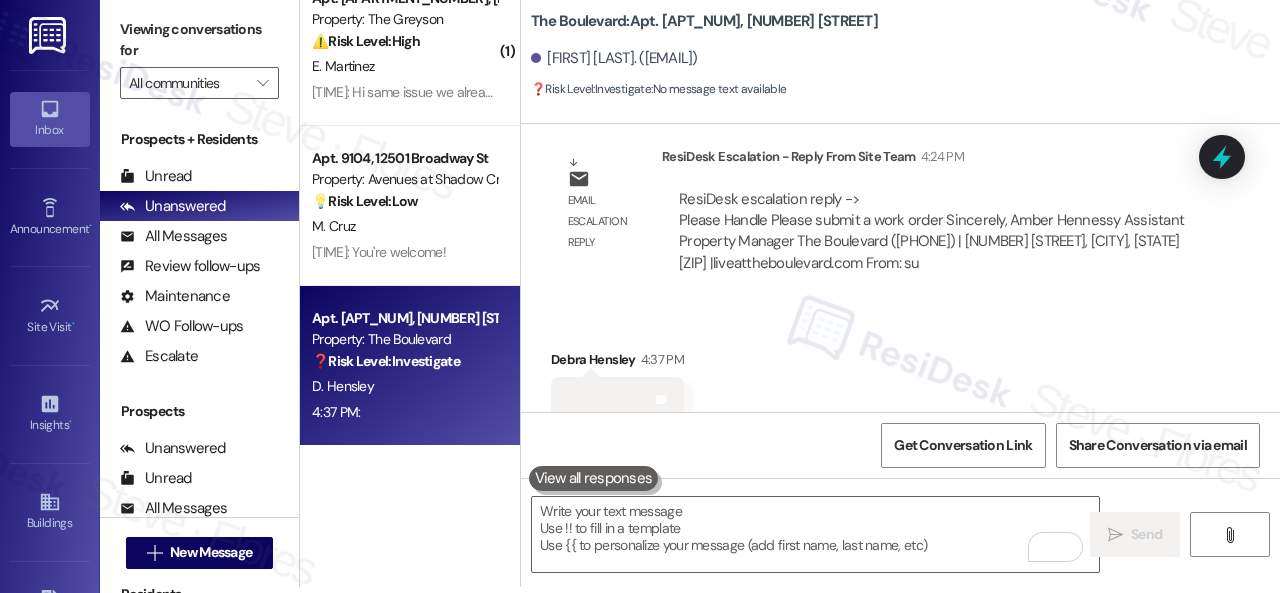 scroll, scrollTop: 0, scrollLeft: 0, axis: both 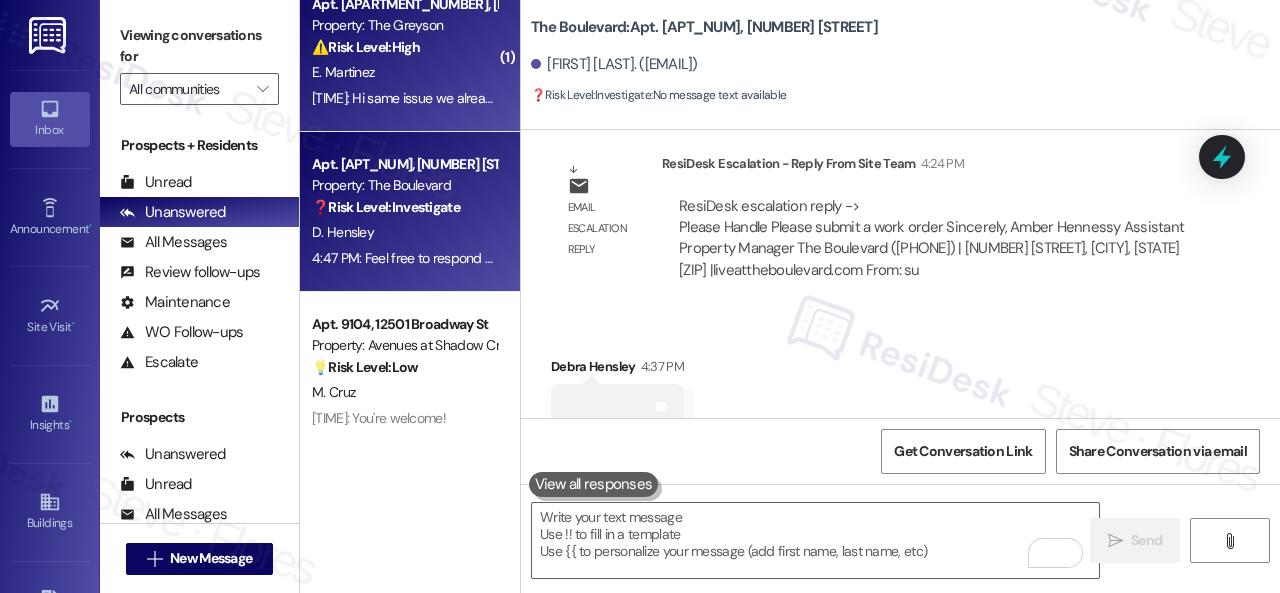 click on "4:42 PM: Hi same issue we already submitted a service request 4:42 PM: Hi same issue we already submitted a service request" at bounding box center (489, 98) 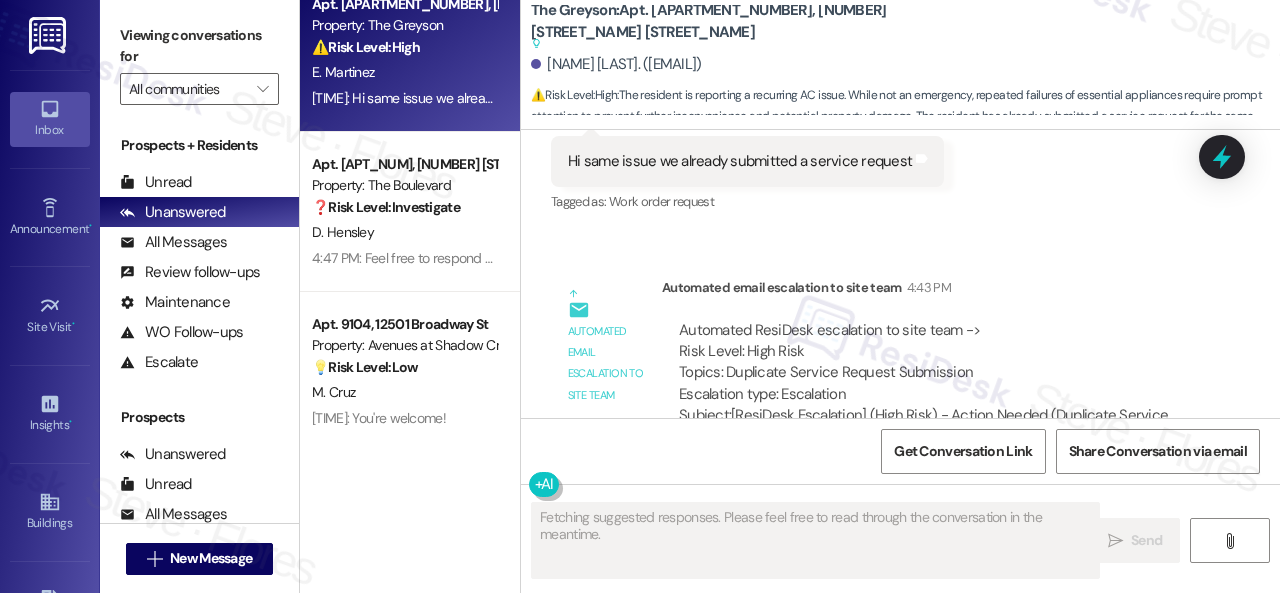 scroll, scrollTop: 5196, scrollLeft: 0, axis: vertical 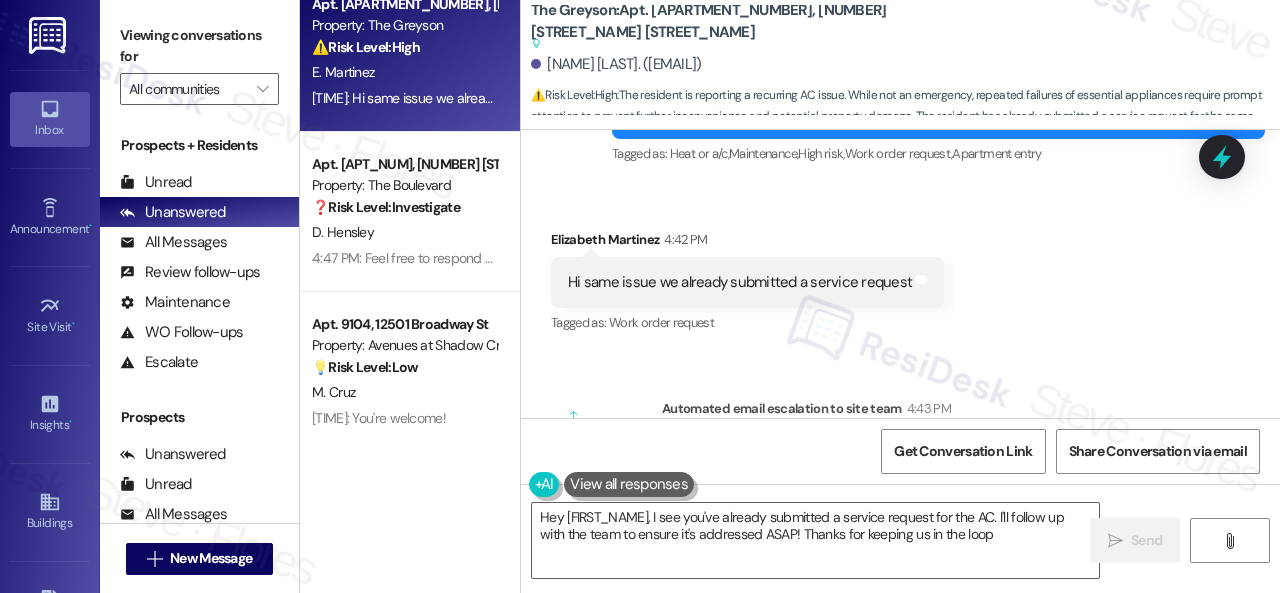 type on "Hey {{first_name}}, I see you've already submitted a service request for the AC. I'll follow up with the team to ensure it's addressed ASAP! Thanks for keeping us in the loop." 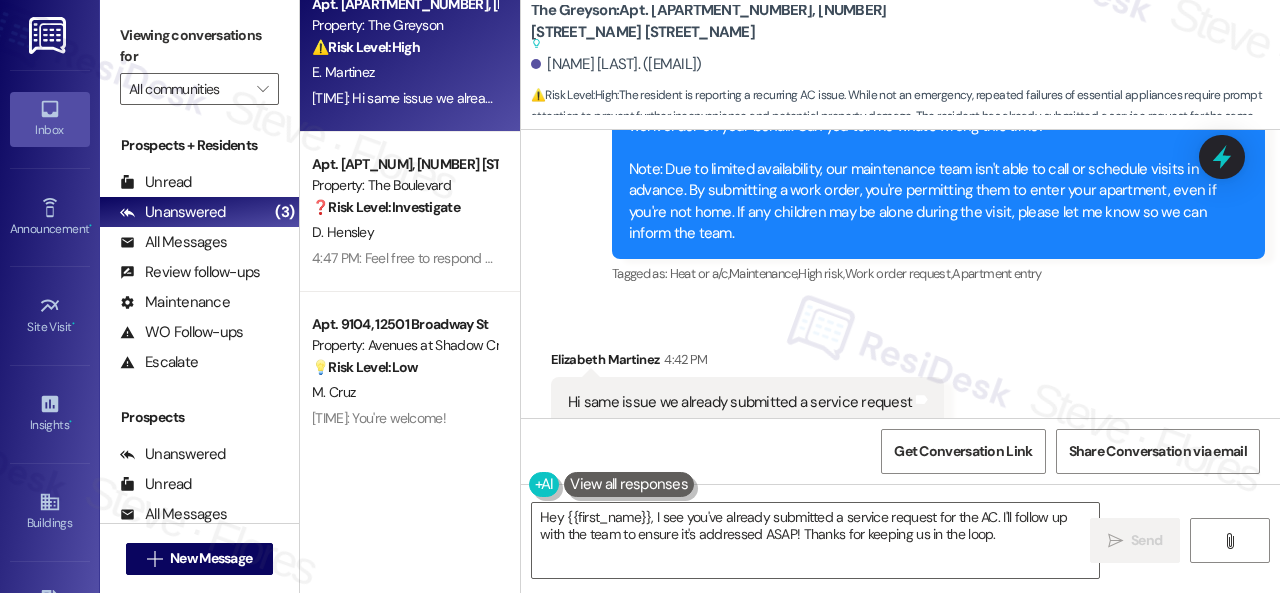 scroll, scrollTop: 5396, scrollLeft: 0, axis: vertical 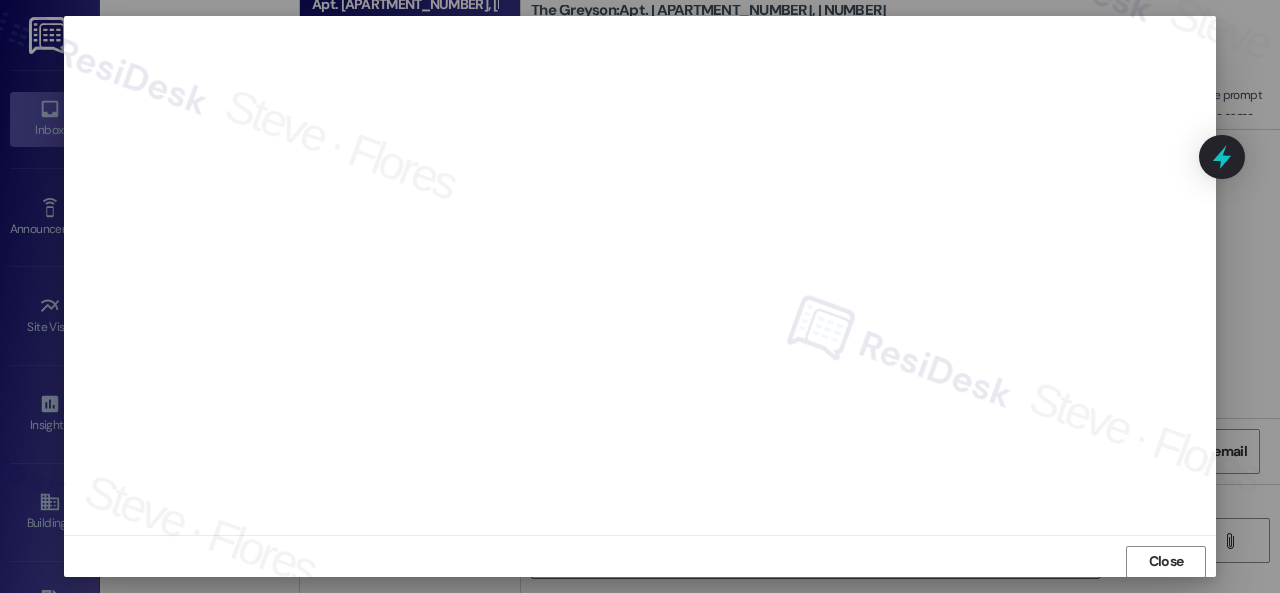 click at bounding box center (640, 268) 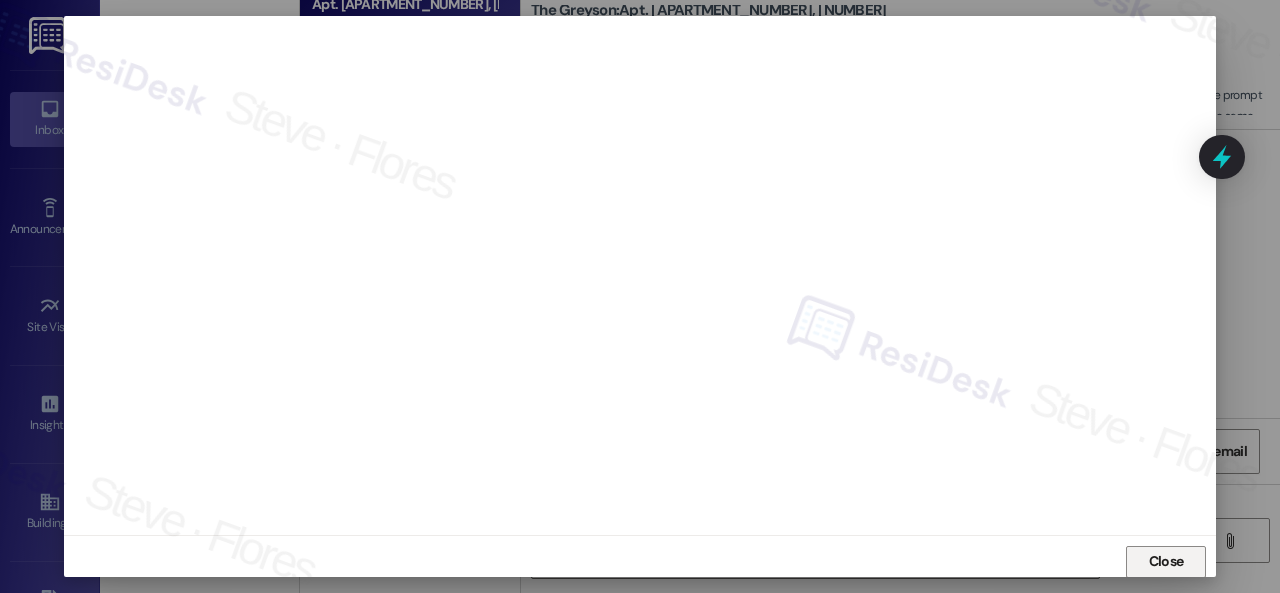 click on "Close" at bounding box center [1166, 562] 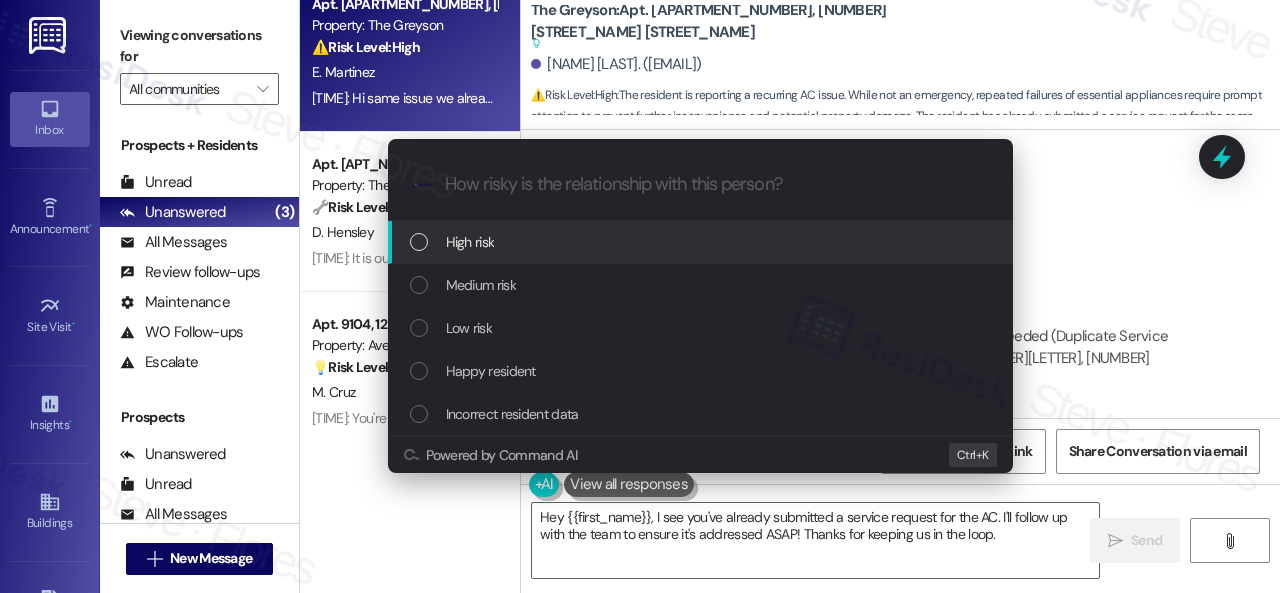 click on "High risk" at bounding box center (470, 242) 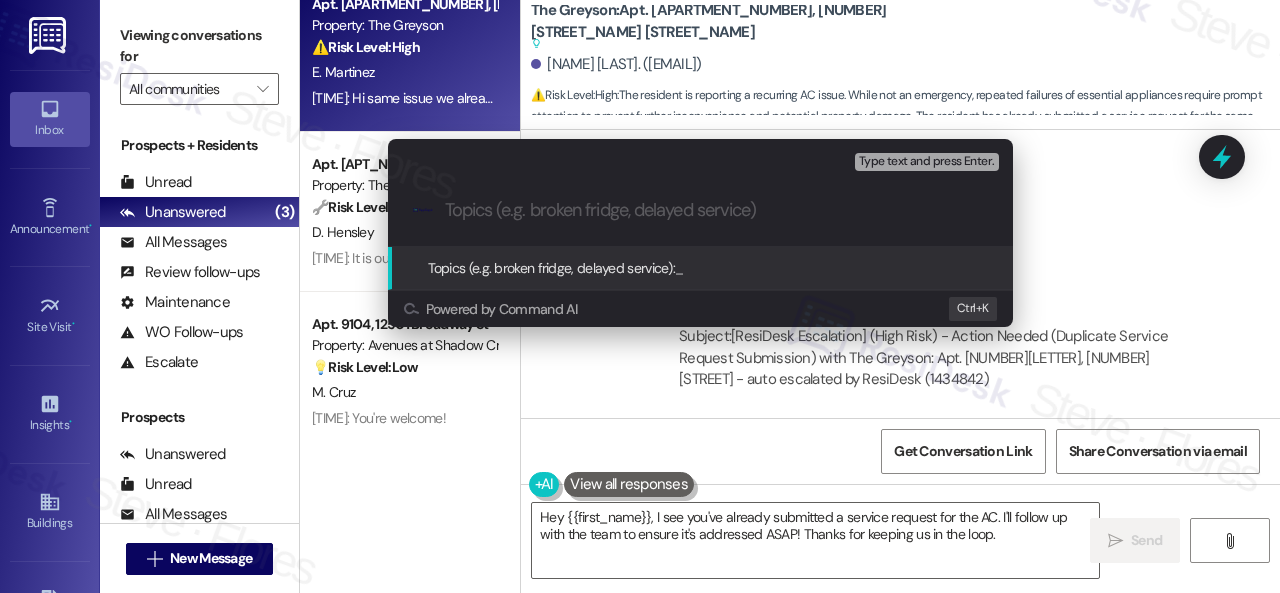paste on "Work Order filed by ResiDesk 292828" 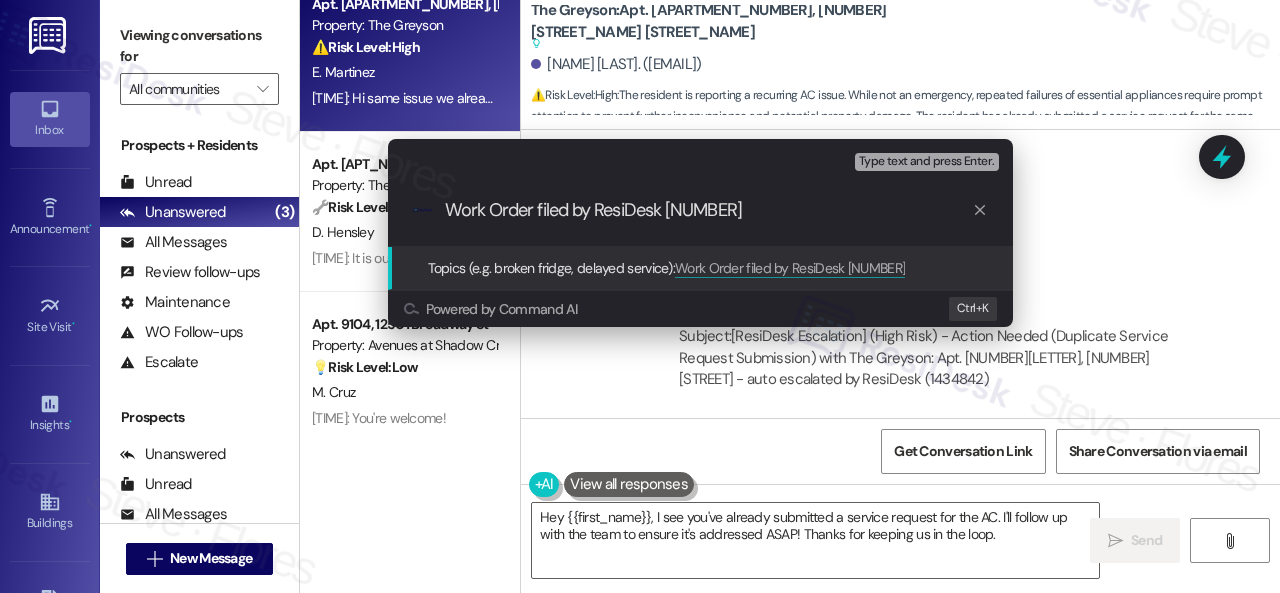 type 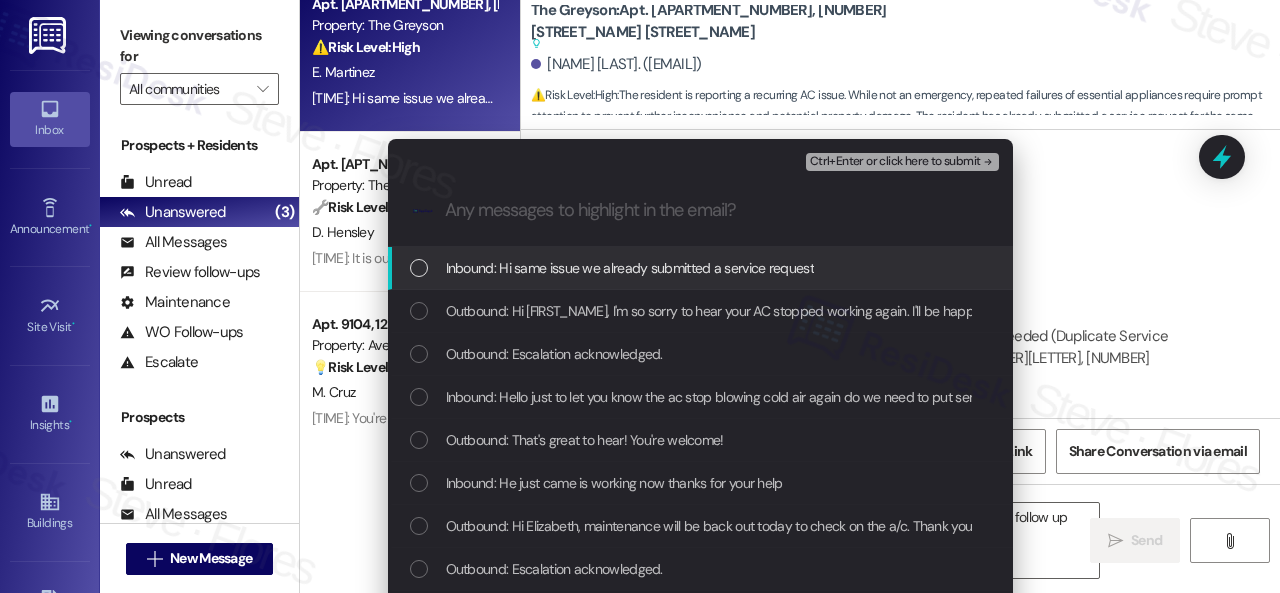 click on "Inbound: Hi same issue we already submitted a service request" at bounding box center (630, 268) 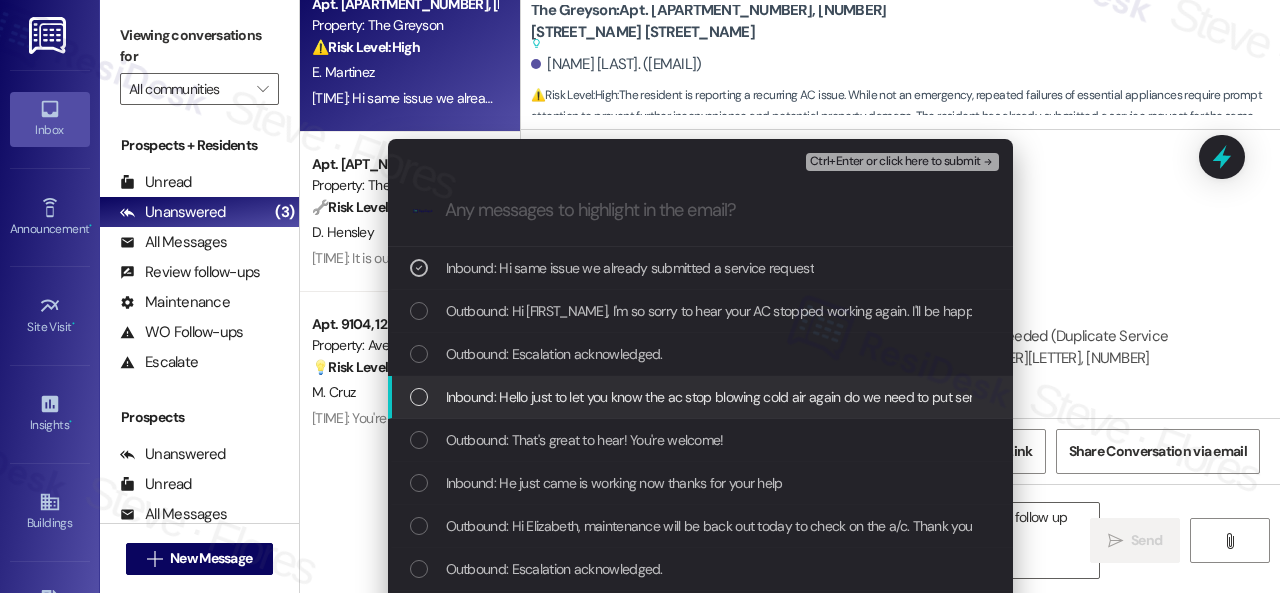 click on "Inbound: Hello just to let you know the ac stop  blowing cold air again  do we need to put service request again?" at bounding box center (766, 397) 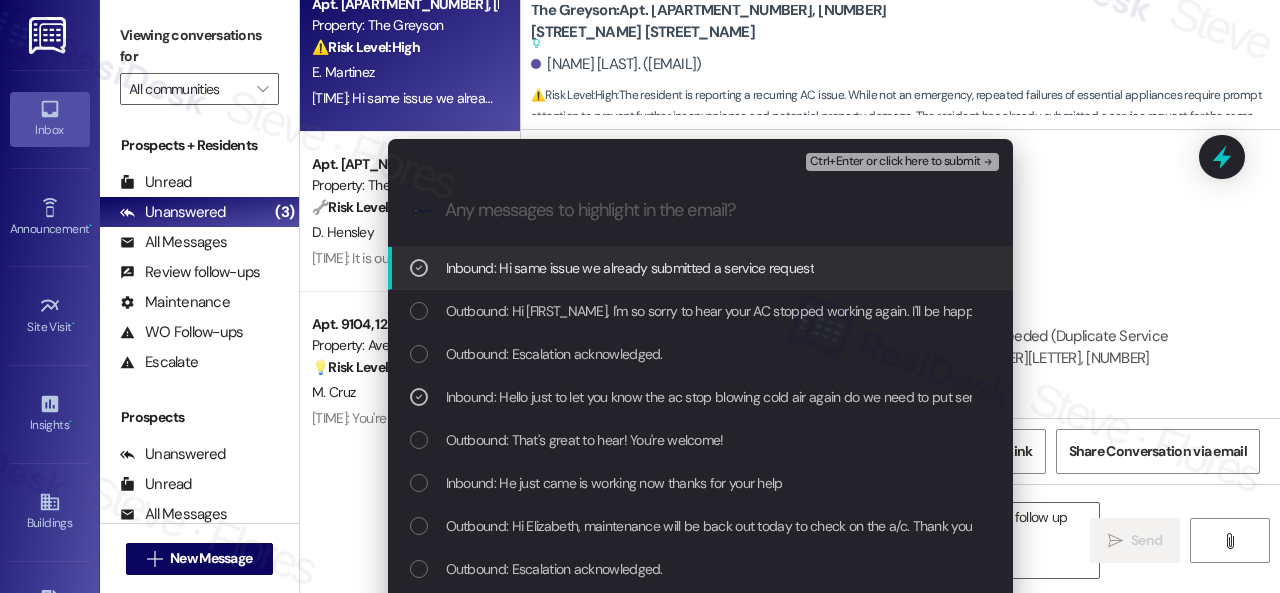 click on "Ctrl+Enter or click here to submit" at bounding box center [895, 162] 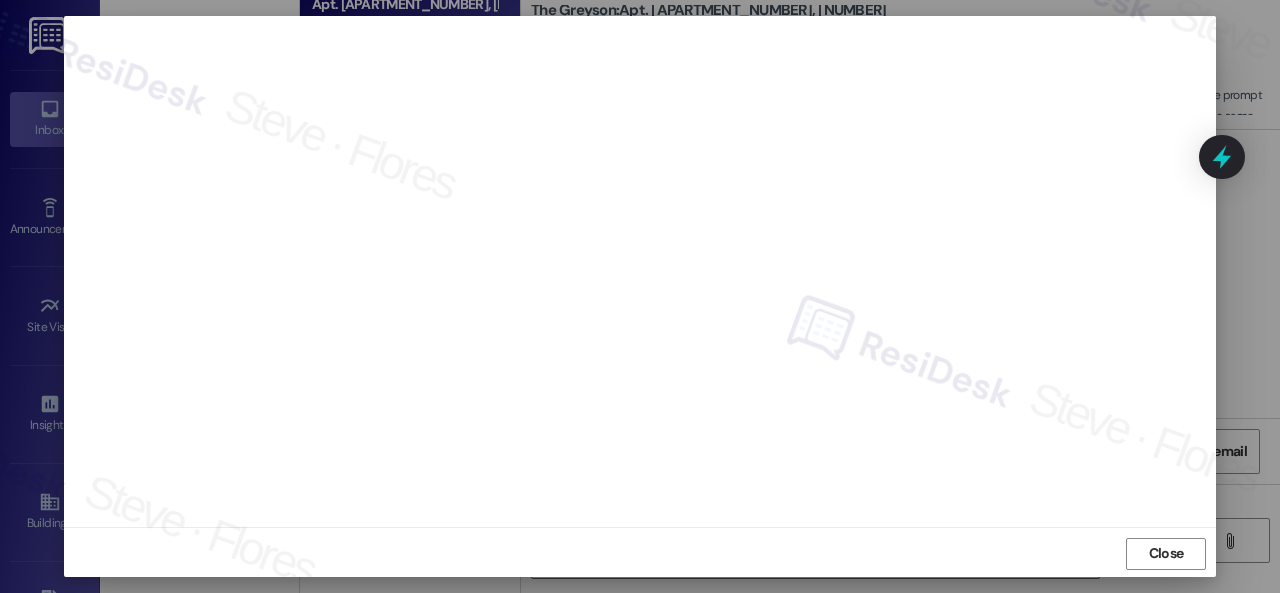 scroll, scrollTop: 25, scrollLeft: 0, axis: vertical 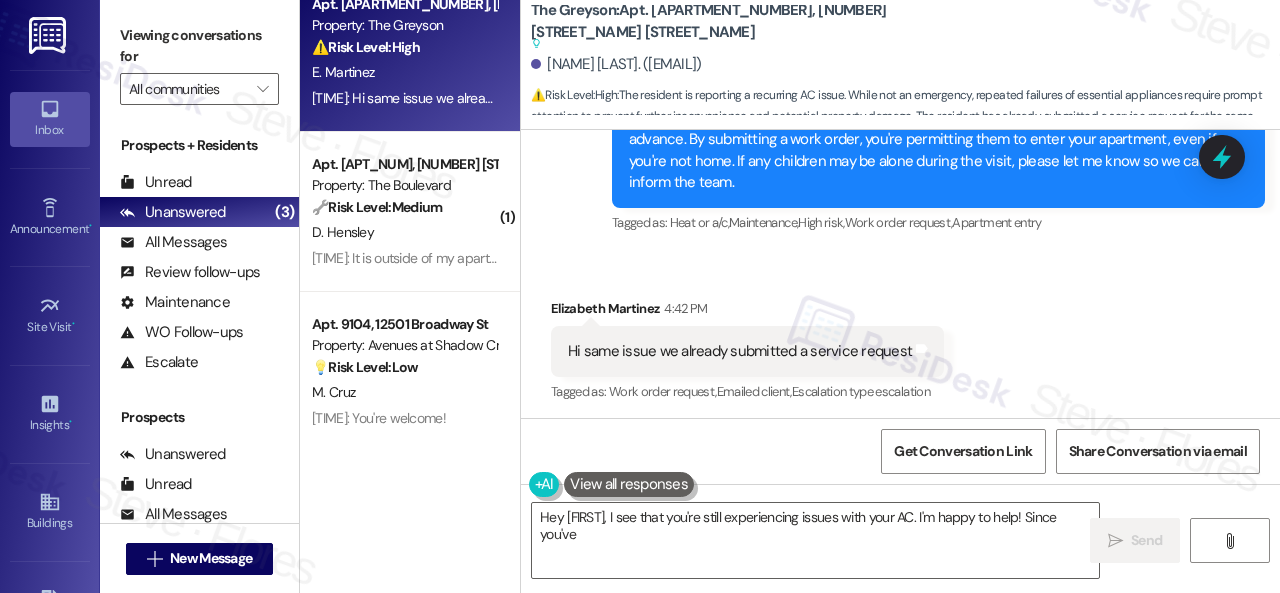 drag, startPoint x: 796, startPoint y: 425, endPoint x: 798, endPoint y: 435, distance: 10.198039 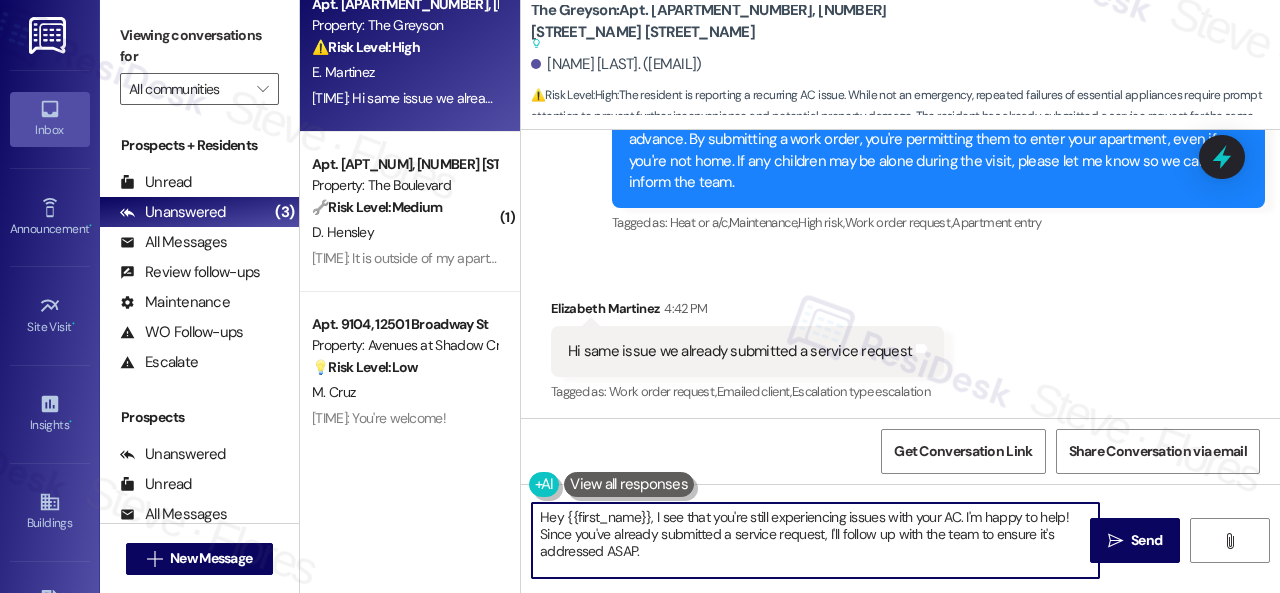drag, startPoint x: 671, startPoint y: 553, endPoint x: 562, endPoint y: 520, distance: 113.88591 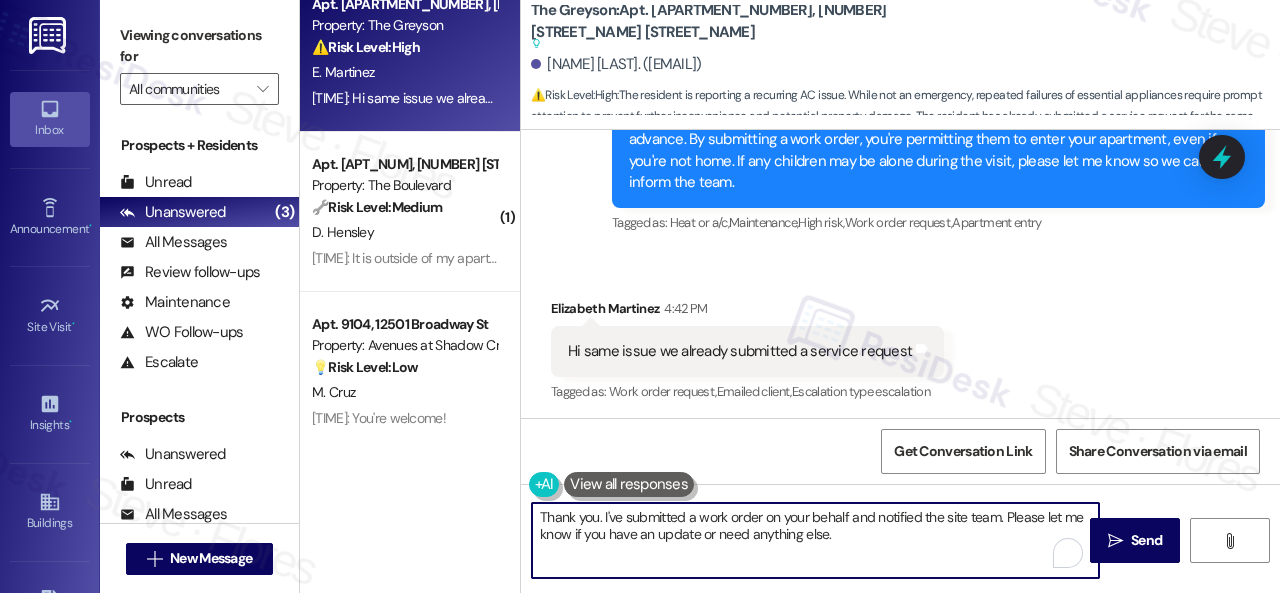 click on "Thank you. I've submitted a work order on your behalf and notified the site team. Please let me know if you have an update or need anything else." at bounding box center [815, 540] 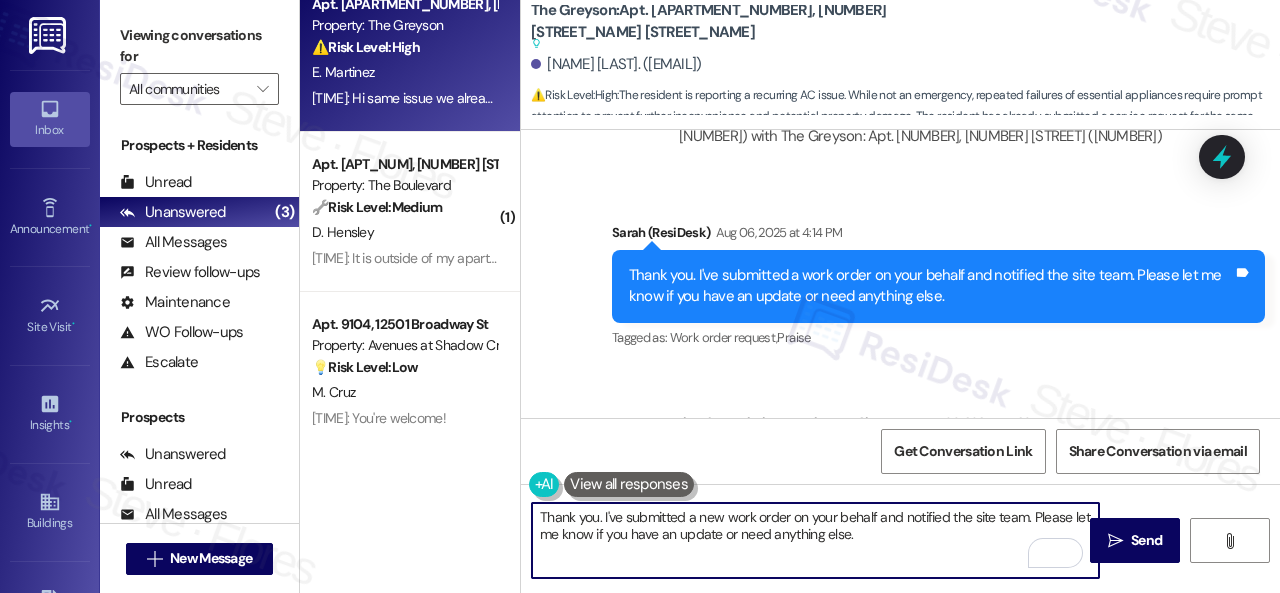 scroll, scrollTop: 2327, scrollLeft: 0, axis: vertical 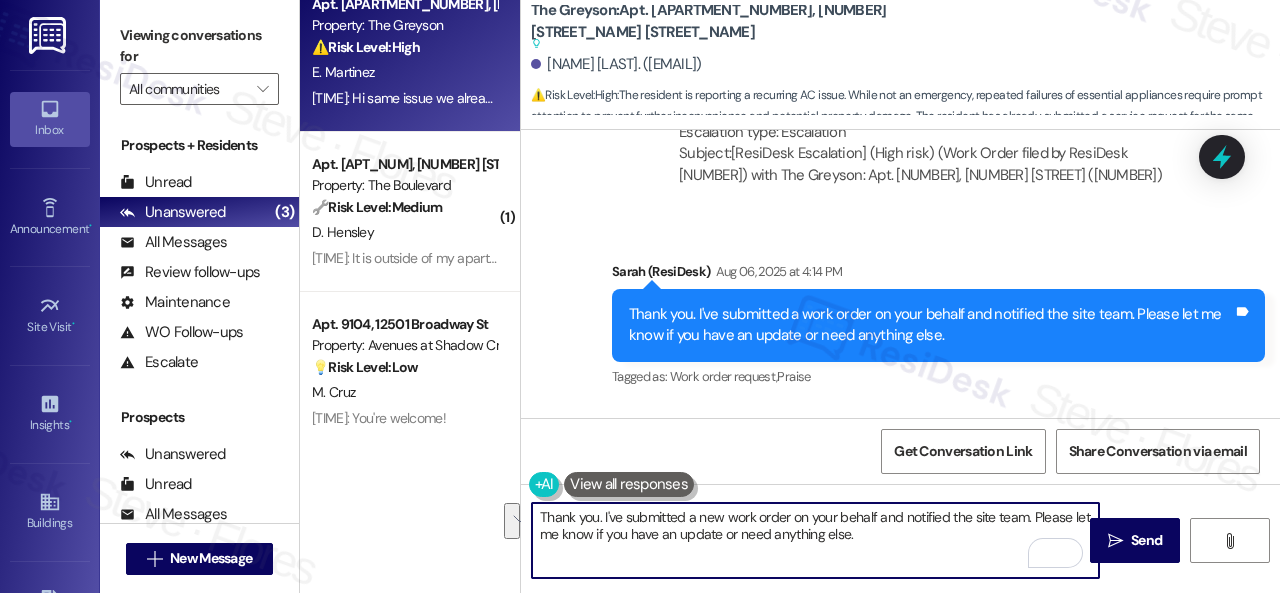 drag, startPoint x: 1032, startPoint y: 513, endPoint x: 1030, endPoint y: 536, distance: 23.086792 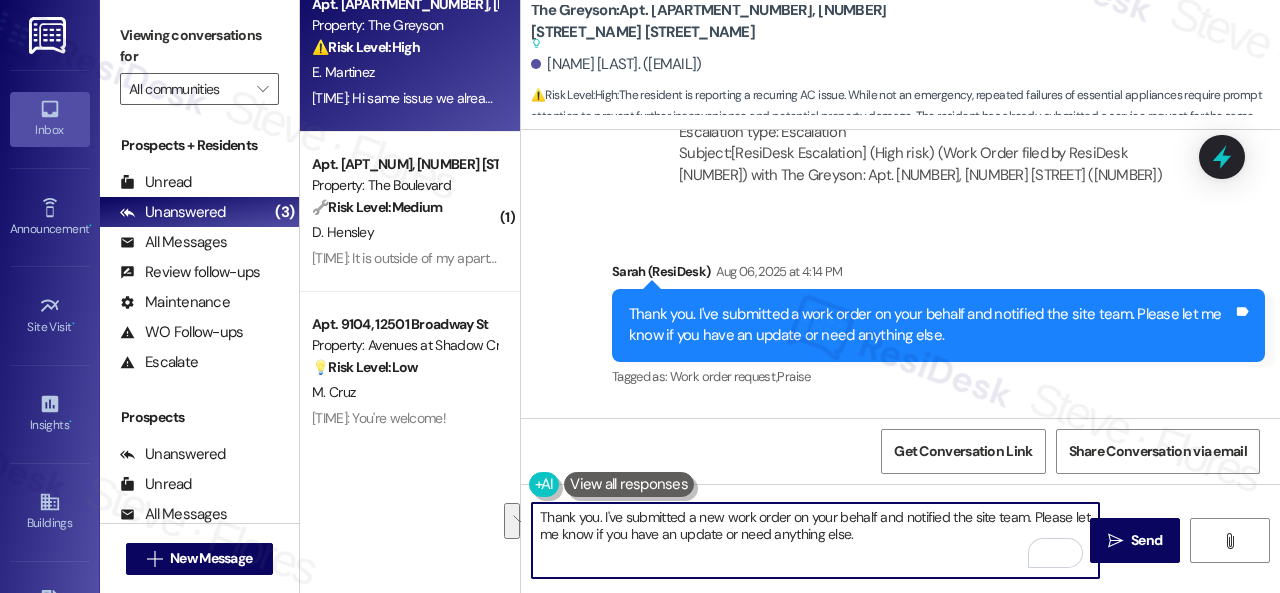 click on "Thank you. I've submitted a new work order on your behalf and notified the site team. Please let me know if you have an update or need anything else." at bounding box center [815, 540] 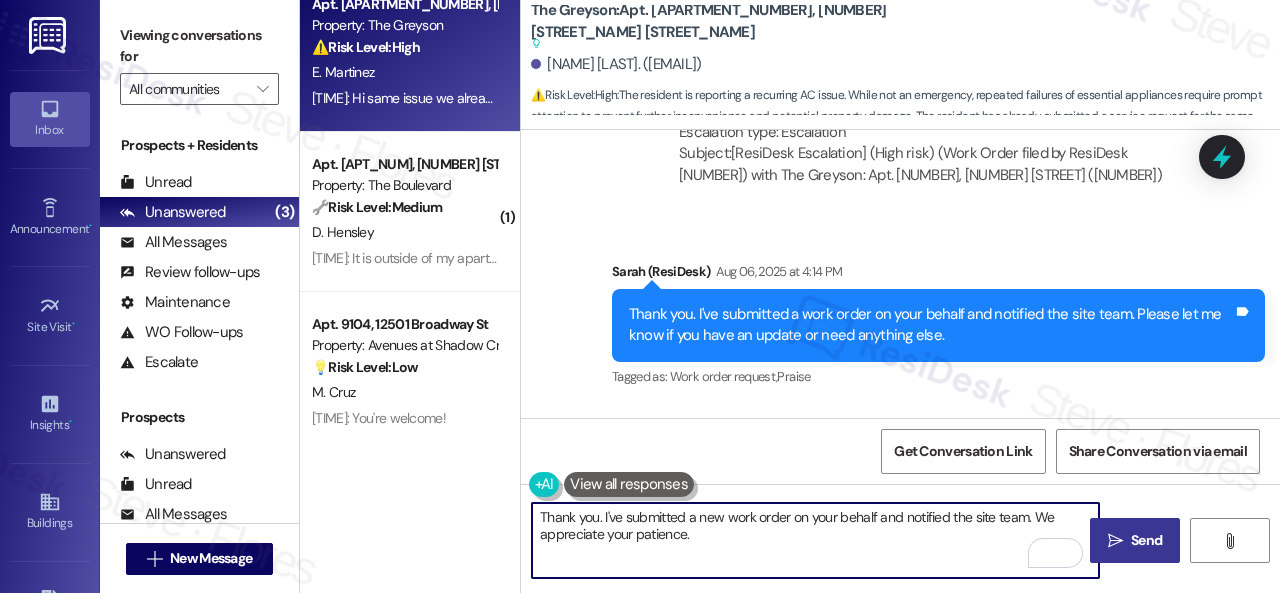 type on "Thank you. I've submitted a new work order on your behalf and notified the site team. We appreciate your patience." 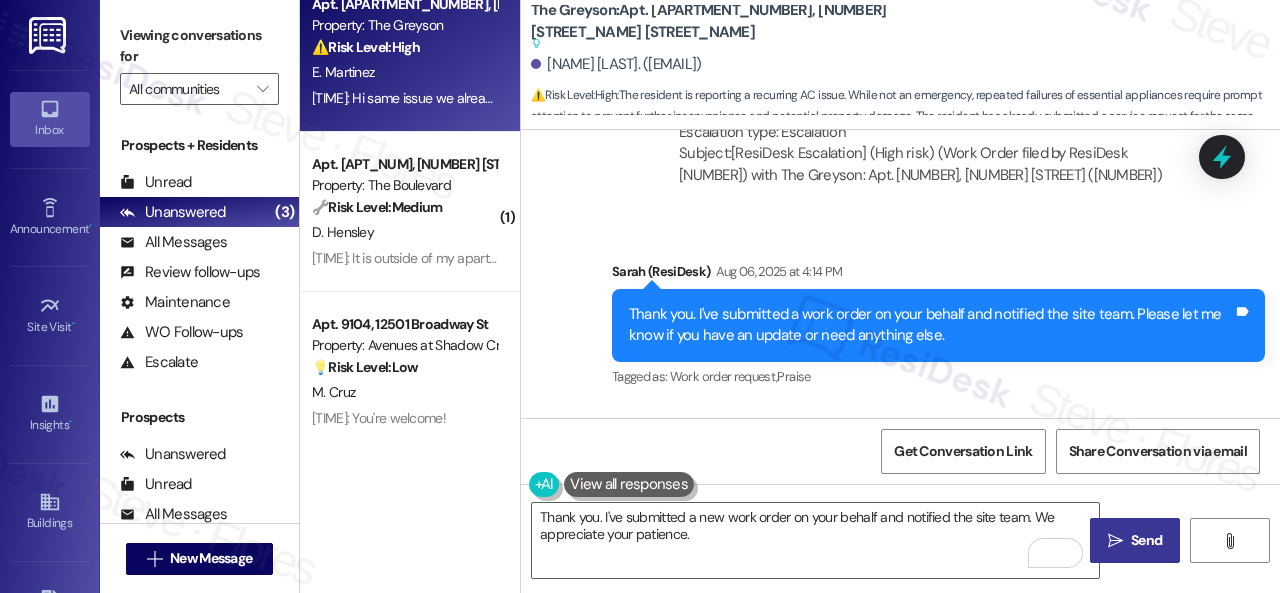 click on "Send" at bounding box center [1146, 540] 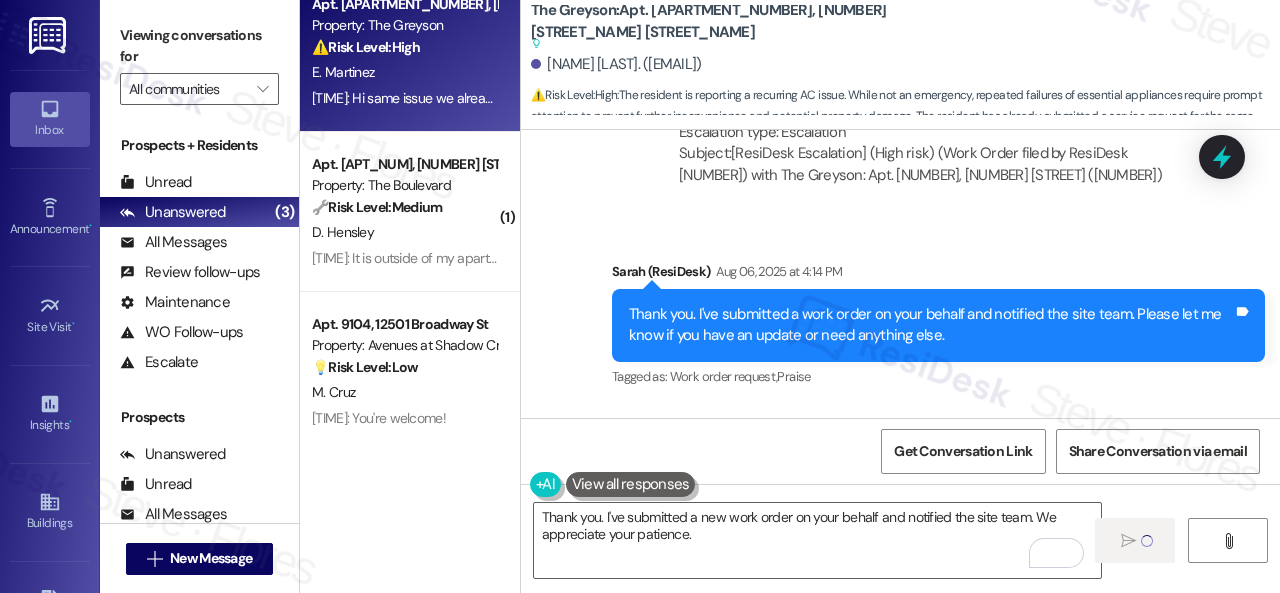 type 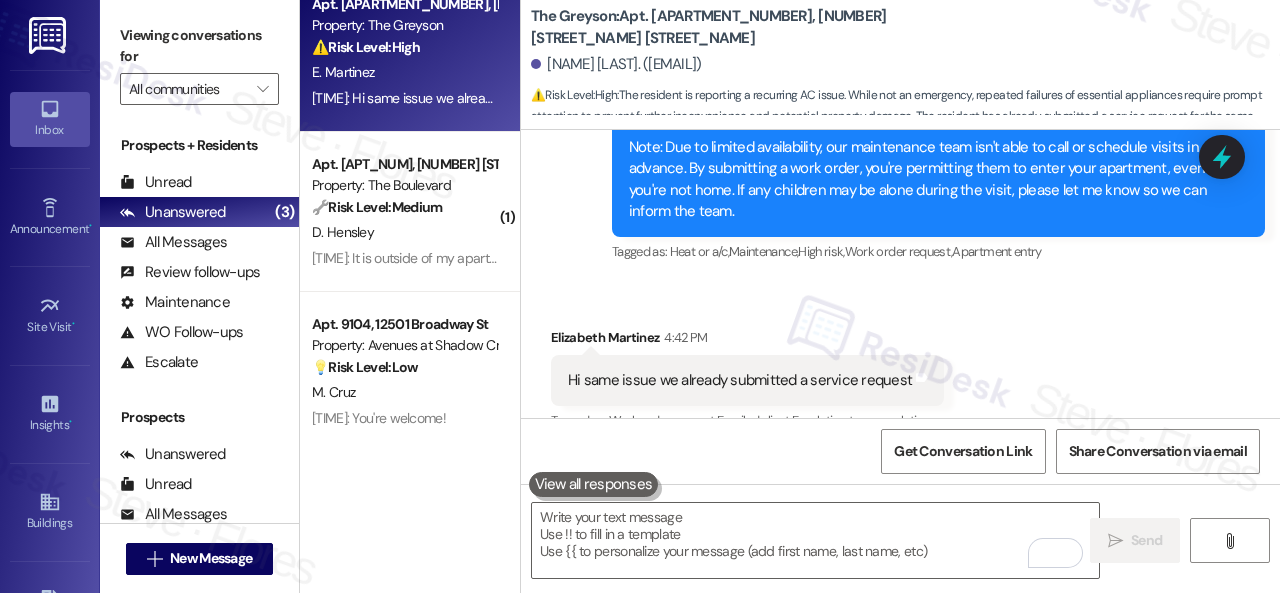 scroll, scrollTop: 5127, scrollLeft: 0, axis: vertical 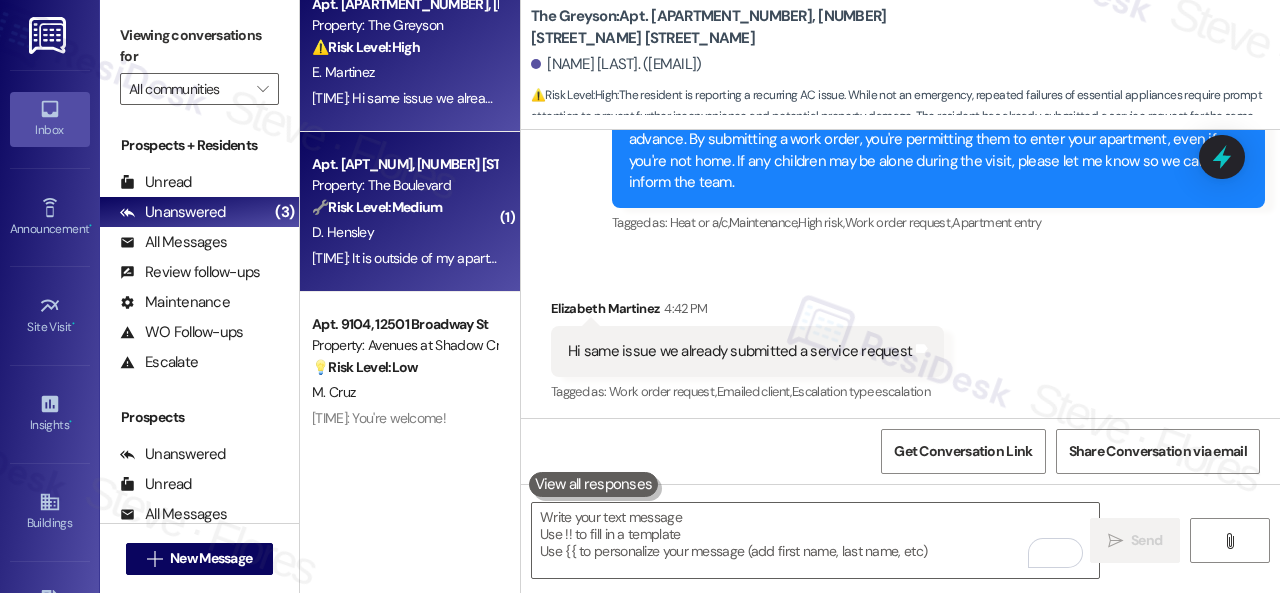 click on "D. Hensley" at bounding box center [404, 232] 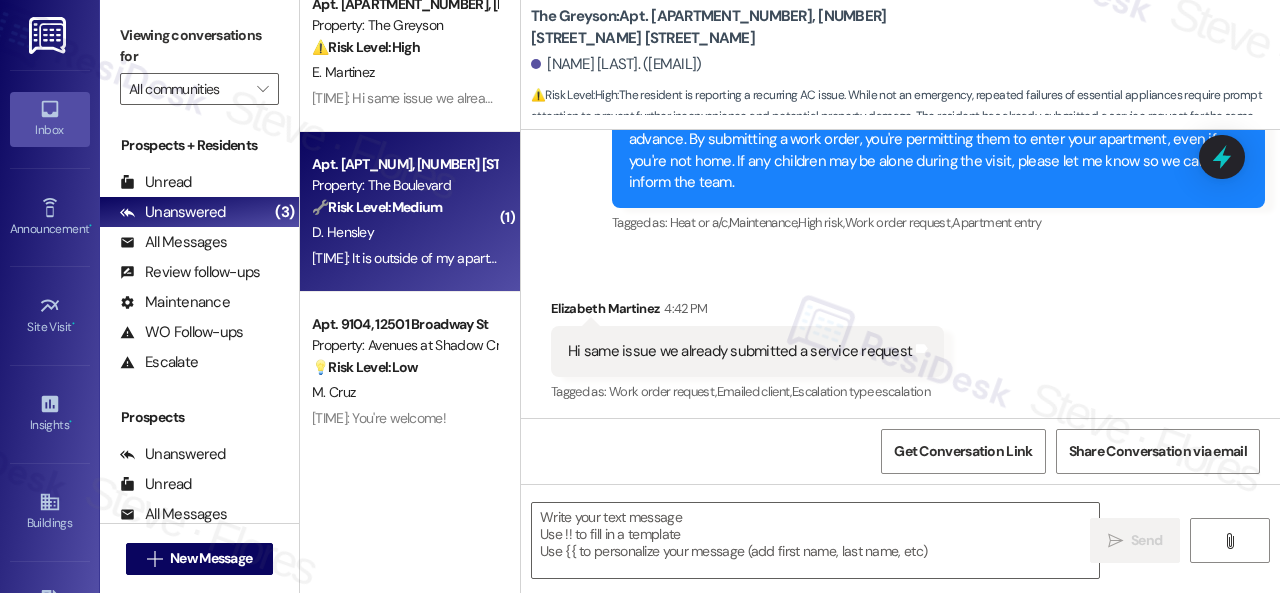 type on "Fetching suggested responses. Please feel free to read through the conversation in the meantime." 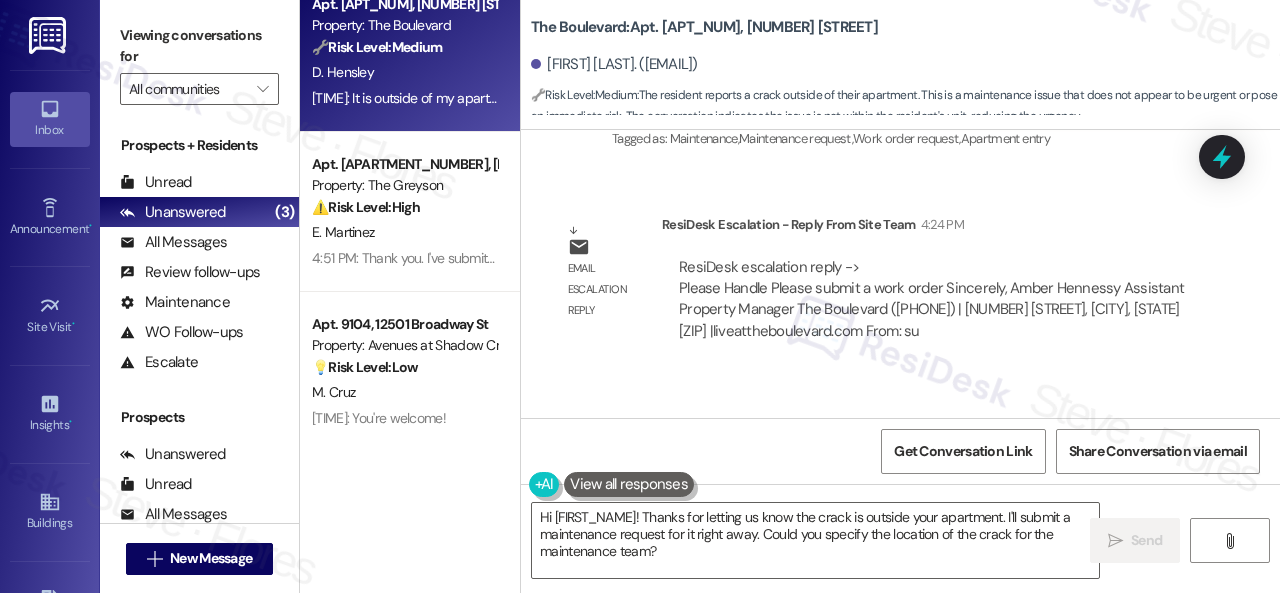 scroll, scrollTop: 28242, scrollLeft: 0, axis: vertical 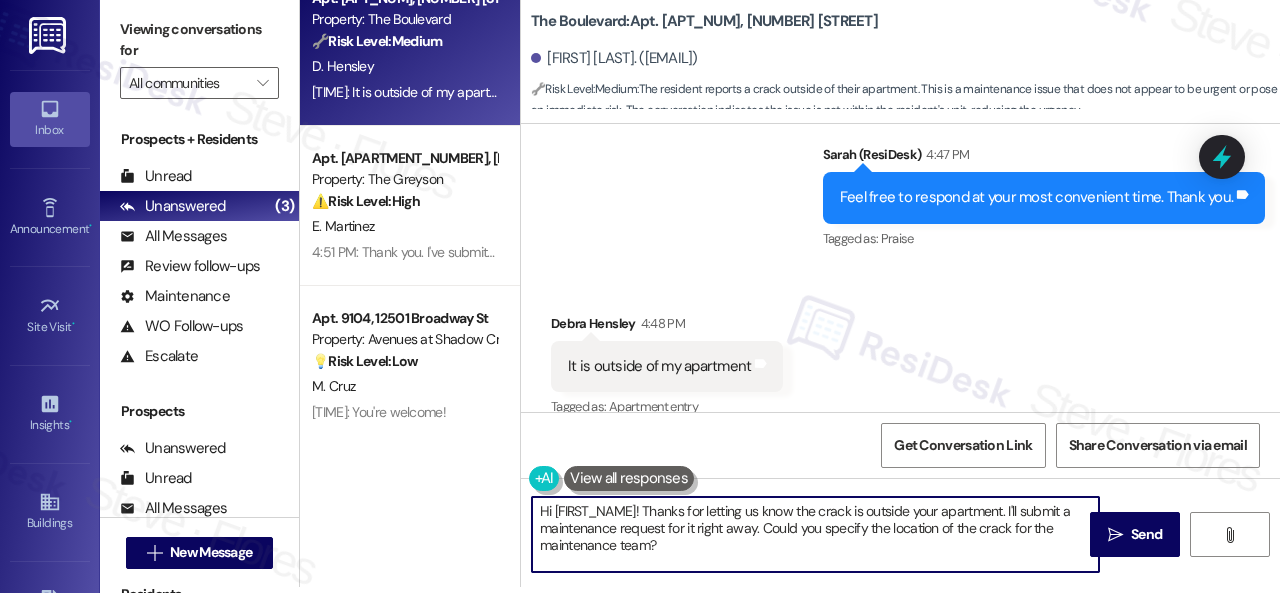 drag, startPoint x: 720, startPoint y: 559, endPoint x: 403, endPoint y: 496, distance: 323.19962 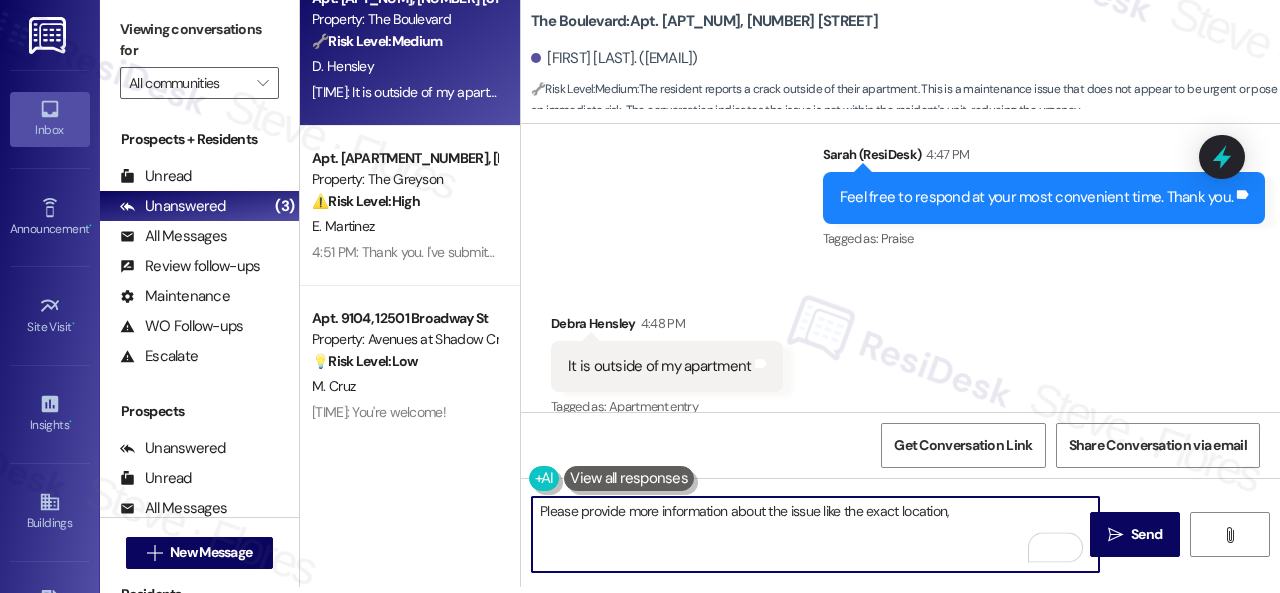 click on "Please provide more information about the issue like the exact location," at bounding box center (815, 534) 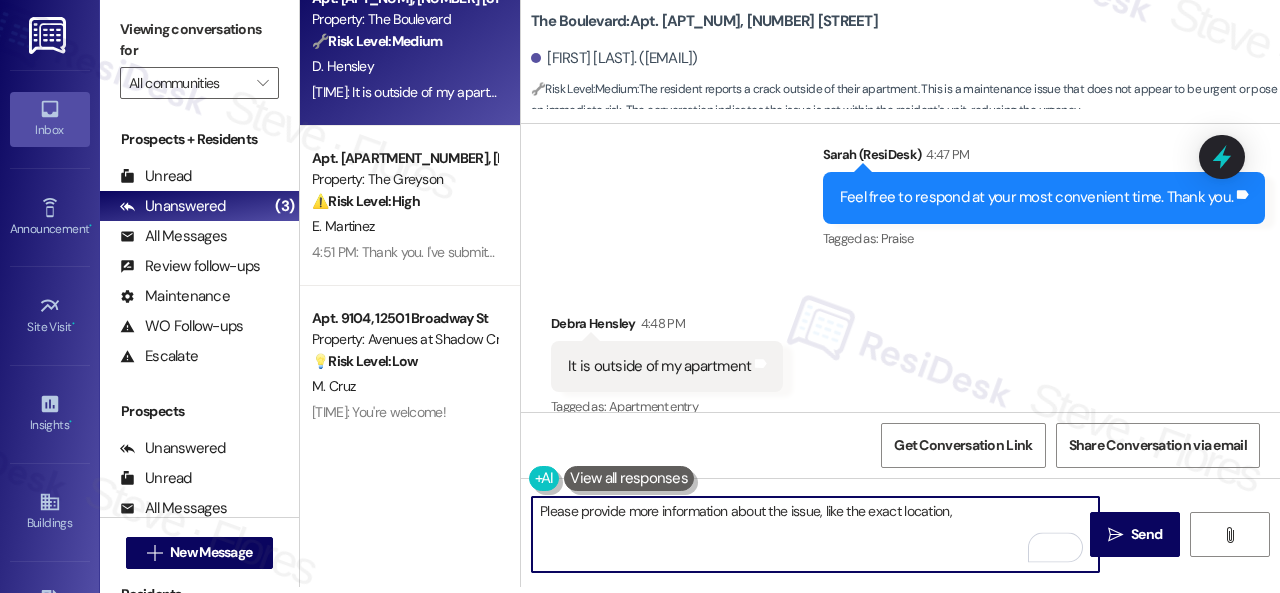 click on "Please provide more information about the issue, like the exact location," at bounding box center [815, 534] 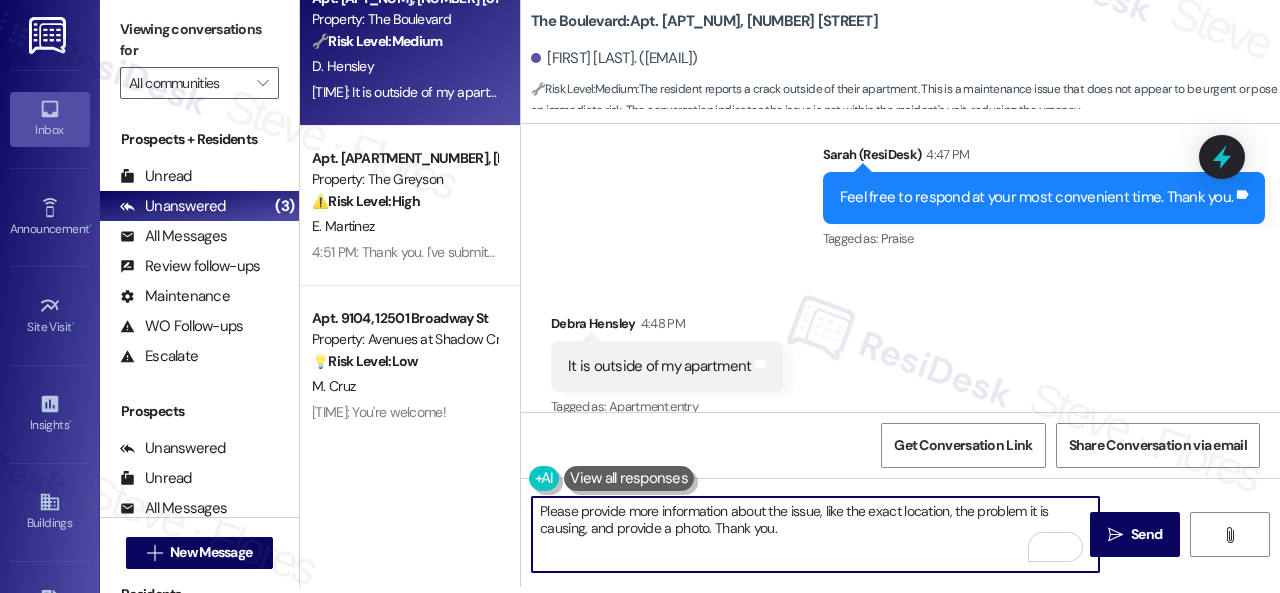 click on "Please provide more information about the issue, like the exact location, the problem it is causing, and provide a photo. Thank you." at bounding box center (815, 534) 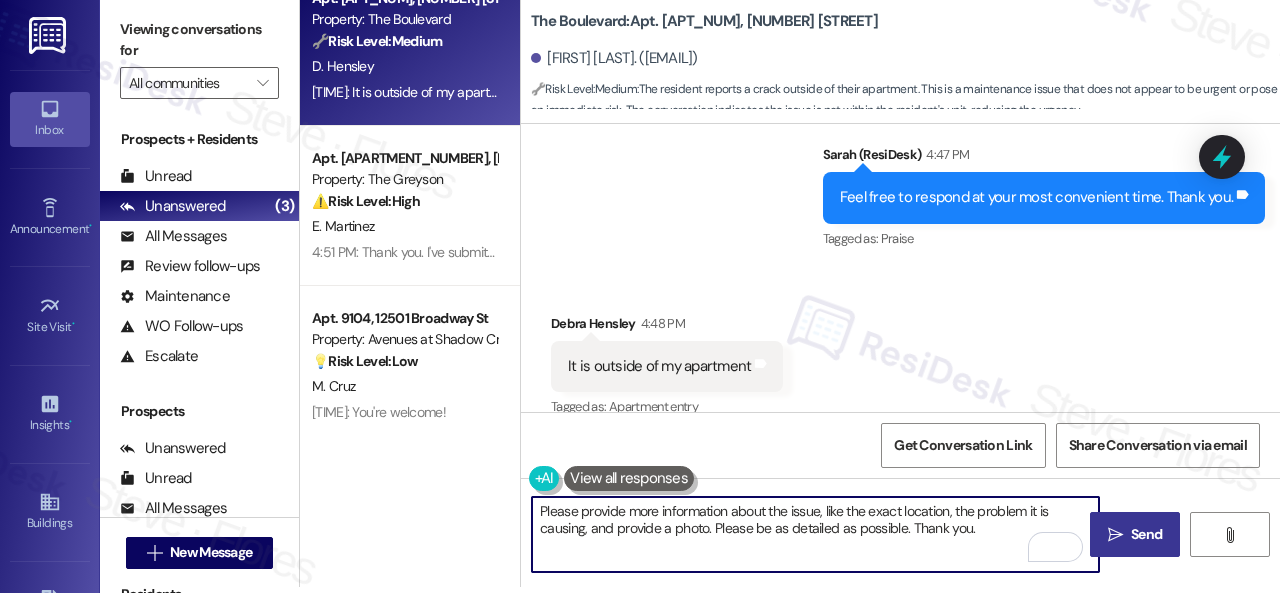 type on "Please provide more information about the issue, like the exact location, the problem it is causing, and provide a photo. Please be as detailed as possible. Thank you." 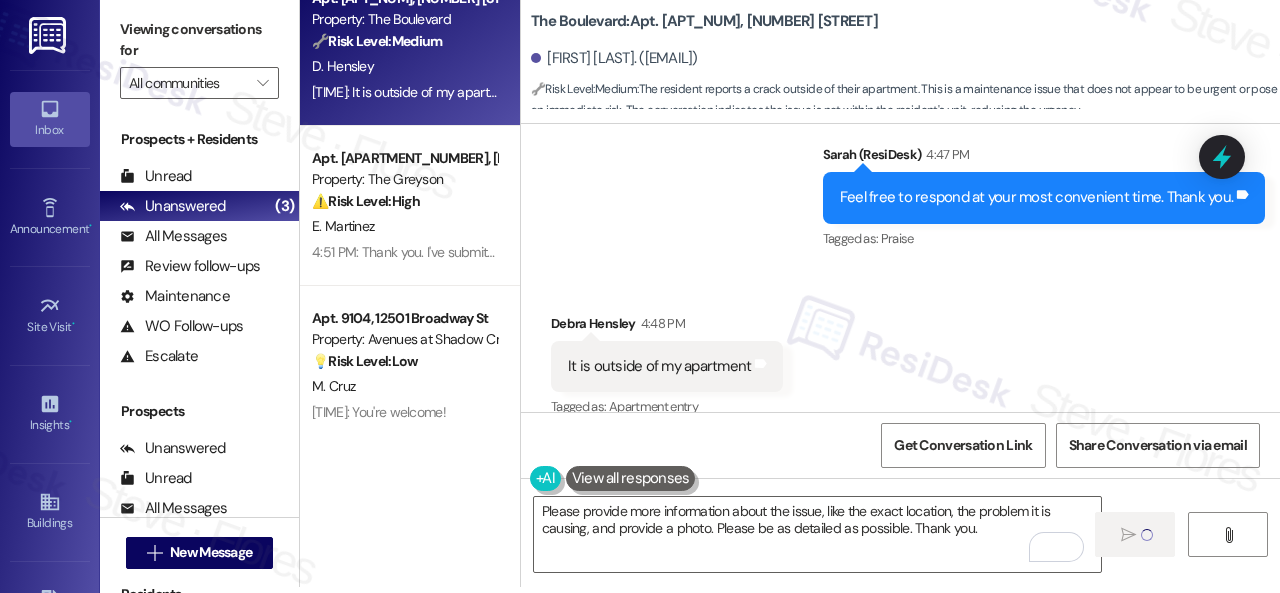 type 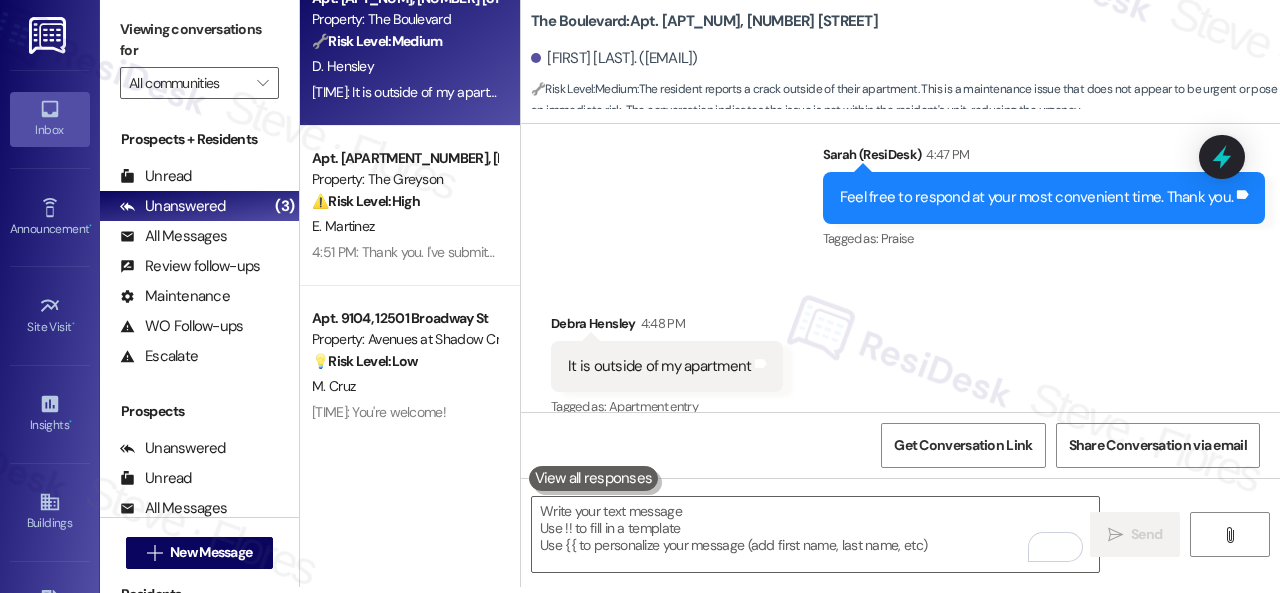 scroll, scrollTop: 0, scrollLeft: 0, axis: both 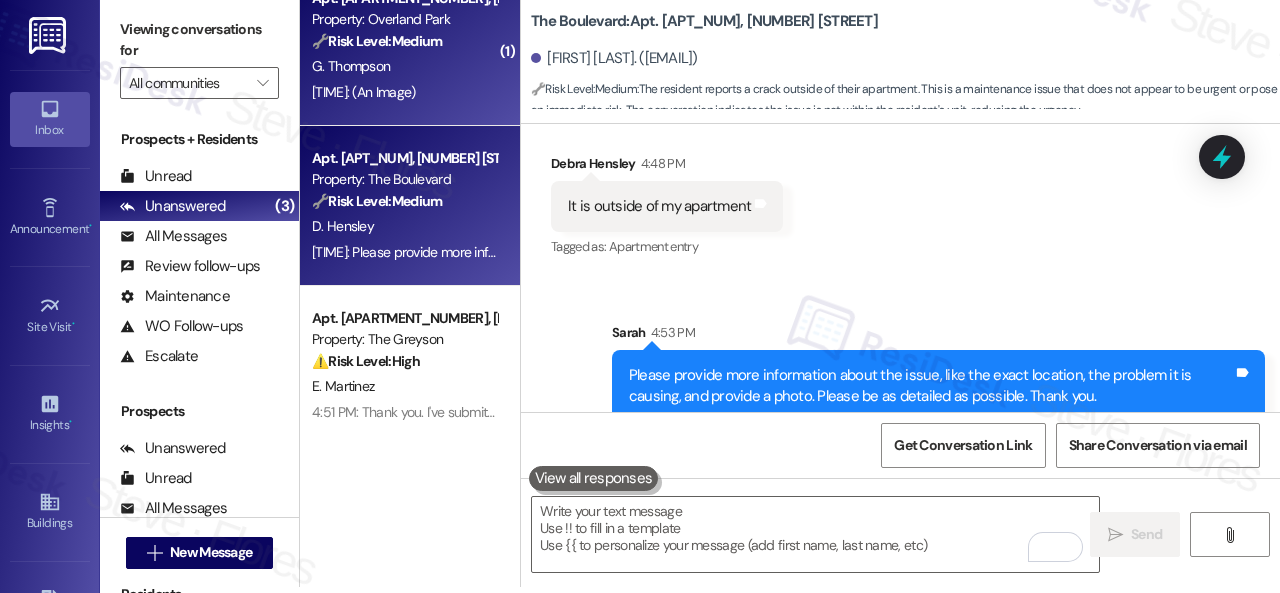 click on "4:45 PM: (An Image) 4:45 PM: (An Image)" at bounding box center (404, 92) 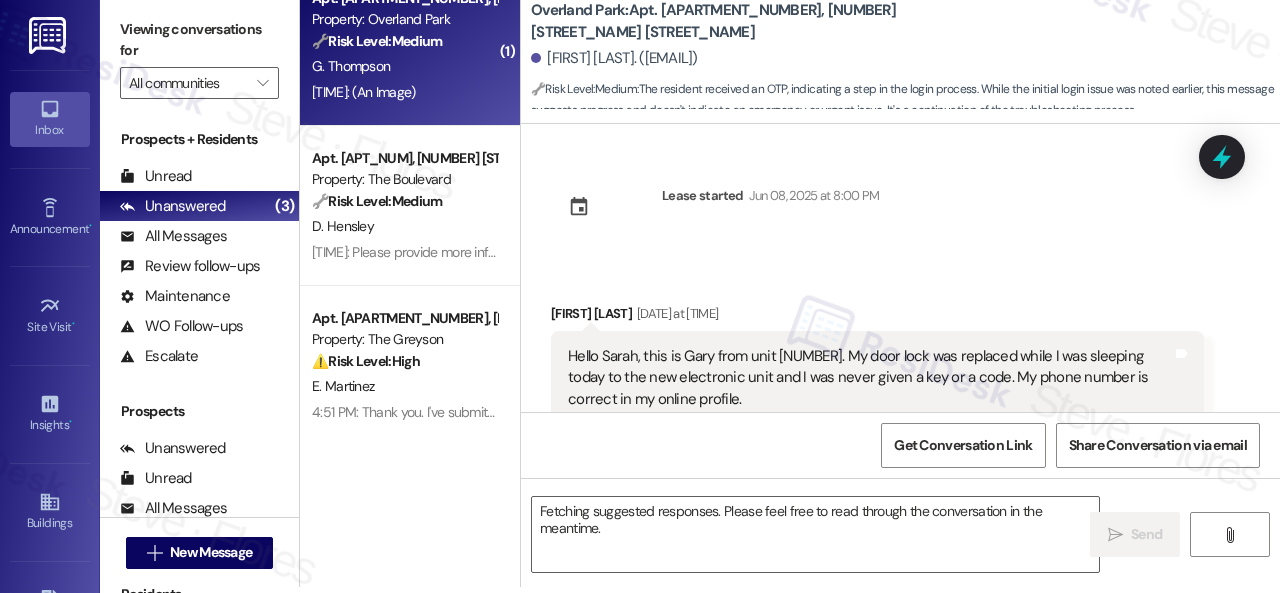 scroll, scrollTop: 0, scrollLeft: 0, axis: both 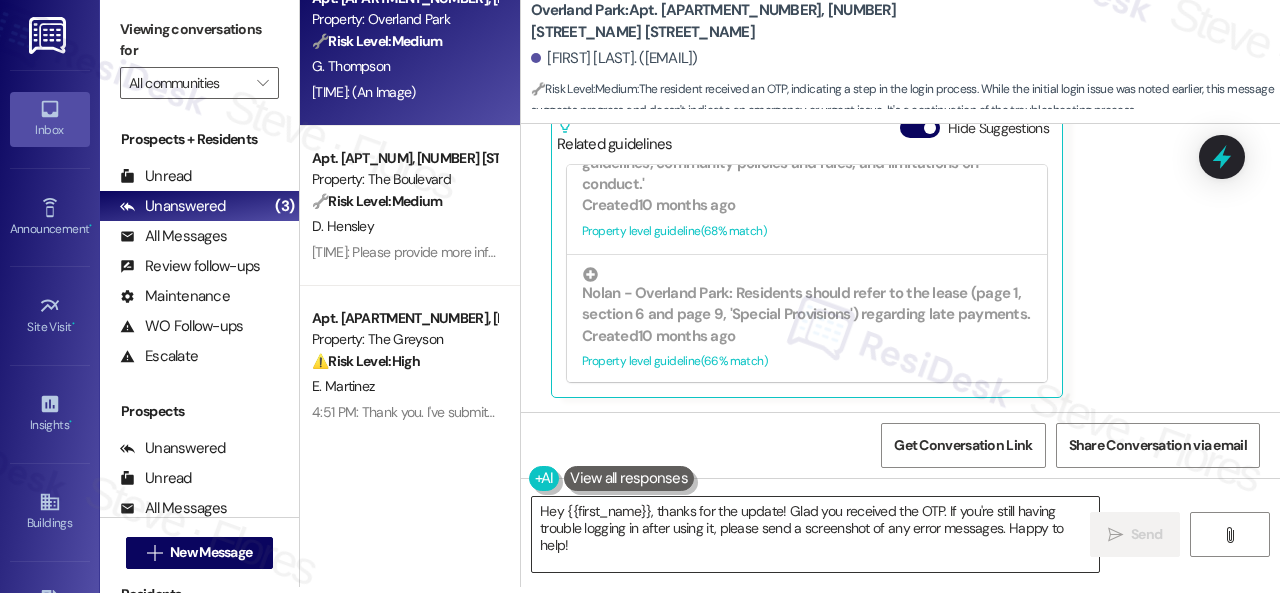 click on "Hey {{first_name}}, thanks for the update! Glad you received the OTP. If you're still having trouble logging in after using it, please send a screenshot of any error messages. Happy to help!" at bounding box center (815, 534) 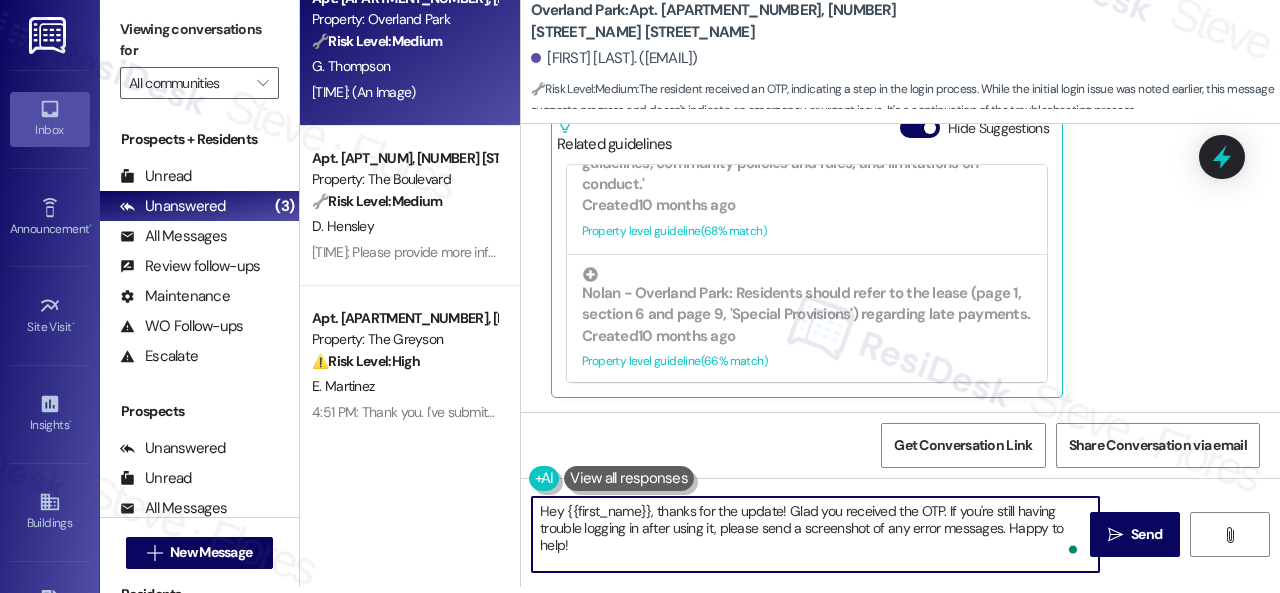 drag, startPoint x: 601, startPoint y: 549, endPoint x: 429, endPoint y: 453, distance: 196.97716 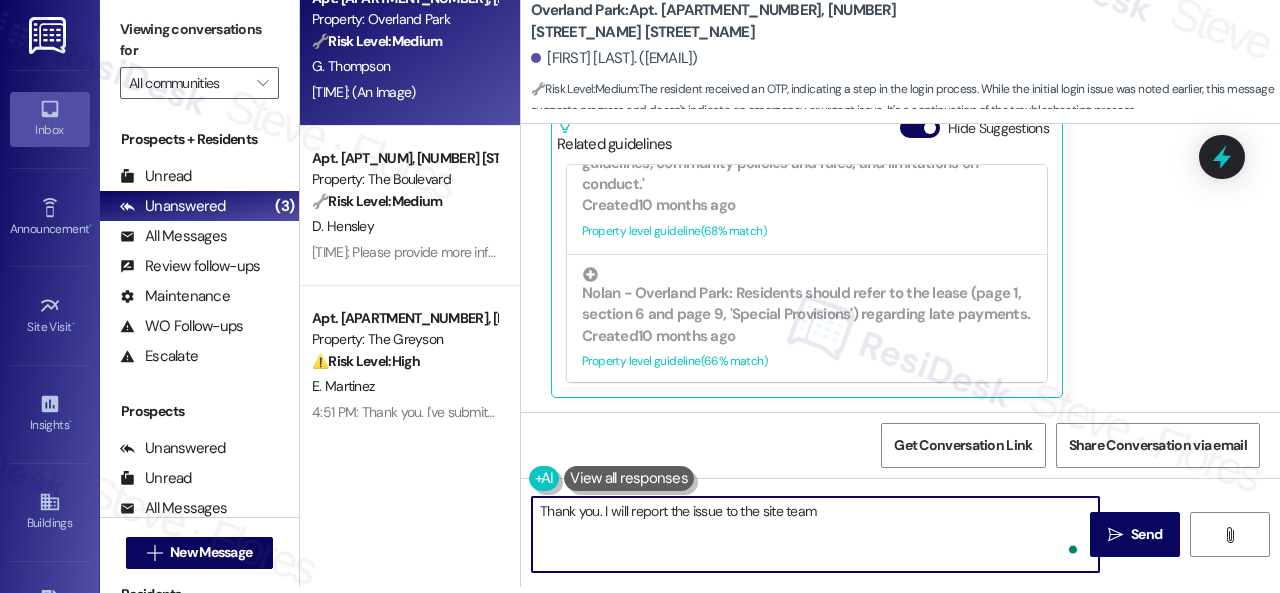 paste on "and get back to you as soon as I receive a response. I appreciate your patience." 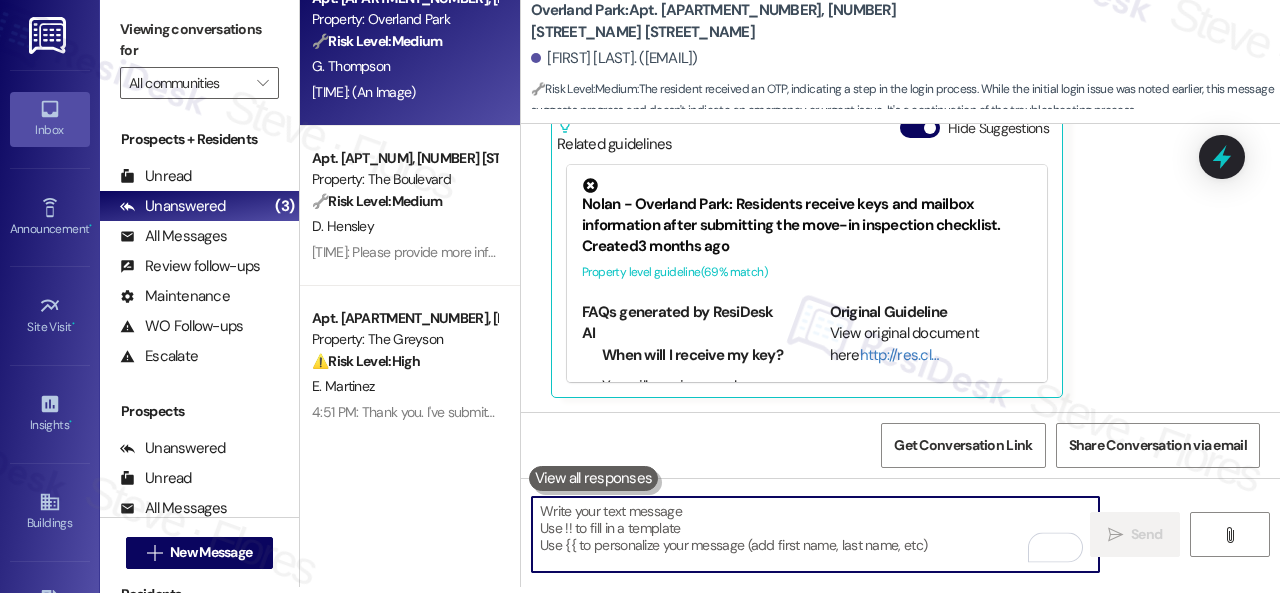 scroll, scrollTop: 0, scrollLeft: 0, axis: both 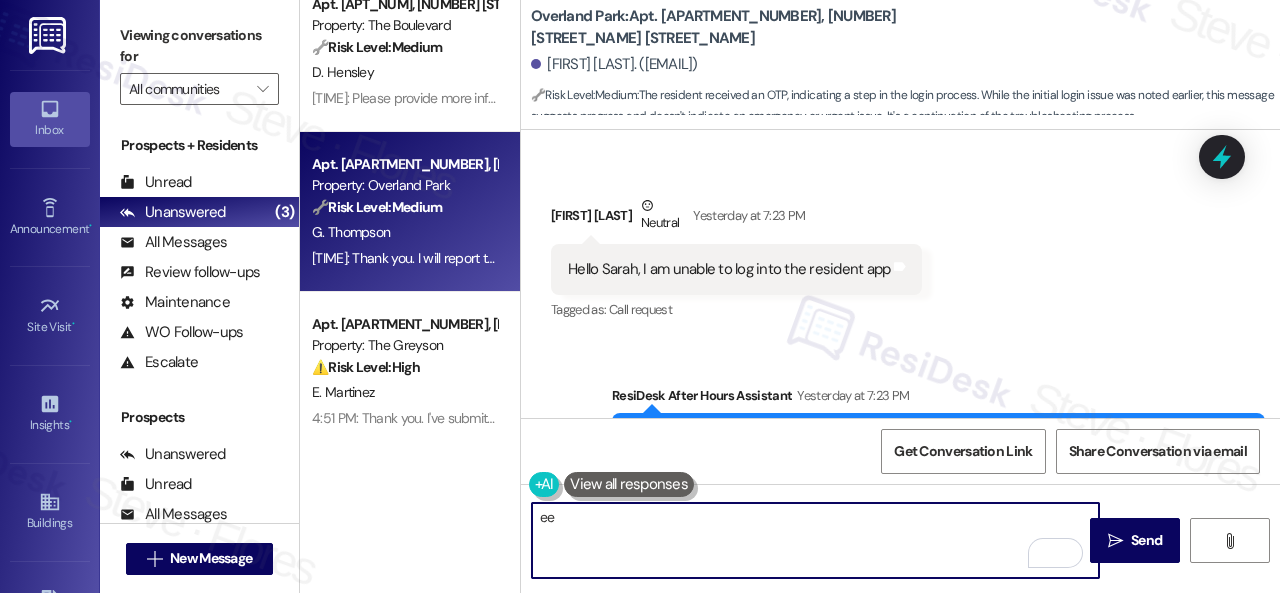 type on "ee" 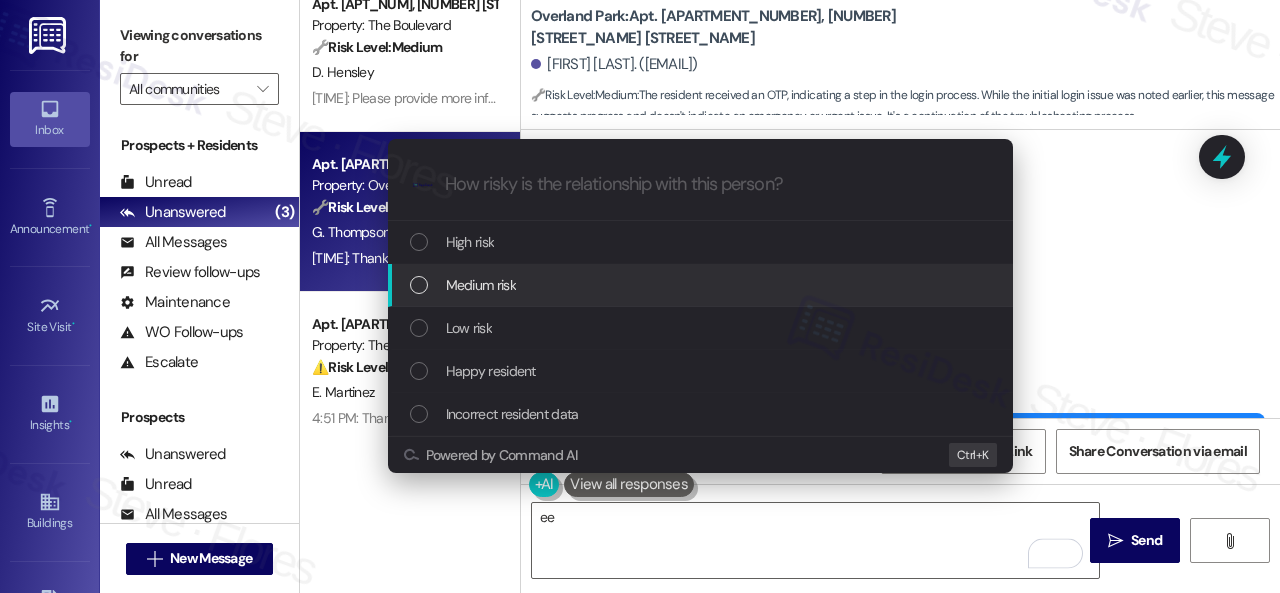 click on "Medium risk" at bounding box center [481, 285] 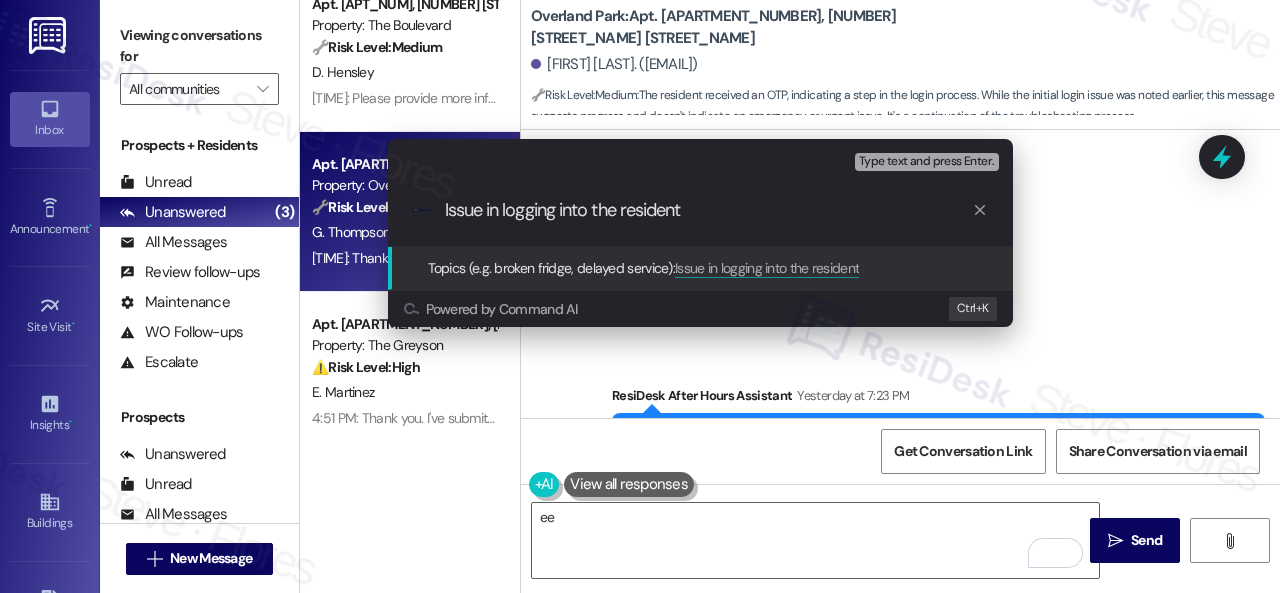 type on "Issue in logging into the resident app." 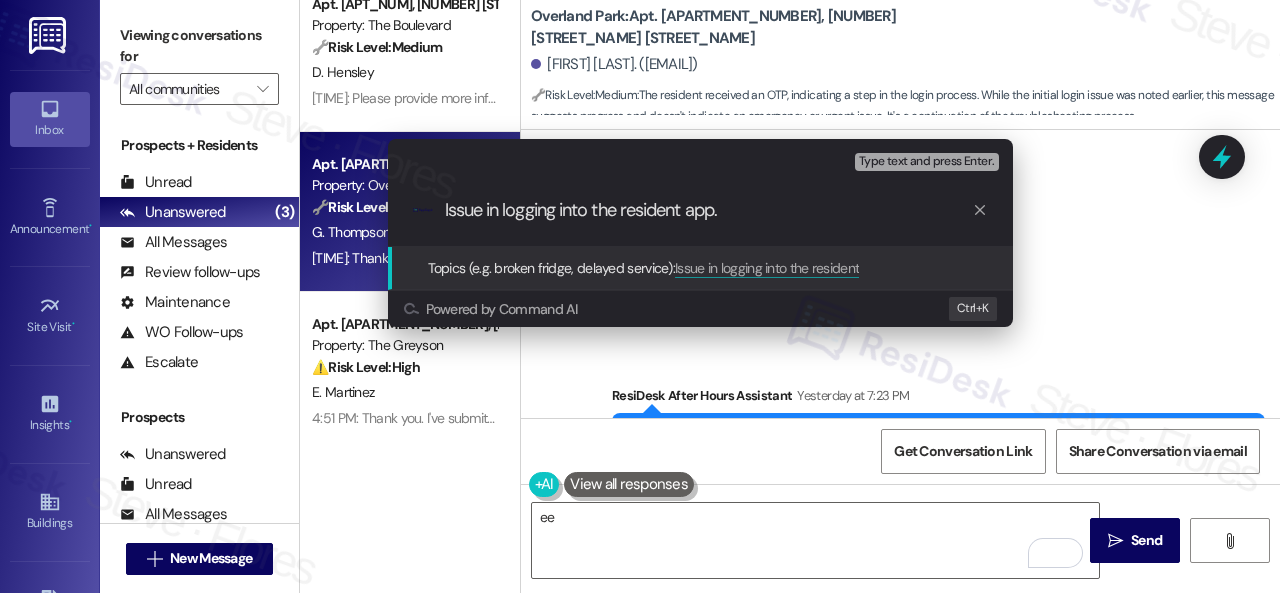 type 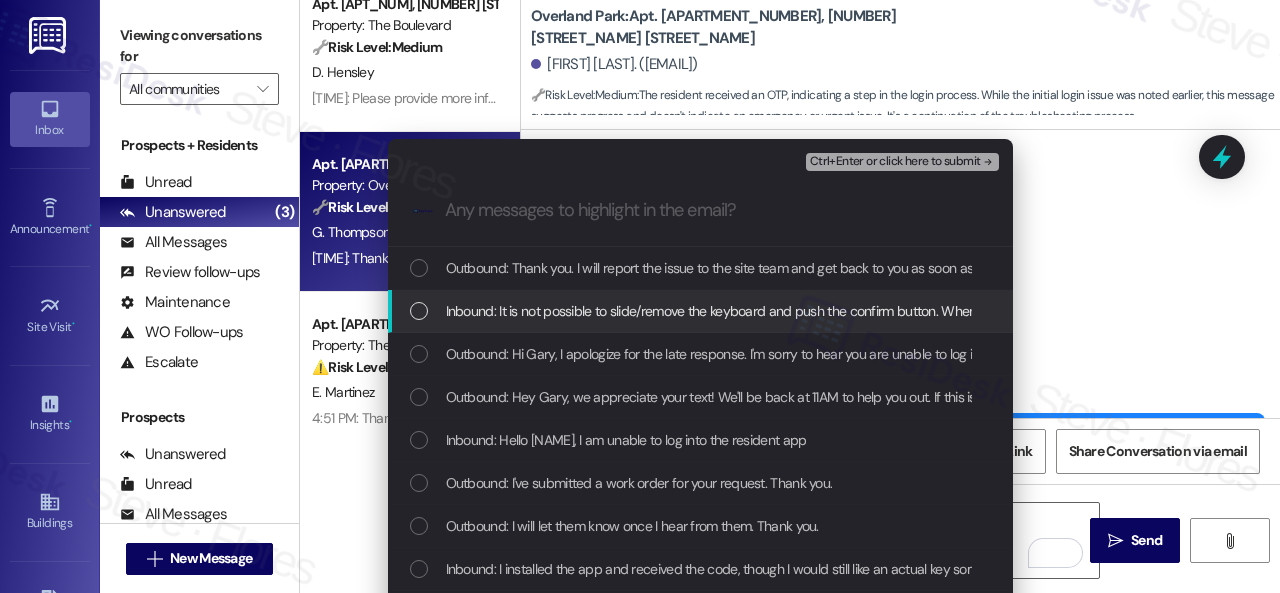 click on "Inbound: It is not possible to slide/remove the keyboard and push the confirm button.  When I use the email link option it just logs me into the website." at bounding box center (875, 311) 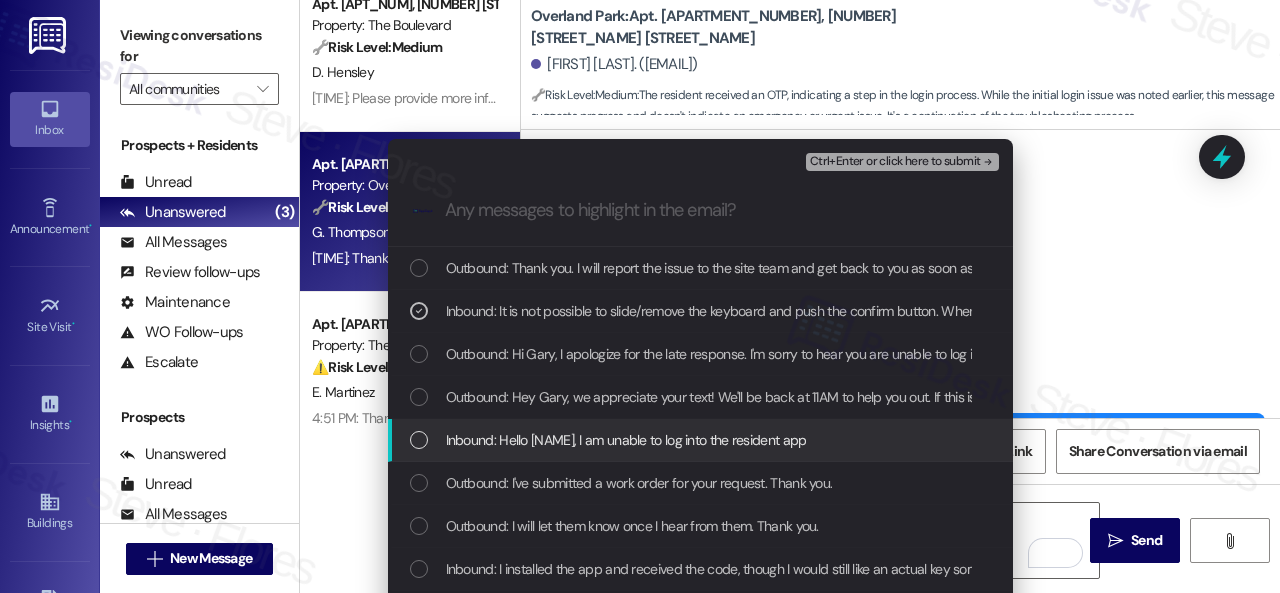 click on "Inbound: Hello Sarah, I am unable to log into the resident app" at bounding box center [626, 440] 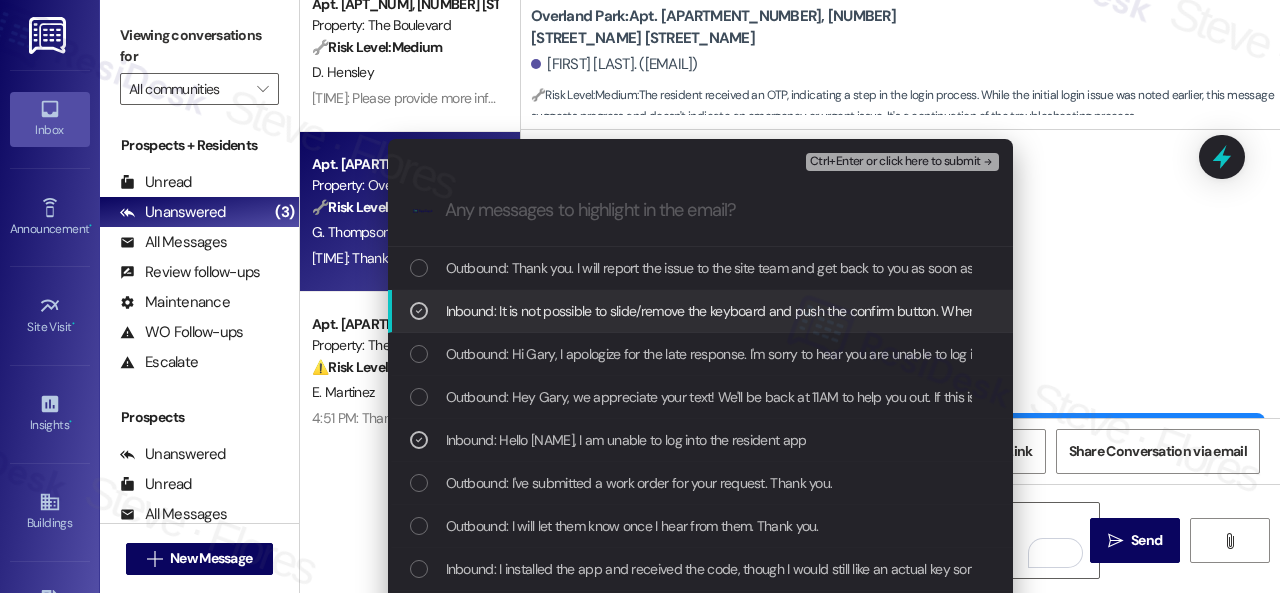 click on "Ctrl+Enter or click here to submit" at bounding box center (895, 162) 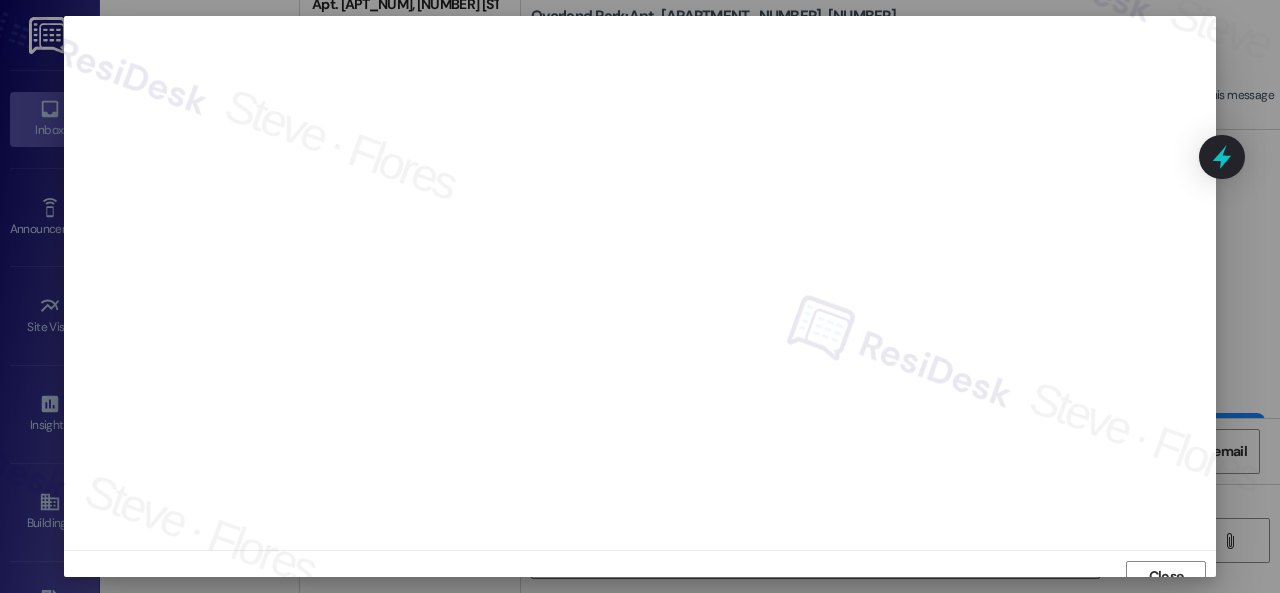 scroll, scrollTop: 15, scrollLeft: 0, axis: vertical 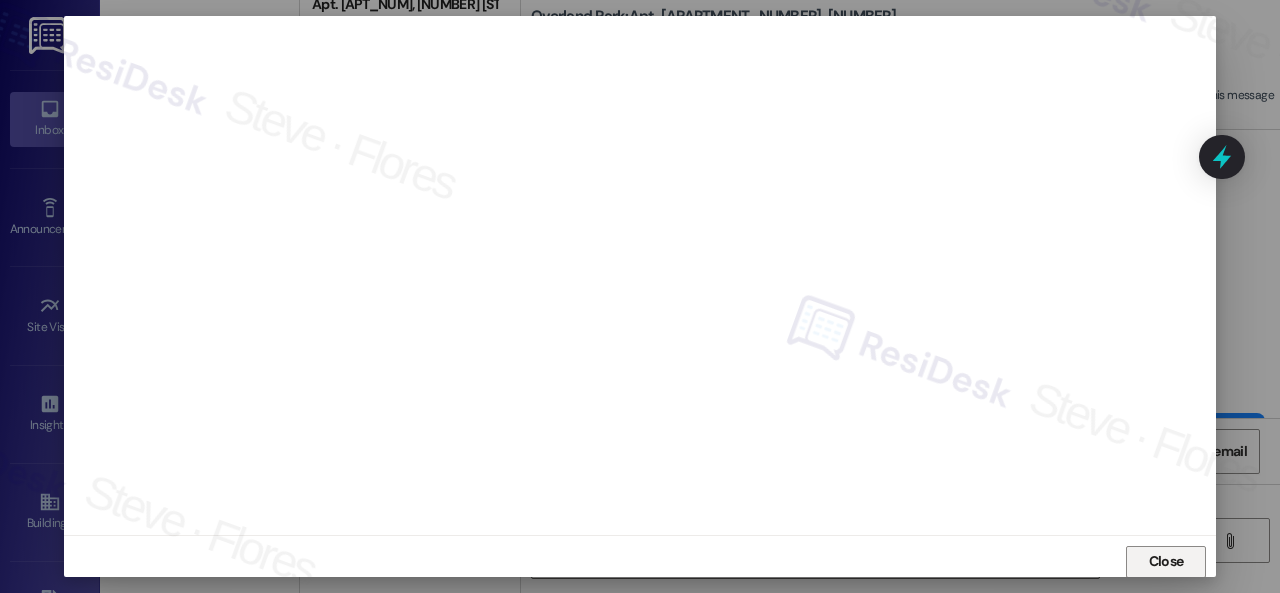 click on "Close" at bounding box center (1166, 561) 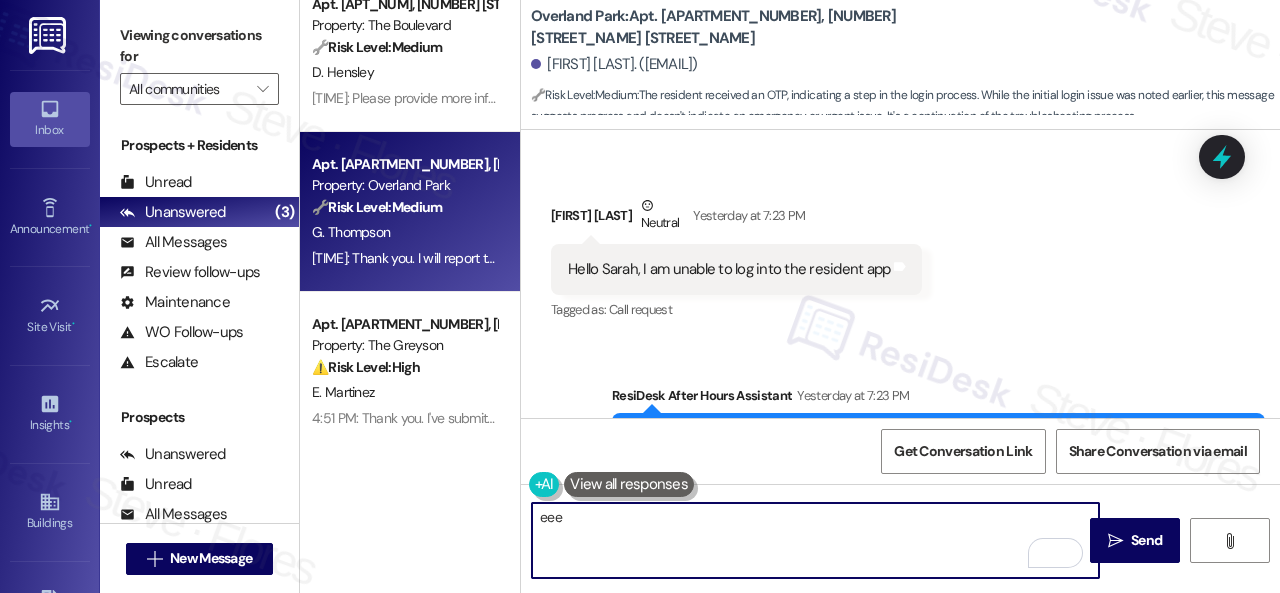type on "eee" 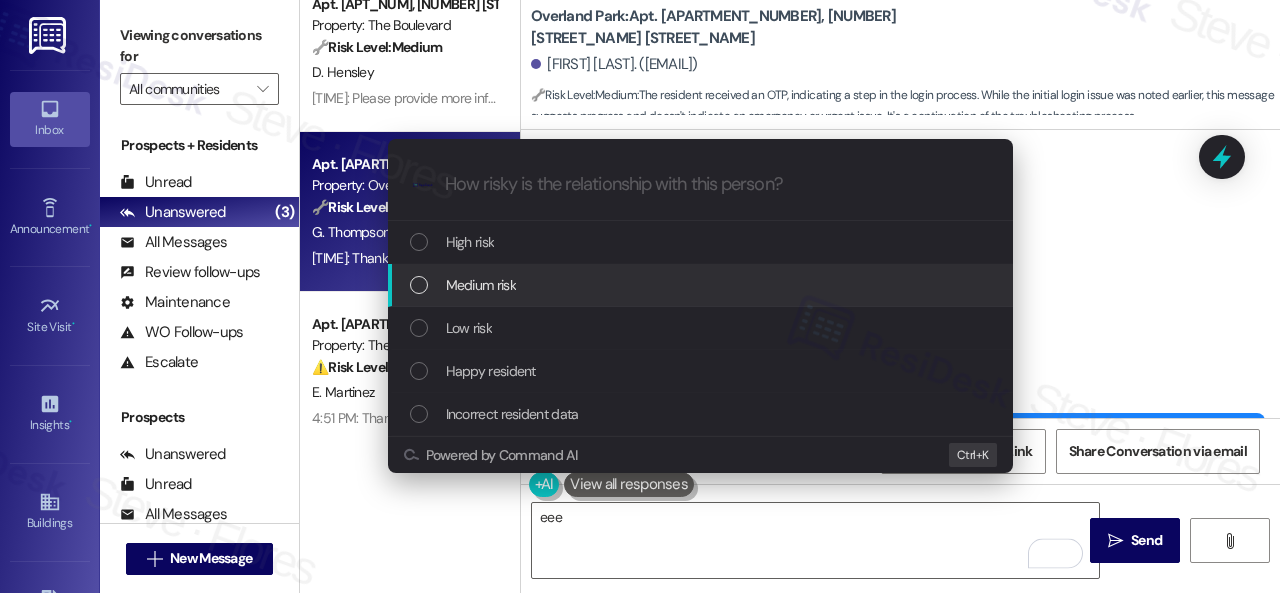 click on "Medium risk" at bounding box center (481, 285) 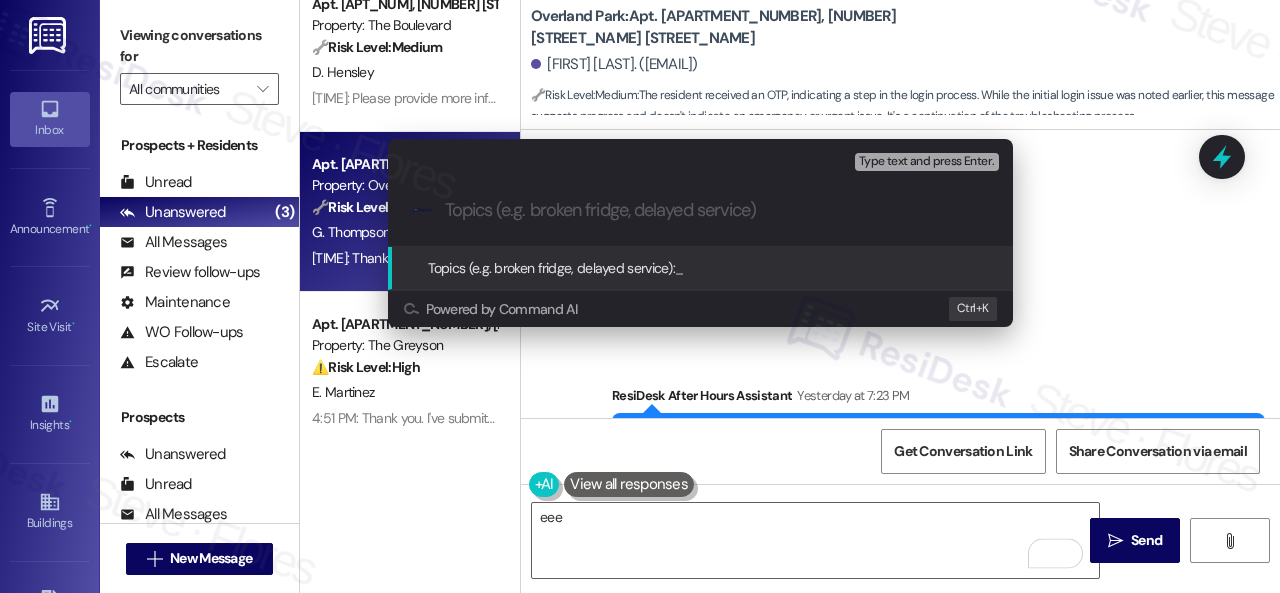 paste on "Issue in logging into the resident app." 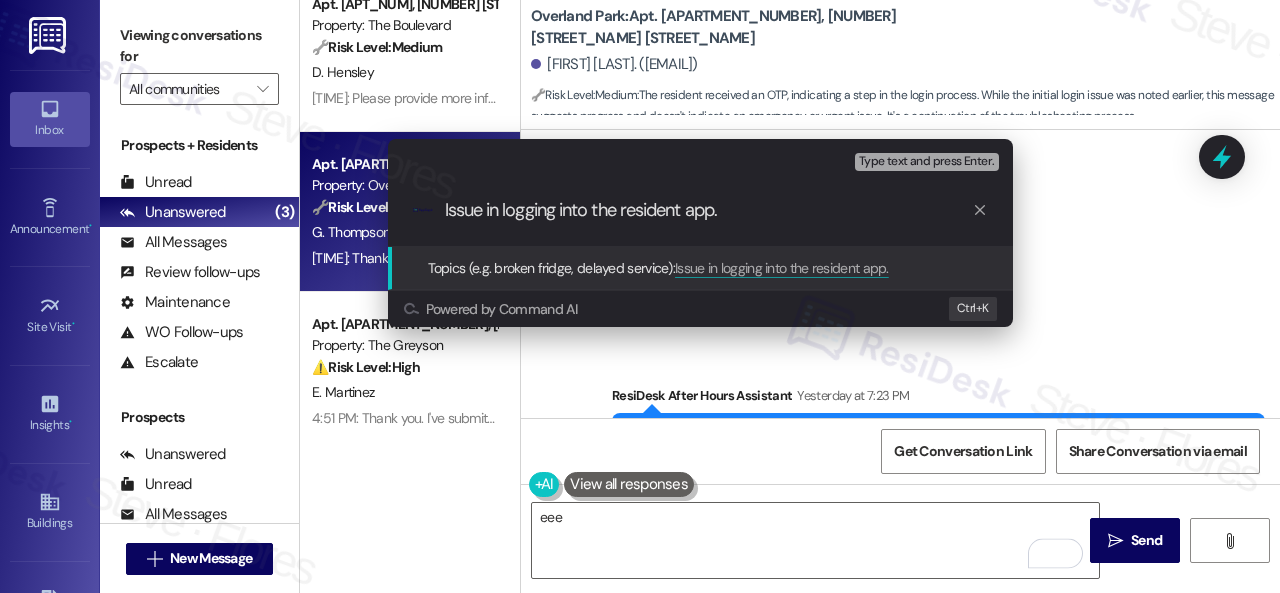 type 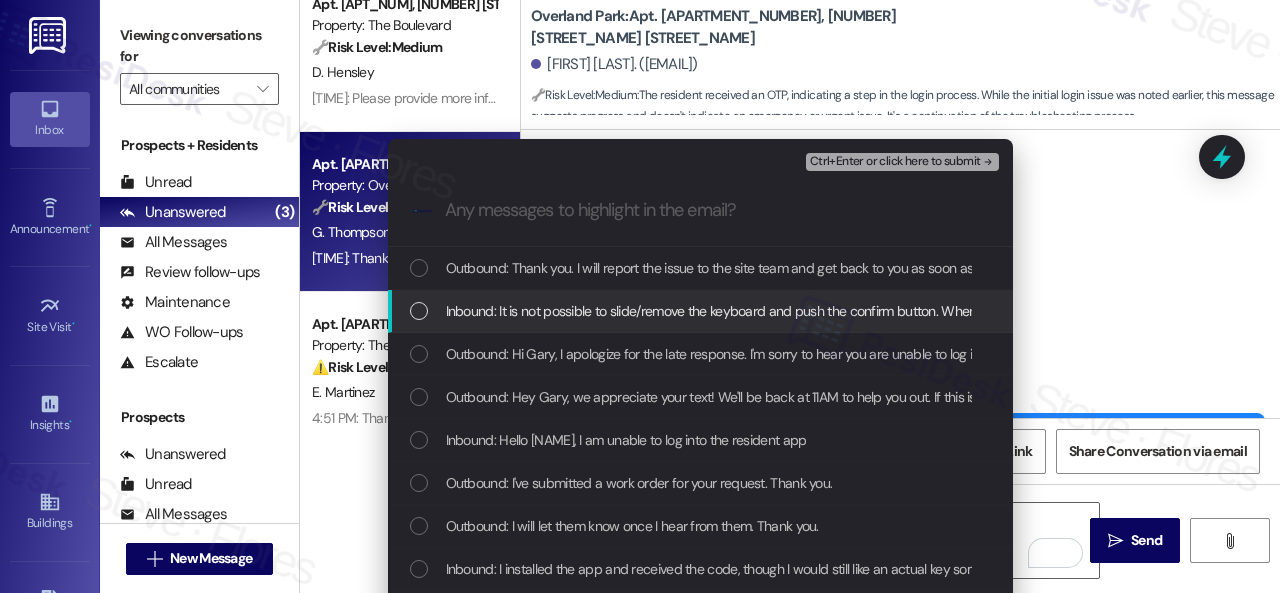 click on "Inbound: It is not possible to slide/remove the keyboard and push the confirm button.  When I use the email link option it just logs me into the website." at bounding box center [875, 311] 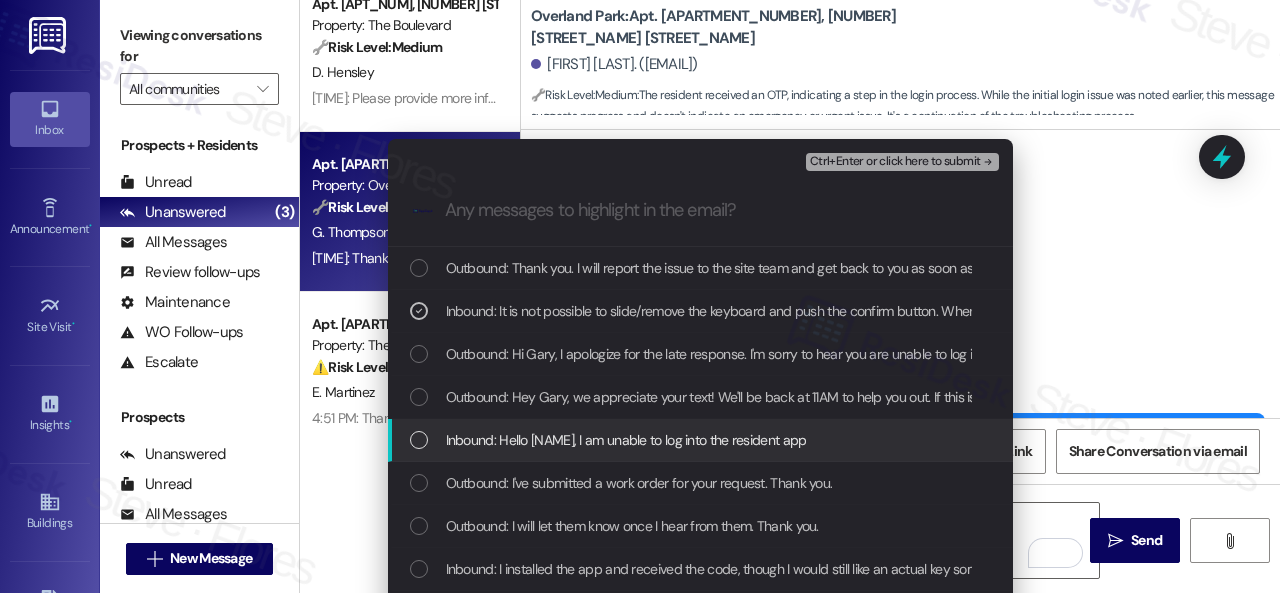 click on "Inbound: Hello Sarah, I am unable to log into the resident app" at bounding box center (626, 440) 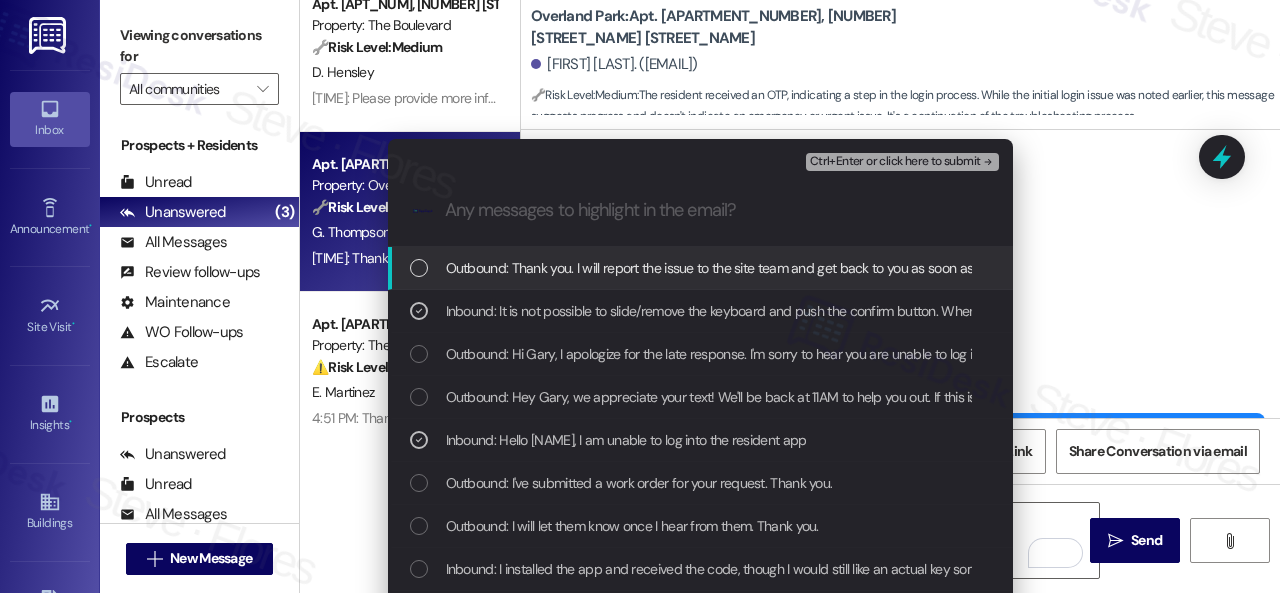 click on "Ctrl+Enter or click here to submit" at bounding box center (895, 162) 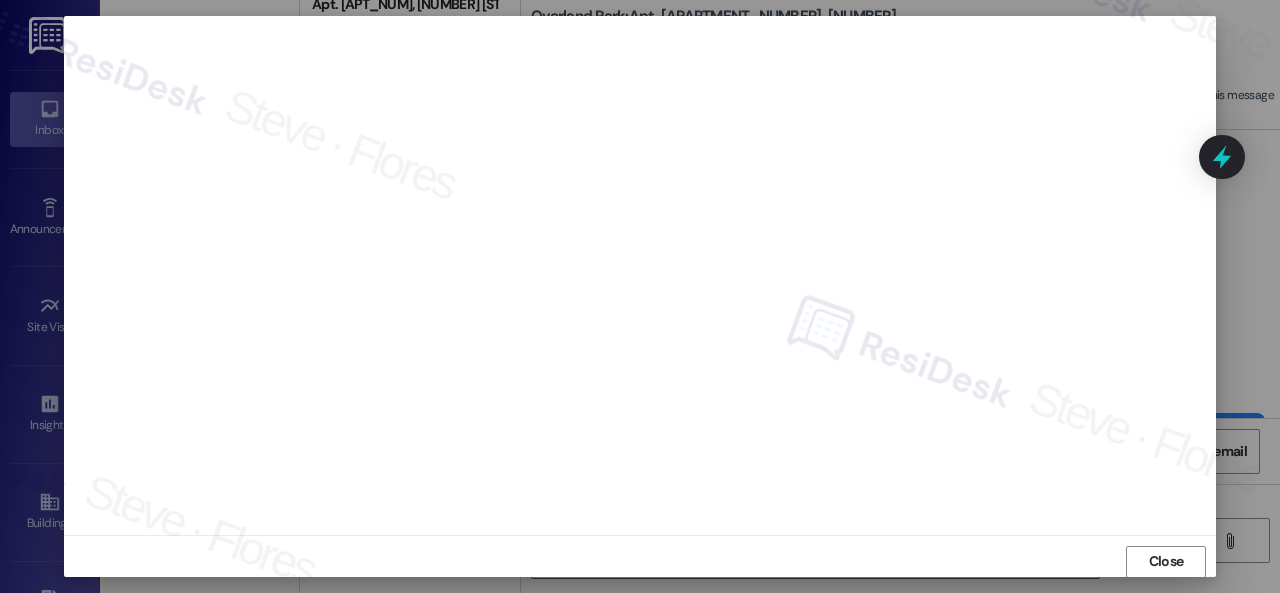 scroll, scrollTop: 25, scrollLeft: 0, axis: vertical 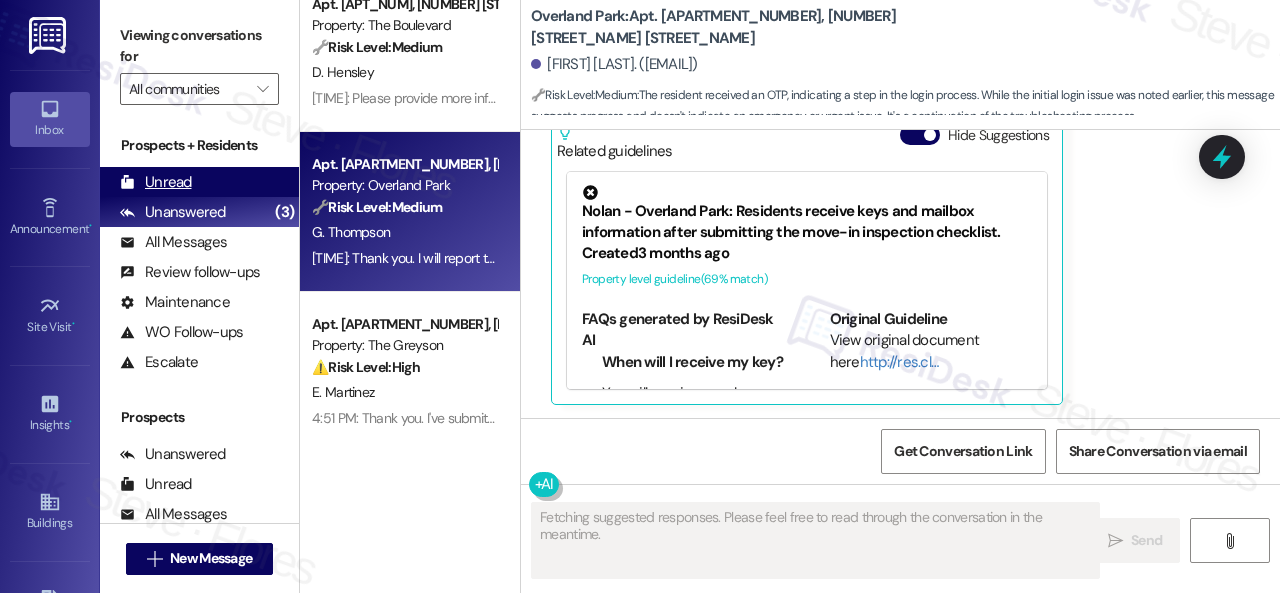 click on "Unread" at bounding box center [156, 182] 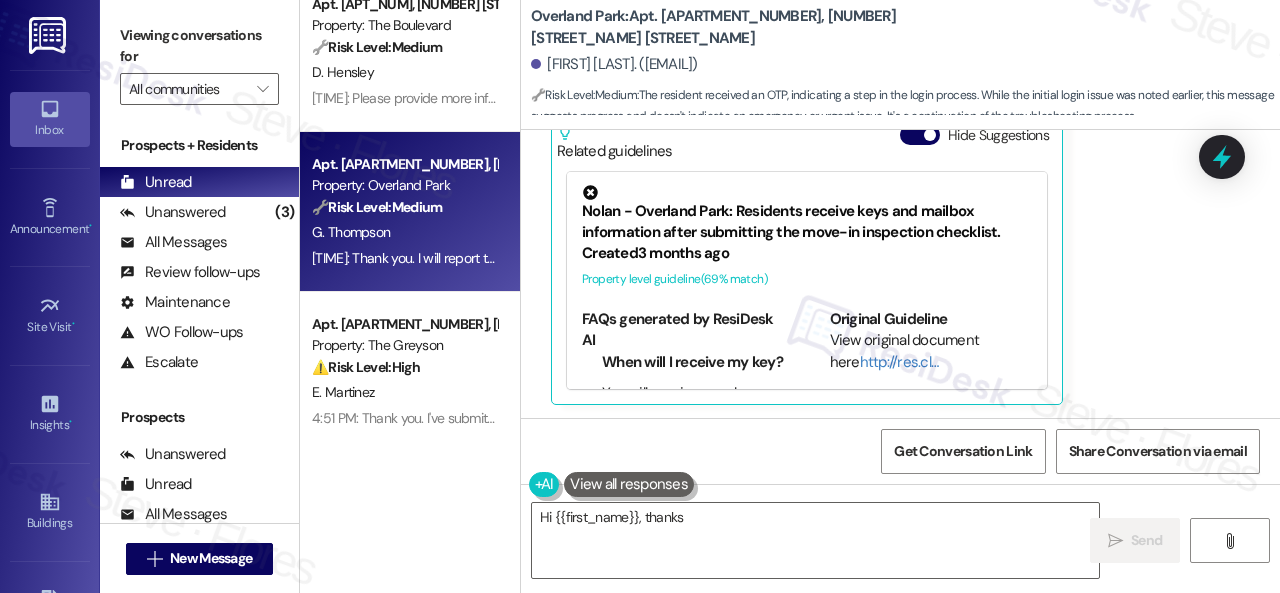 type on "Hi {{first_name}}, thanks" 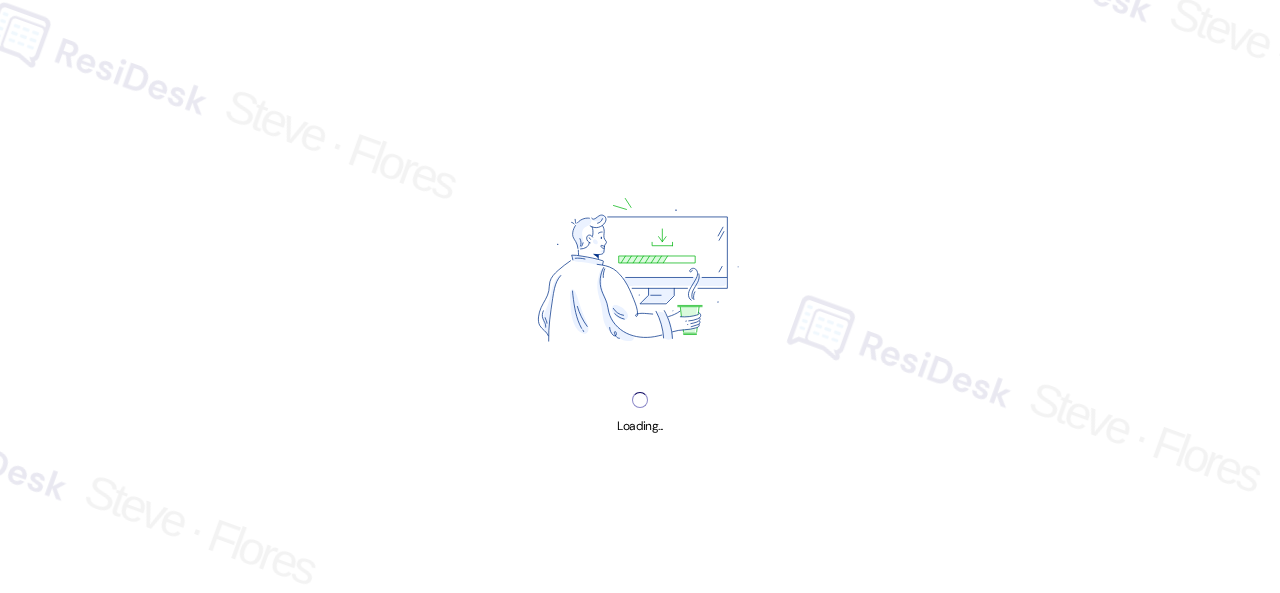scroll, scrollTop: 0, scrollLeft: 0, axis: both 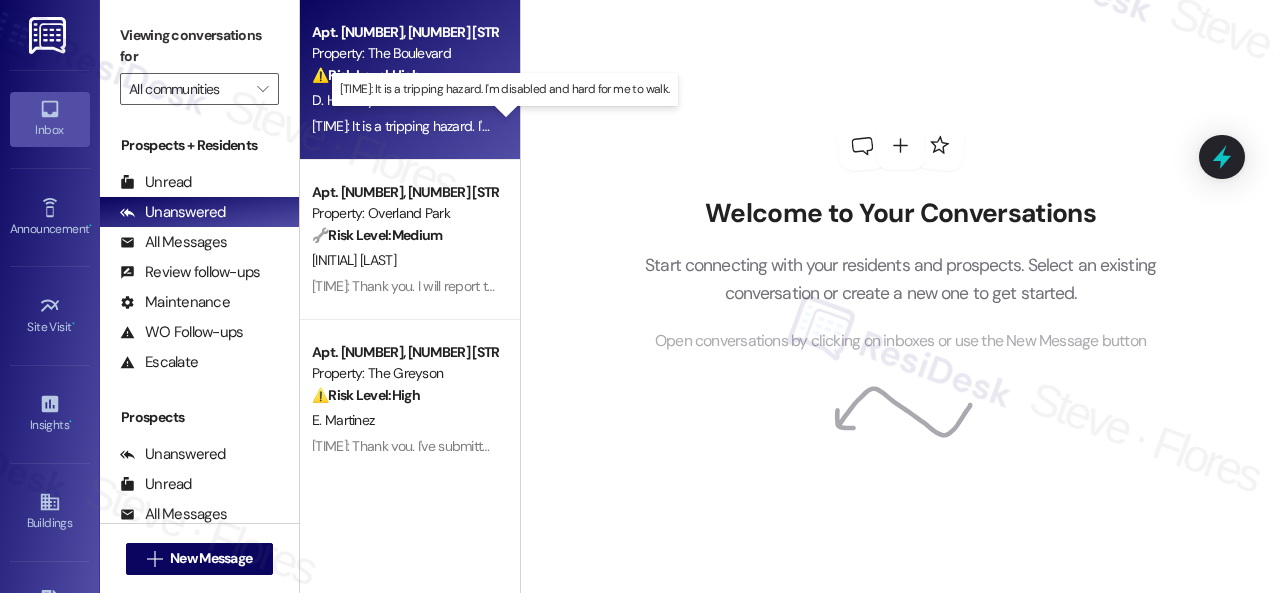 click on "[TIME]: It is a tripping  hazard. I'm disabled and hard for me to walk. [TIME]: It is a tripping  hazard. I'm disabled and hard for me to walk." at bounding box center [501, 126] 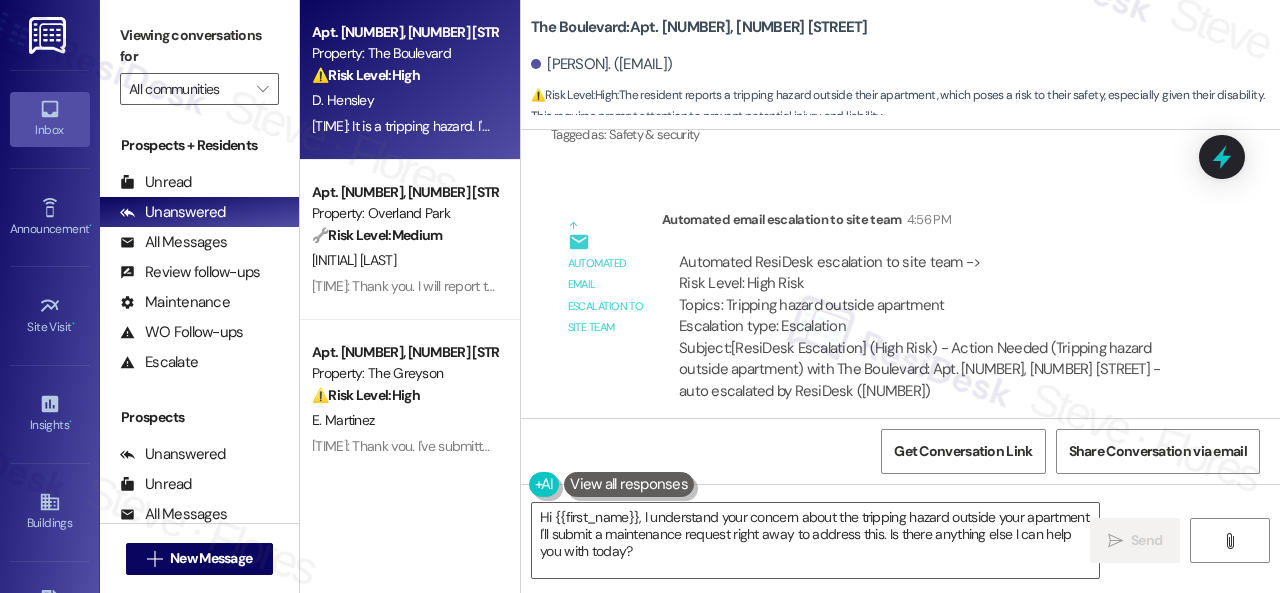 scroll, scrollTop: 29029, scrollLeft: 0, axis: vertical 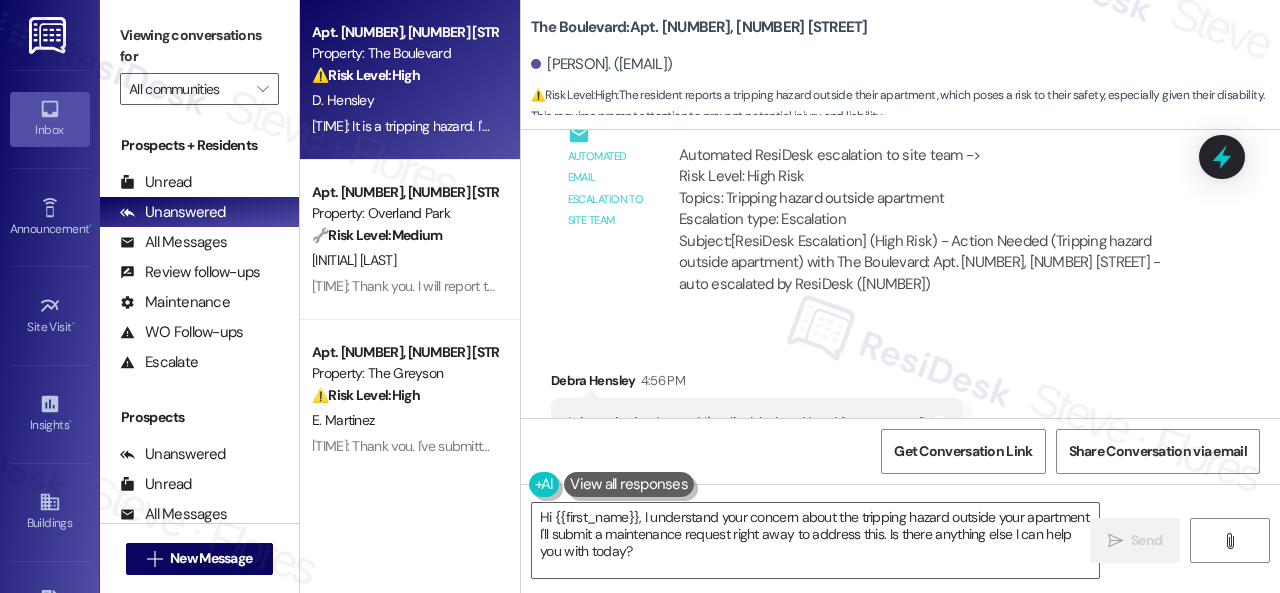 drag, startPoint x: 710, startPoint y: 567, endPoint x: 382, endPoint y: 467, distance: 342.90524 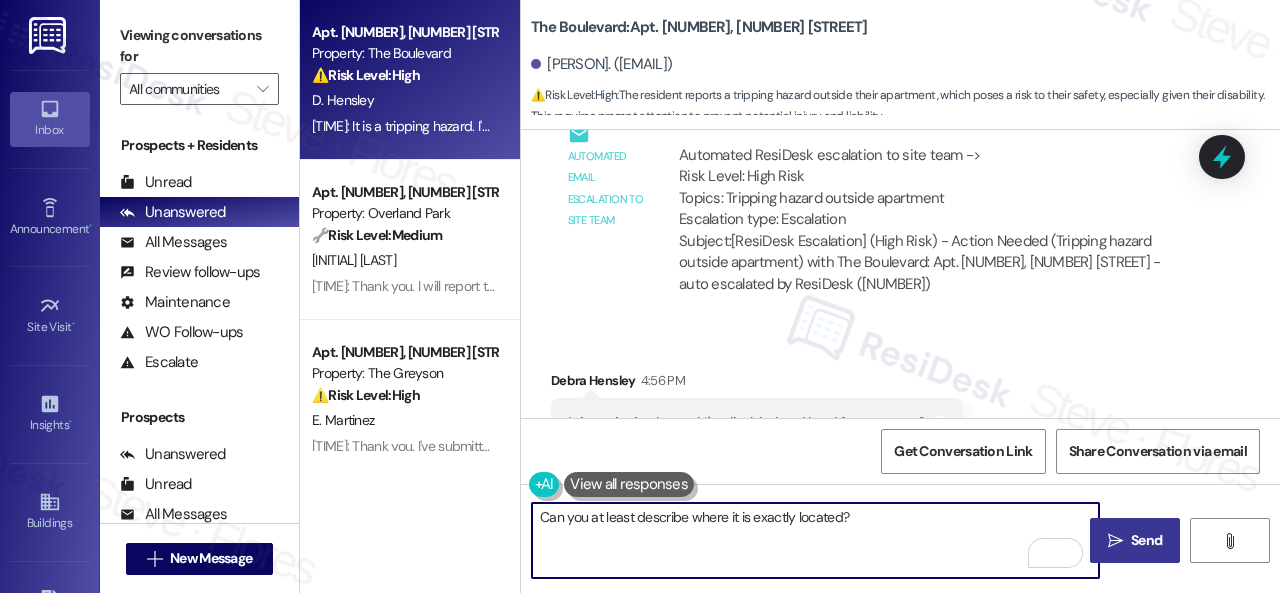 type on "Can you at least describe where it is exactly located?" 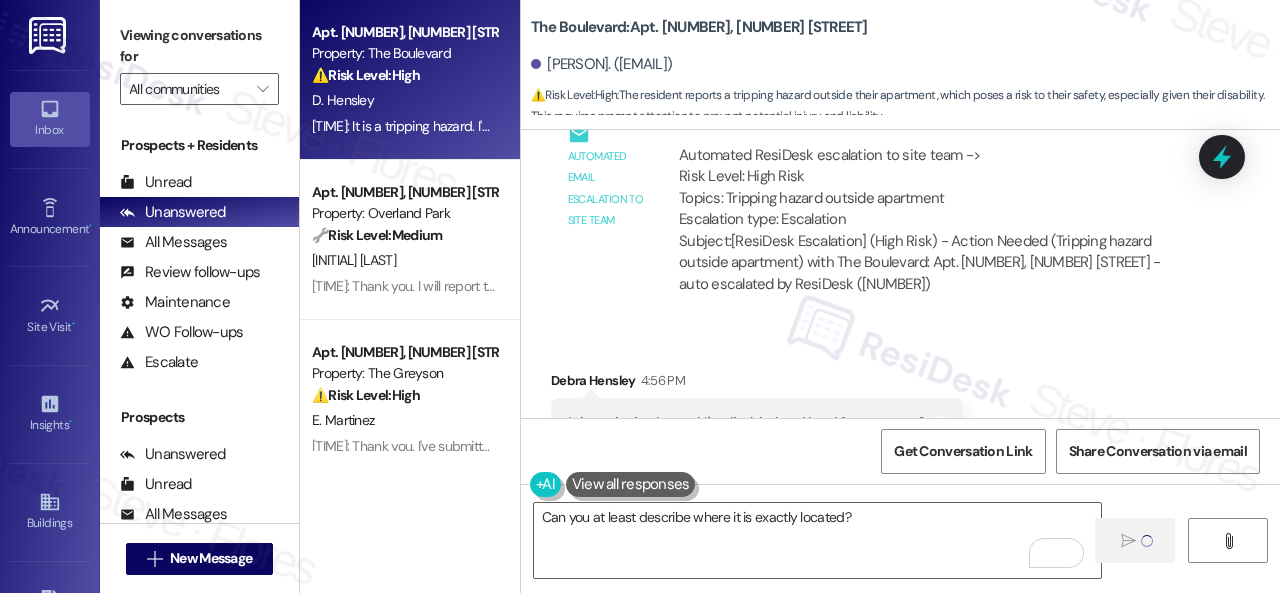 type 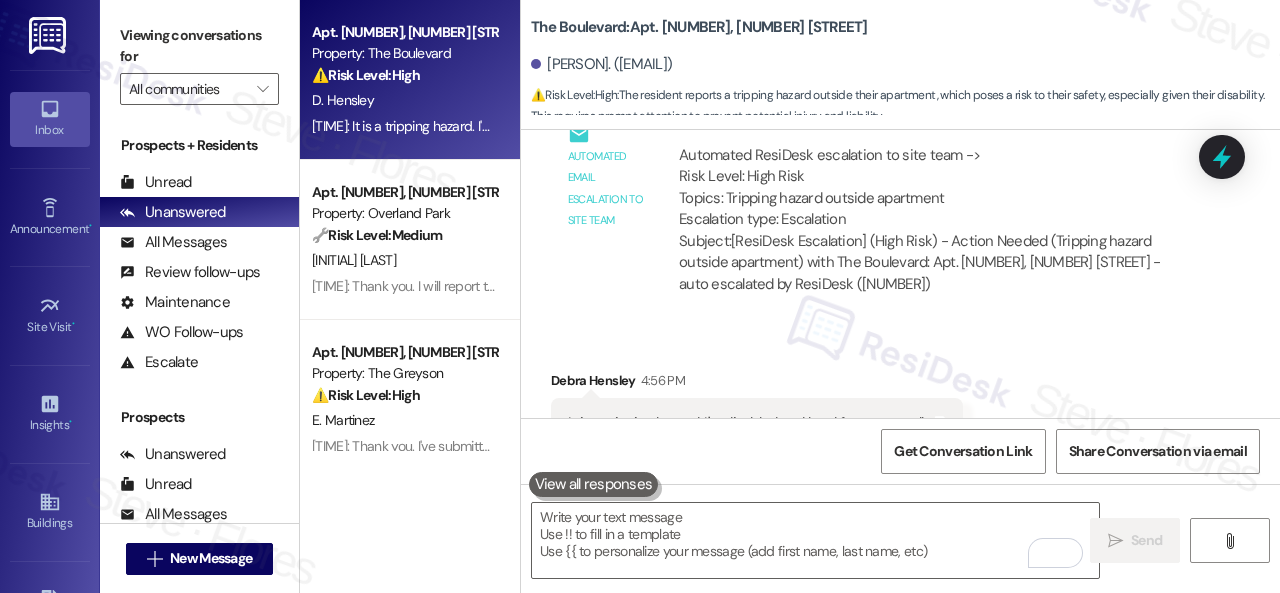 scroll, scrollTop: 29028, scrollLeft: 0, axis: vertical 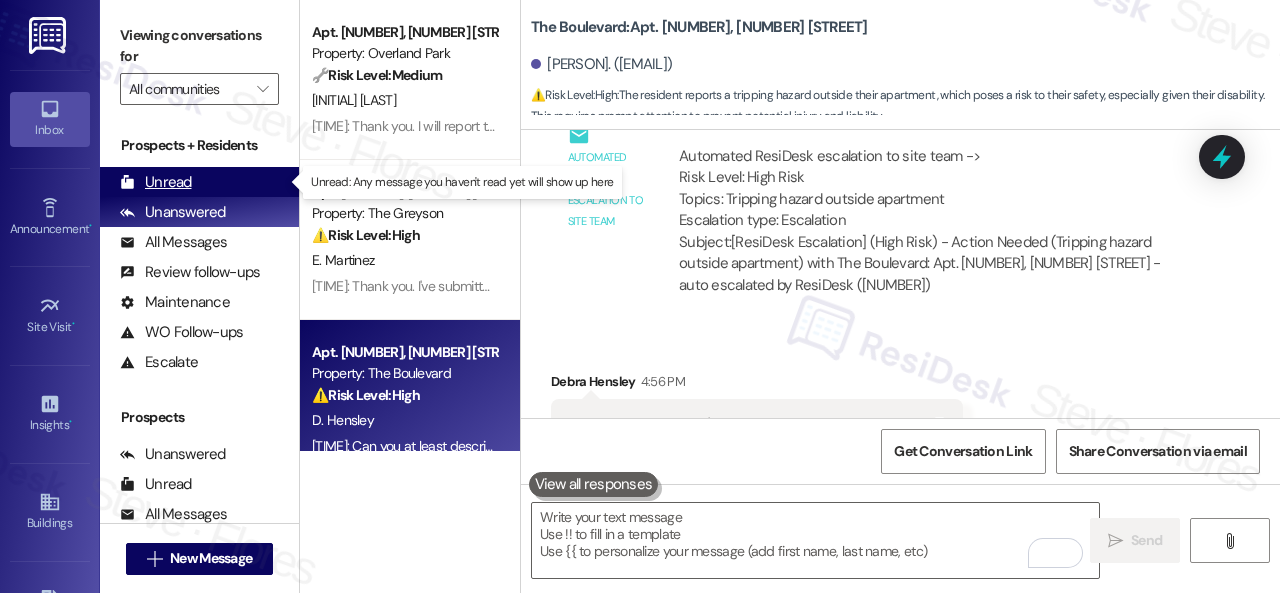 click on "Unread" at bounding box center [156, 182] 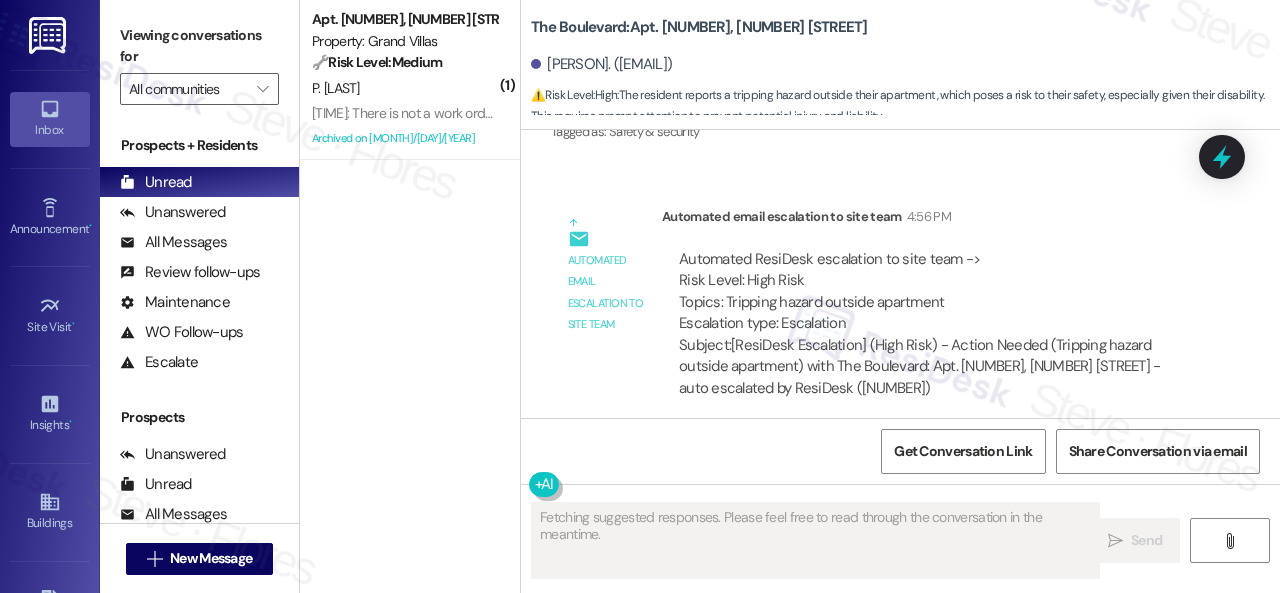 scroll, scrollTop: 29058, scrollLeft: 0, axis: vertical 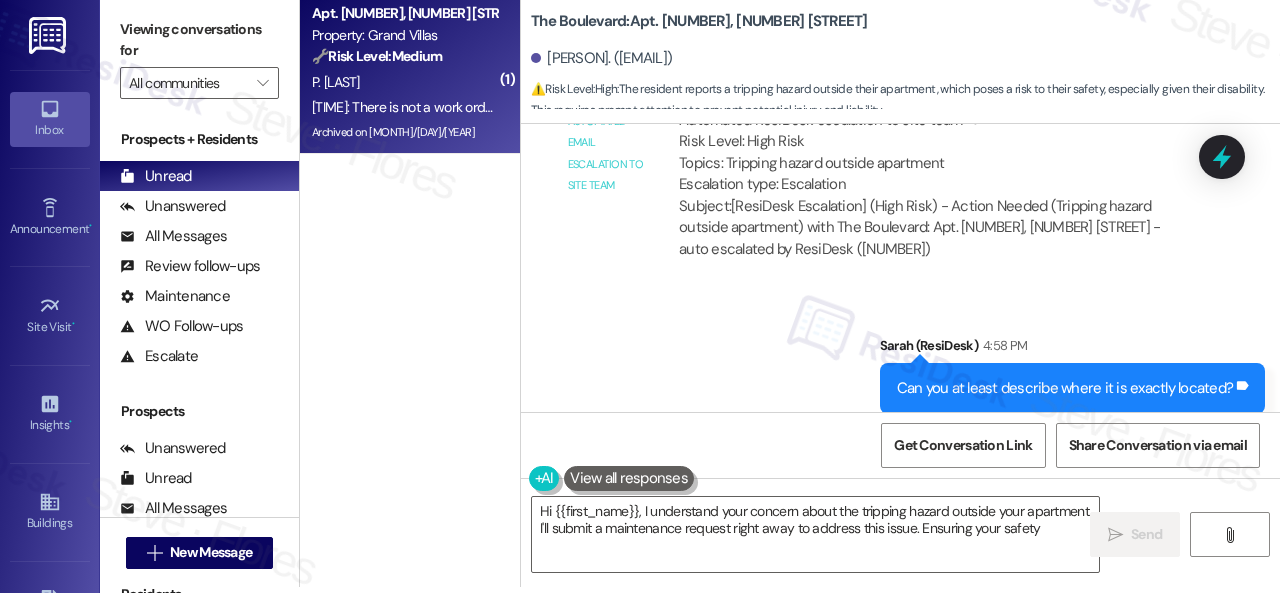 type on "Hi {{first_name}}, I understand your concern about the tripping hazard outside your apartment. I'll submit a maintenance request right away to address this issue. Ensuring your safety" 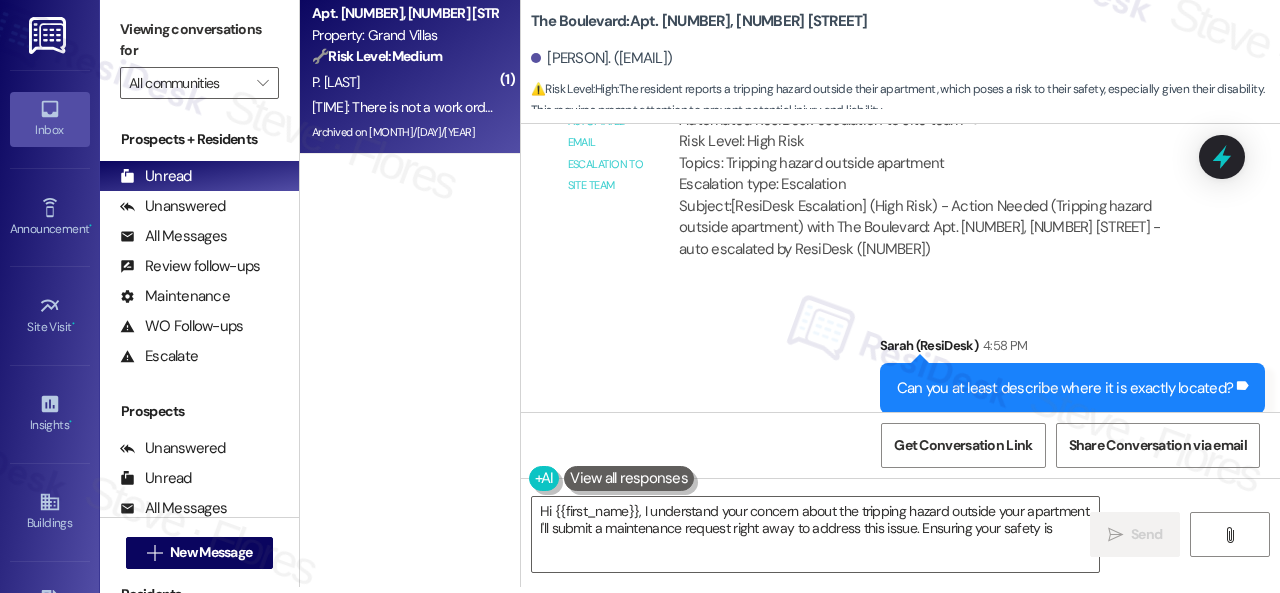 click on "P. [LAST]" at bounding box center [404, 82] 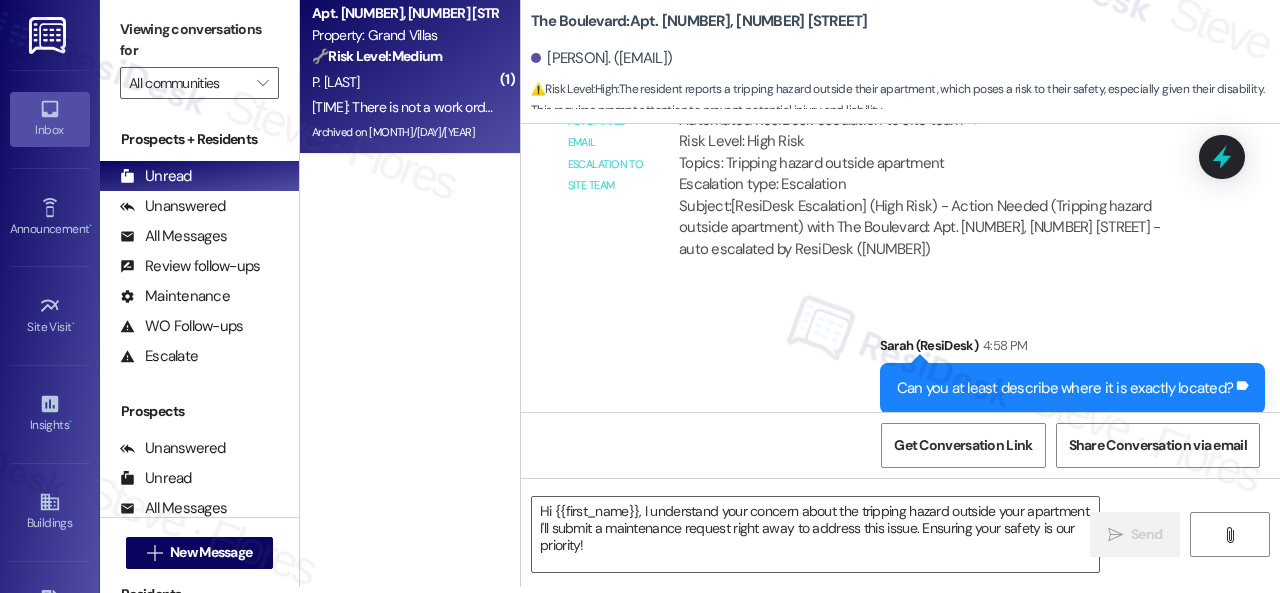 type on "Fetching suggested responses. Please feel free to read through the conversation in the meantime." 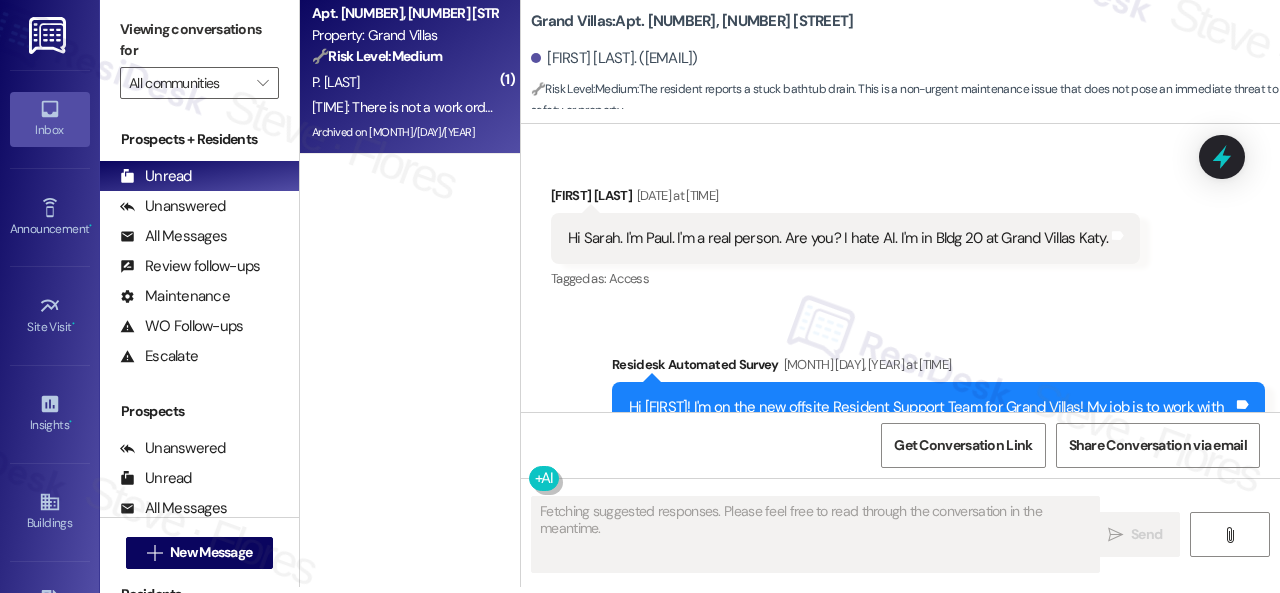 scroll, scrollTop: 15705, scrollLeft: 0, axis: vertical 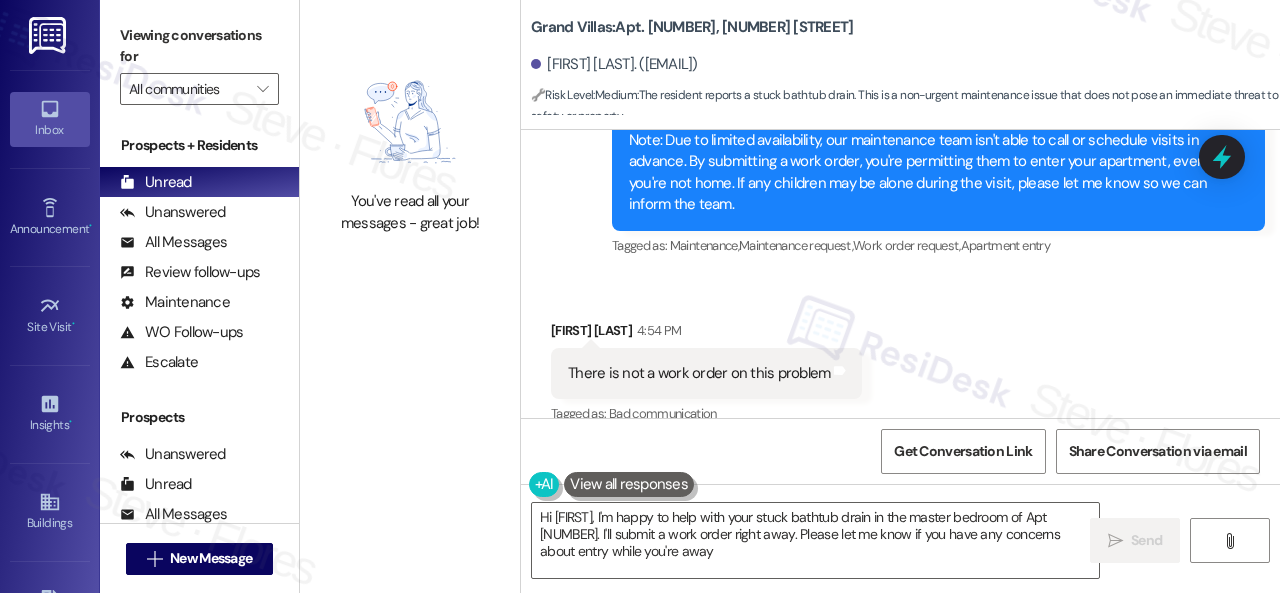 type on "Hi [PERSON], I'm happy to help with your stuck bathtub drain in the master bedroom of Apt [APARTMENT_NUMBER]. I'll submit a work order right away. Please let me know if you have any concerns about entry while you're away." 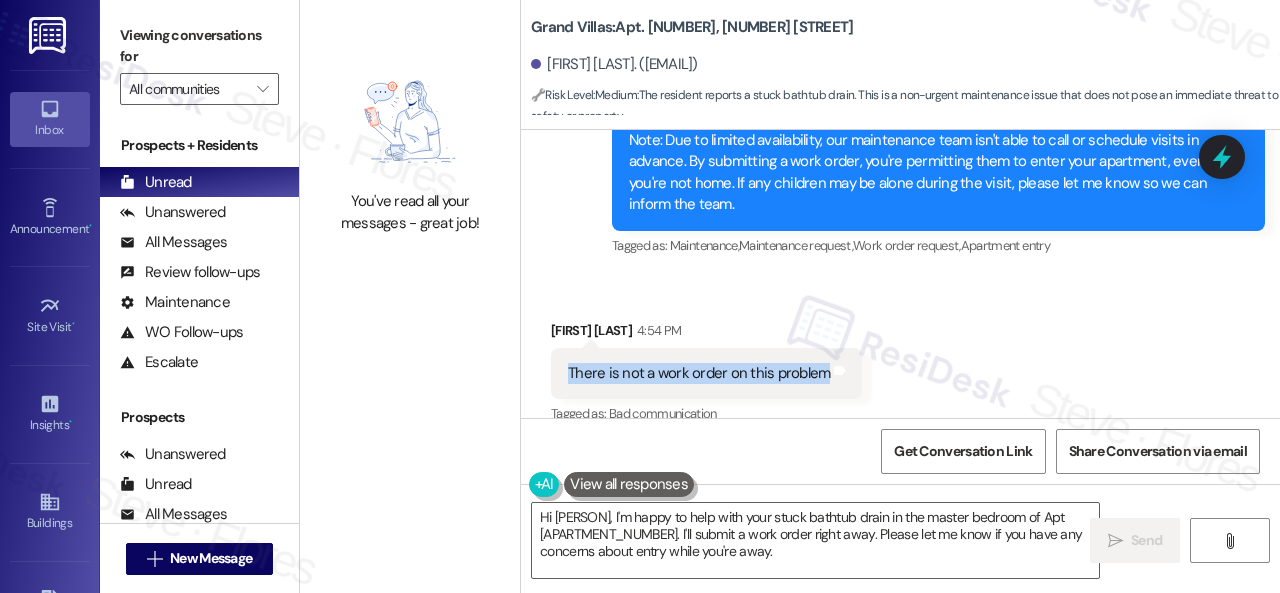 drag, startPoint x: 568, startPoint y: 347, endPoint x: 818, endPoint y: 348, distance: 250.002 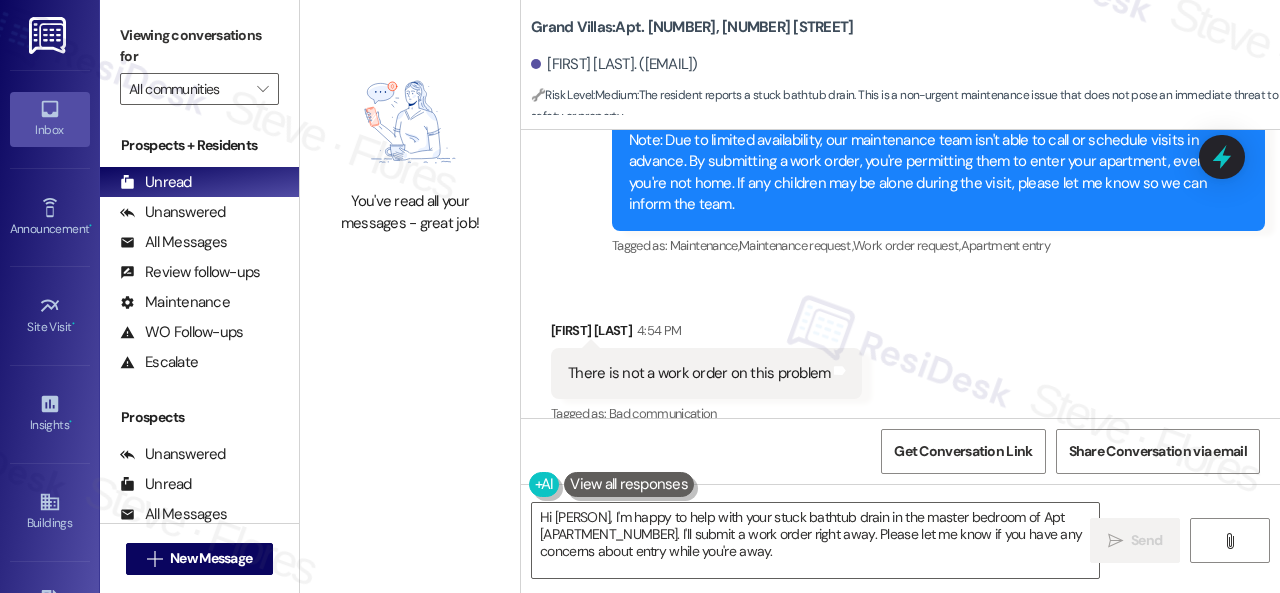 click on "Received via SMS [FIRST] [LAST] [TIME] There is not a work order on this problem Tags and notes Tagged as:   Bad communication Click to highlight conversations about Bad communication" at bounding box center (900, 359) 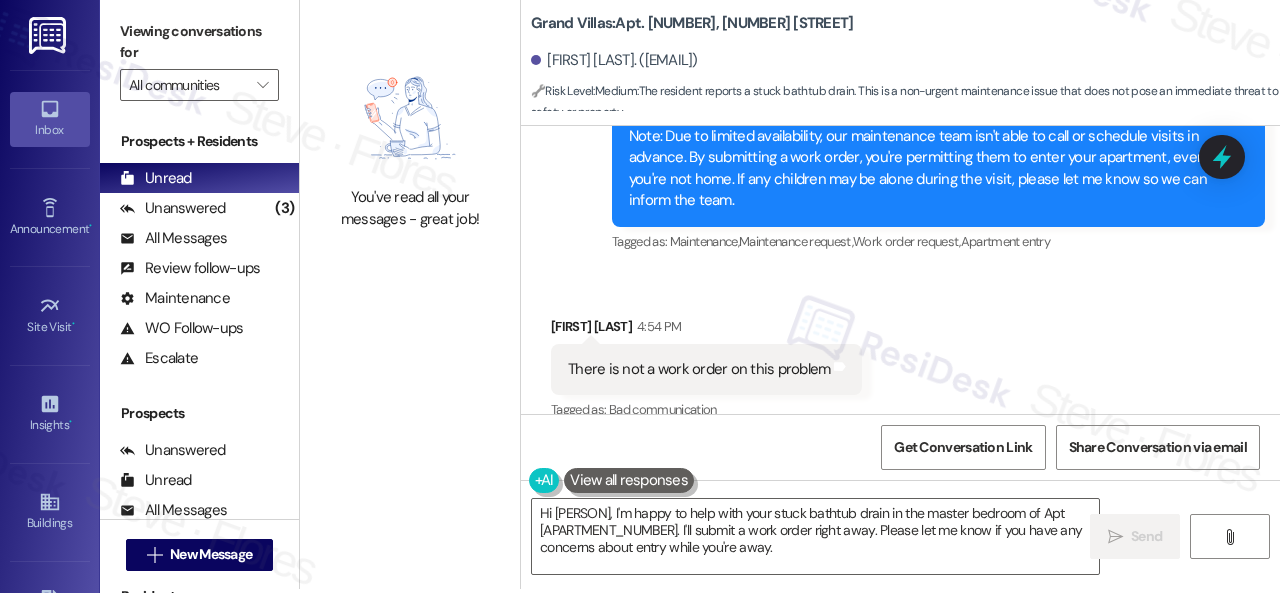 scroll, scrollTop: 6, scrollLeft: 0, axis: vertical 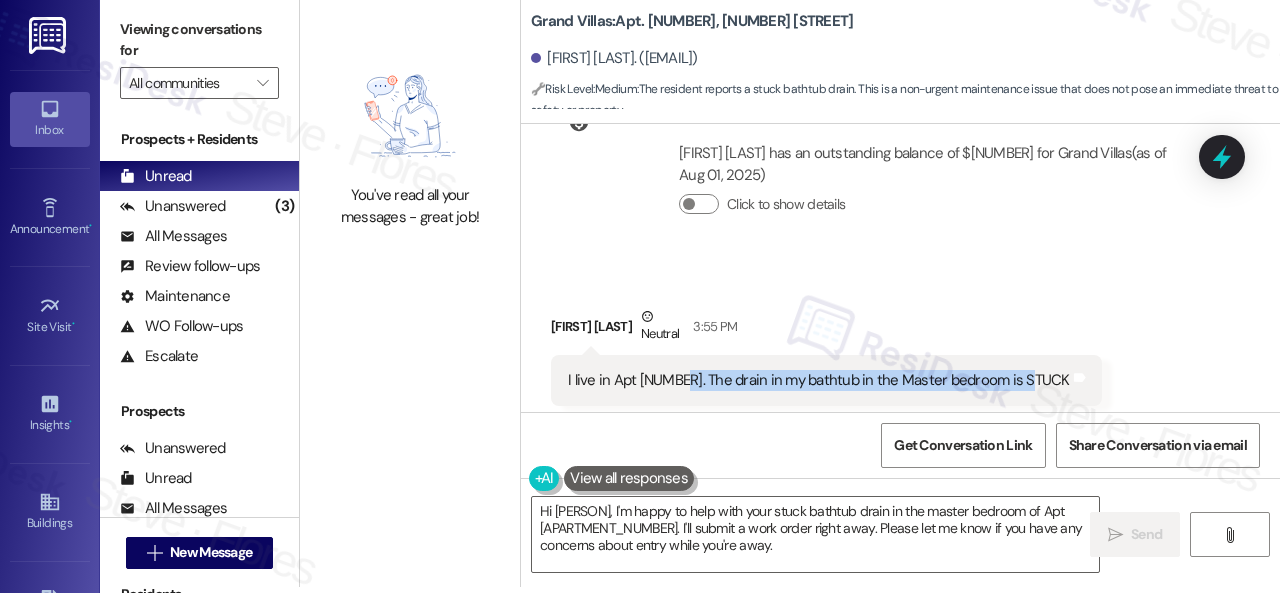 drag, startPoint x: 677, startPoint y: 347, endPoint x: 1028, endPoint y: 353, distance: 351.05127 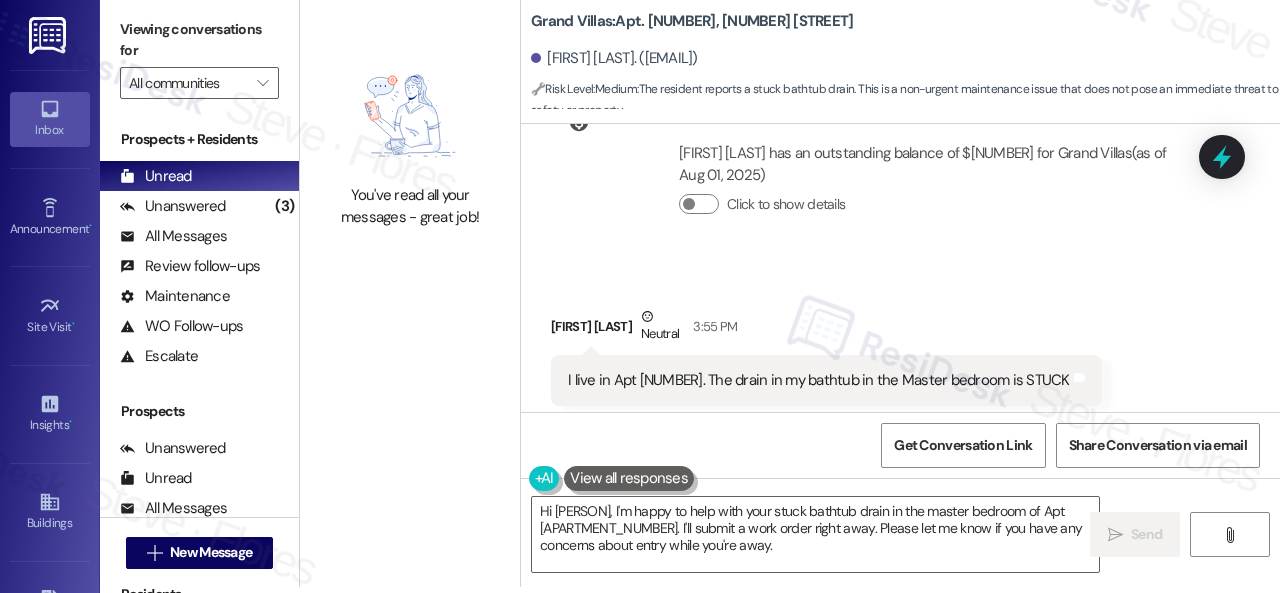 click on "Received via SMS [PERSON]   Neutral [TIME] I live in Apt [APARTMENT_NUMBER]. The drain in my bathtub in the Master bedroom is STUCK  Tags and notes Tagged as:   Maintenance request Click to highlight conversations about Maintenance request" at bounding box center [900, 356] 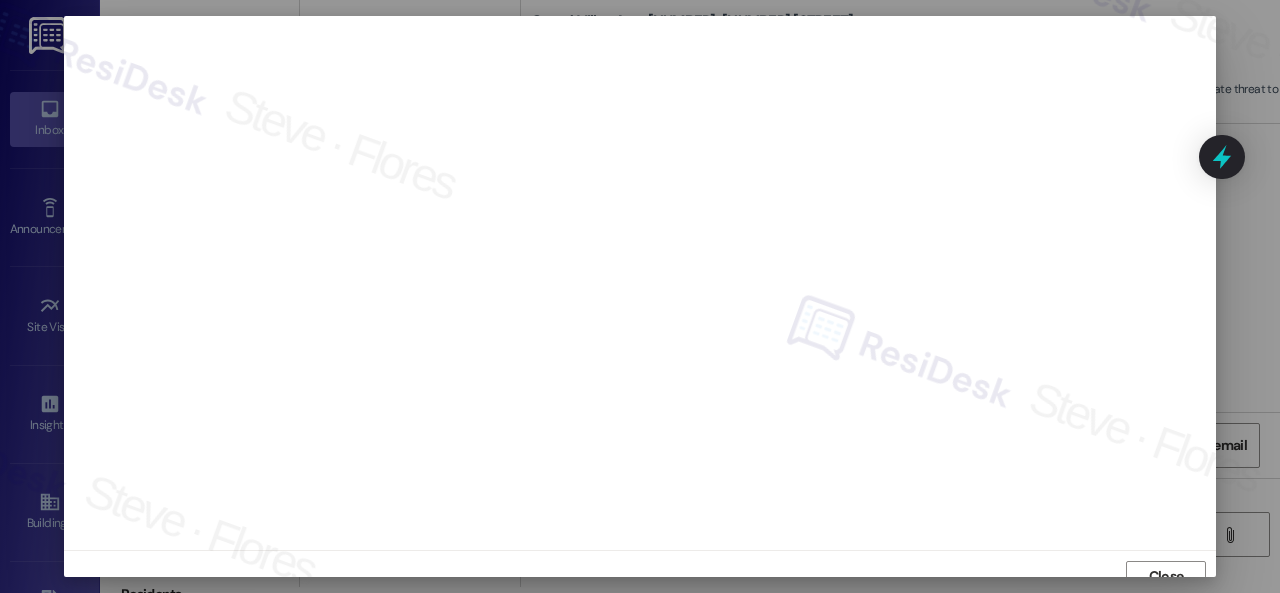 scroll, scrollTop: 15, scrollLeft: 0, axis: vertical 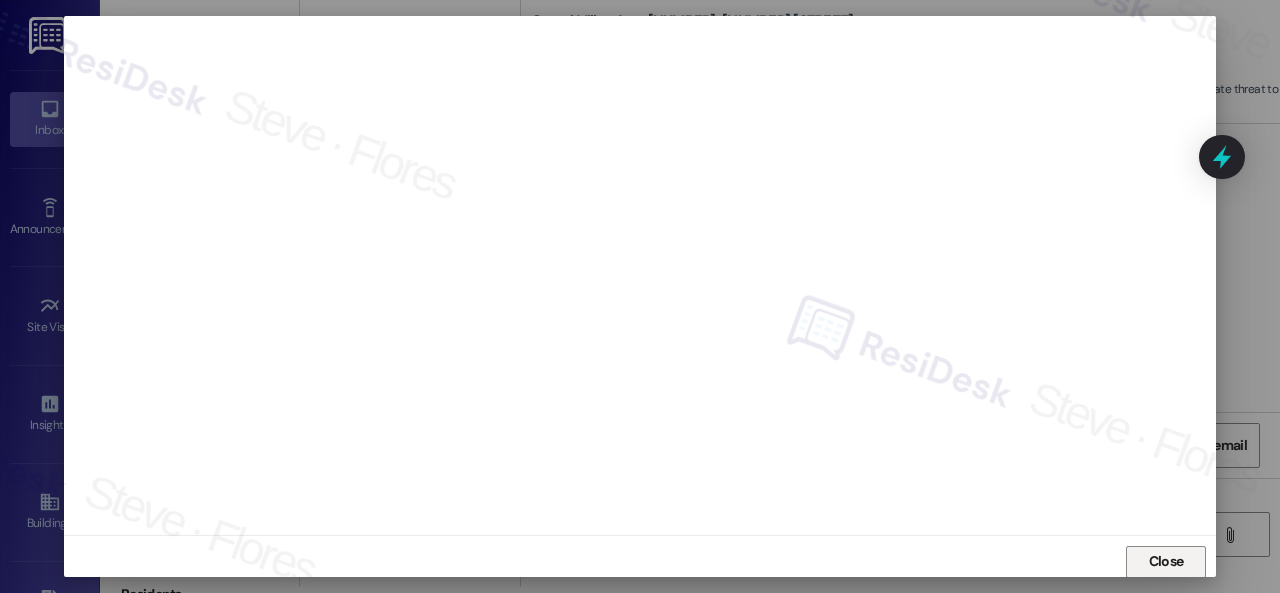 click on "Close" at bounding box center [1166, 561] 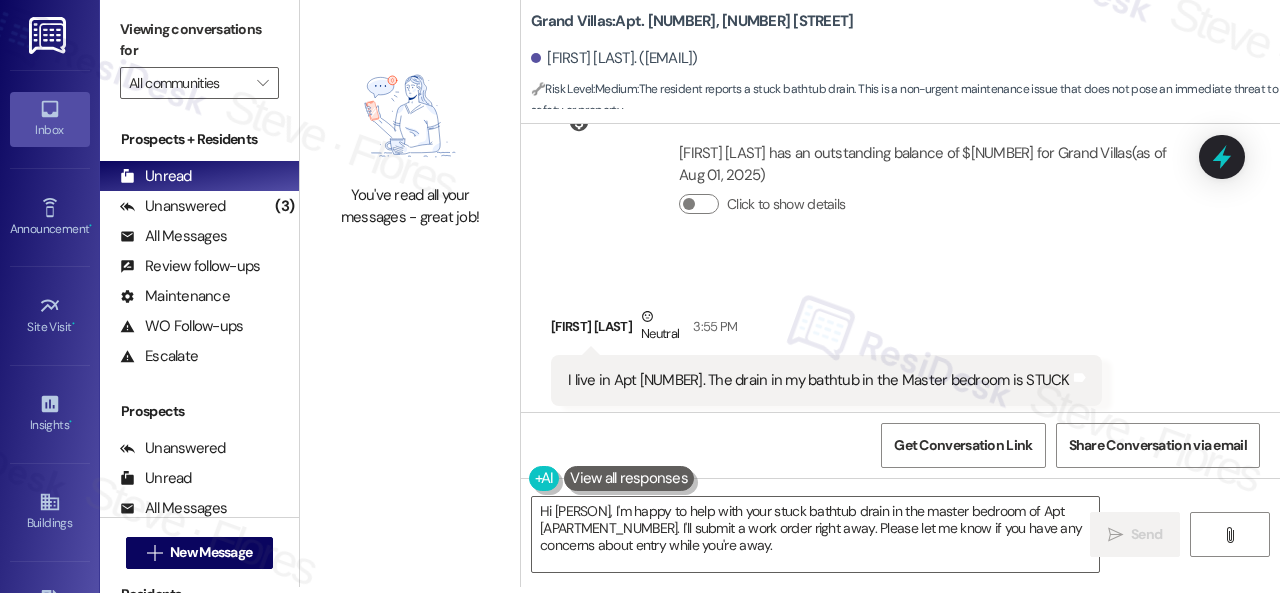 click on "Received via SMS [PERSON]   Neutral [TIME] I live in Apt [APARTMENT_NUMBER]. The drain in my bathtub in the Master bedroom is STUCK  Tags and notes Tagged as:   Maintenance request Click to highlight conversations about Maintenance request" at bounding box center [826, 371] 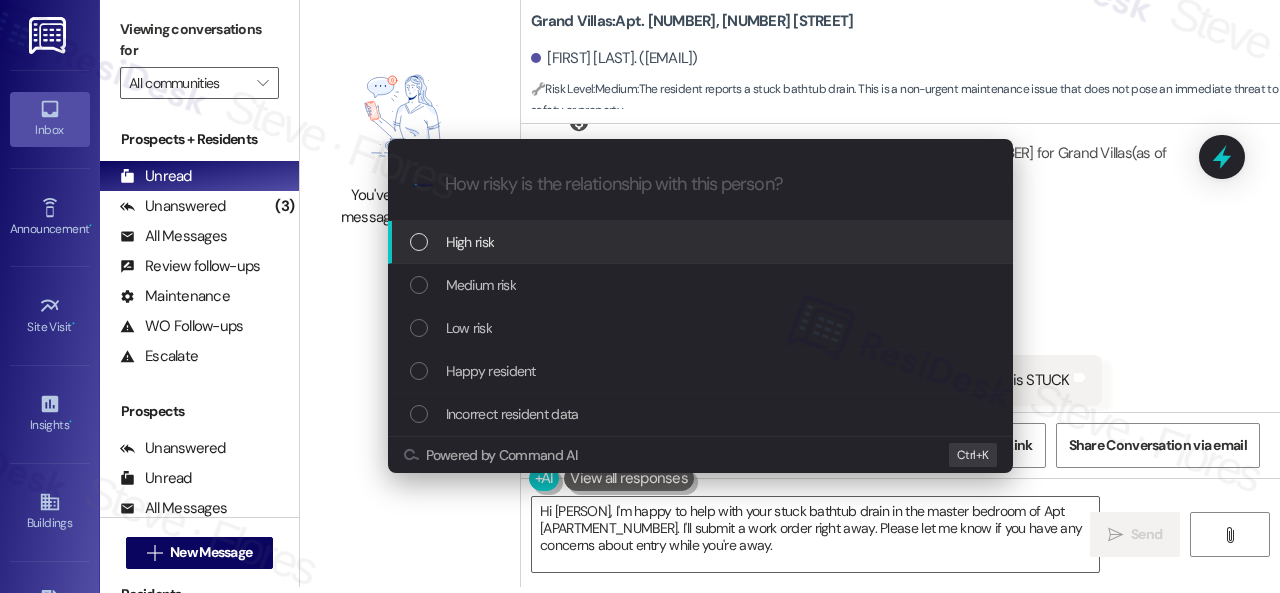 click on "High risk" at bounding box center [470, 242] 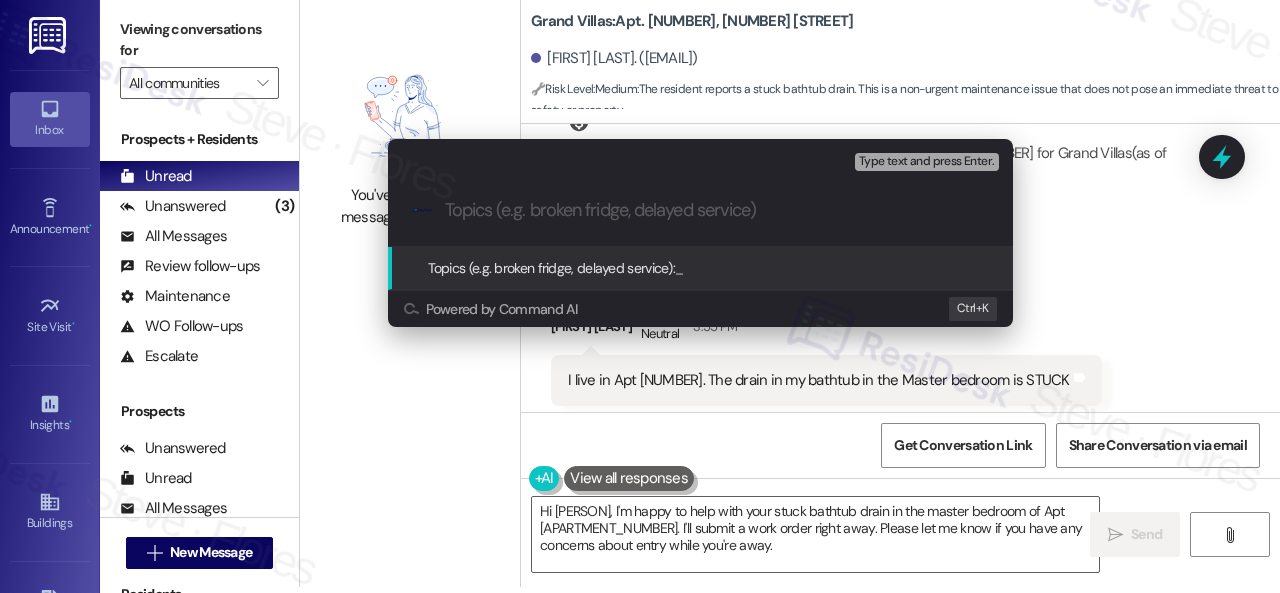 paste on "Work Order filed by ResiDesk 292830" 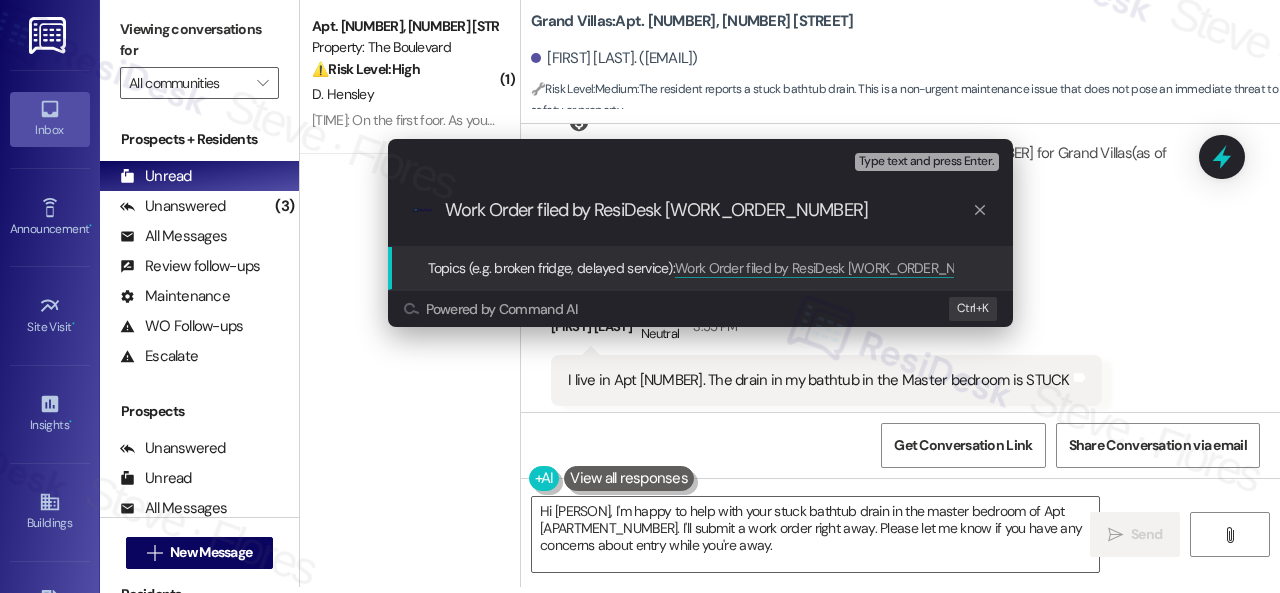 type 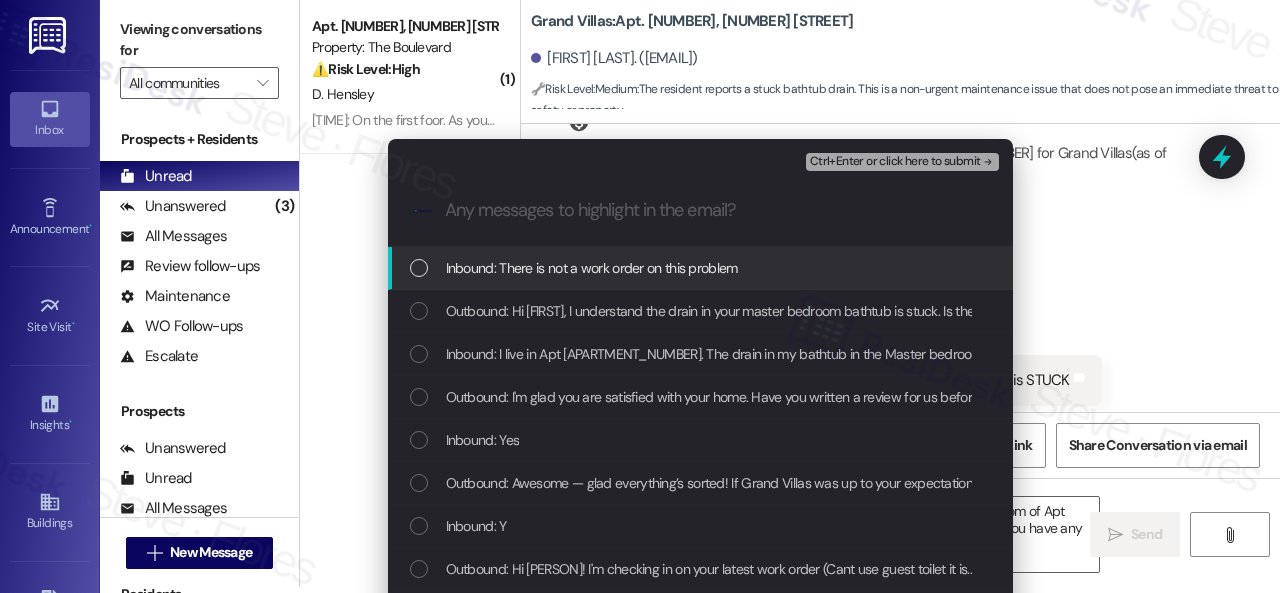 click on "Inbound: There is not a work order on this problem" at bounding box center (592, 268) 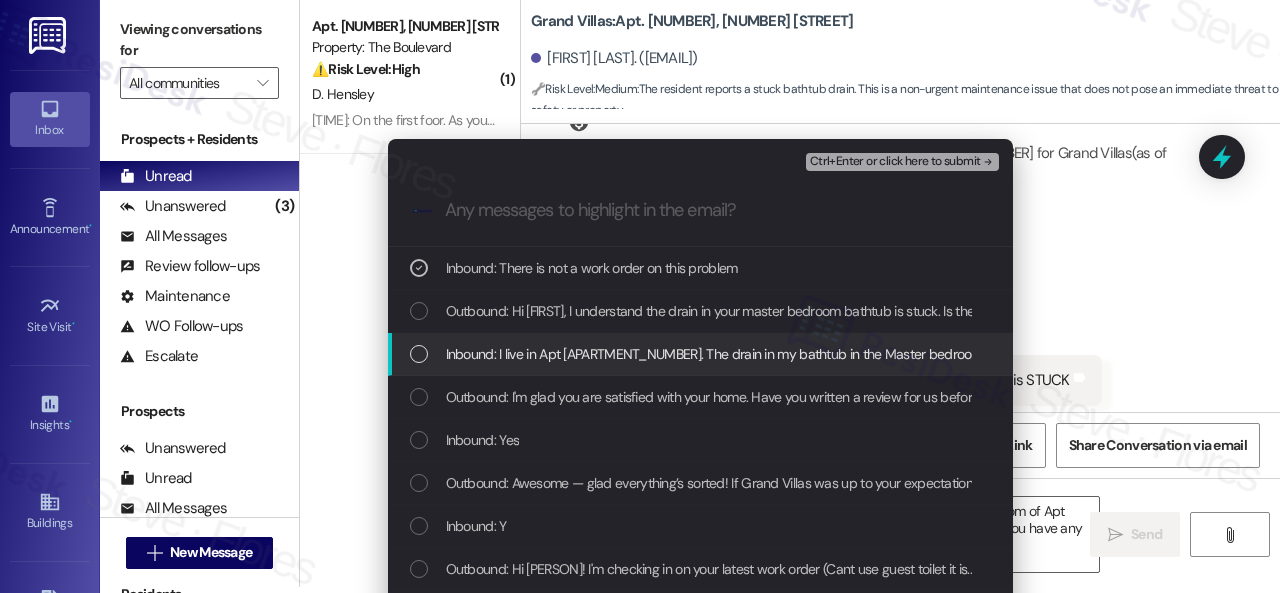 click on "Inbound: I live in Apt 2003. The drain in my bathtub in the Master bedroom is STUCK" at bounding box center [742, 354] 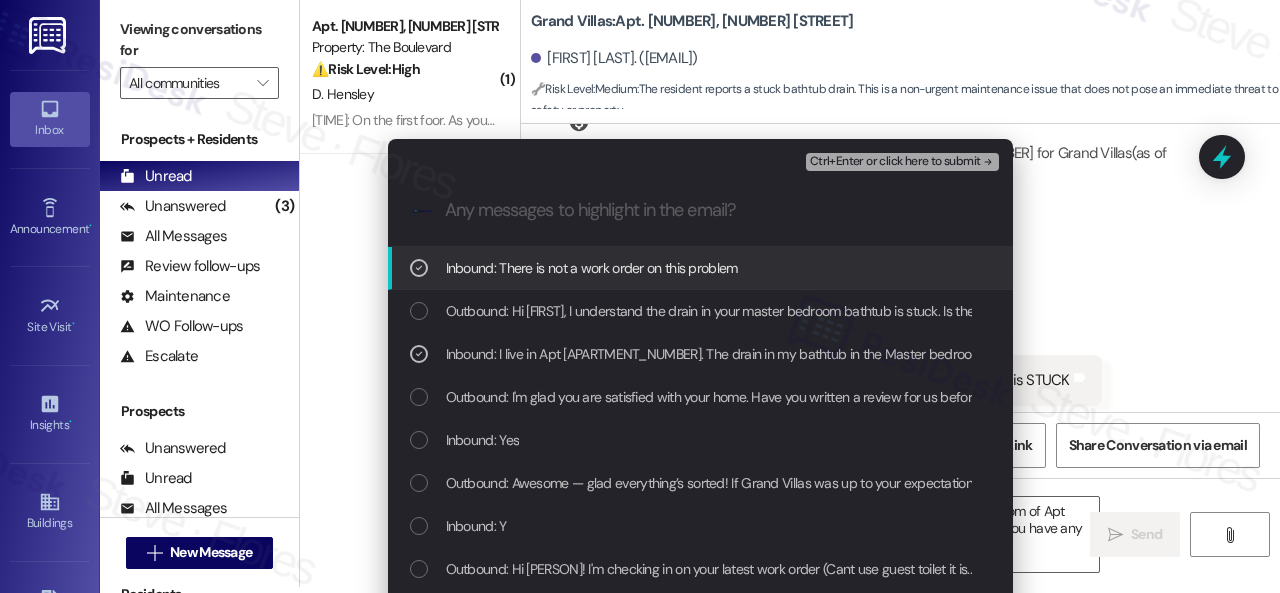 click on "Inbound: There is not a work order on this problem" at bounding box center [592, 268] 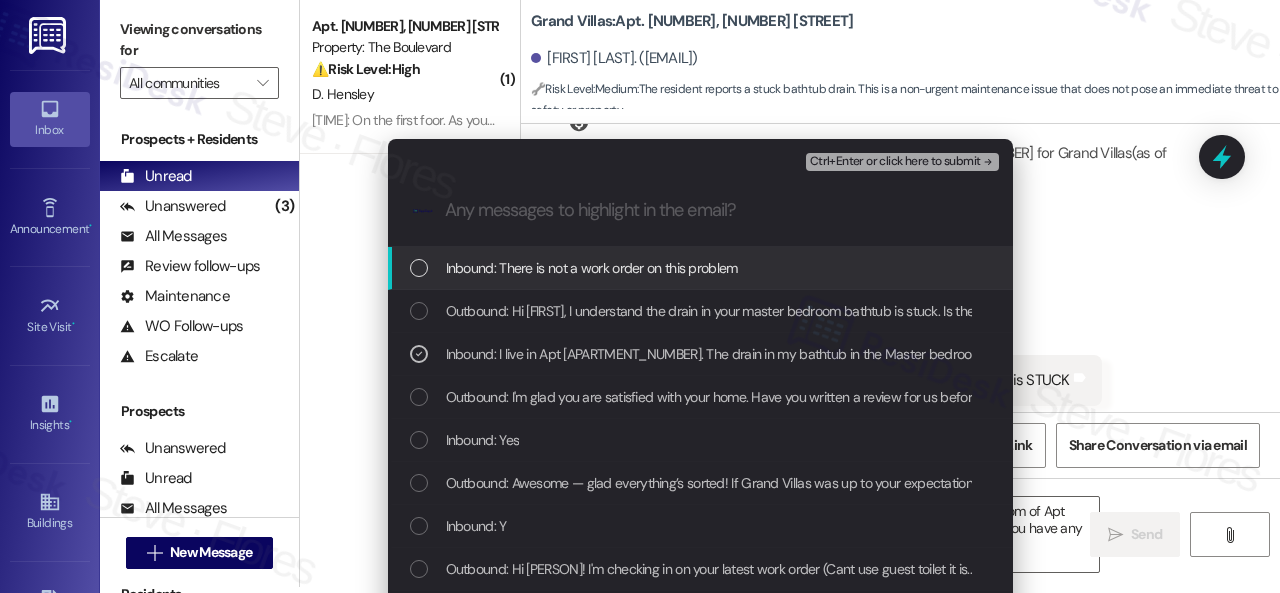 click on "Ctrl+Enter or click here to submit" at bounding box center (895, 162) 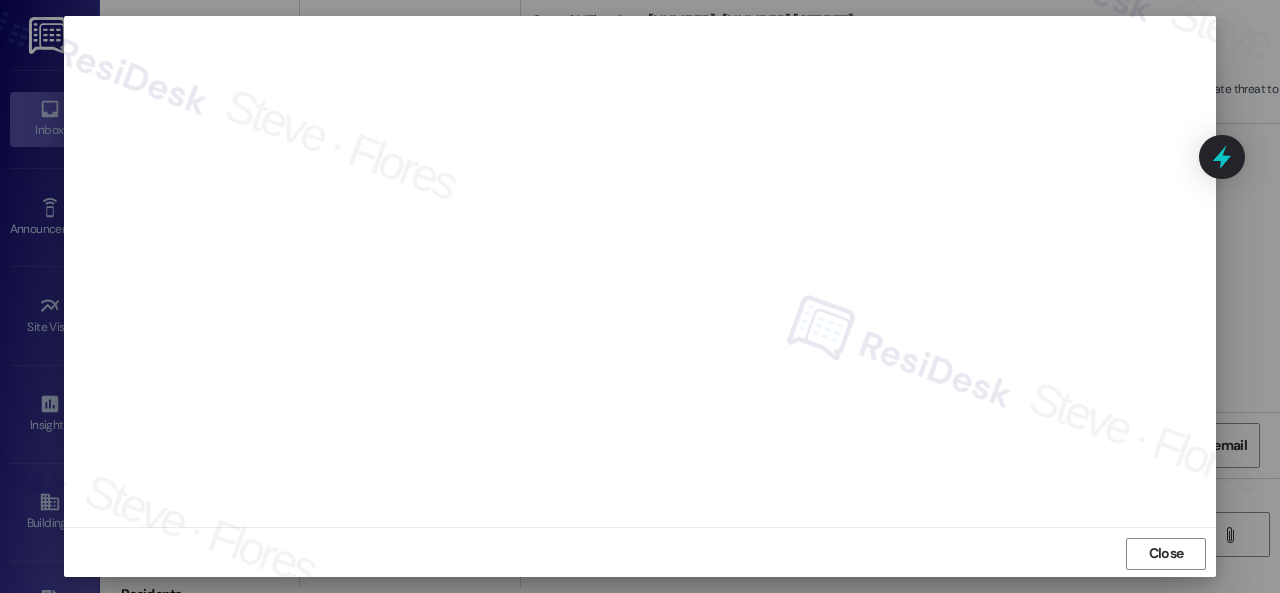 scroll, scrollTop: 25, scrollLeft: 0, axis: vertical 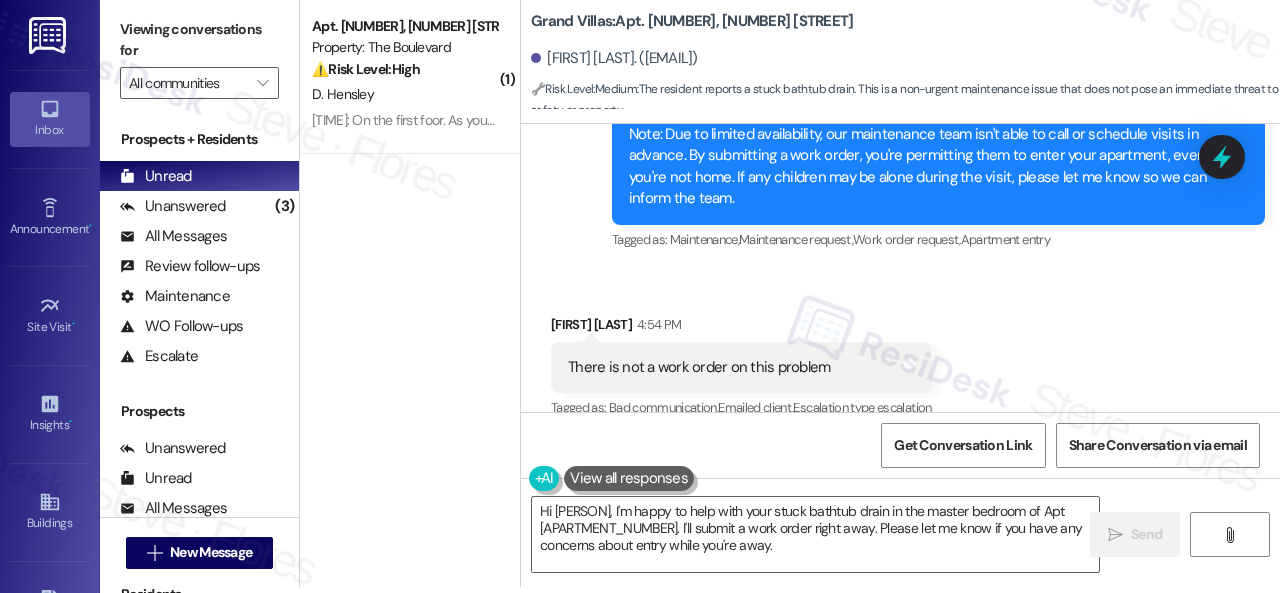 click on "Received via SMS Paul Mond 4:54 PM There is not a work order on this problem Tags and notes Tagged as:   Bad communication ,  Click to highlight conversations about Bad communication Emailed client ,  Click to highlight conversations about Emailed client Escalation type escalation Click to highlight conversations about Escalation type escalation" at bounding box center [900, 353] 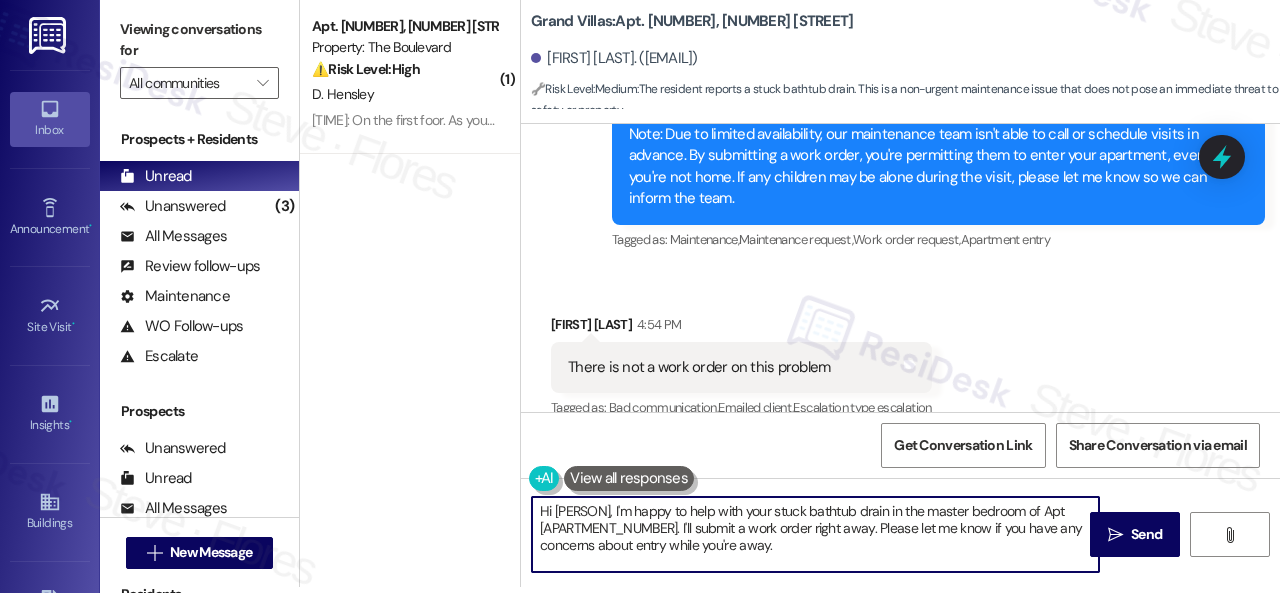 drag, startPoint x: 474, startPoint y: 497, endPoint x: 457, endPoint y: 493, distance: 17.464249 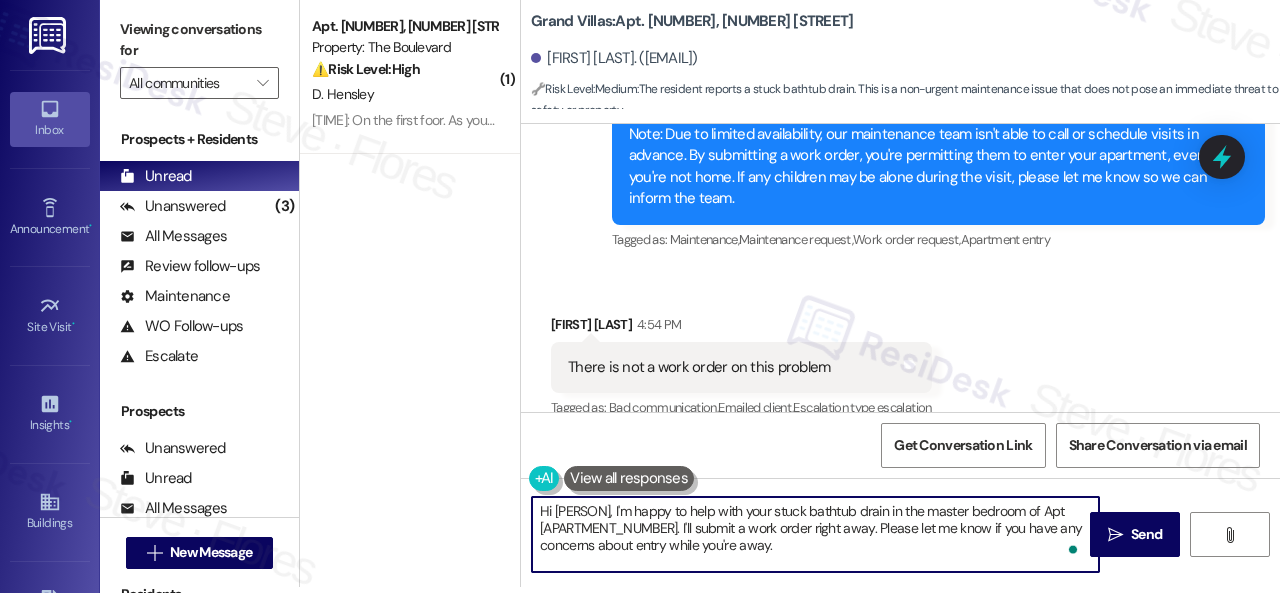 paste on "Thank you. I've submitted a work order on your behalf and notified the site team. Please let me know if you have an update or need anything else" 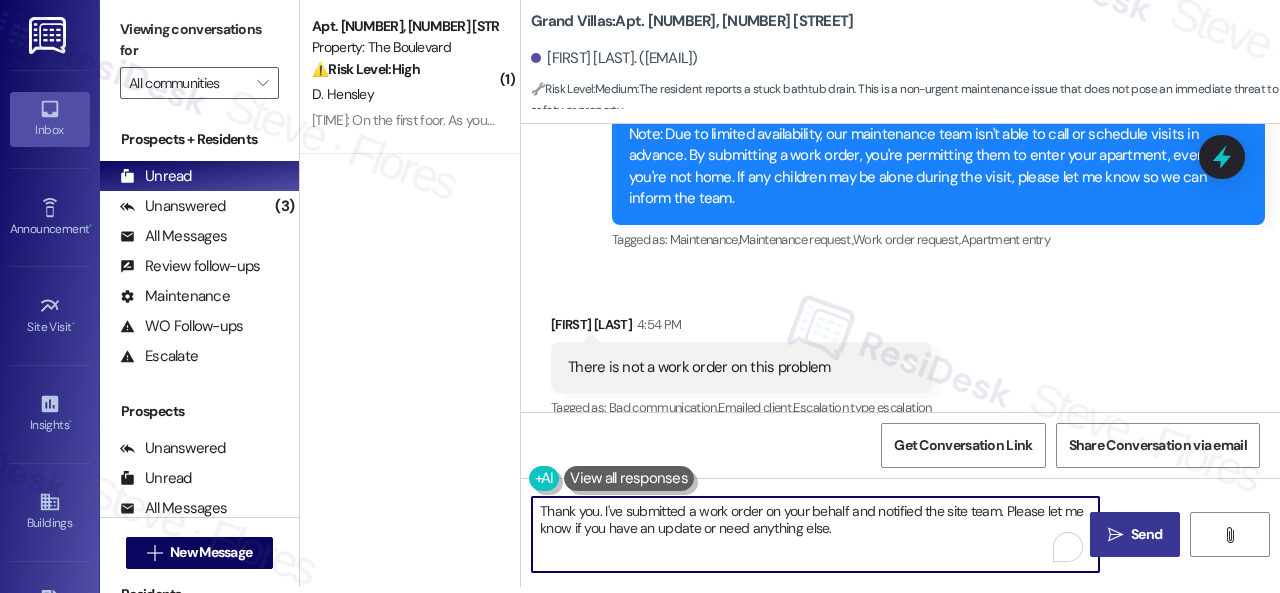 type on "Thank you. I've submitted a work order on your behalf and notified the site team. Please let me know if you have an update or need anything else." 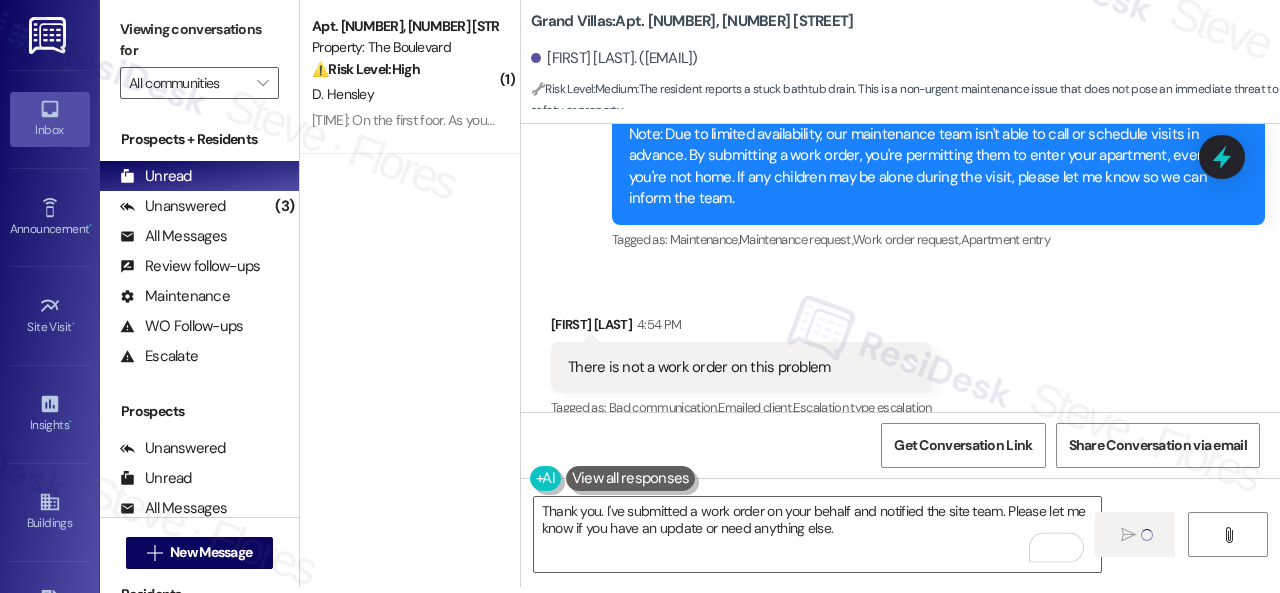 type 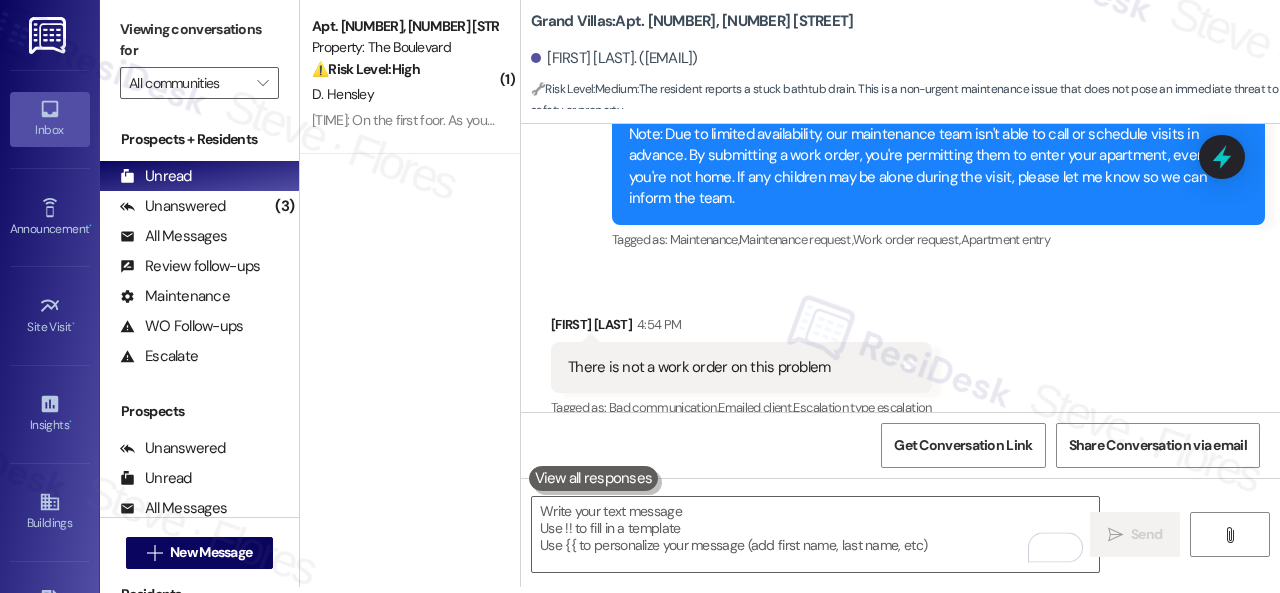 scroll, scrollTop: 0, scrollLeft: 0, axis: both 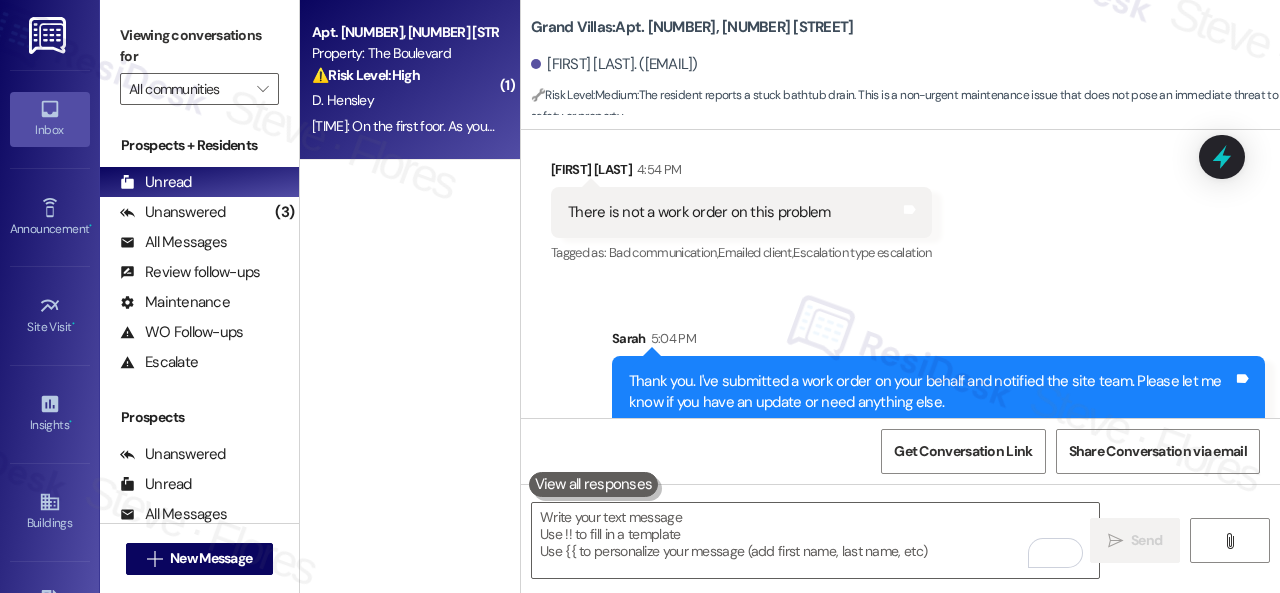 click on "⚠️  Risk Level:  High" at bounding box center [366, 75] 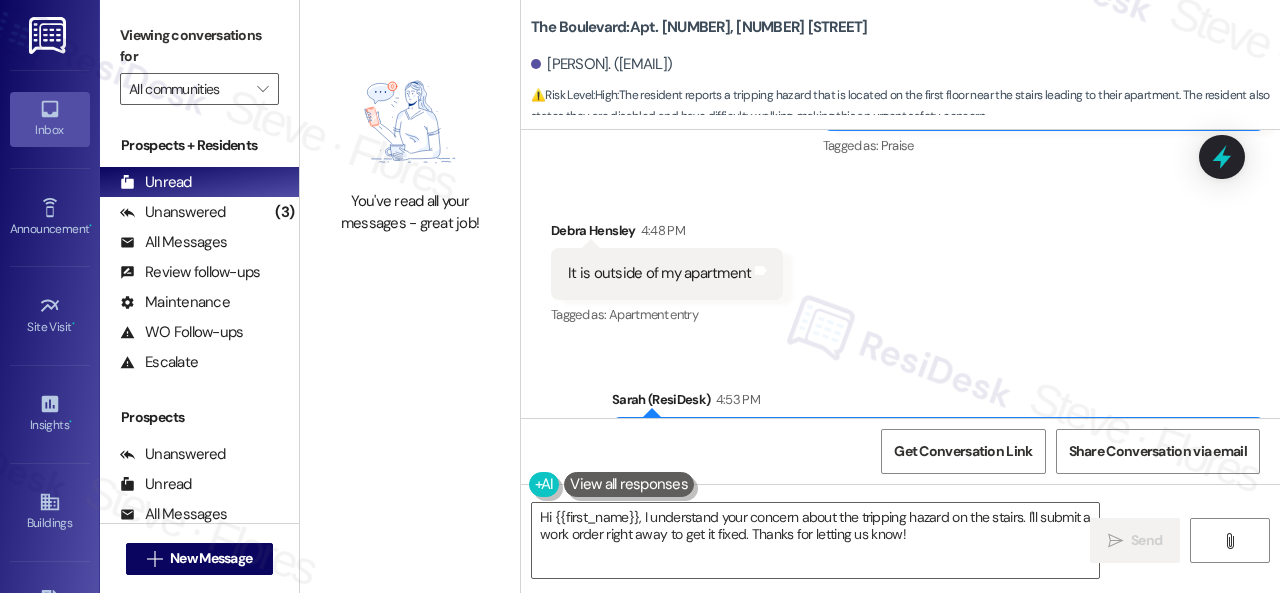 scroll, scrollTop: 28330, scrollLeft: 0, axis: vertical 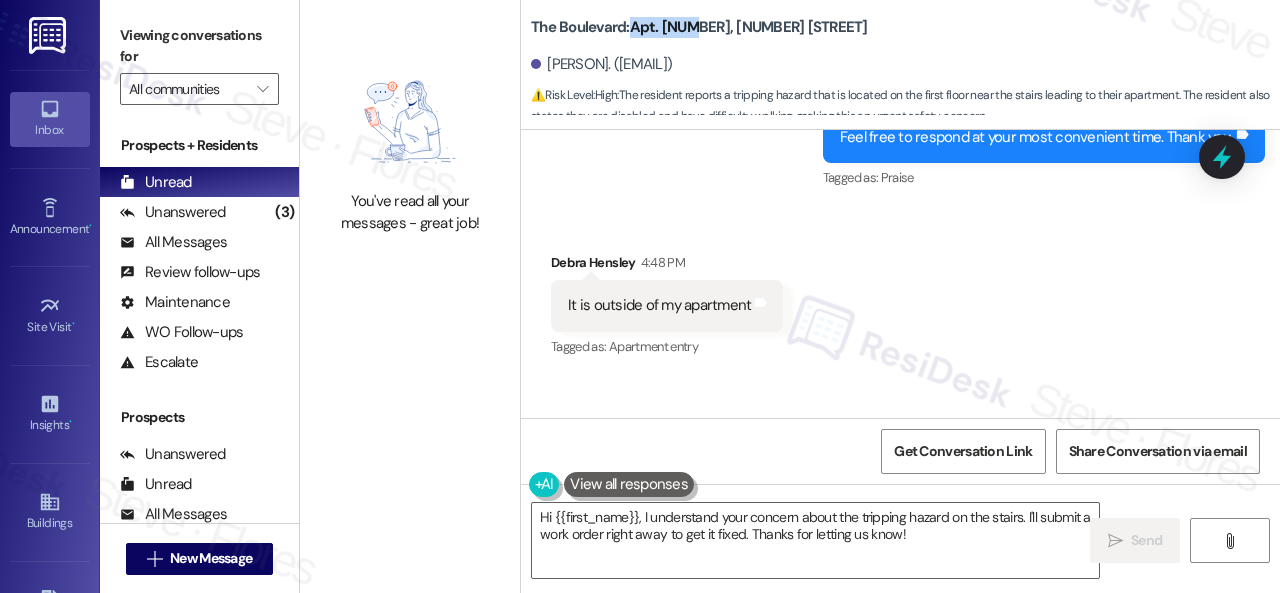 drag, startPoint x: 632, startPoint y: 27, endPoint x: 692, endPoint y: 28, distance: 60.00833 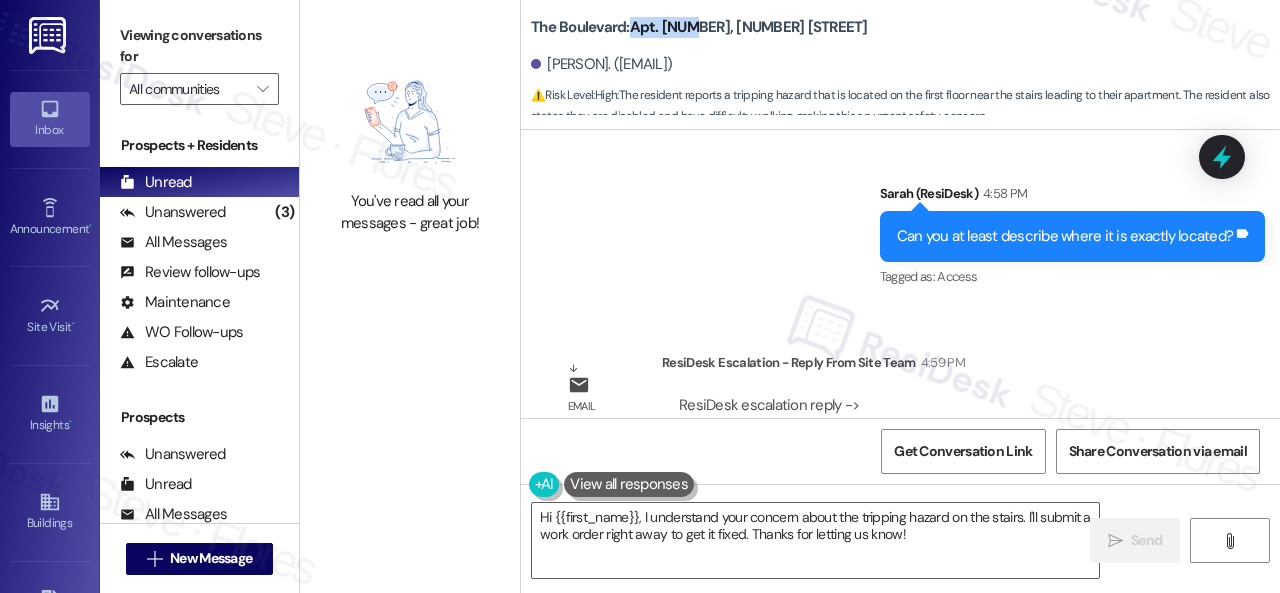 scroll, scrollTop: 29430, scrollLeft: 0, axis: vertical 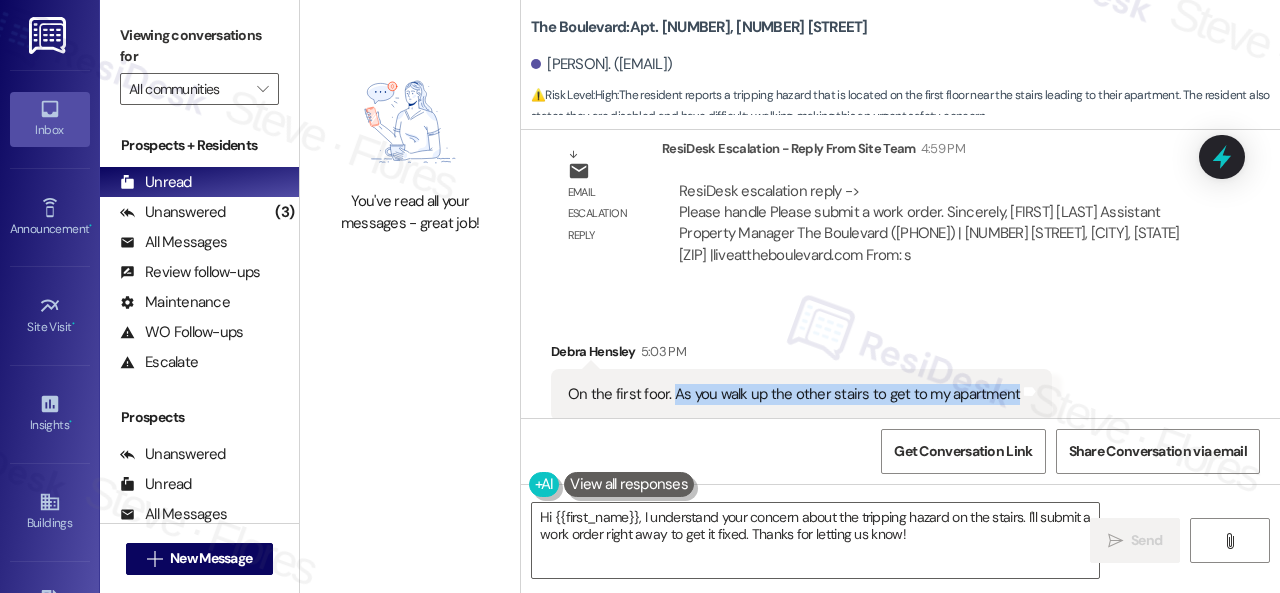 drag, startPoint x: 670, startPoint y: 344, endPoint x: 1006, endPoint y: 349, distance: 336.0372 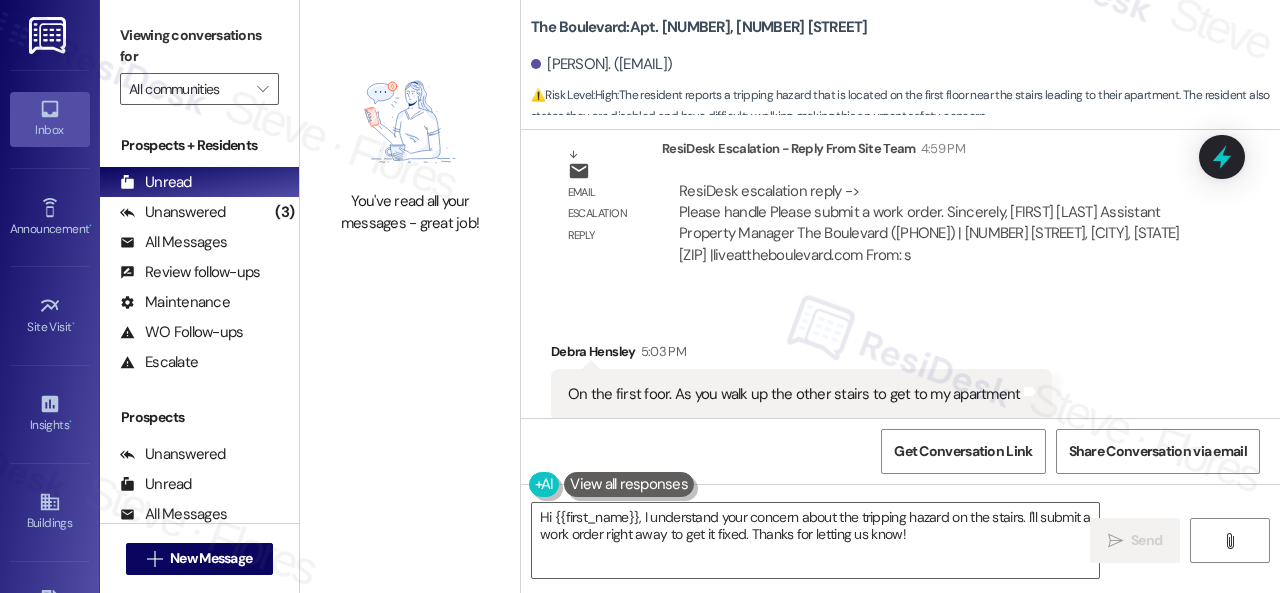 click on "On the first foor. As you walk up the other stairs to get to my apartment" at bounding box center (794, 394) 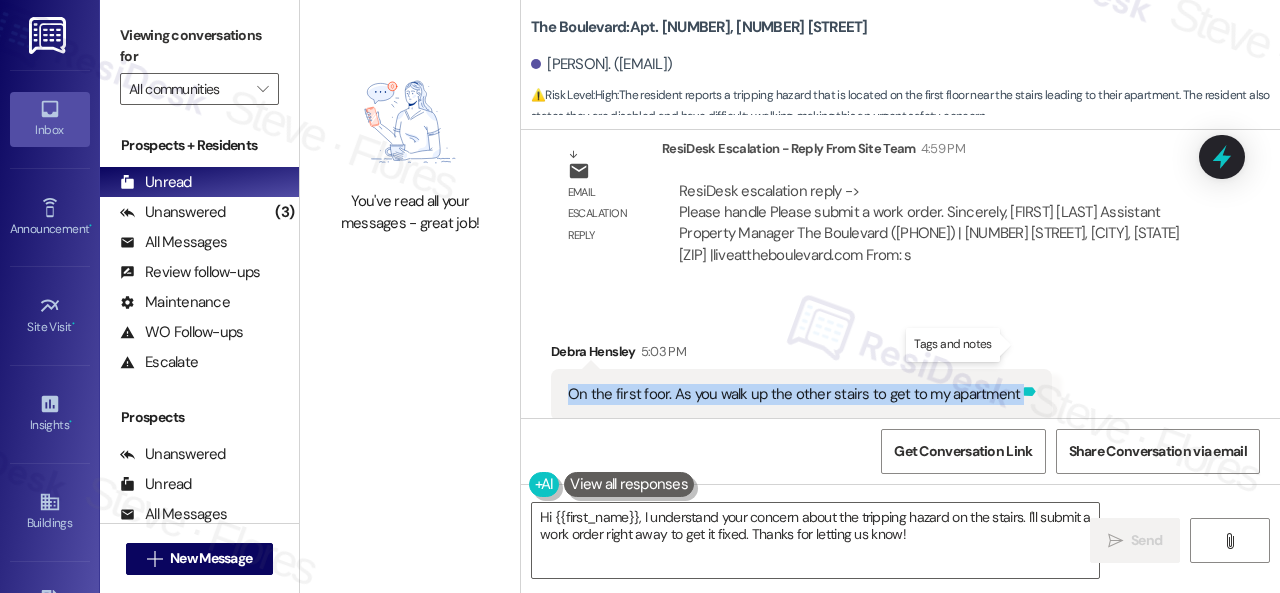 drag, startPoint x: 574, startPoint y: 344, endPoint x: 1014, endPoint y: 346, distance: 440.00455 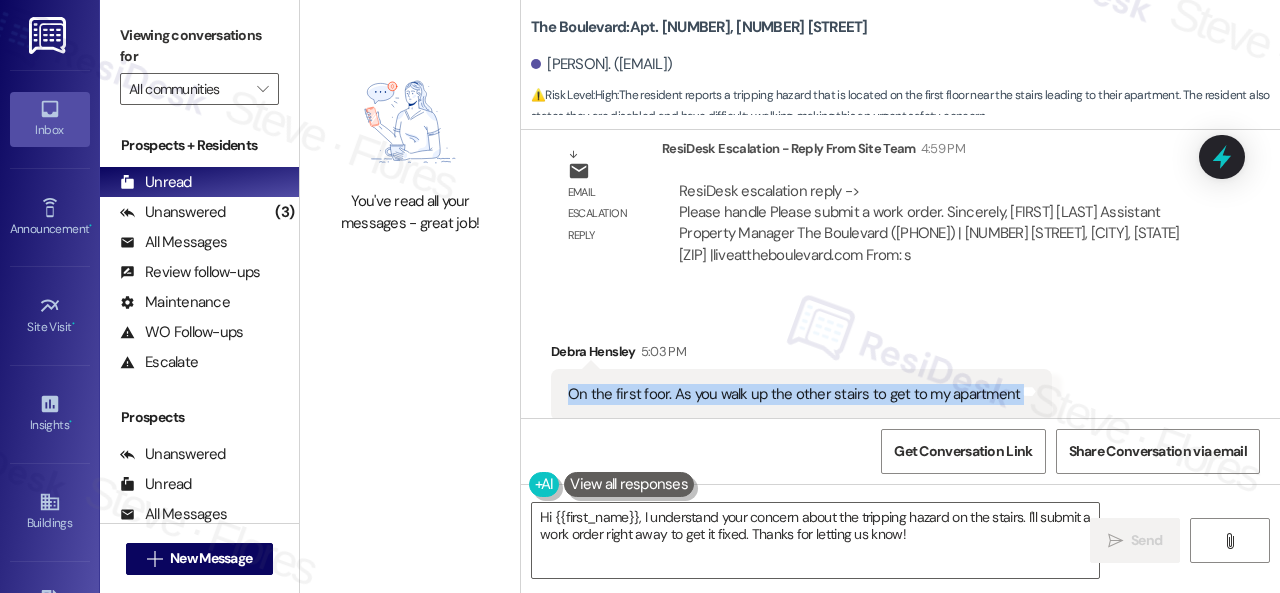 copy on "On the first foor. As you walk up the other stairs to get to my apartment  Tags and notes" 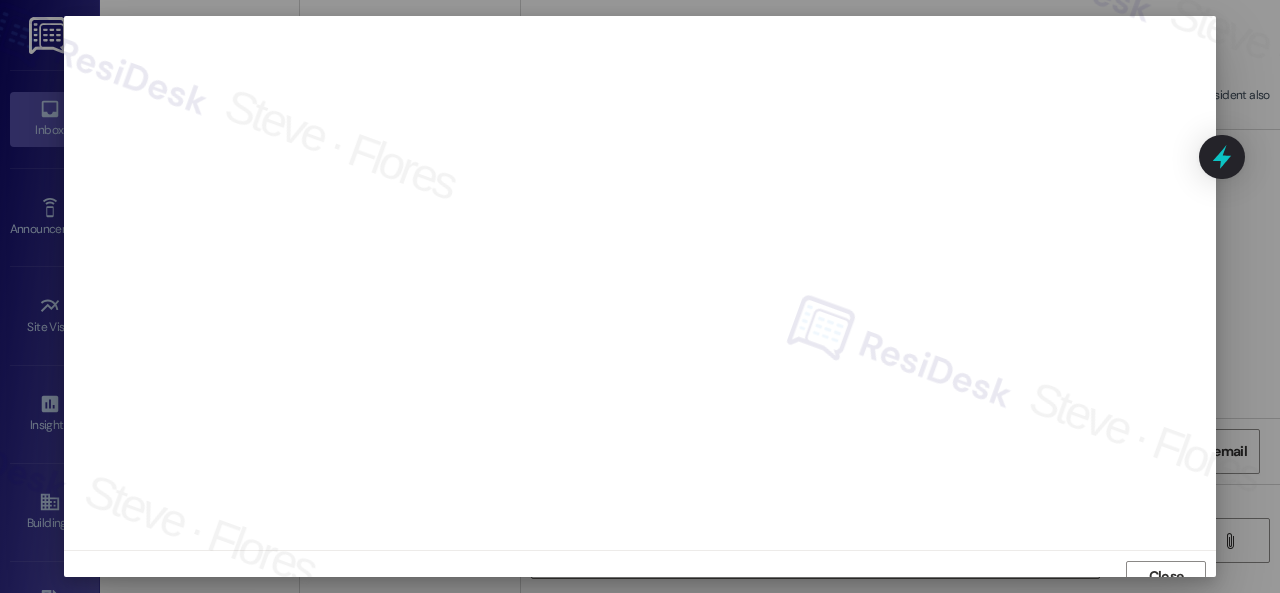 scroll, scrollTop: 15, scrollLeft: 0, axis: vertical 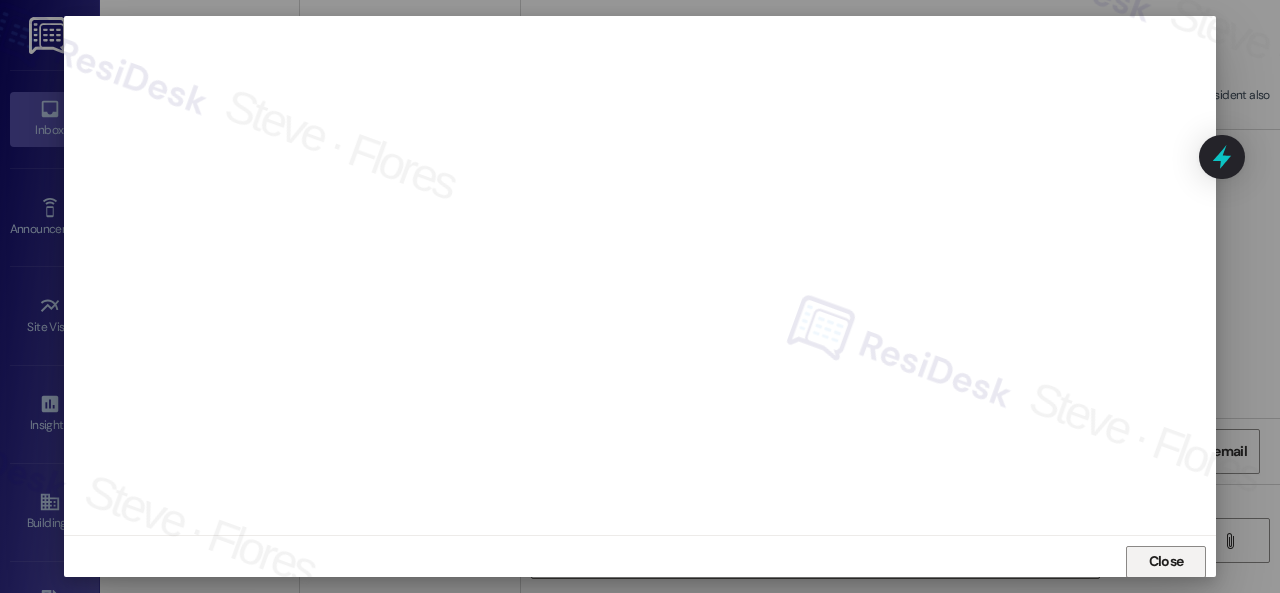 click on "Close" at bounding box center [1166, 561] 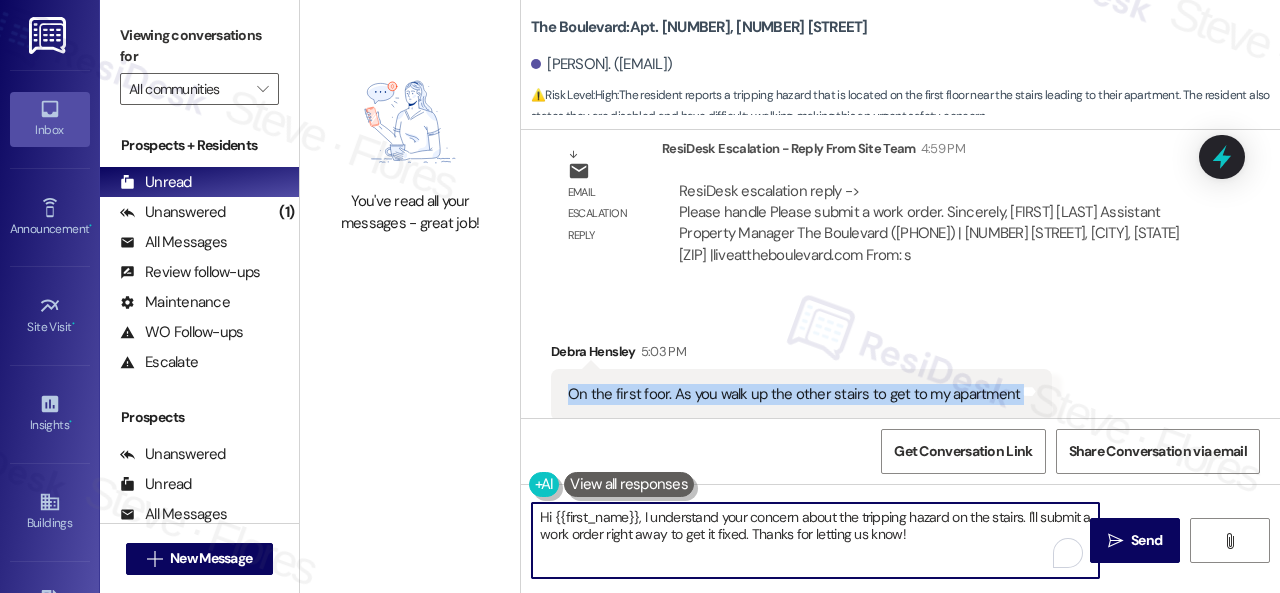 drag, startPoint x: 597, startPoint y: 507, endPoint x: 476, endPoint y: 497, distance: 121.41252 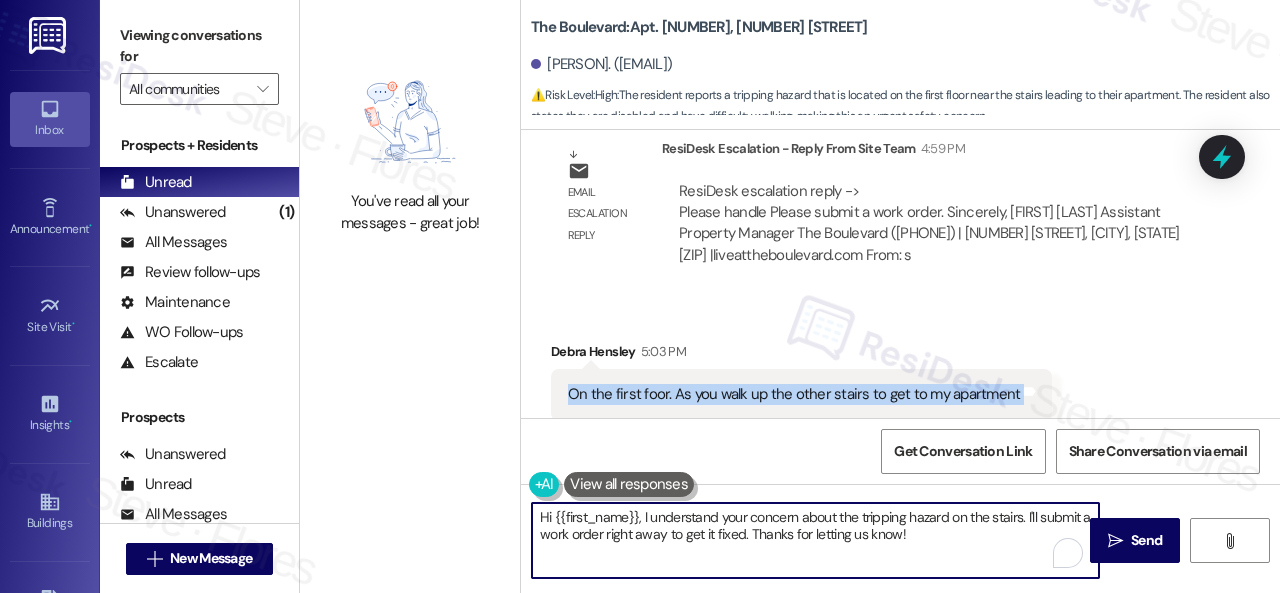 click on "You've read all your messages - great job! The Boulevard:  Apt. 4861, 4800 Skyline Dr       Debra Hensley. (debbydoes63@gmail.com)   ⚠️  Risk Level:  High :  The resident reports a tripping hazard that is located on the first floor near the stairs leading to their apartment. The resident also states they are disabled and have difficulty walking, making this an urgent safety concern. Survey, sent via SMS Residesk Automated Survey Sep 24, 2024 at 12:42 PM Hi Debra, I'm on the new offsite Resident Support Team for The Boulevard! My job is to work with your on-site management team to improve your experience at the property. Text us here at any time for assistance or questions. We will also reach out periodically for feedback. (Standard text messaging rates may apply) (You can always reply STOP to opt out of future messages) Tags and notes Tagged as:   Property launch Click to highlight conversations about Property launch Survey, sent via SMS Residesk Automated Survey Oct 29, 2024 at 2:16 PM Tags and notes" at bounding box center [790, 296] 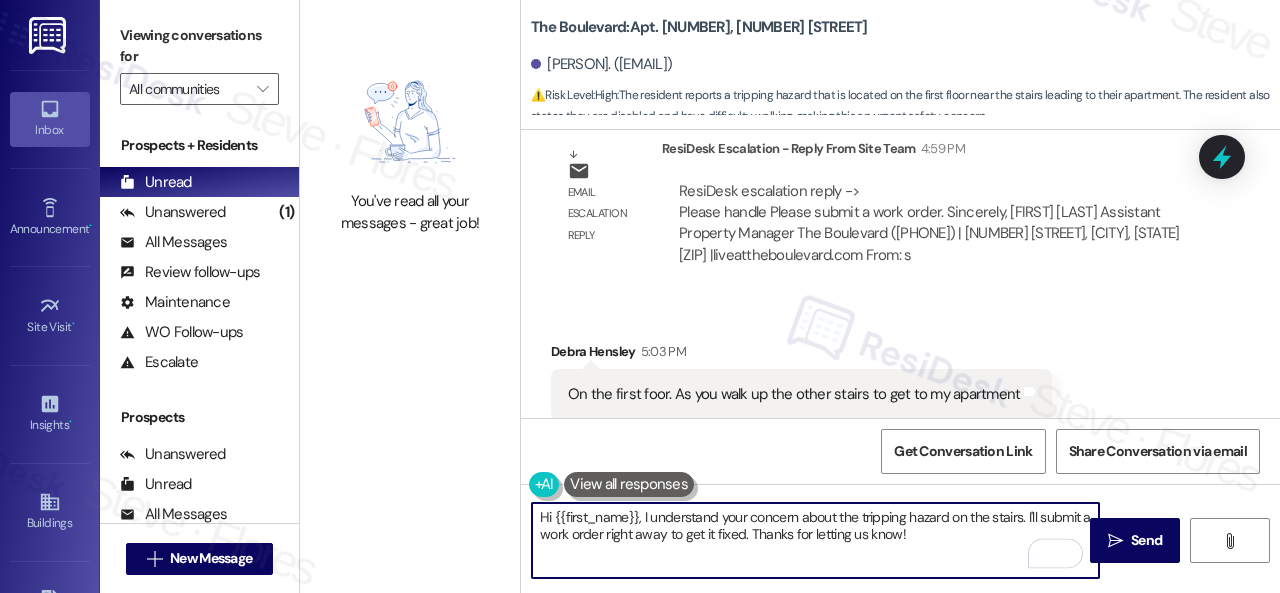paste on "Thank you. I've submitted a work order on your behalf and notified the site team. Please let me know if you have an update or need anything else." 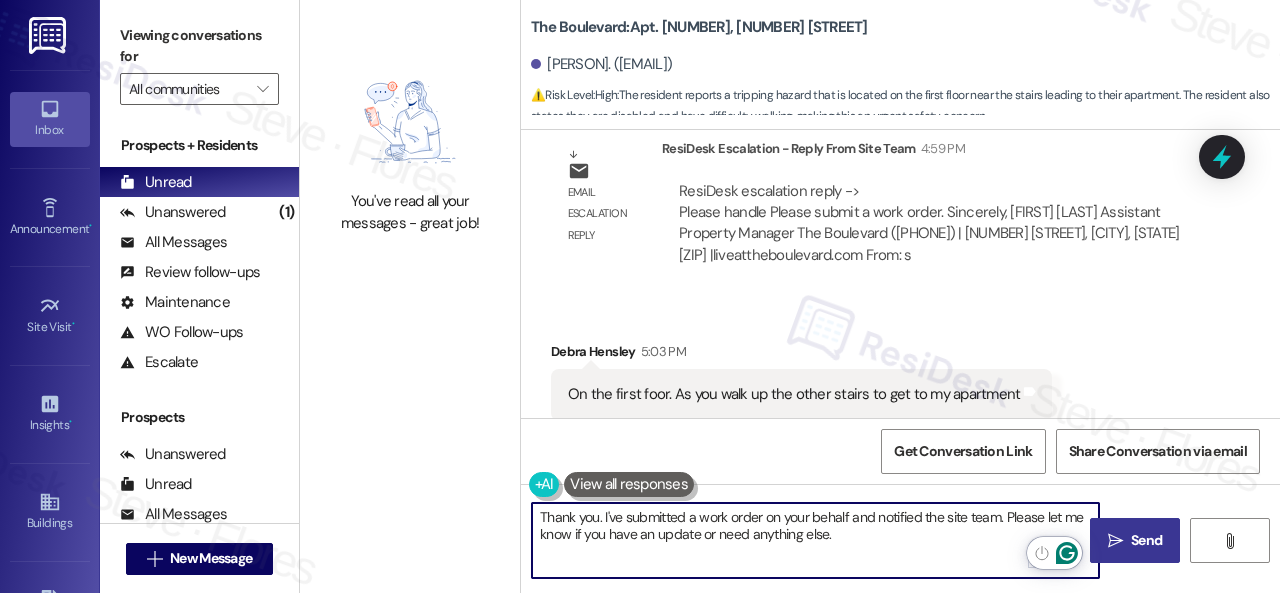 type on "Thank you. I've submitted a work order on your behalf and notified the site team. Please let me know if you have an update or need anything else." 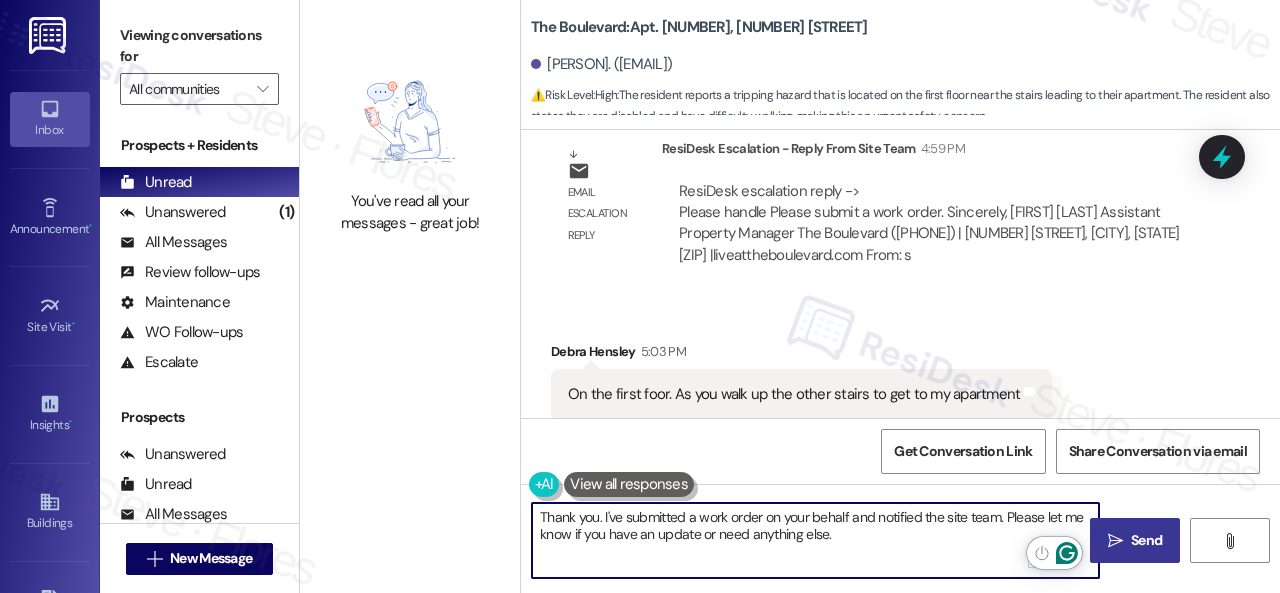 click on "Send" at bounding box center (1146, 540) 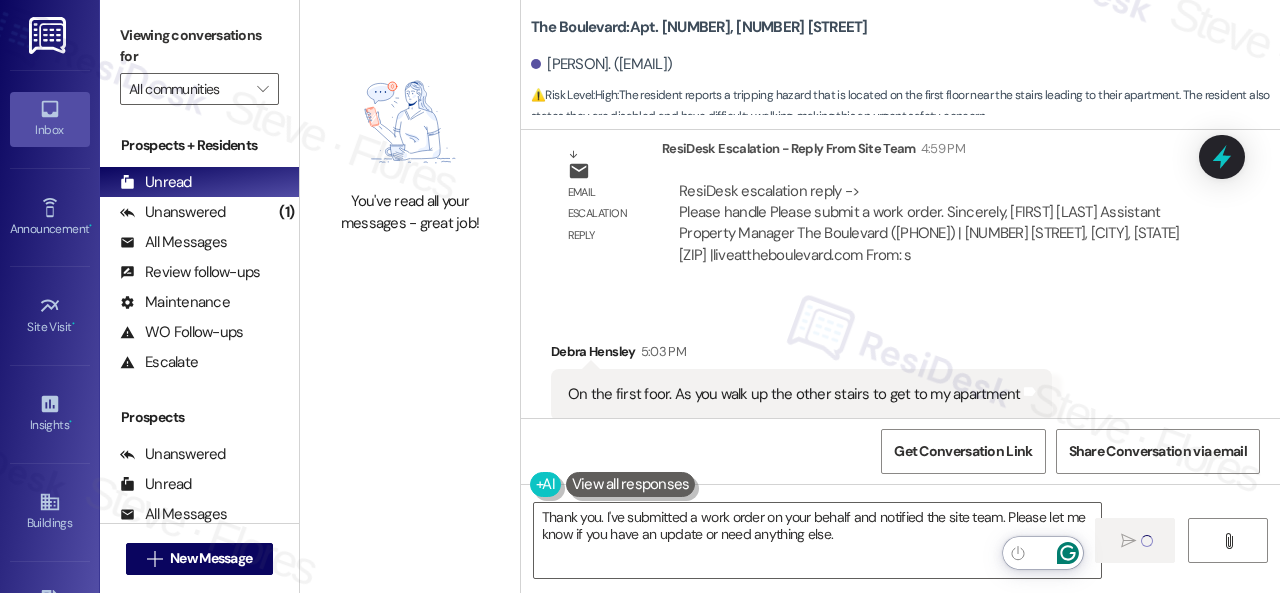 type 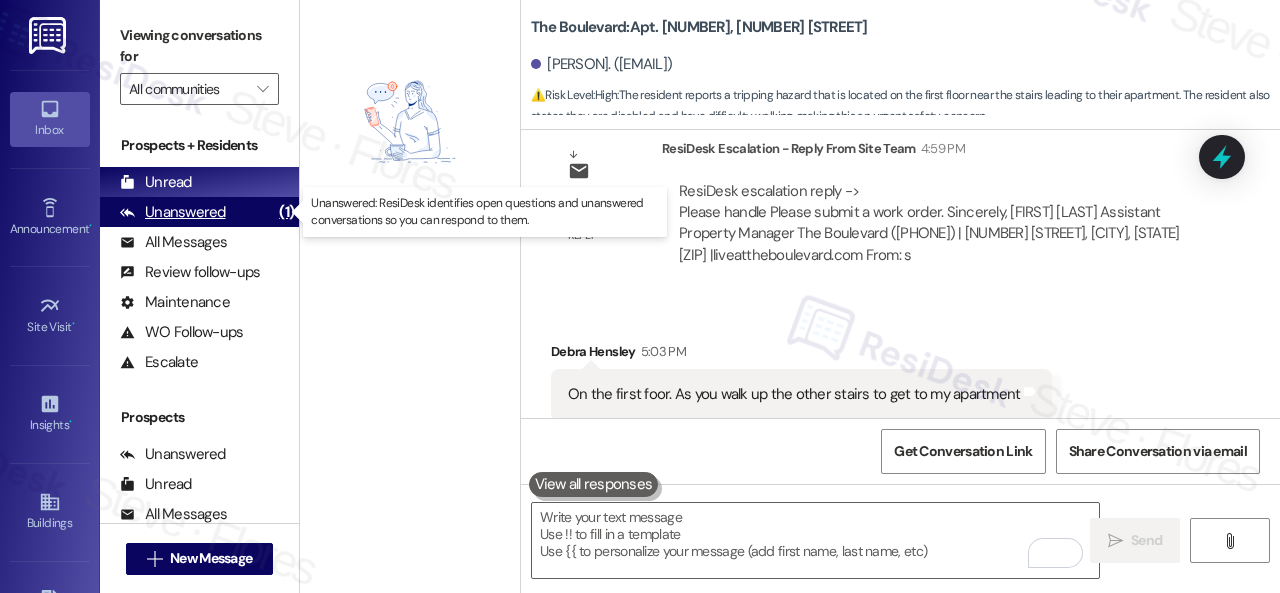 click on "Unanswered" at bounding box center [173, 212] 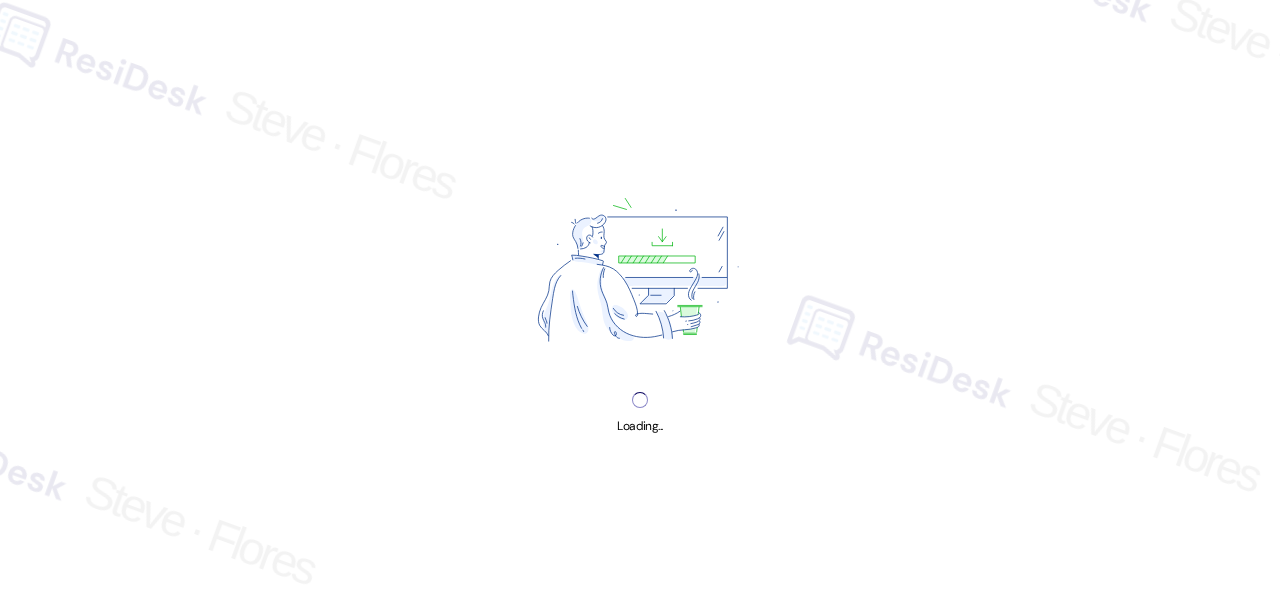 scroll, scrollTop: 0, scrollLeft: 0, axis: both 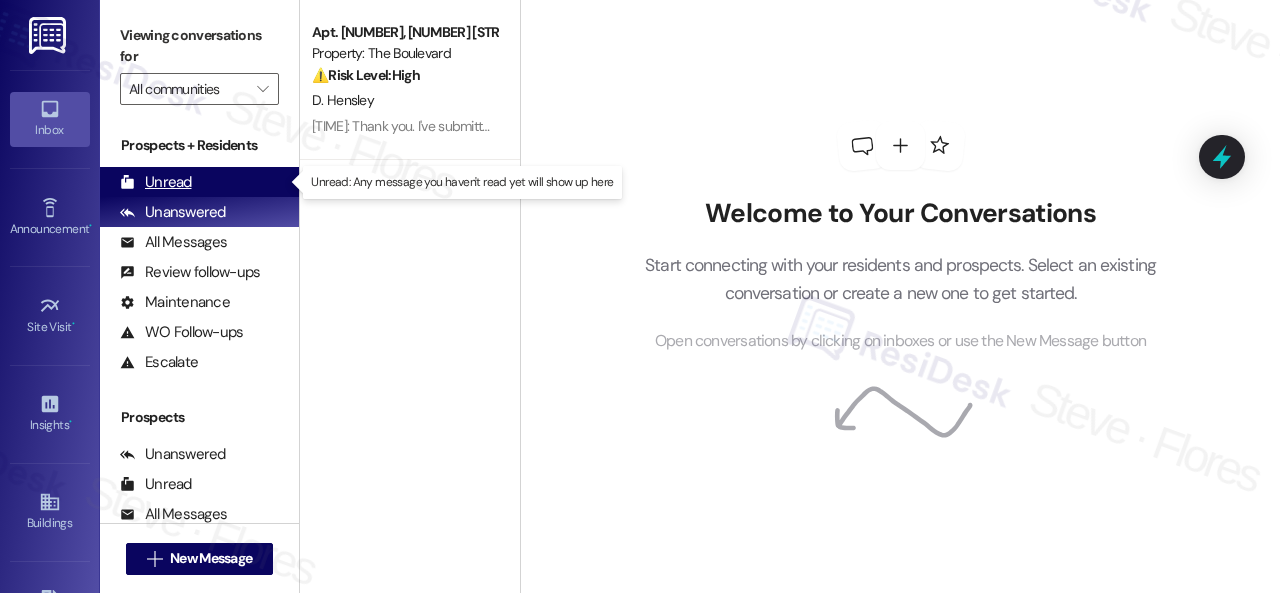 click on "Unread" at bounding box center (156, 182) 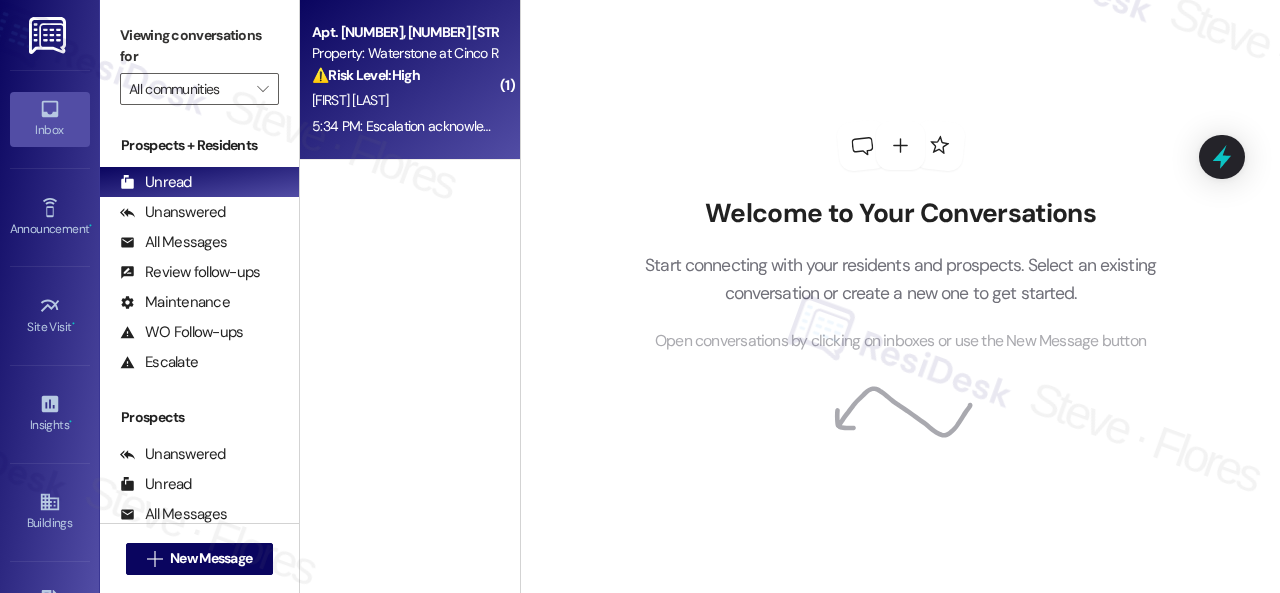 click on "[FIRST] [LAST]" at bounding box center [404, 100] 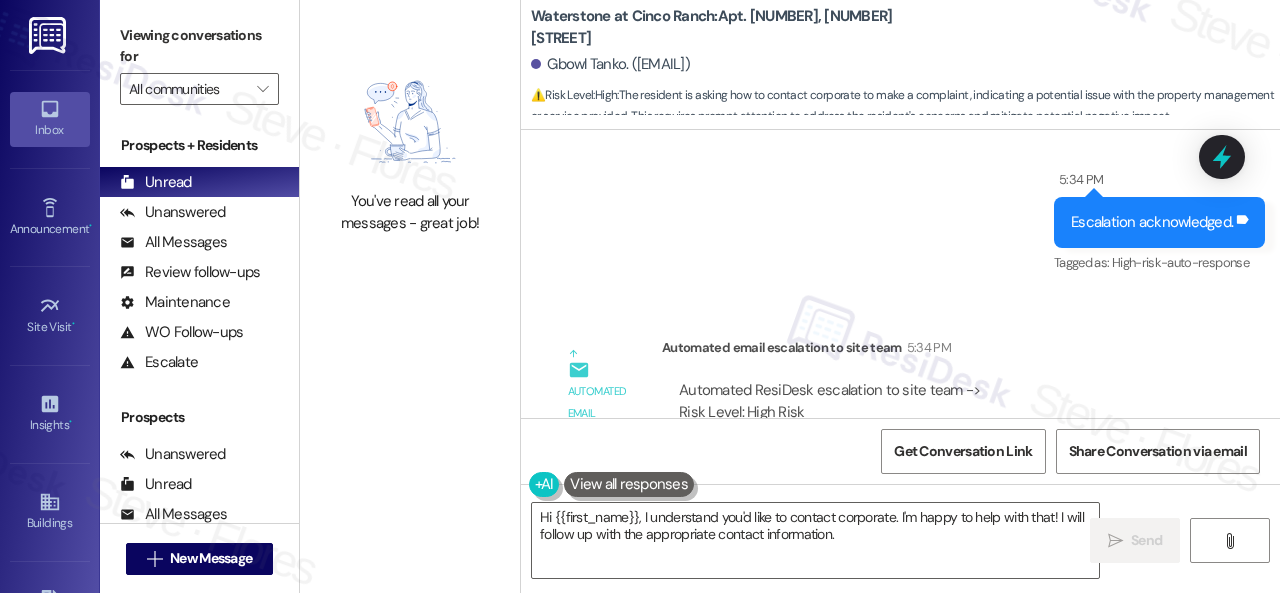 scroll, scrollTop: 6122, scrollLeft: 0, axis: vertical 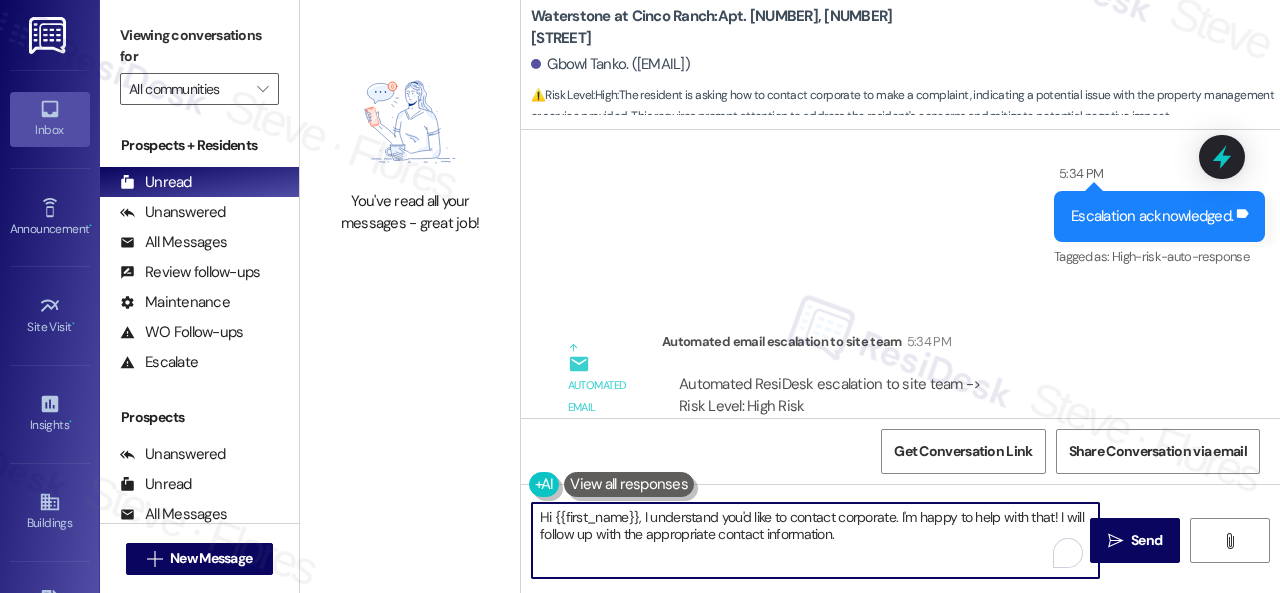drag, startPoint x: 898, startPoint y: 515, endPoint x: 898, endPoint y: 537, distance: 22 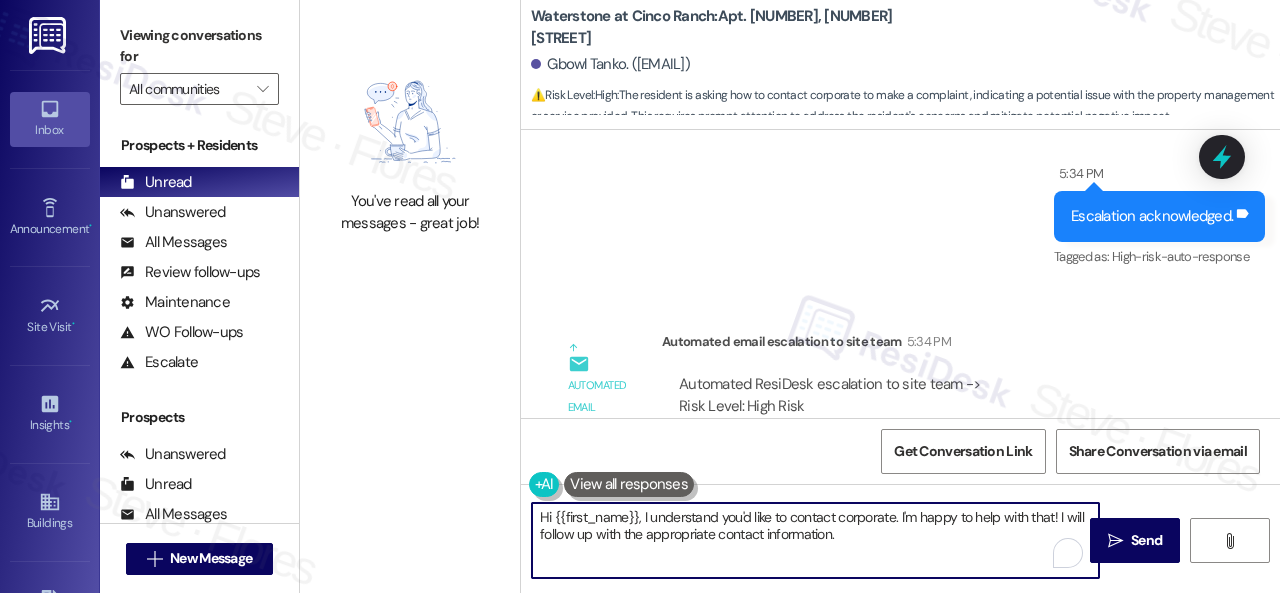 click on "Hi {{first_name}}, I understand you'd like to contact corporate. I'm happy to help with that! I will follow up with the appropriate contact information." at bounding box center [815, 540] 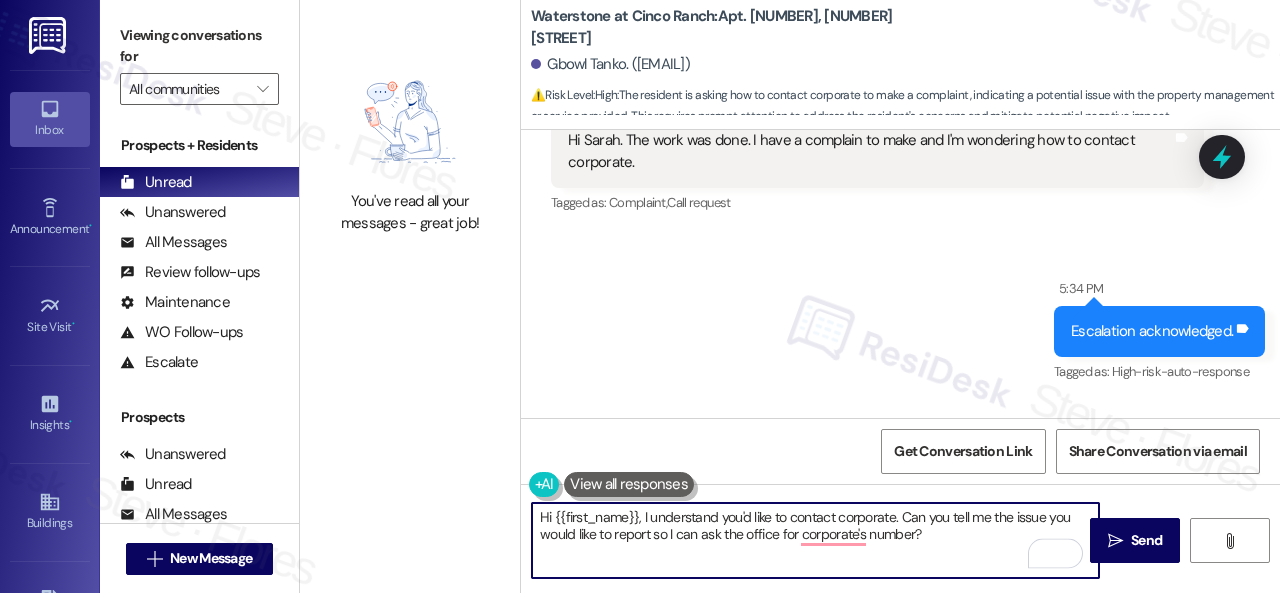 scroll, scrollTop: 5922, scrollLeft: 0, axis: vertical 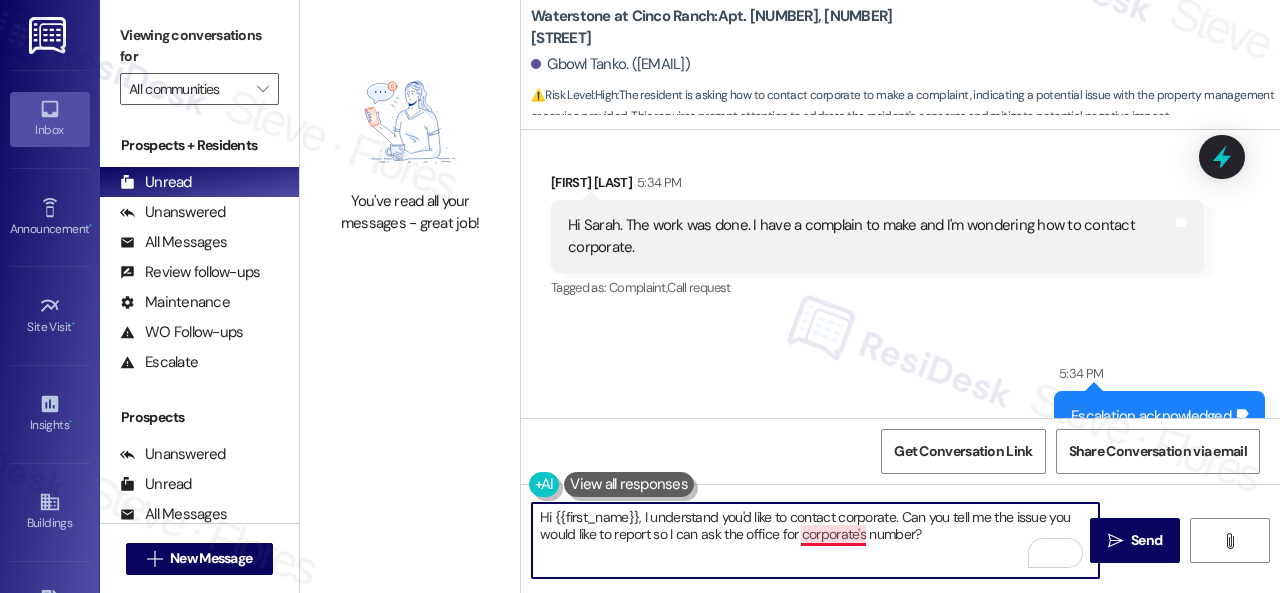 click on "Hi {{first_name}}, I understand you'd like to contact corporate. Can you tell me the issue you would like to report so I can ask the office for corporate's number?" at bounding box center (815, 540) 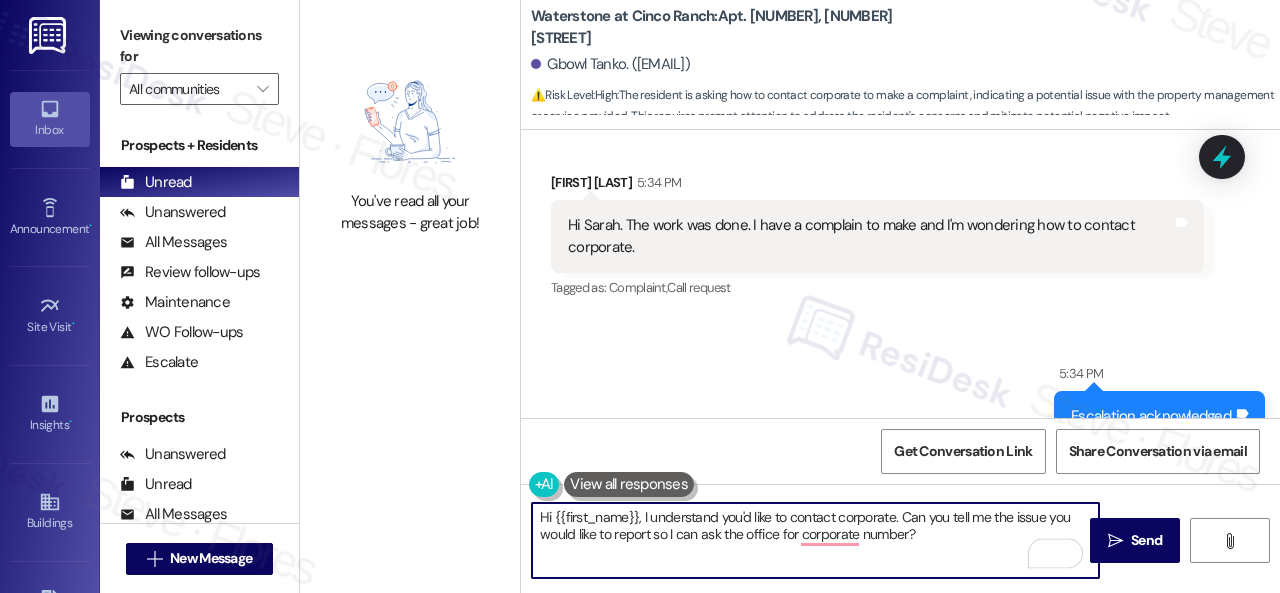 click on "Hi {{first_name}}, I understand you'd like to contact corporate. Can you tell me the issue you would like to report so I can ask the office for corporate number?" at bounding box center [815, 540] 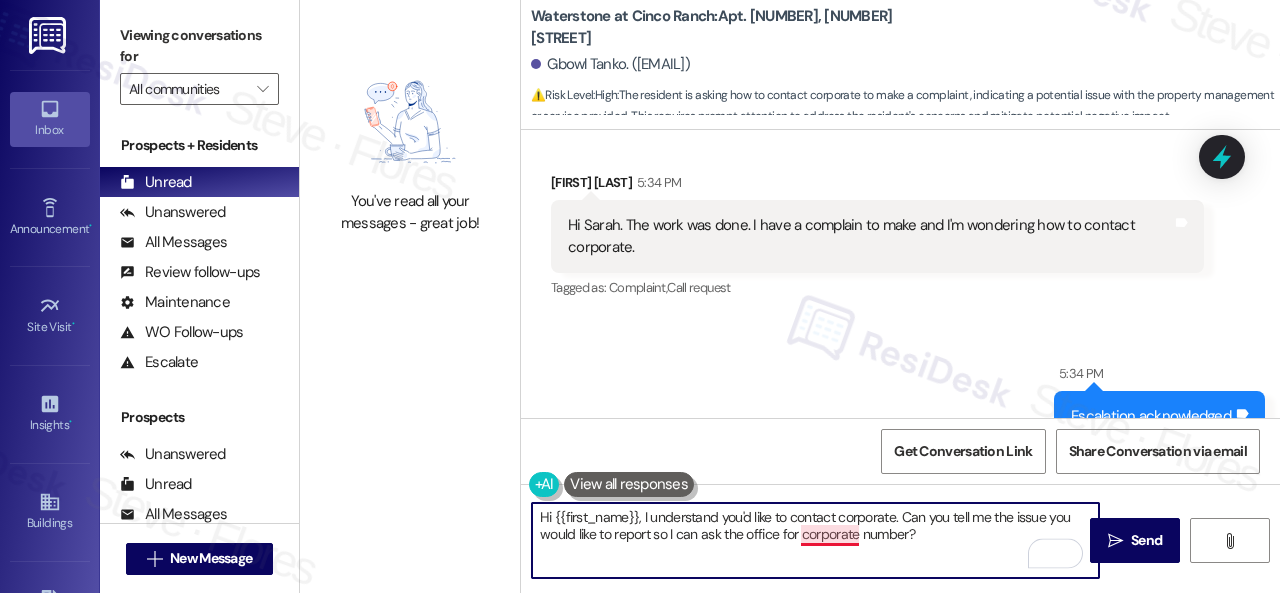 click on "Hi {{first_name}}, I understand you'd like to contact corporate. Can you tell me the issue you would like to report so I can ask the office for corporate number?" at bounding box center [815, 540] 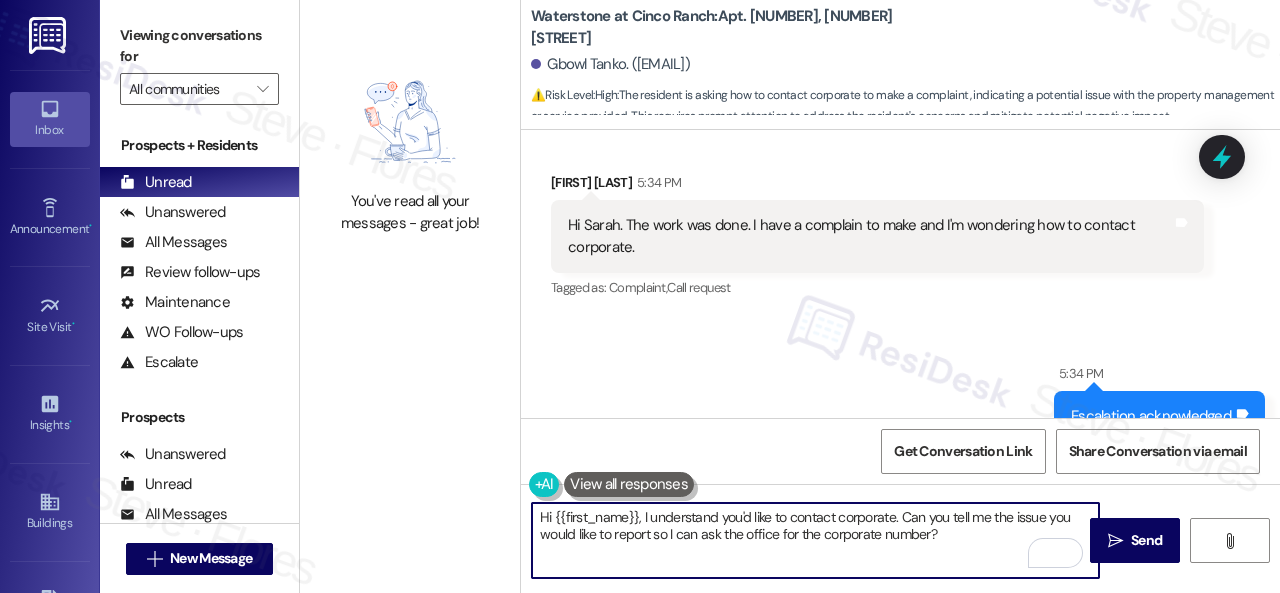 click on "Hi {{first_name}}, I understand you'd like to contact corporate. Can you tell me the issue you would like to report so I can ask the office for the corporate number?" at bounding box center (815, 540) 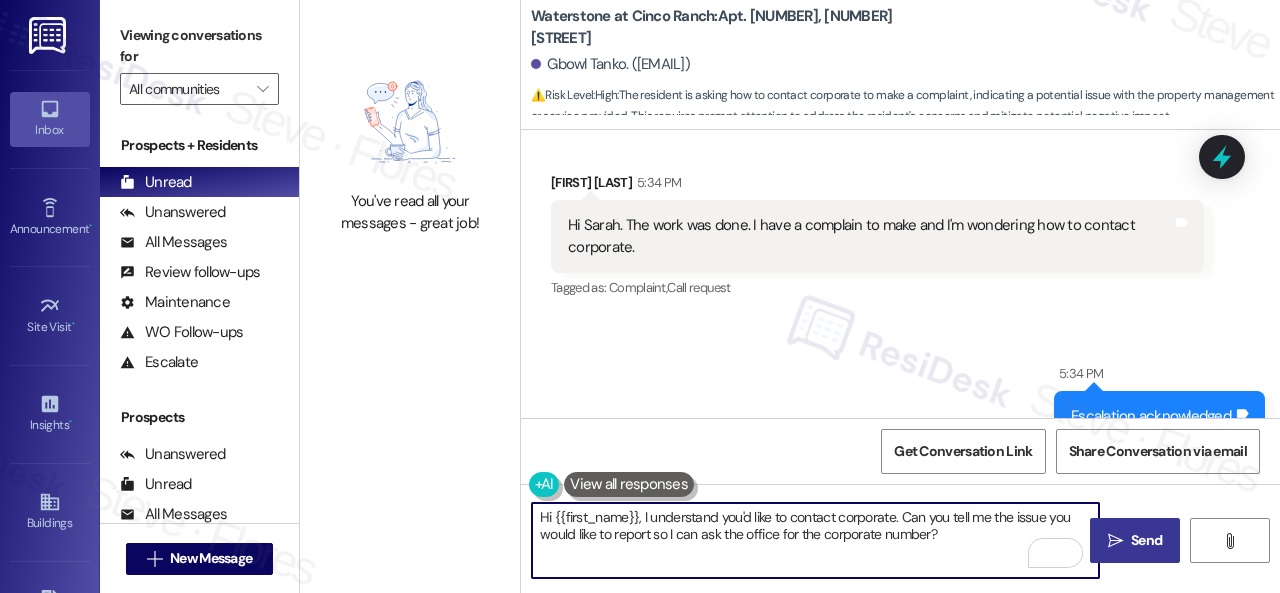 type on "Hi {{first_name}}, I understand you'd like to contact corporate. Can you tell me the issue you would like to report so I can ask the office for the corporate number?" 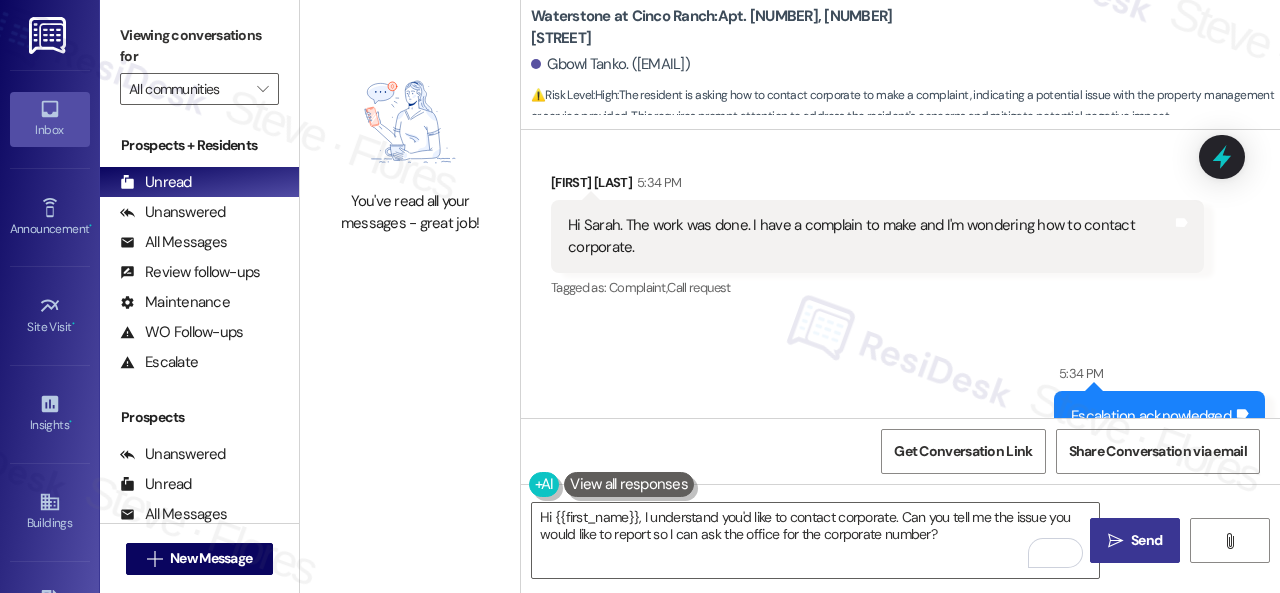 click on "Send" at bounding box center (1146, 540) 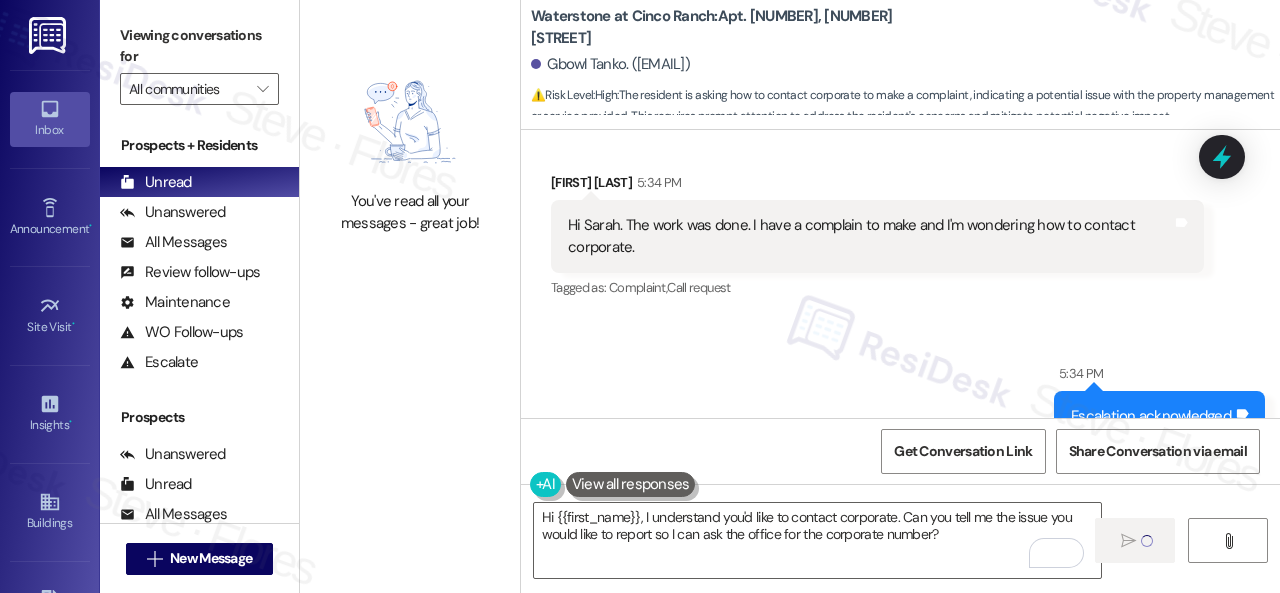 type 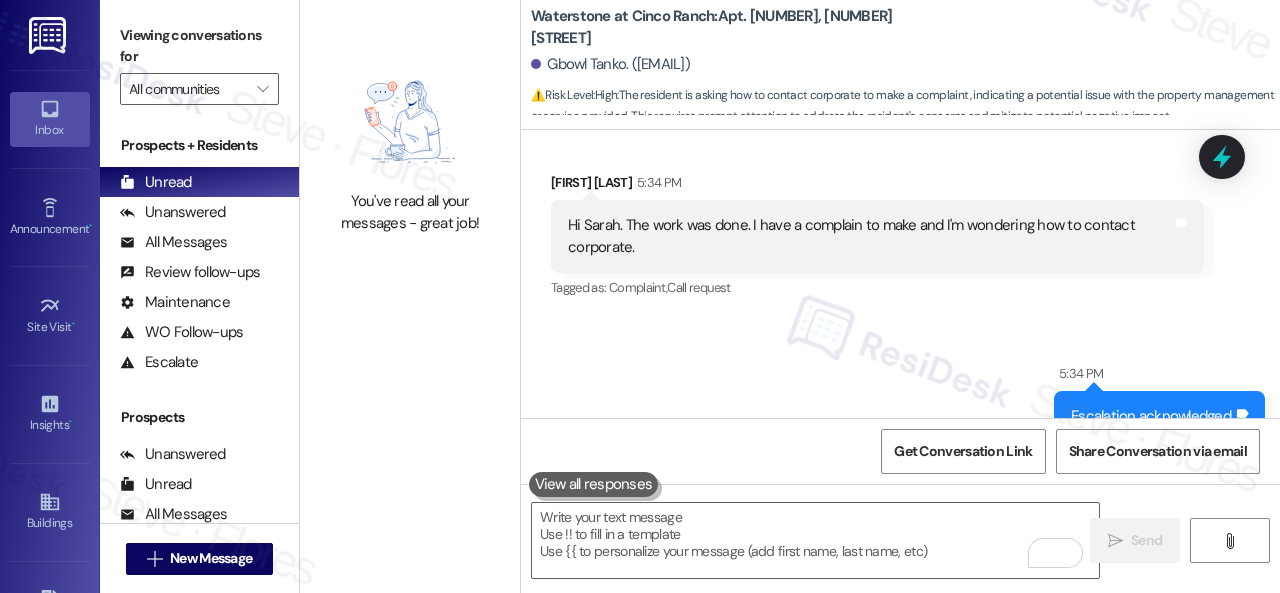 scroll, scrollTop: 5822, scrollLeft: 0, axis: vertical 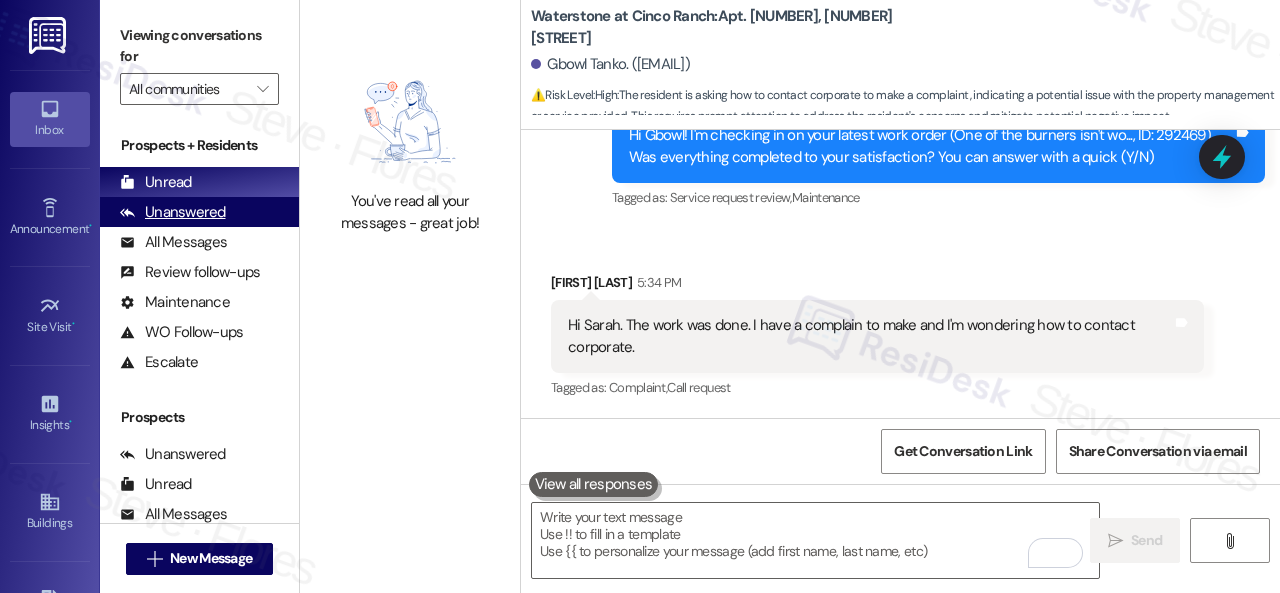 click on "Unanswered" at bounding box center [173, 212] 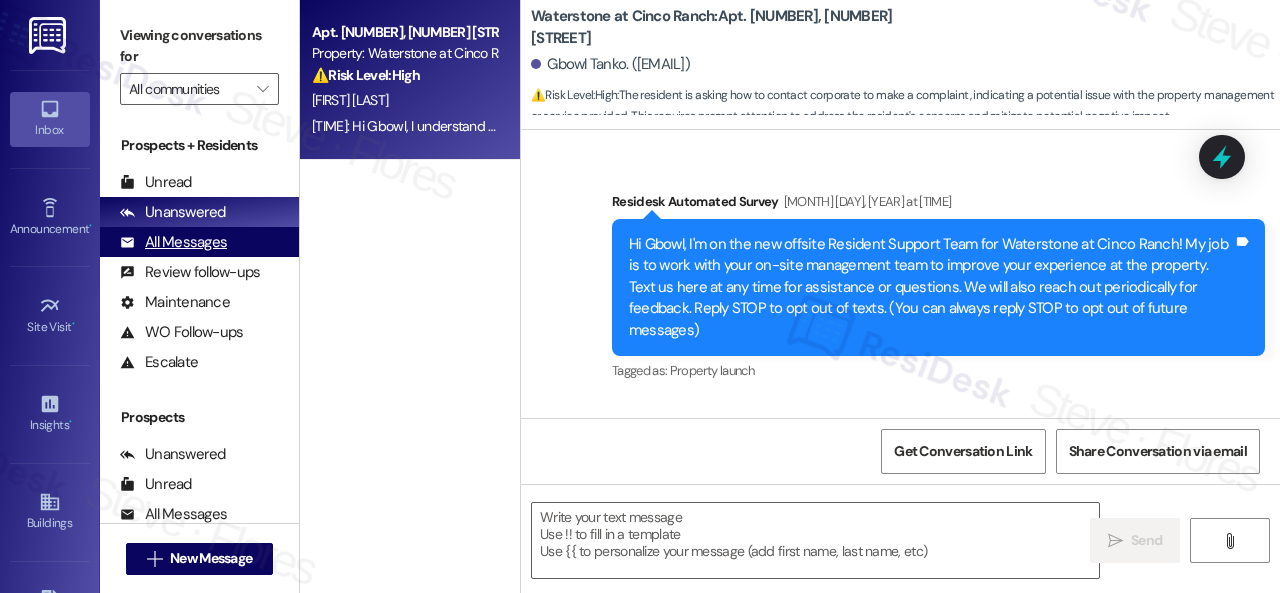 click on "All Messages" at bounding box center [173, 242] 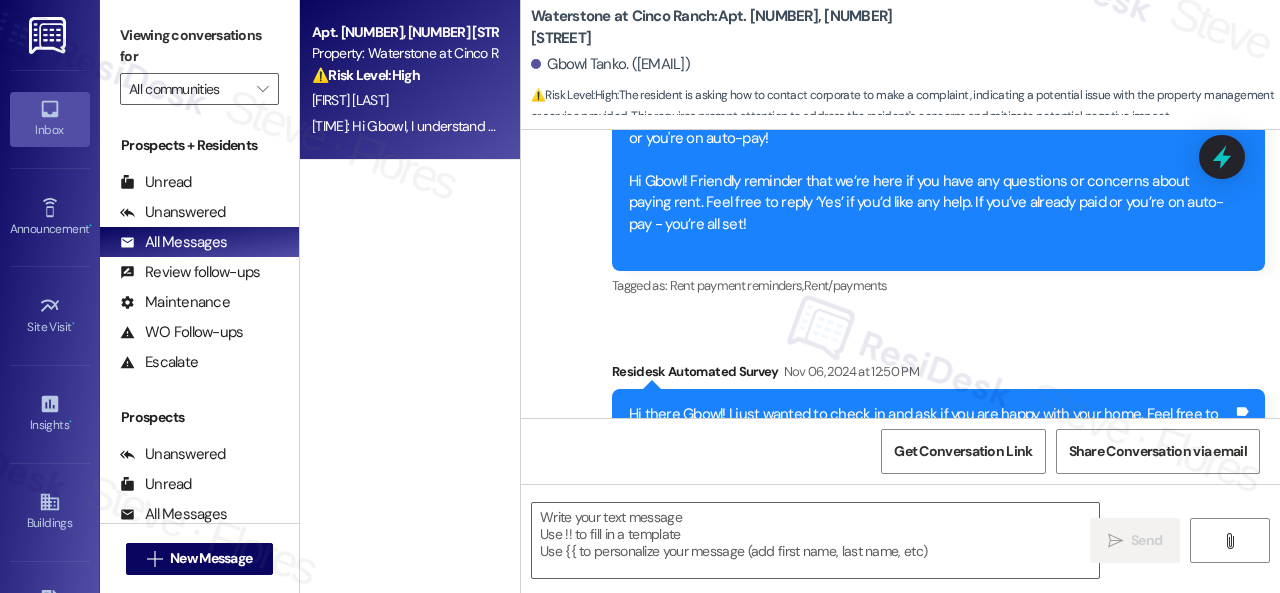type on "Fetching suggested responses. Please feel free to read through the conversation in the meantime." 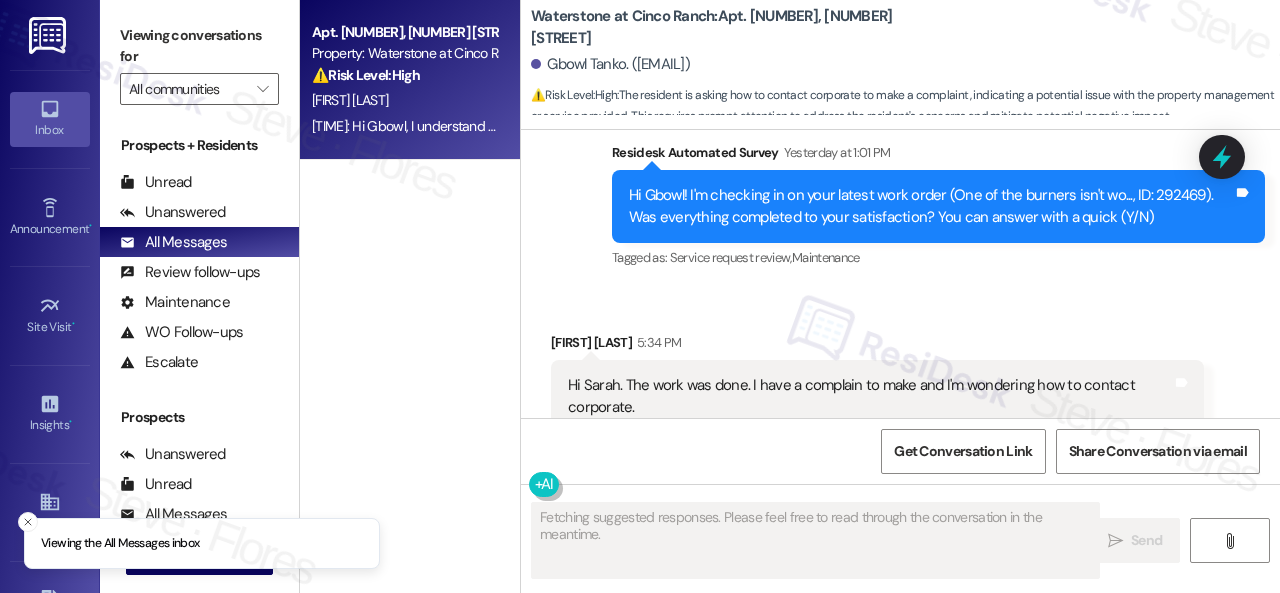 scroll, scrollTop: 0, scrollLeft: 0, axis: both 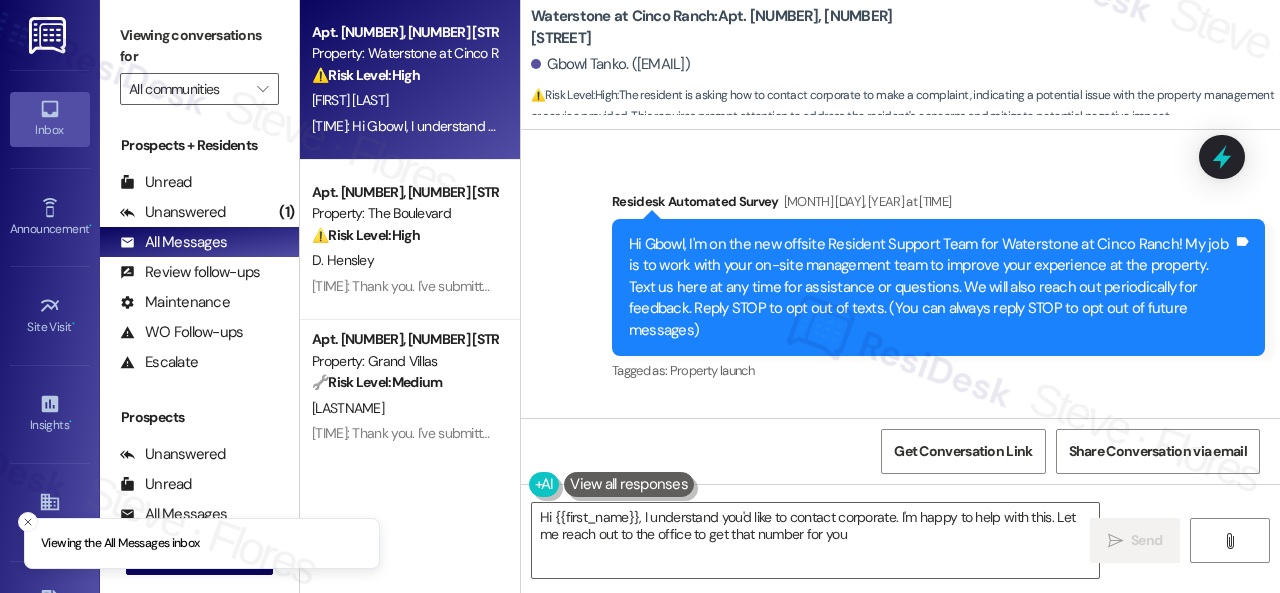 type on "Hi {{first_name}}, I understand you're looking to contact corporate. I'm happy to help with this. Let me reach out to the office to get that number for you." 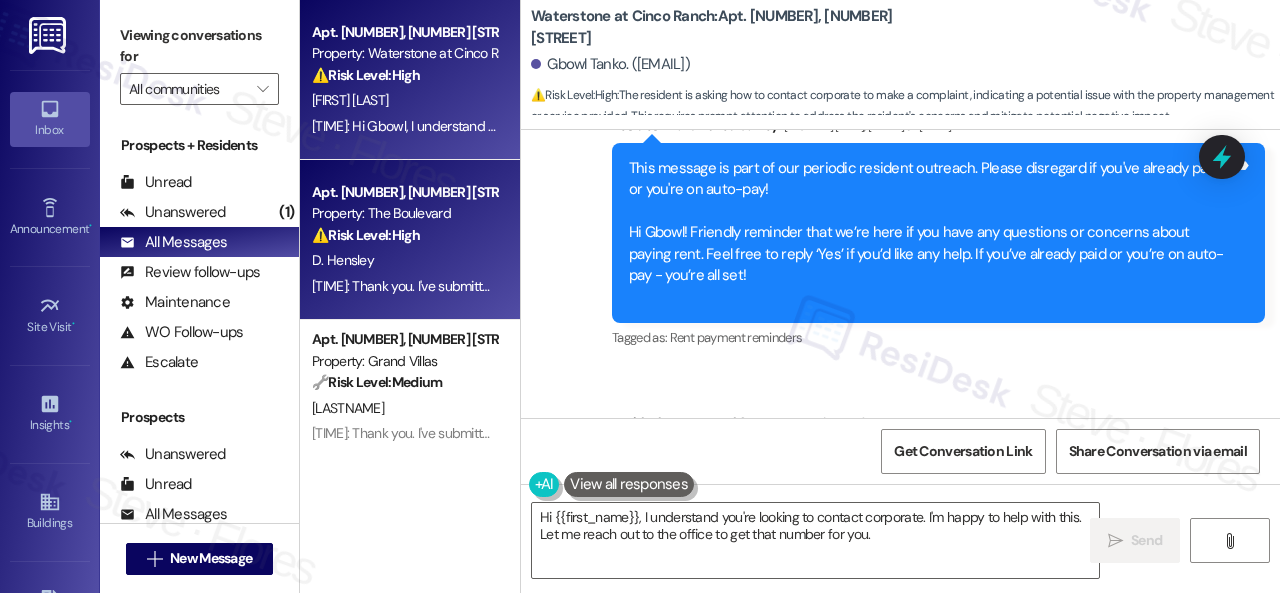 scroll, scrollTop: 5822, scrollLeft: 0, axis: vertical 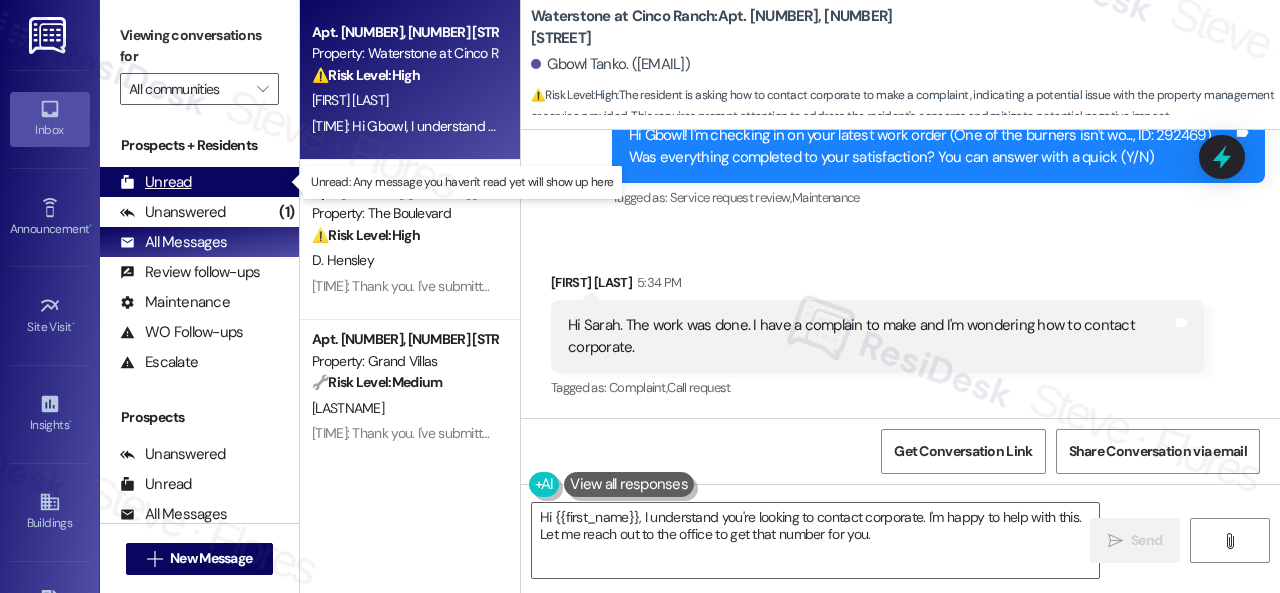 click on "Unread" at bounding box center (156, 182) 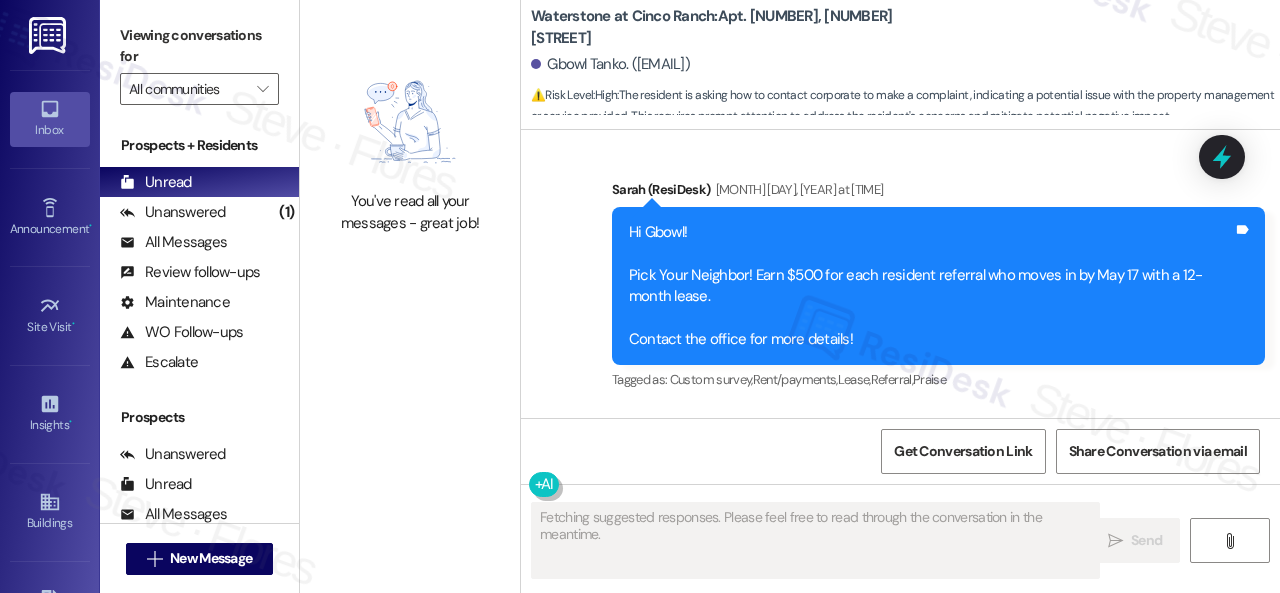 scroll, scrollTop: 5822, scrollLeft: 0, axis: vertical 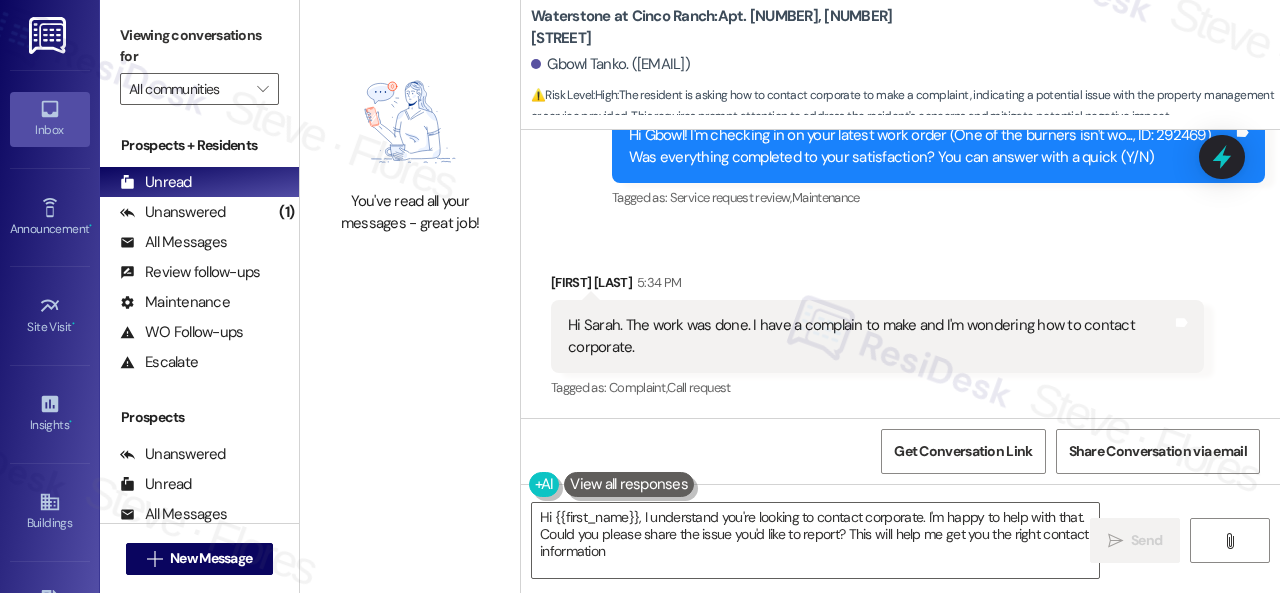 type on "Hi {{first_name}}, I understand you're looking to contact corporate. I'm happy to help with that. Could you please share the issue you'd like to report? This will help me get you the right contact information." 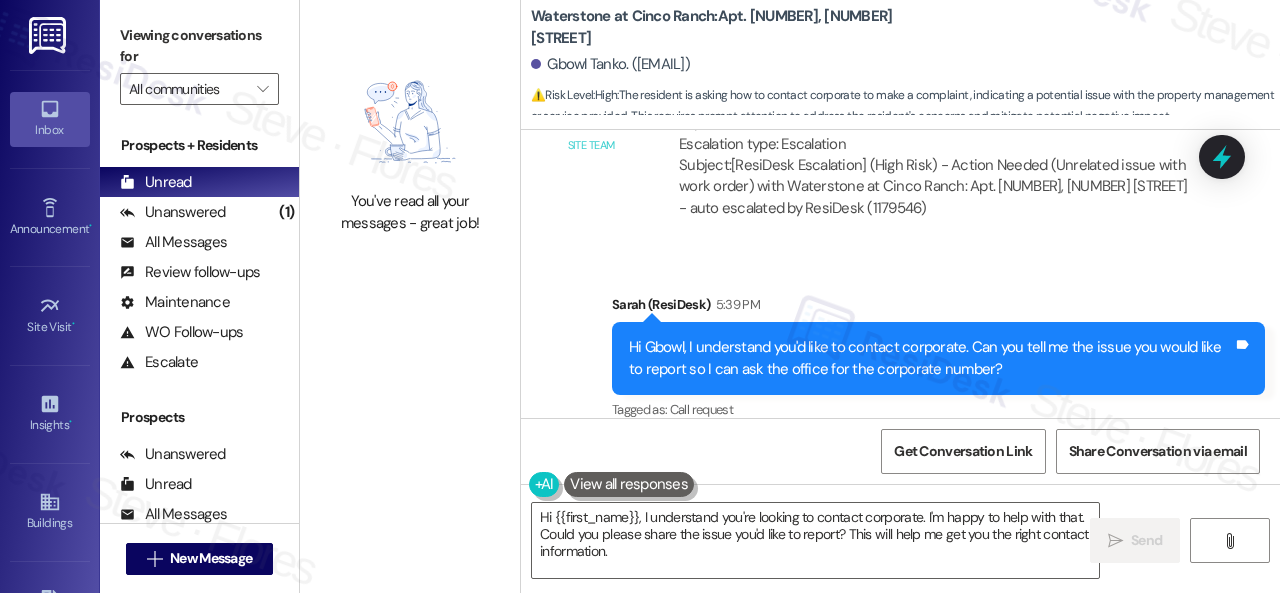 scroll, scrollTop: 6450, scrollLeft: 0, axis: vertical 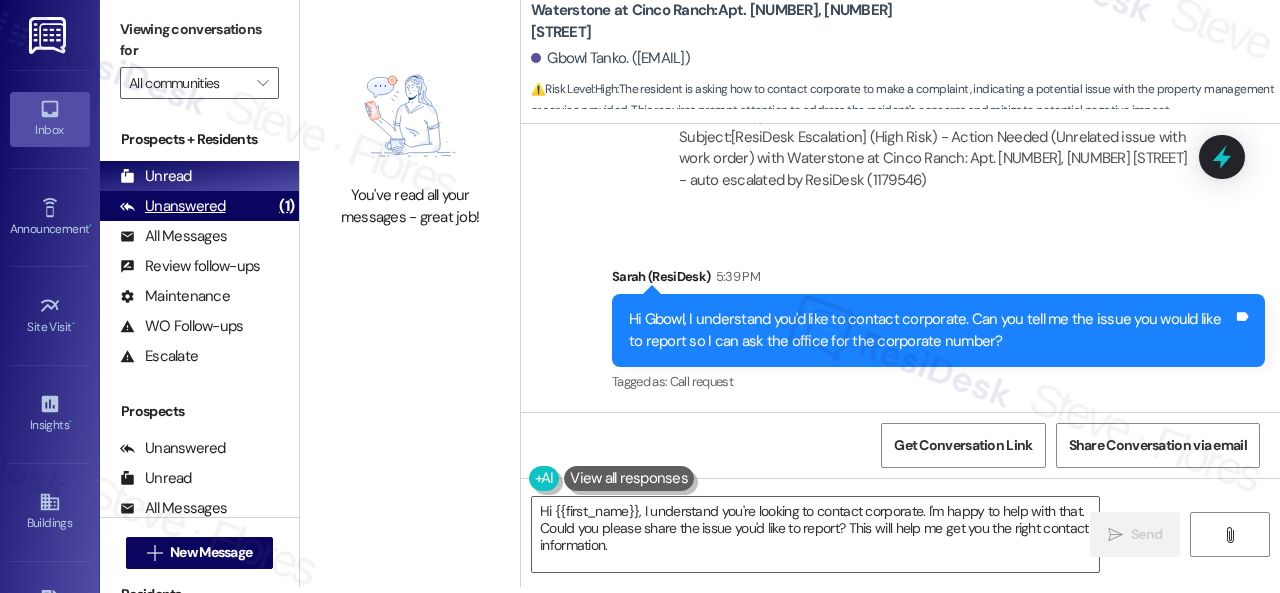 click on "Unanswered" at bounding box center (173, 206) 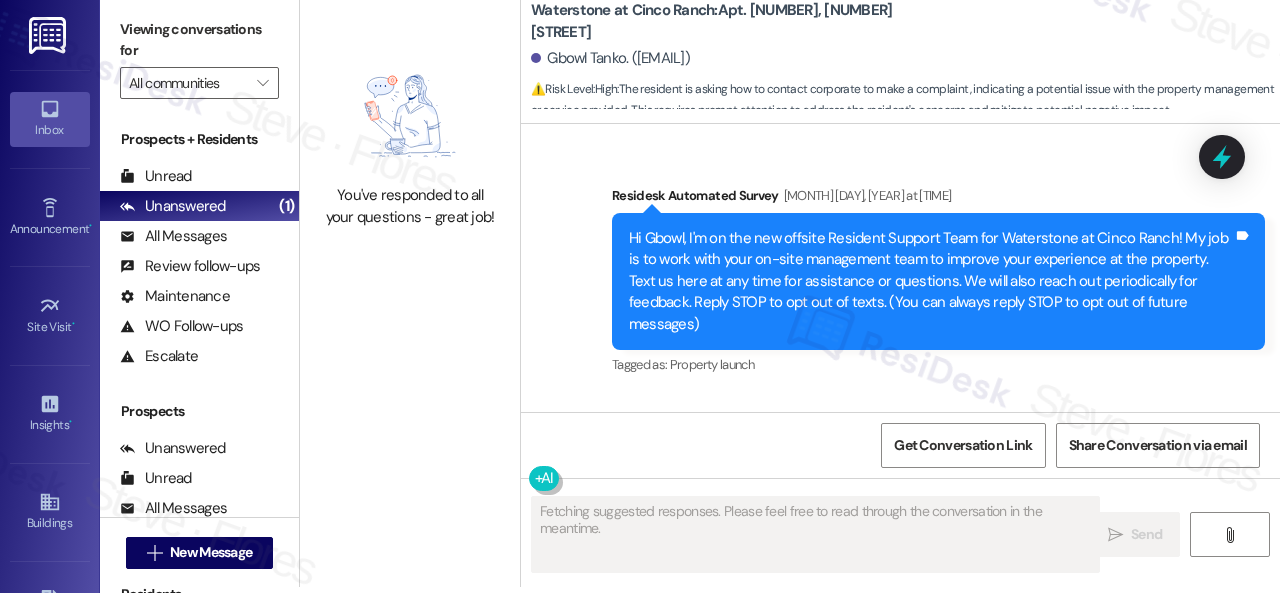scroll, scrollTop: 0, scrollLeft: 0, axis: both 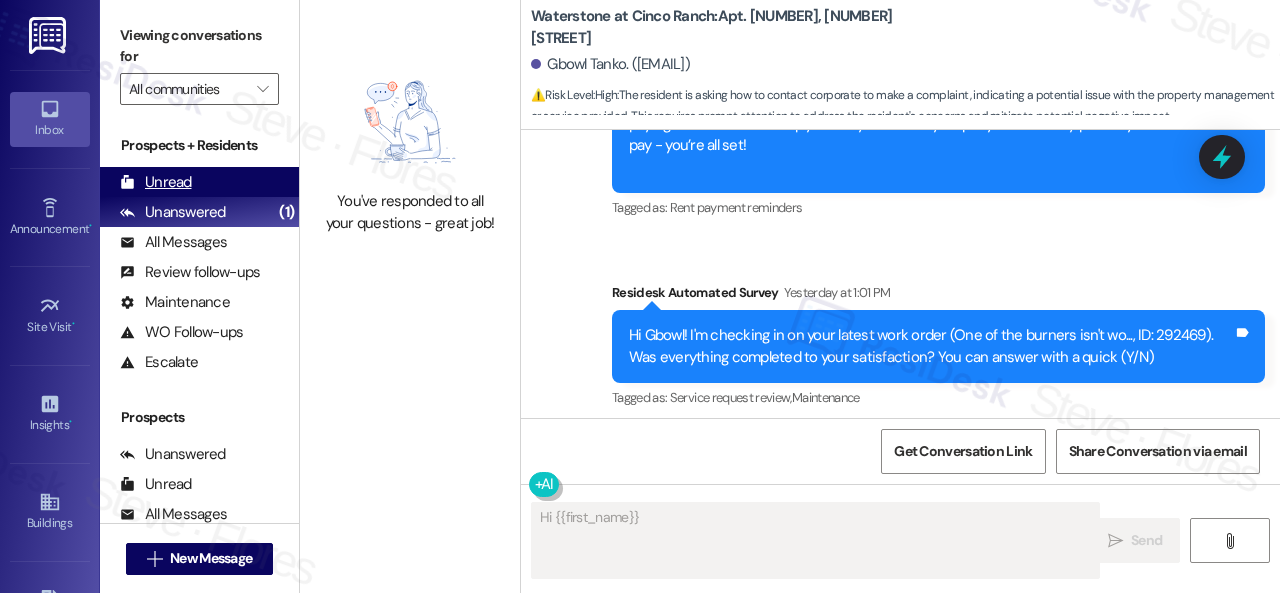 click on "Unread" at bounding box center [156, 182] 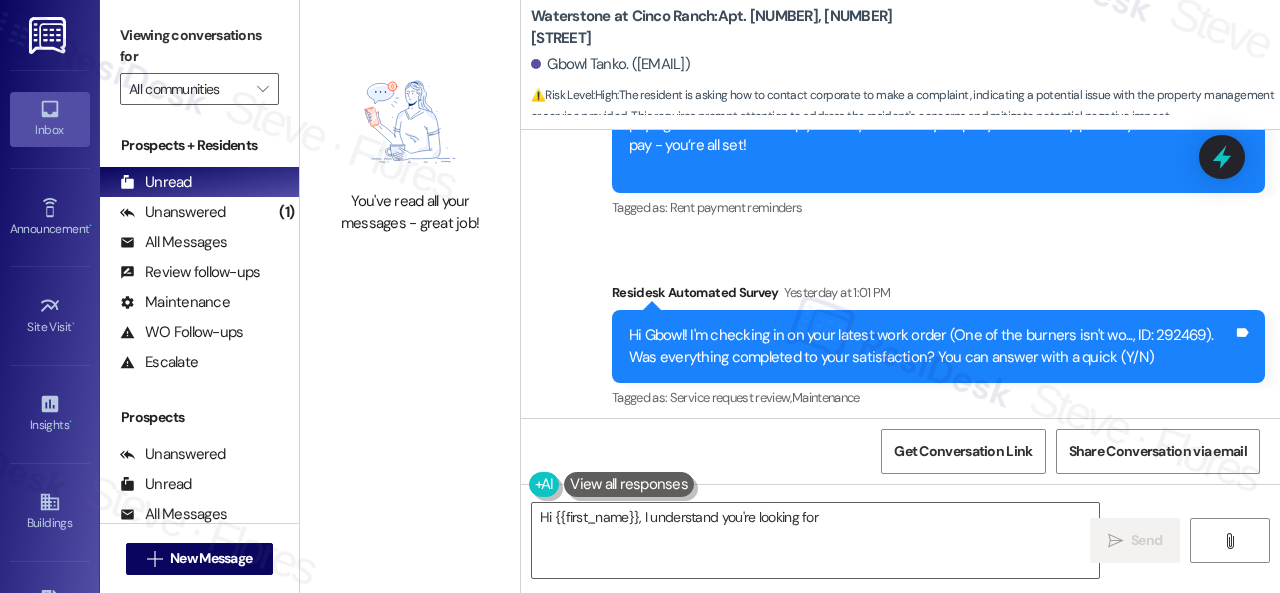 type on "Hi {{first_name}}, I understand you're looking for the" 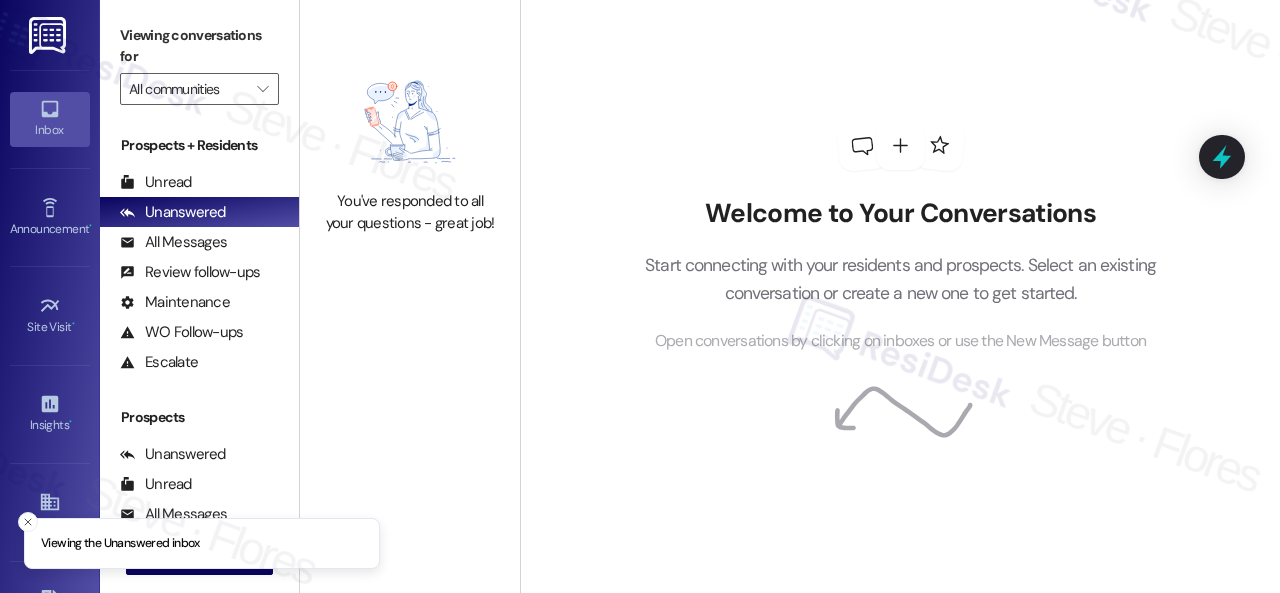 scroll, scrollTop: 0, scrollLeft: 0, axis: both 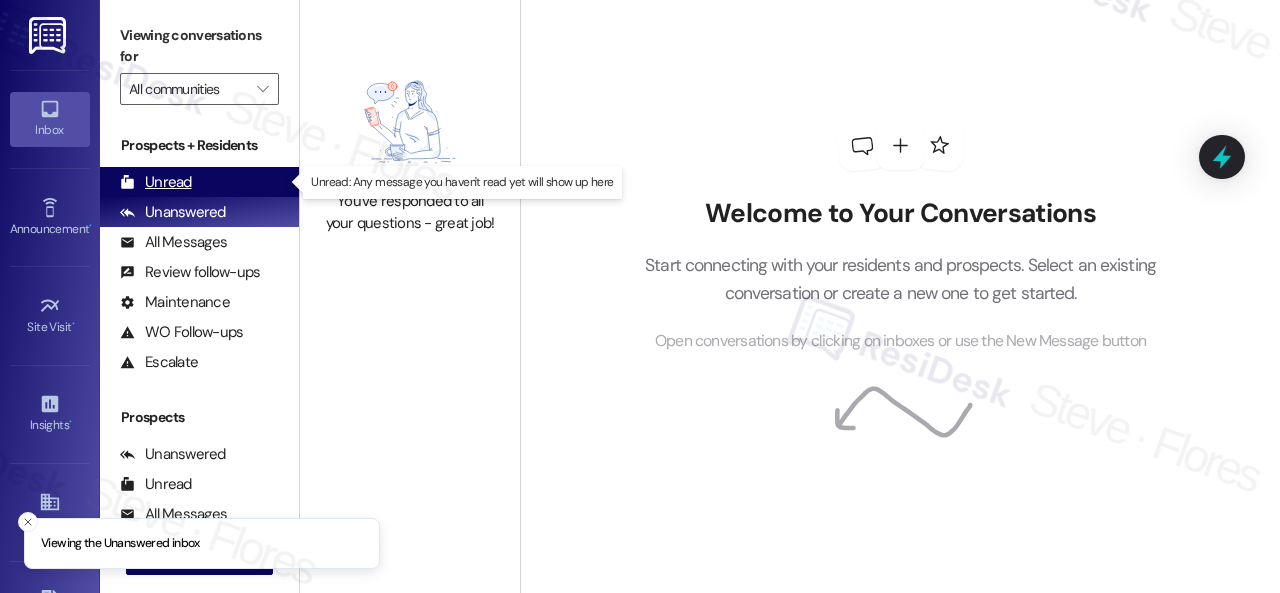 click on "Unread" at bounding box center (156, 182) 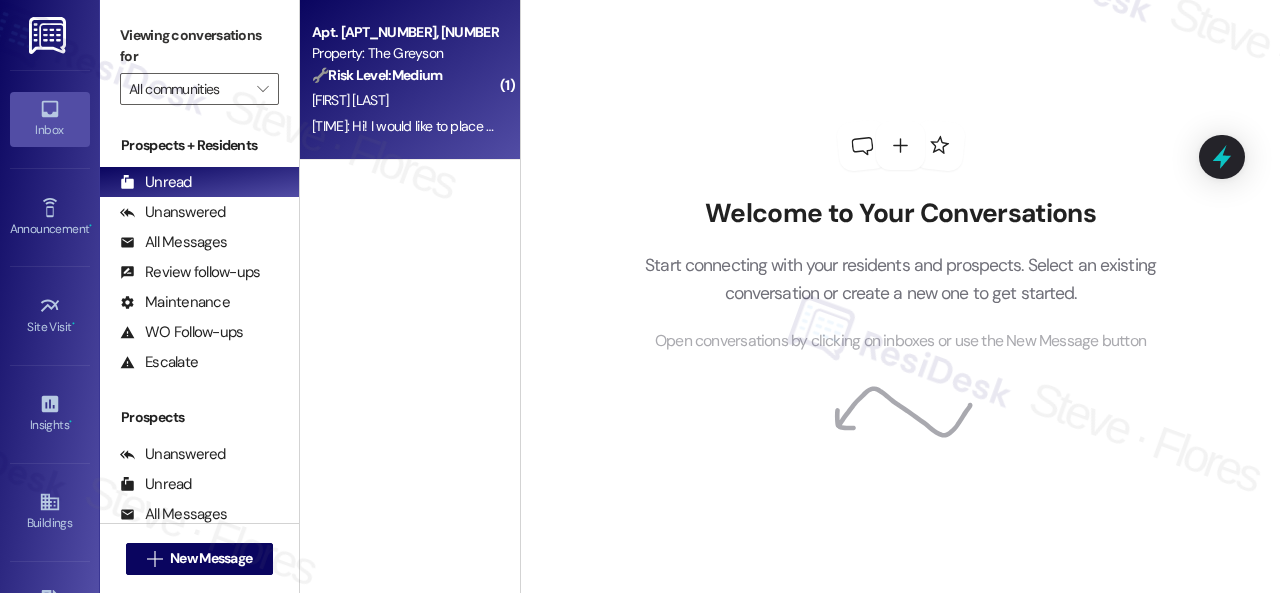 click on "[FIRST] [LAST]" at bounding box center (404, 100) 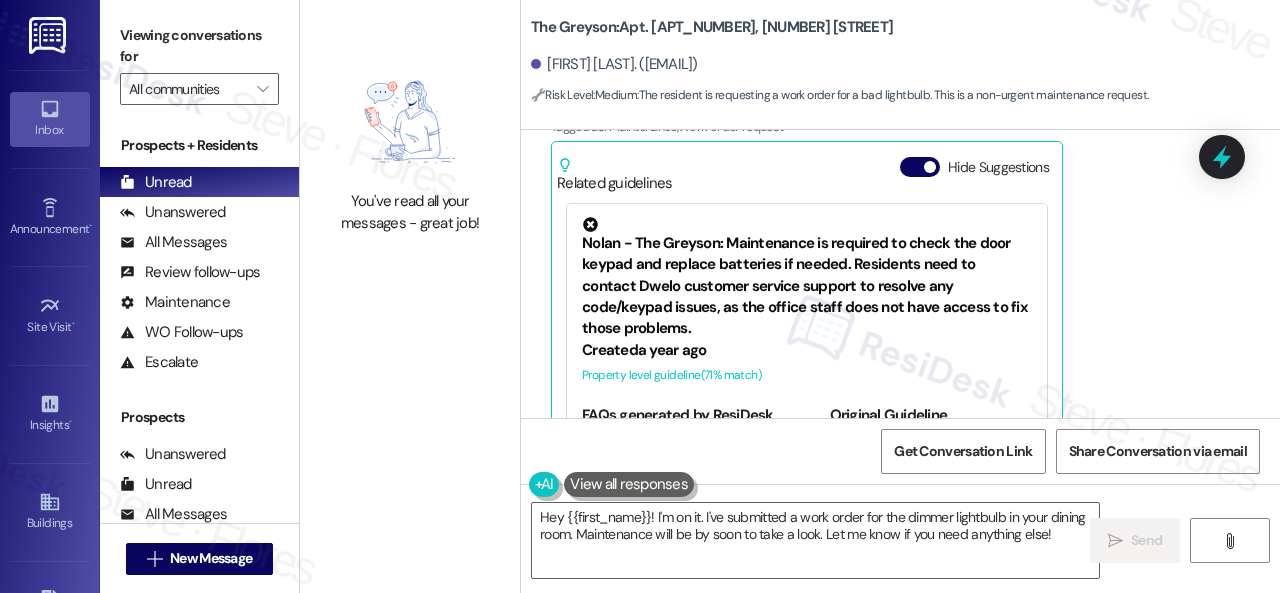 scroll, scrollTop: 14537, scrollLeft: 0, axis: vertical 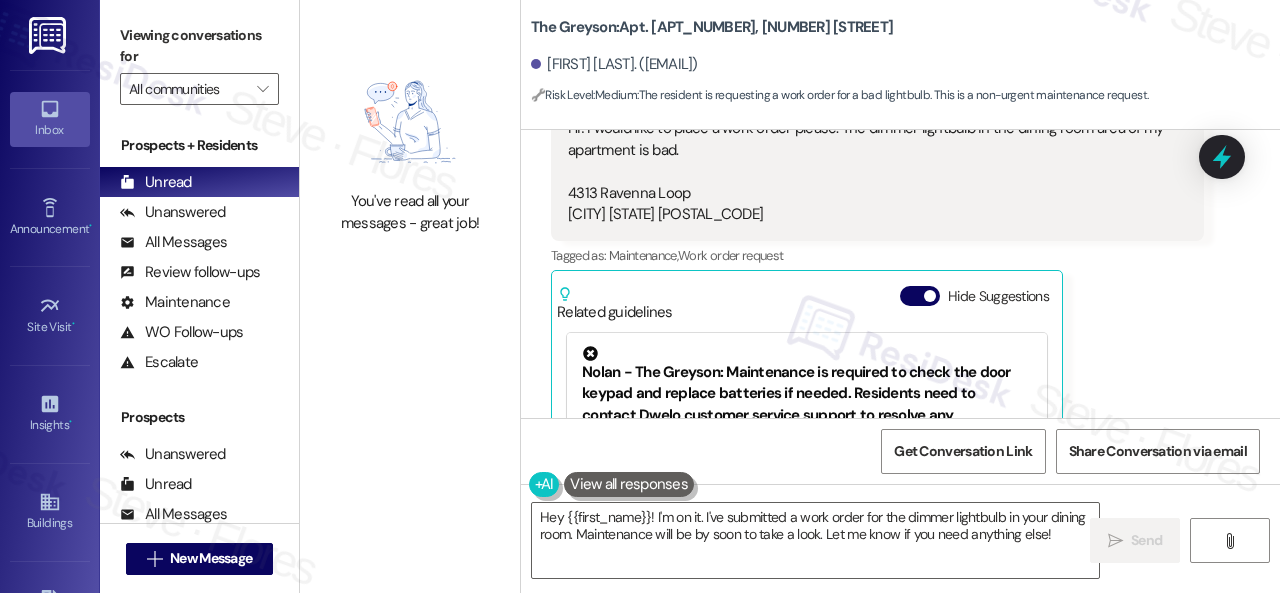 click on "Get Conversation Link Share Conversation via email" at bounding box center (900, 451) 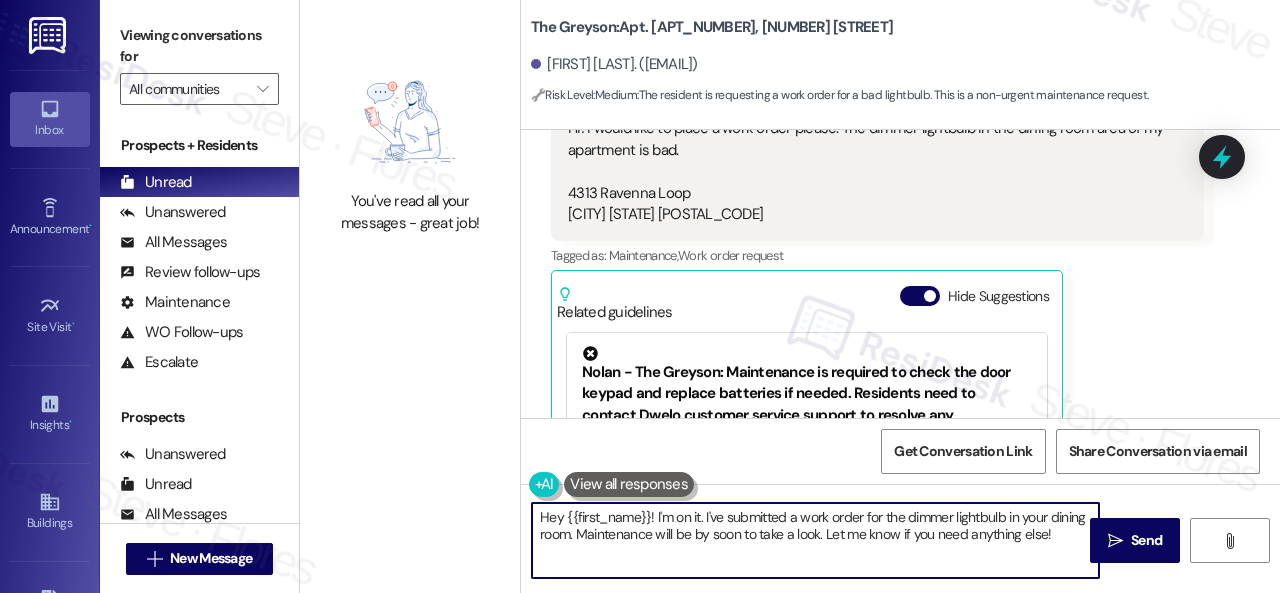 drag, startPoint x: 656, startPoint y: 513, endPoint x: 678, endPoint y: 555, distance: 47.41308 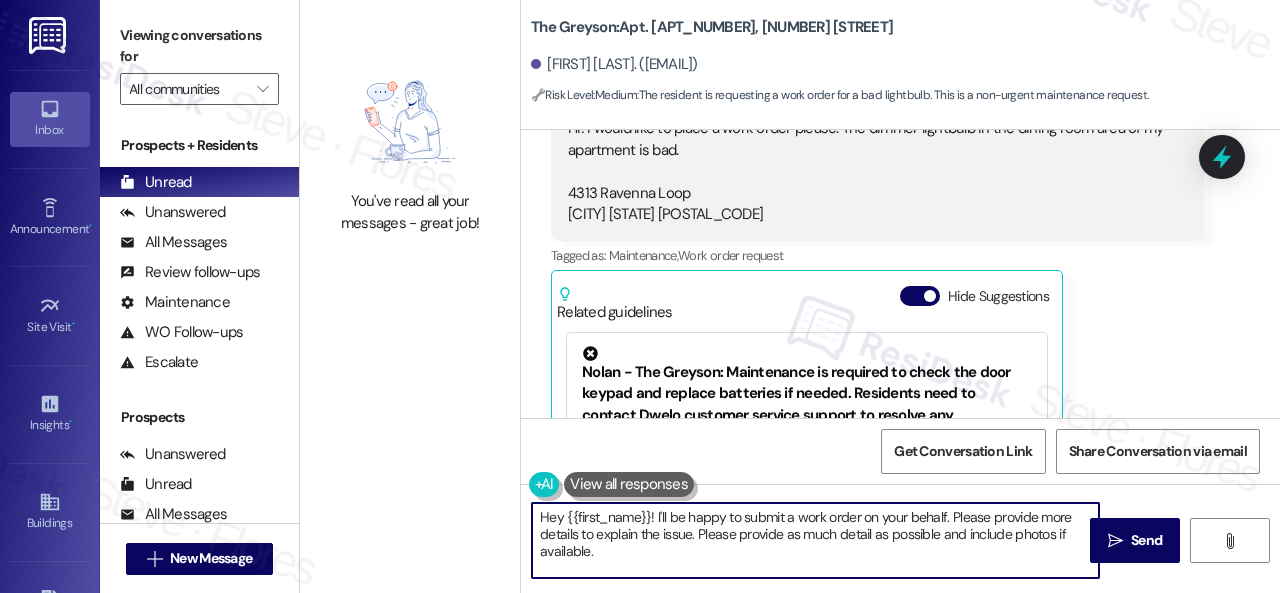 click on "Hey {{first_name}}! I'll be happy to submit a work order on your behalf. Please provide more details to explain the issue. Please provide as much detail as possible and include photos if available." at bounding box center [815, 540] 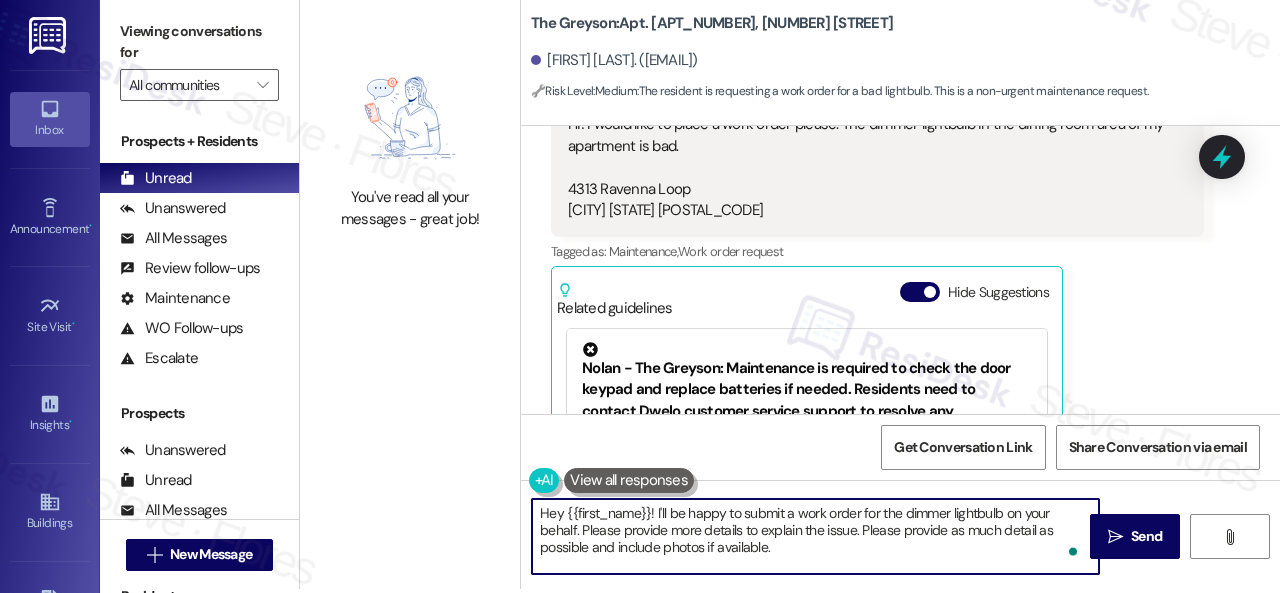 scroll, scrollTop: 6, scrollLeft: 0, axis: vertical 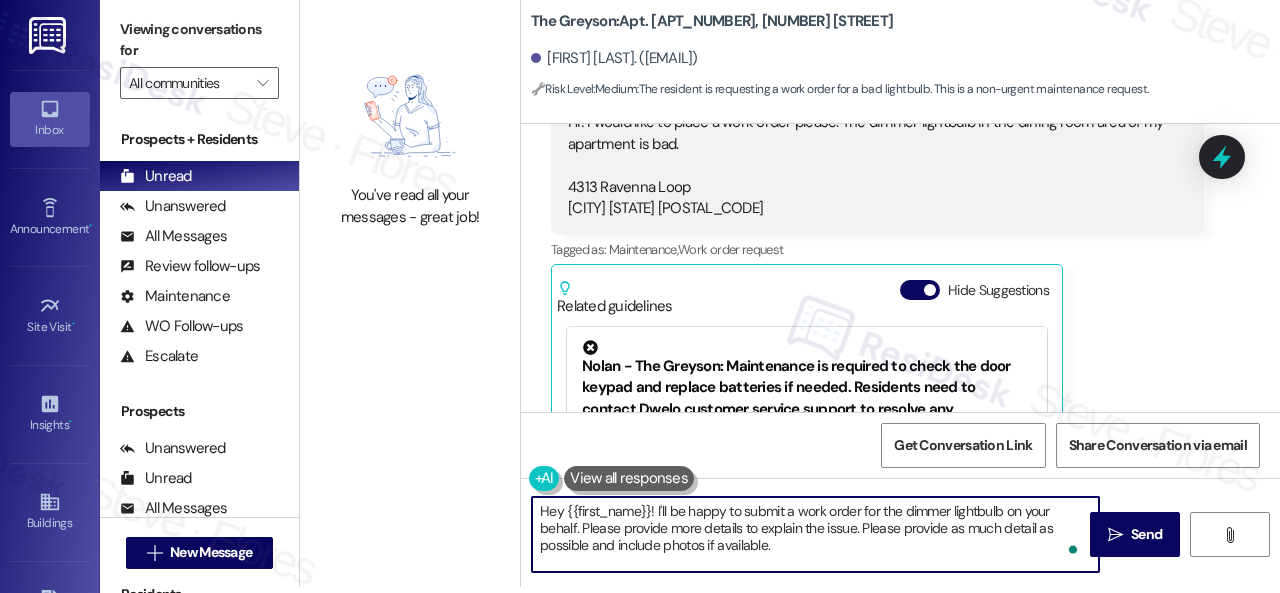 drag, startPoint x: 790, startPoint y: 552, endPoint x: 799, endPoint y: 547, distance: 10.29563 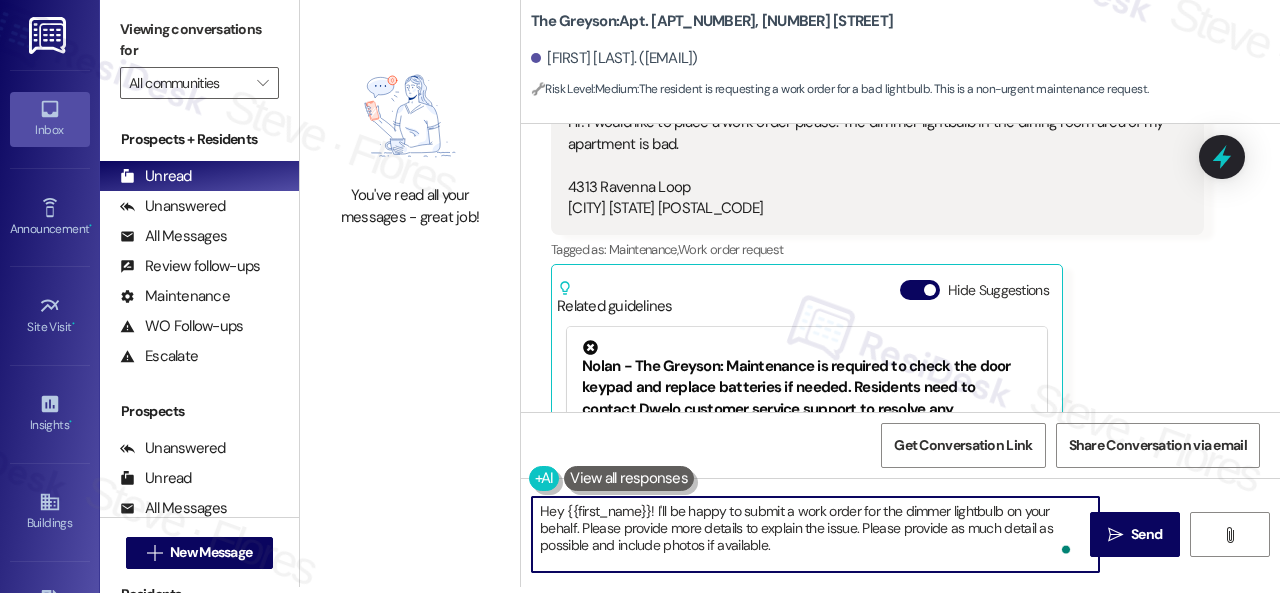 scroll, scrollTop: 16, scrollLeft: 0, axis: vertical 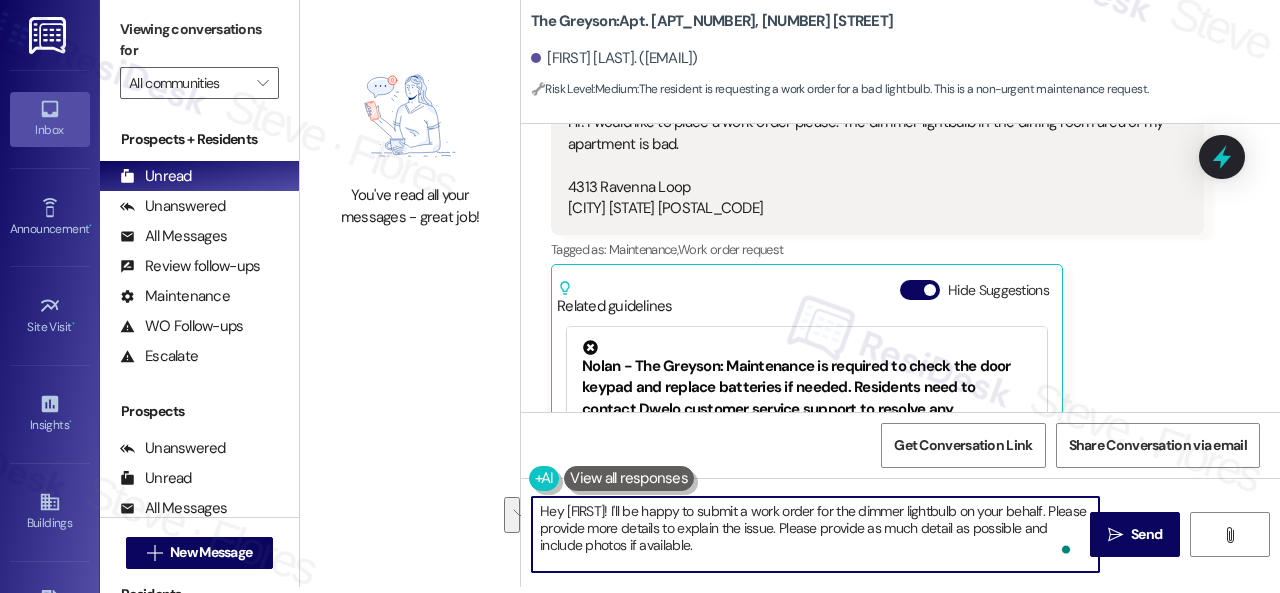 drag, startPoint x: 580, startPoint y: 523, endPoint x: 770, endPoint y: 548, distance: 191.63768 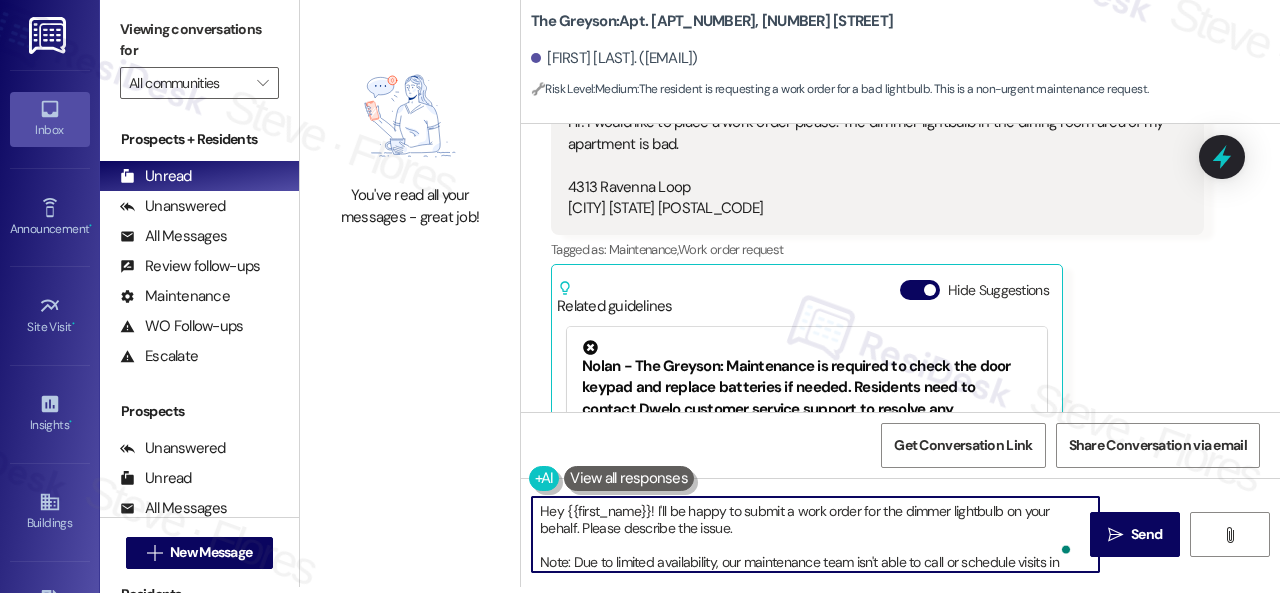 scroll, scrollTop: 30, scrollLeft: 0, axis: vertical 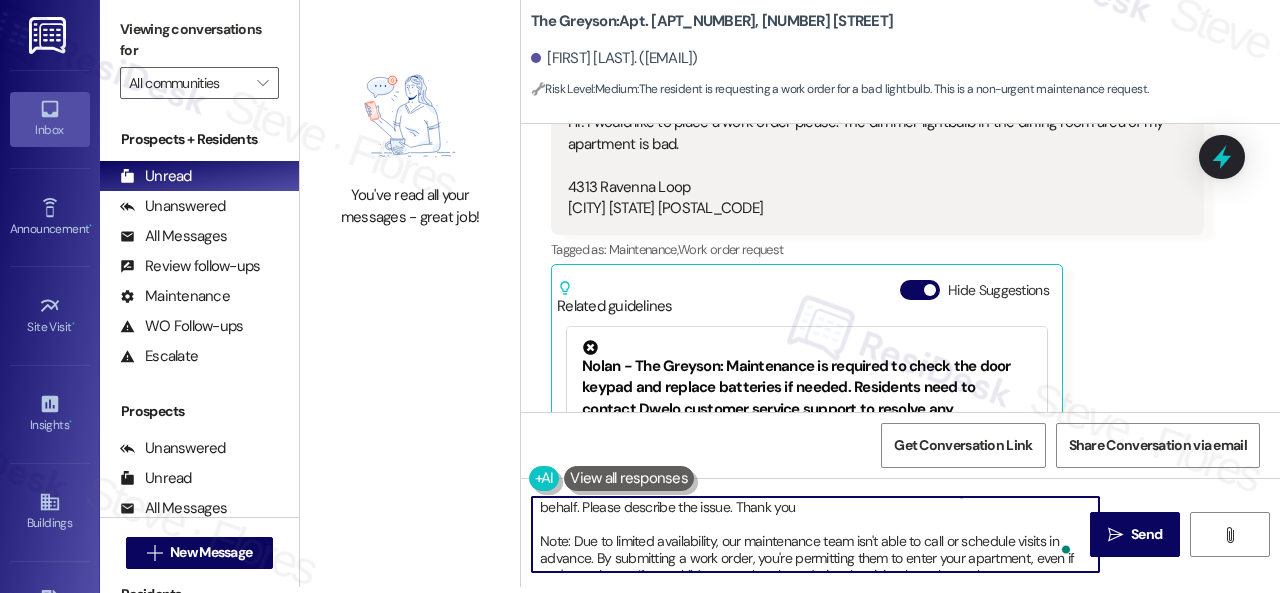 type on "Hey {{first_name}}! I'll be happy to submit a work order for the dimmer lightbulb on your behalf. Please describe the issue. Thank you.
Note: Due to limited availability, our maintenance team isn't able to call or schedule visits in advance. By submitting a work order, you're permitting them to enter your apartment, even if you're not home. If any children may be alone during the visit, please let me know so we can inform the team." 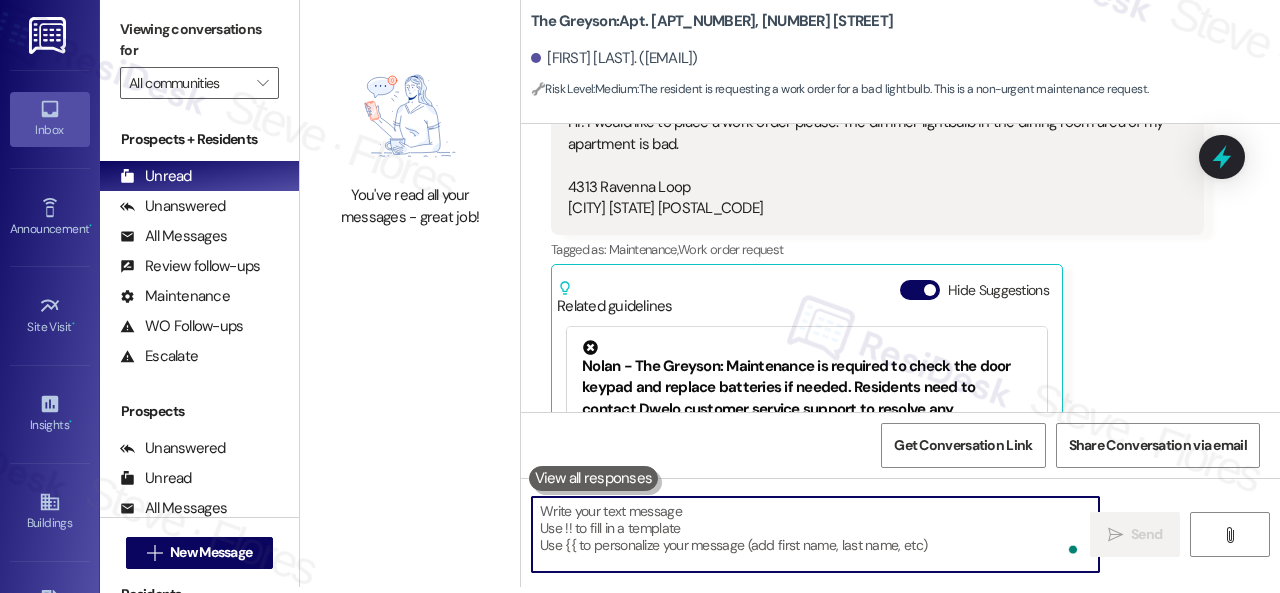 scroll, scrollTop: 0, scrollLeft: 0, axis: both 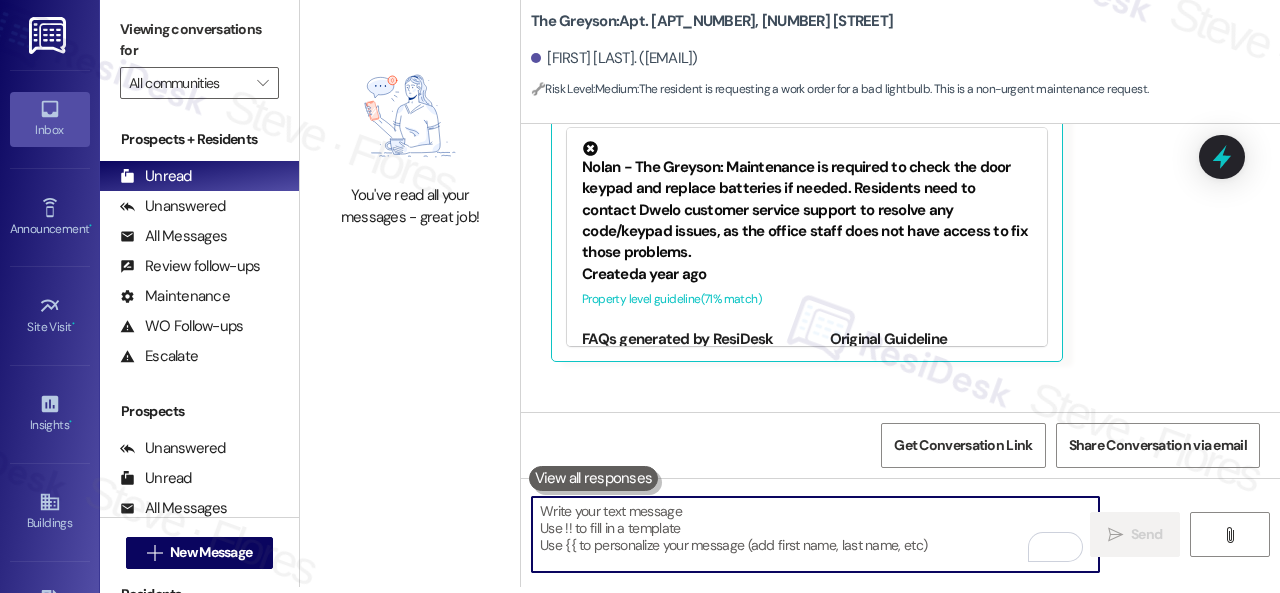 type 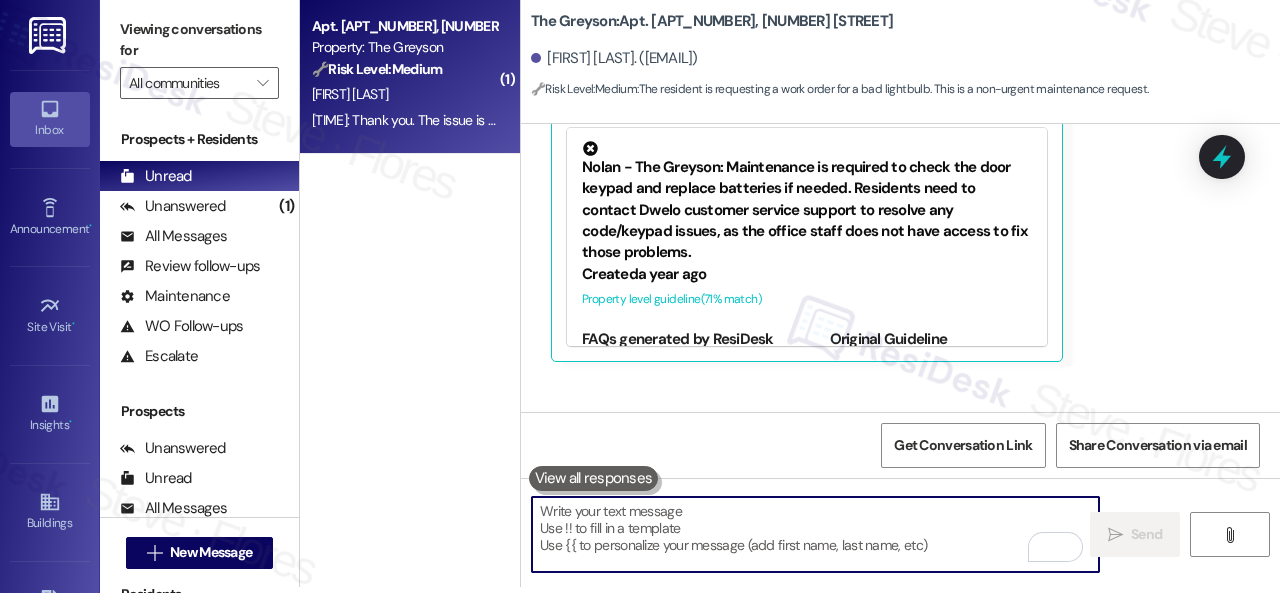 scroll, scrollTop: 0, scrollLeft: 0, axis: both 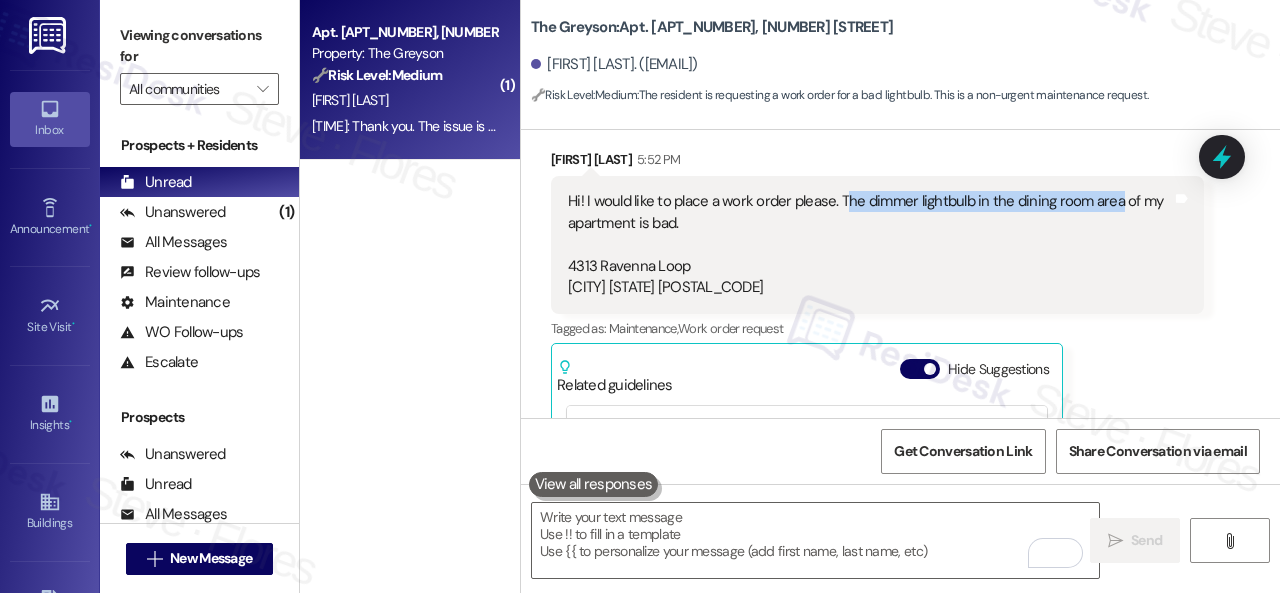 drag, startPoint x: 841, startPoint y: 240, endPoint x: 1114, endPoint y: 236, distance: 273.0293 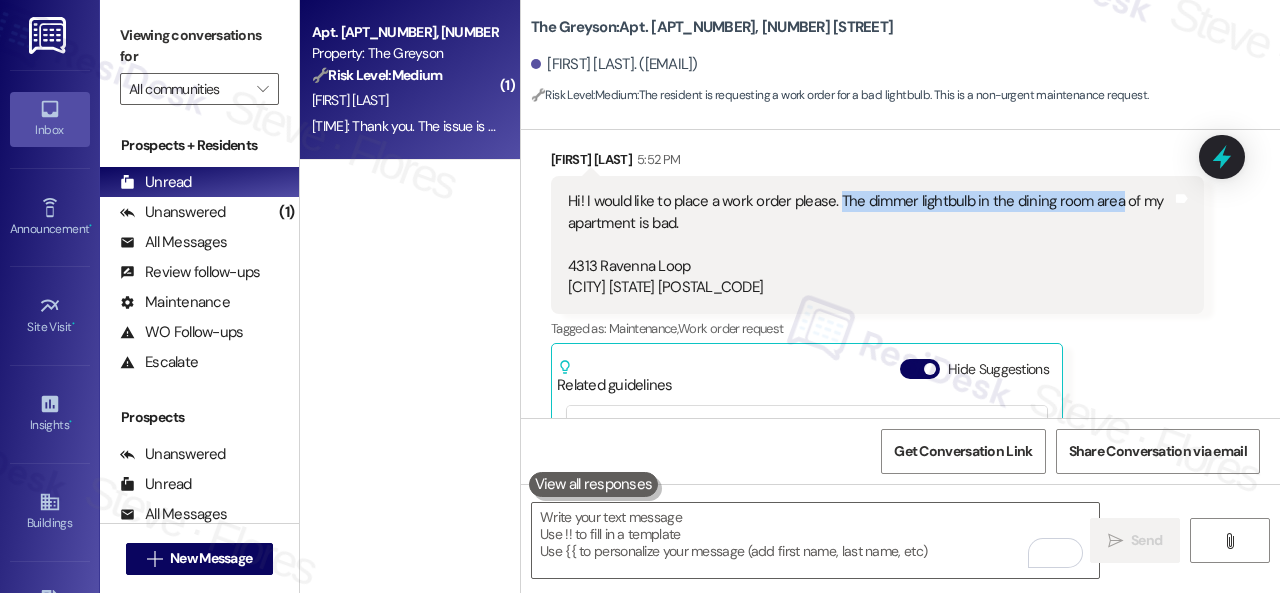 drag, startPoint x: 838, startPoint y: 235, endPoint x: 1114, endPoint y: 236, distance: 276.0018 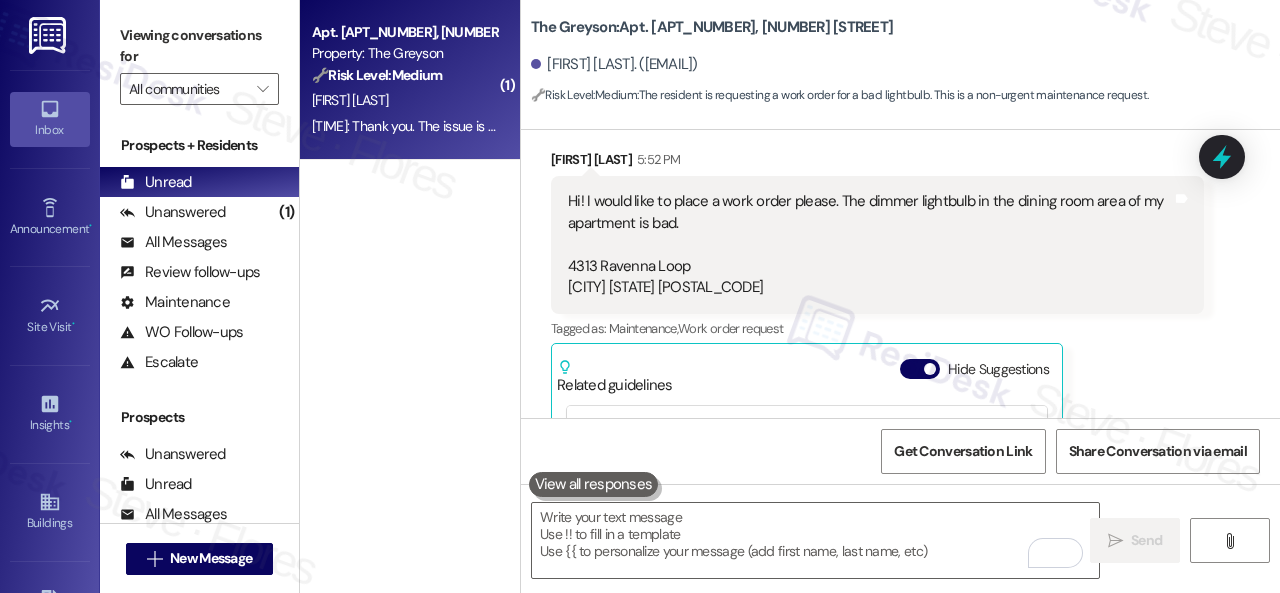 click on "Received via SMS [FIRST] [LAST] [TIME]: Hi! I would like to place a work order please. The dimmer lightbulb in the dining room area of my apartment is bad.
[NUMBER] [STREET] [CITY] [STATE] [ZIP] Tags and notes Tagged as:   Maintenance ,  Click to highlight conversations about Maintenance Work order request Click to highlight conversations about Work order request  Related guidelines Hide Suggestions Nolan - The Greyson: Maintenance is required to check the door keypad and replace batteries if needed. Residents need to contact Dwelo customer service support to resolve any code/keypad issues, as the office staff does not have access to fix those problems. Created  a year ago Property level guideline  ( 71 % match) FAQs generated by ResiDesk AI What do I do if the keypad is not working? What is the contact information for Dwelo support? The contact information for Dwelo support is: Support@dwelo.com and [PHONE]. Original Guideline View original document here  http://res.cl… Created  a year ago  ( 71" at bounding box center (877, 394) 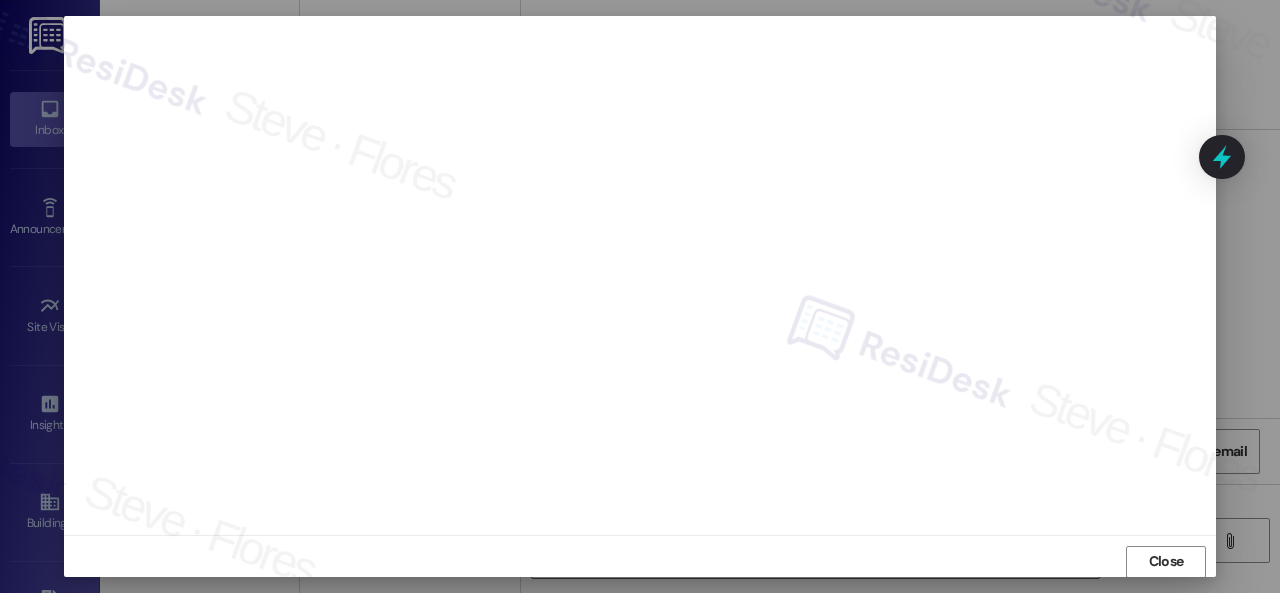 scroll, scrollTop: 25, scrollLeft: 0, axis: vertical 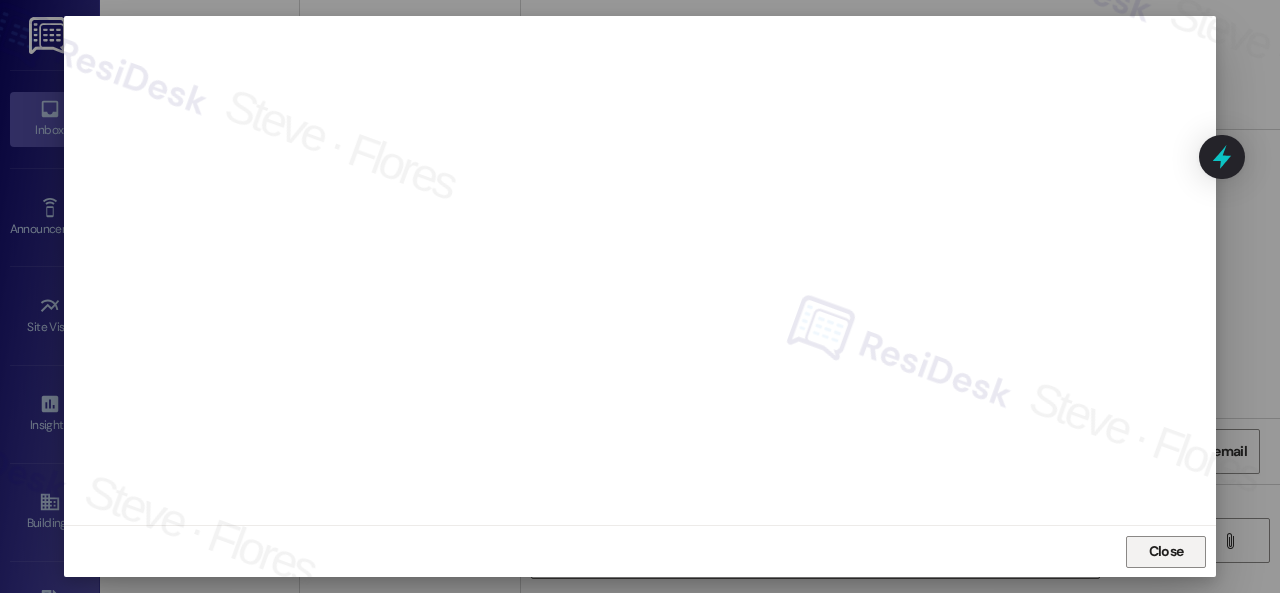 click on "Close" at bounding box center (1166, 551) 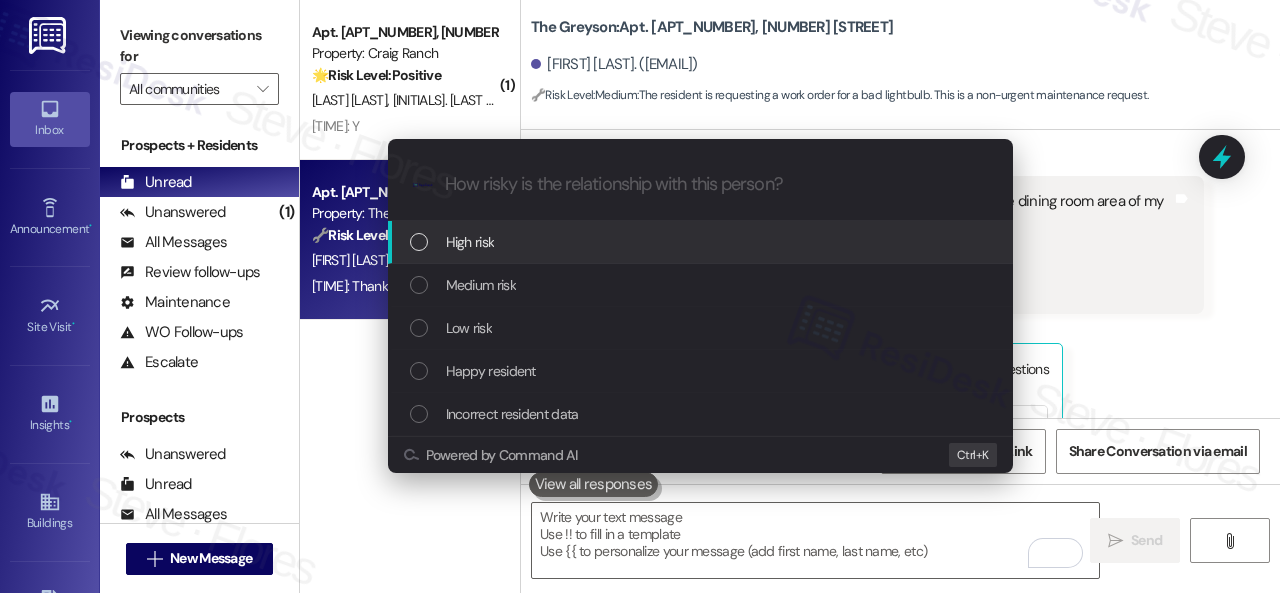 click on "High risk" at bounding box center (470, 242) 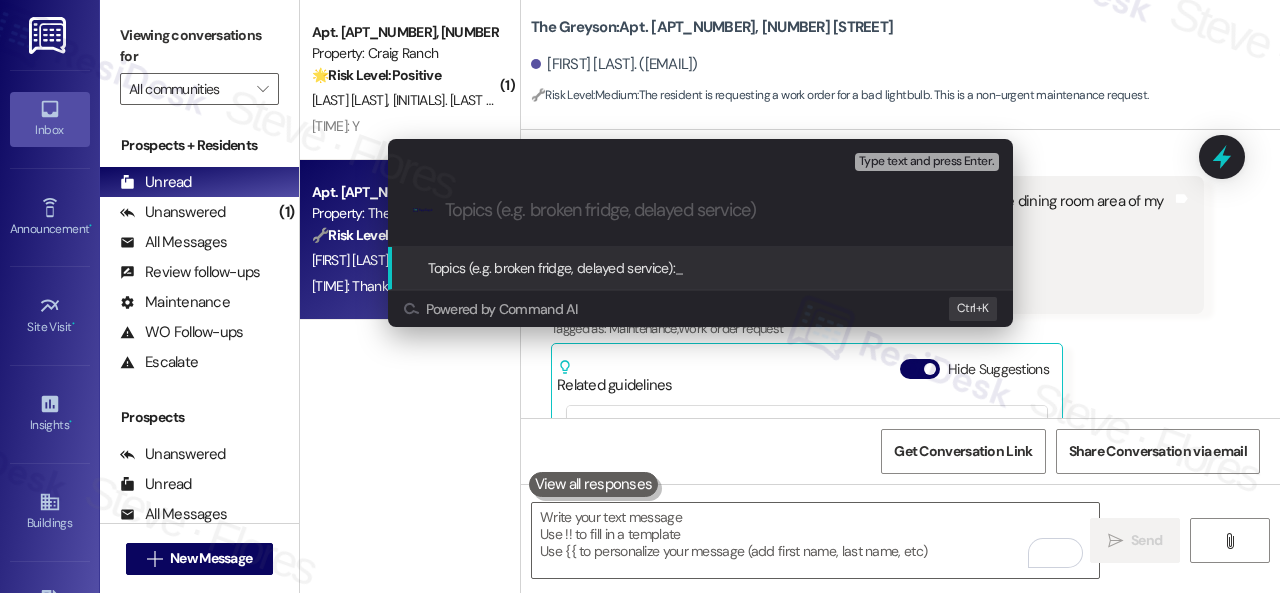 click on "Escalate Conversation High risk Topics (e.g. broken fridge, delayed service) Any messages to highlight in the email? Type text and press Enter. .cls-1{fill:#0a055f;}.cls-2{fill:#0cc4c4;} resideskLogoBlueOrange Topics (e.g. broken fridge, delayed service):  _ Powered by Command AI Ctrl+ K" at bounding box center (640, 296) 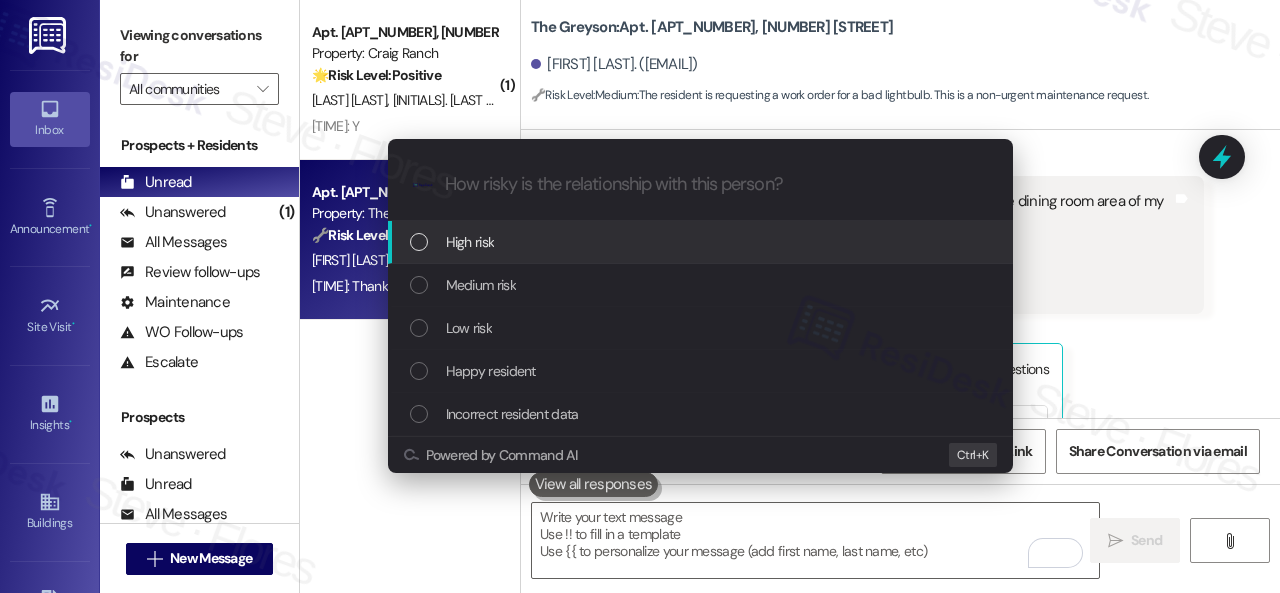 click on "High risk" at bounding box center (470, 242) 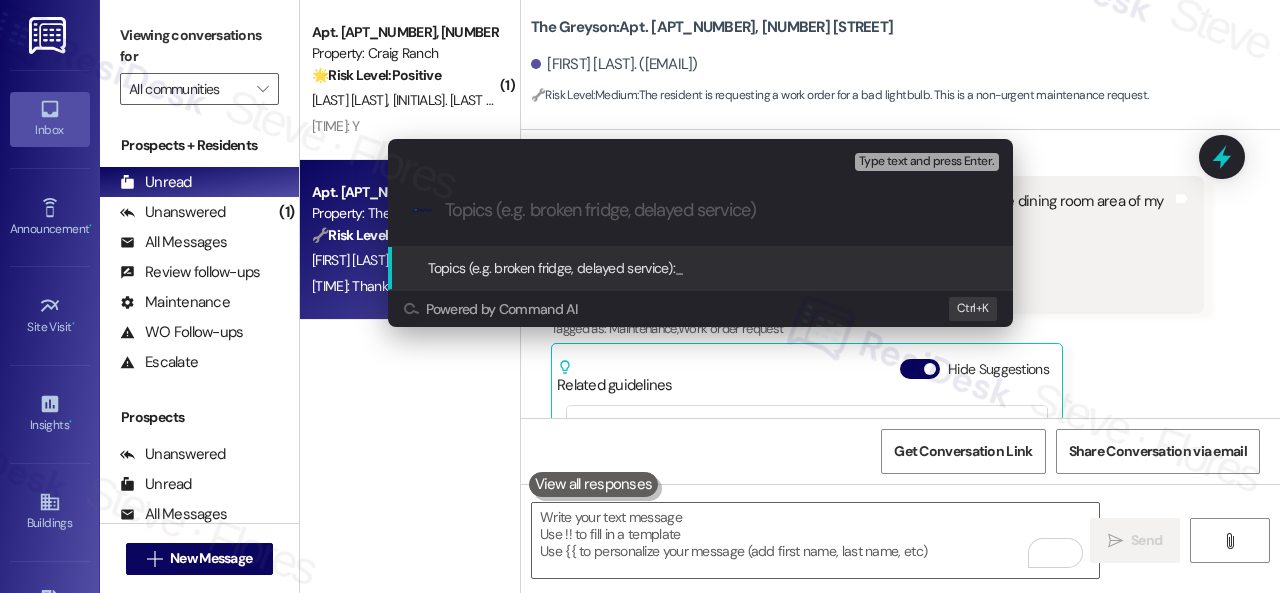 paste on "New work order/s submitted - Light bulb issue" 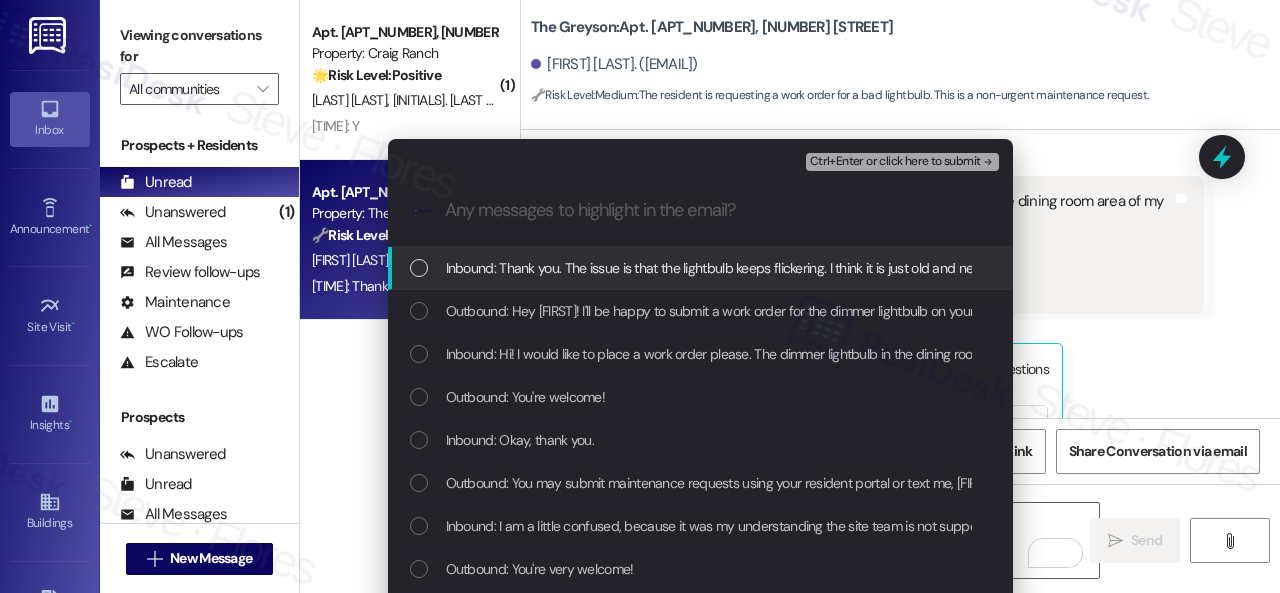 click on "Inbound: Thank you. The issue is that the lightbulb keeps flickering. I think it is just old and needs replaced." at bounding box center (750, 268) 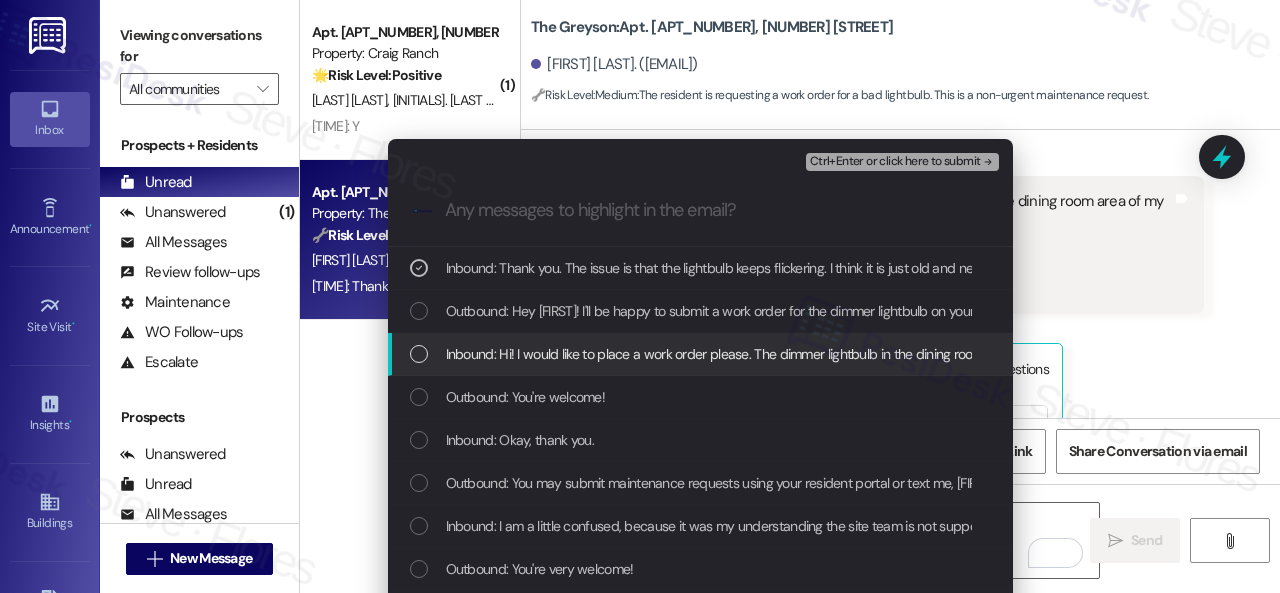 click on "Inbound: Hi! I would like to place a work order please. The dimmer lightbulb in the dining room area of my apartment is bad.
4313 Ravenna Loop
Hilliard Oh 43026" at bounding box center [912, 354] 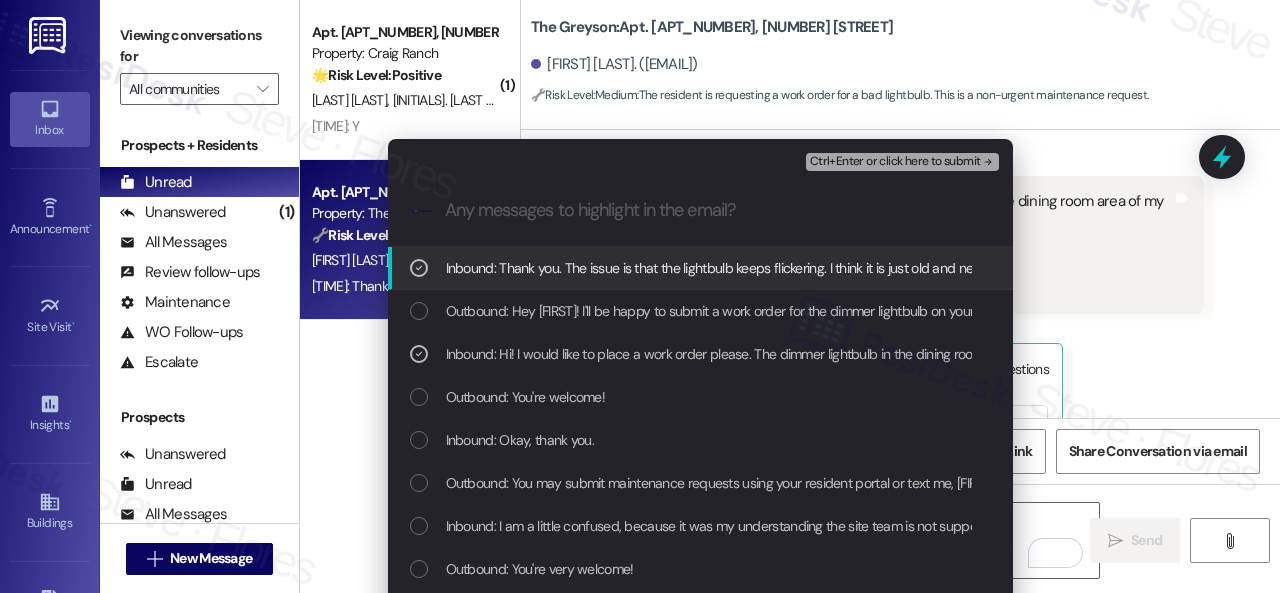click on "Ctrl+Enter or click here to submit" at bounding box center (895, 162) 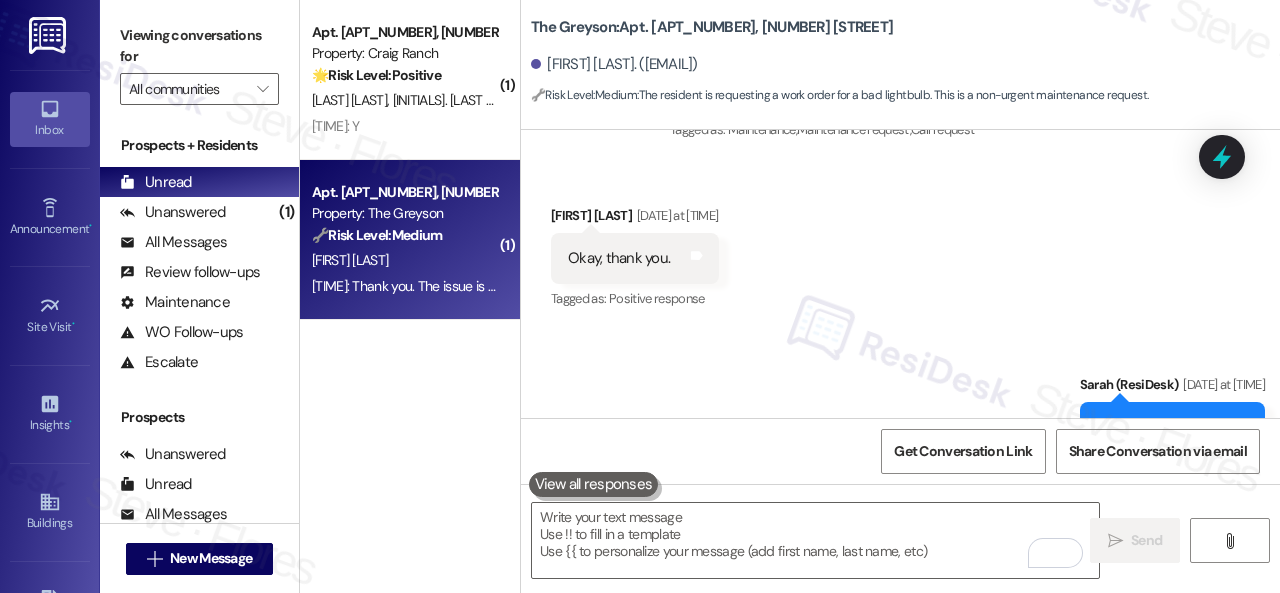 scroll, scrollTop: 13864, scrollLeft: 0, axis: vertical 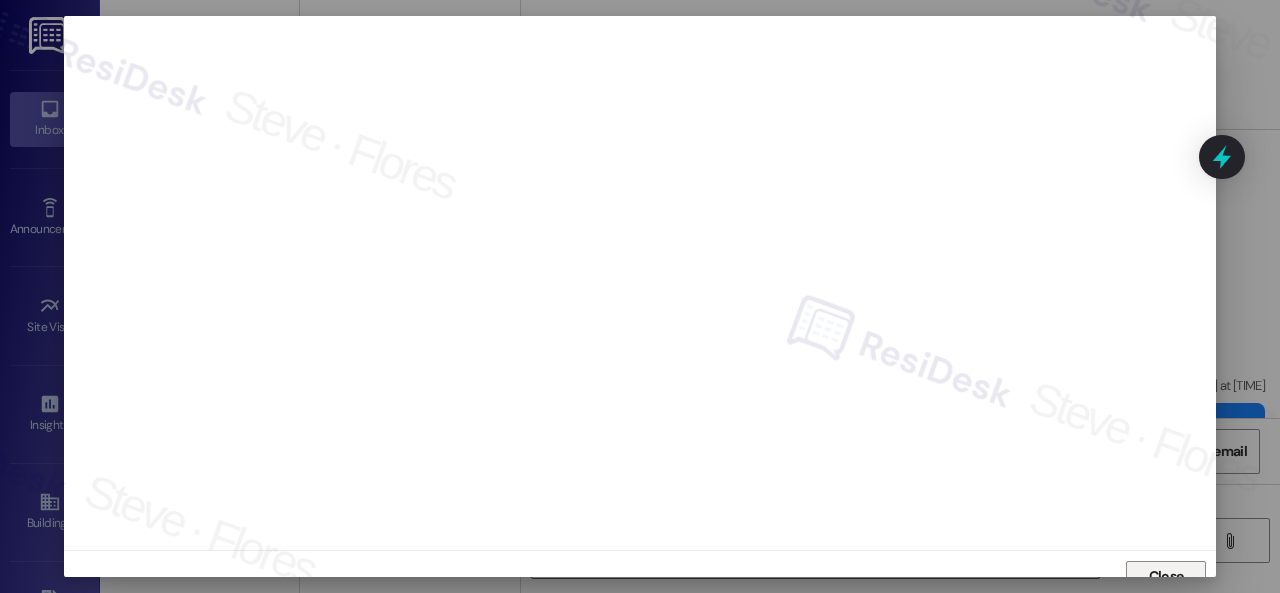 click on "Close" at bounding box center (1166, 577) 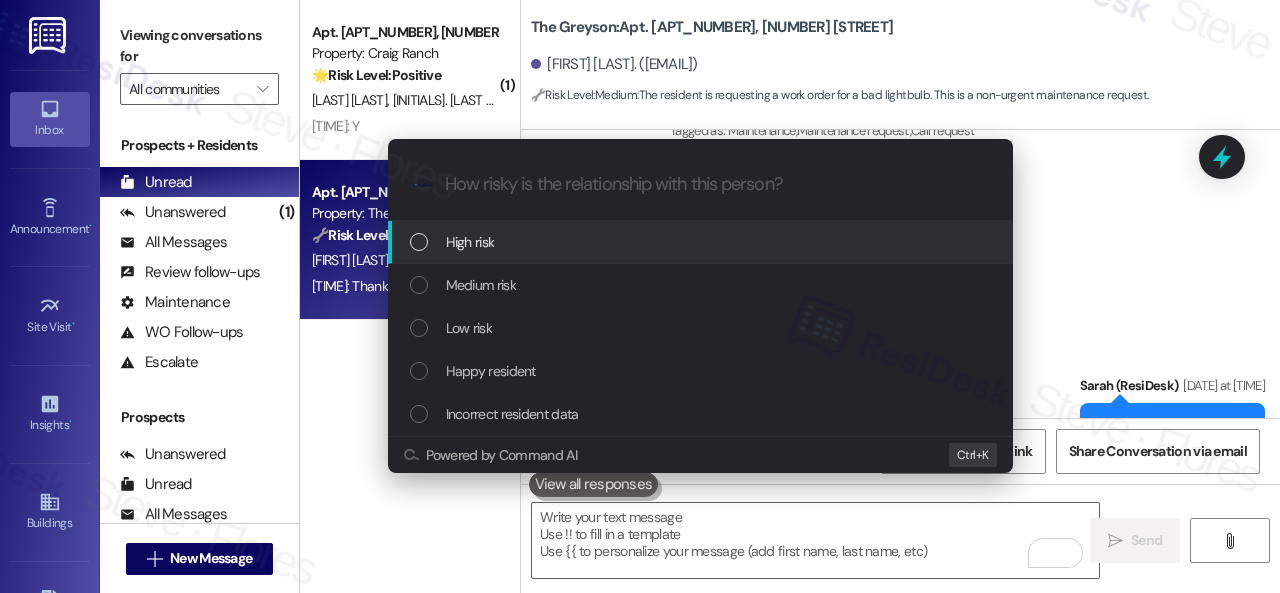 click on "High risk" at bounding box center (470, 242) 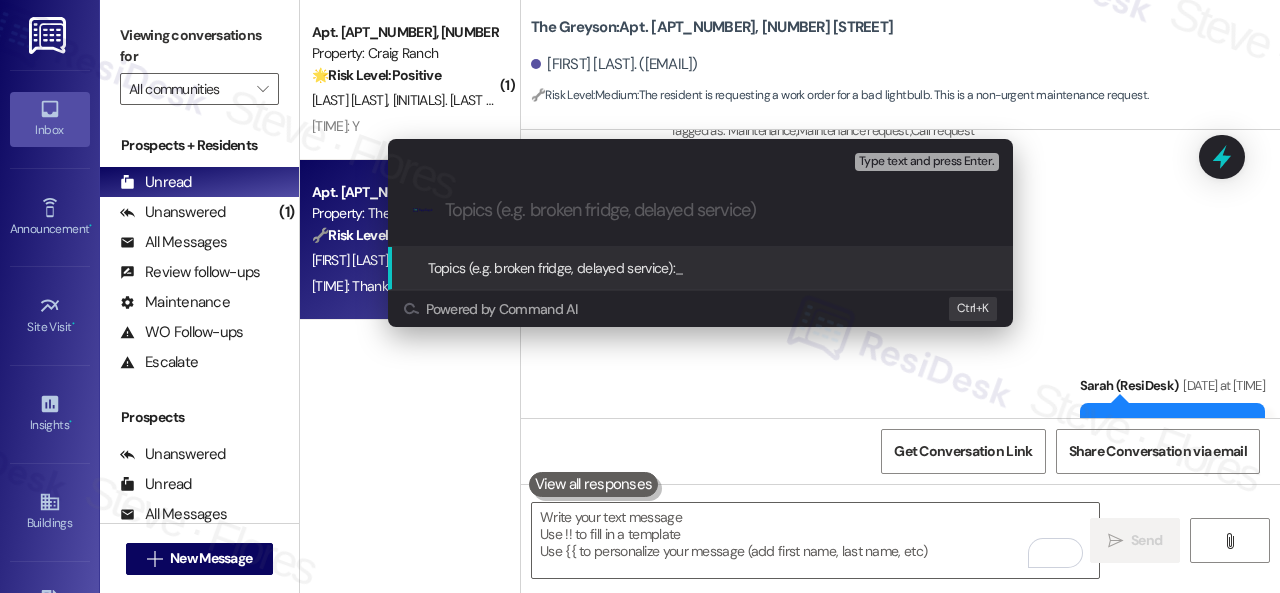 paste on "New work order/s submitted - Light bulb issue" 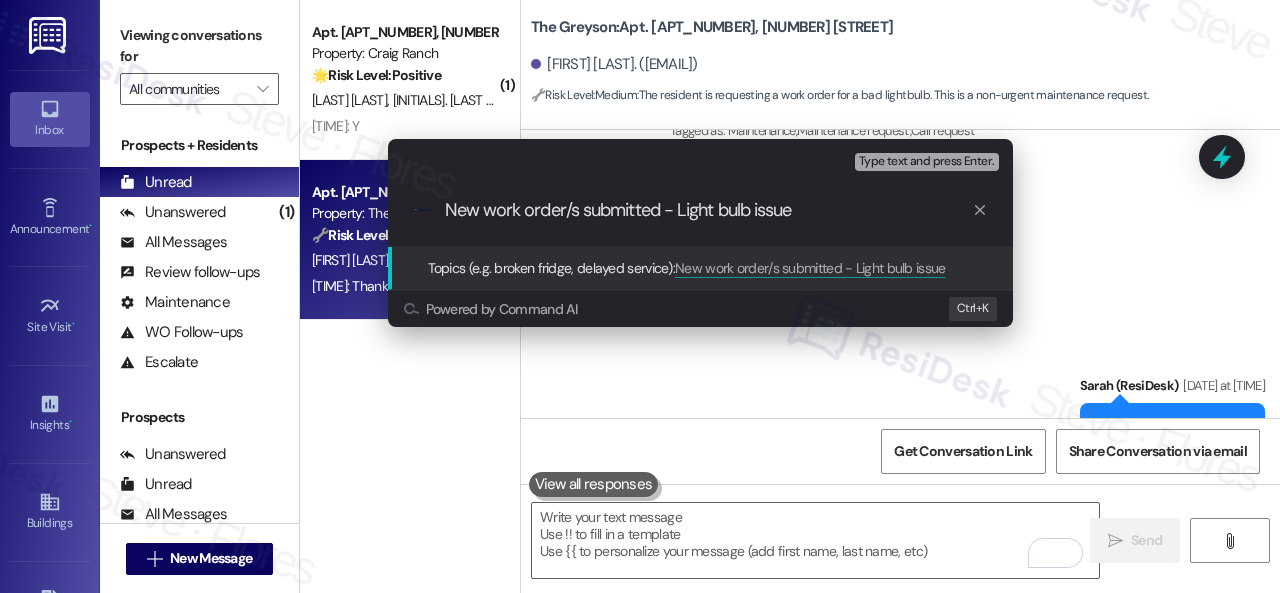 type 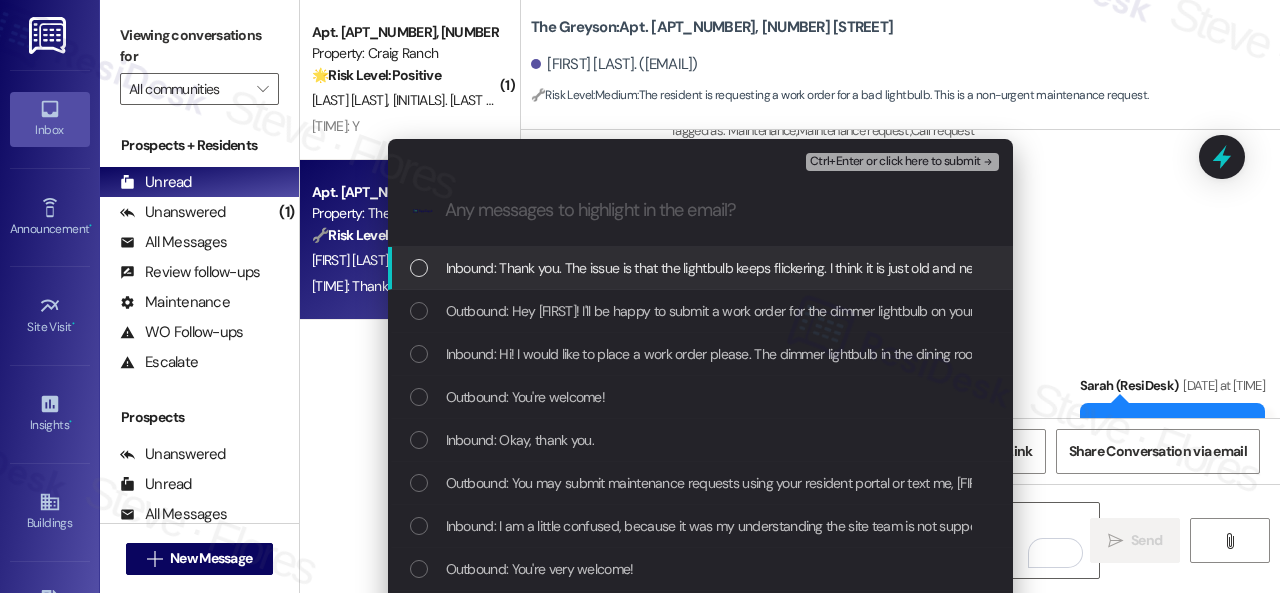 click on "Inbound: Thank you. The issue is that the lightbulb keeps flickering. I think it is just old and needs replaced." at bounding box center (750, 268) 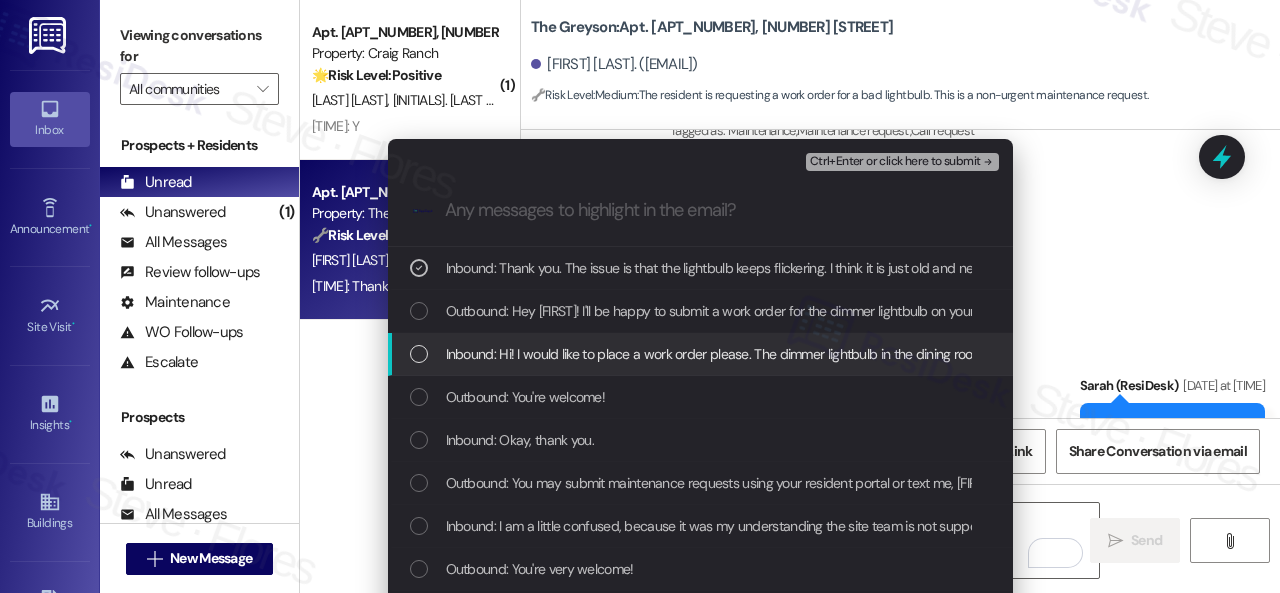 click on "Inbound: Hi! I would like to place a work order please. The dimmer lightbulb in the dining room area of my apartment is bad.
4313 Ravenna Loop
Hilliard Oh 43026" at bounding box center [912, 354] 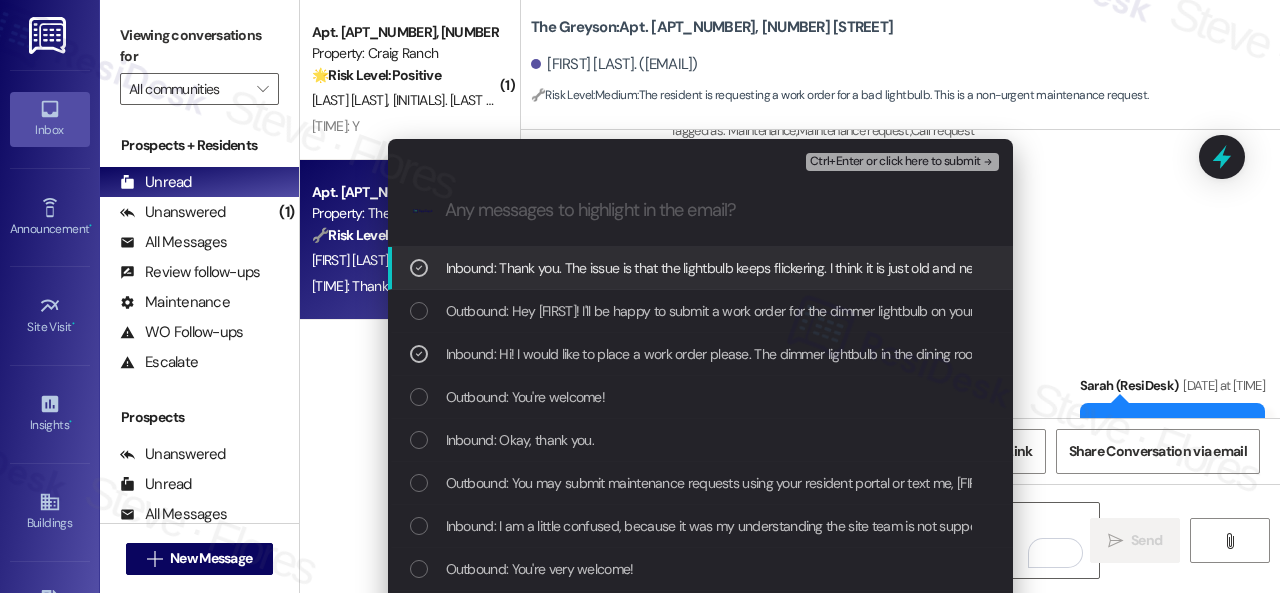 click on "Ctrl+Enter or click here to submit" at bounding box center [902, 162] 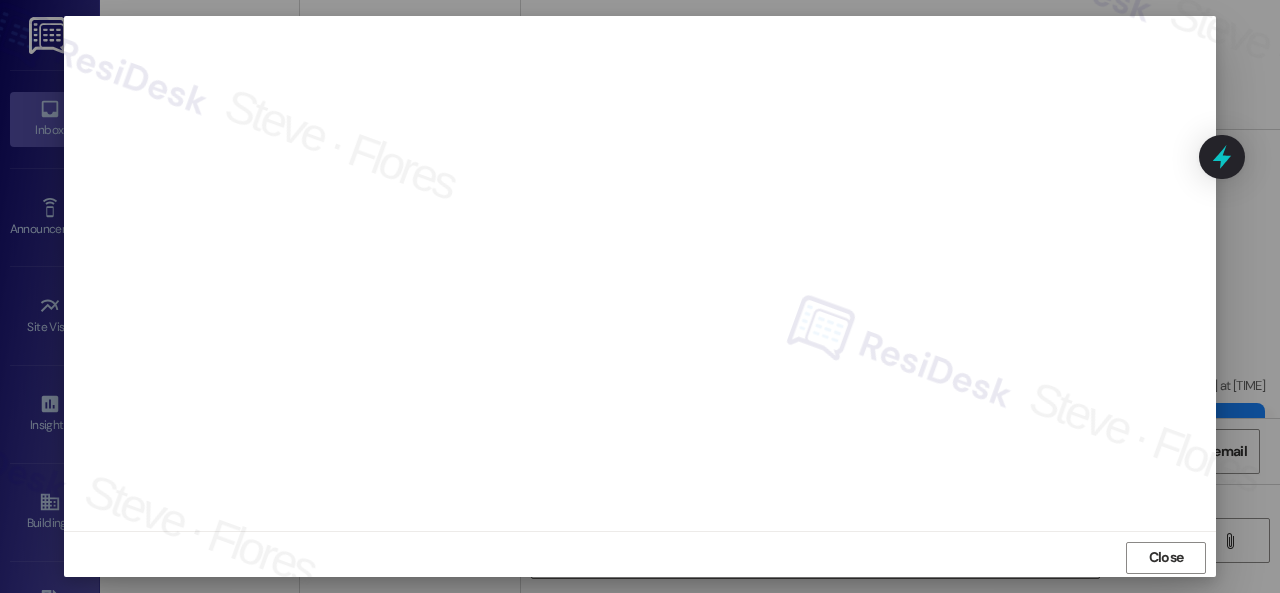 scroll, scrollTop: 25, scrollLeft: 0, axis: vertical 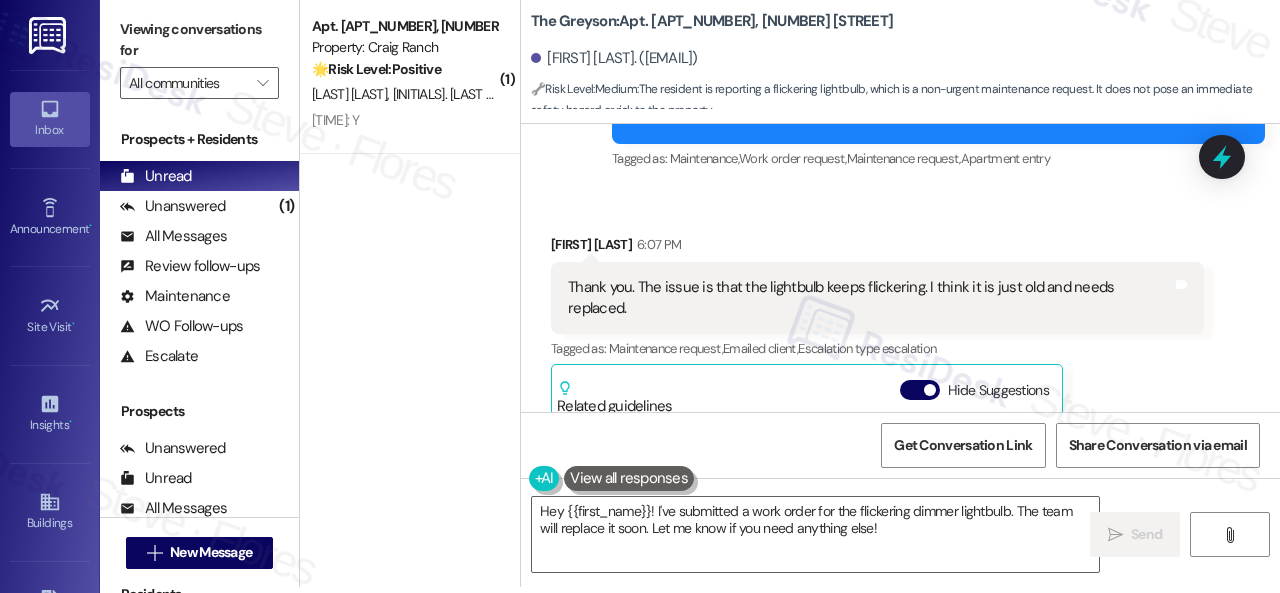 click on "Get Conversation Link Share Conversation via email" at bounding box center [900, 445] 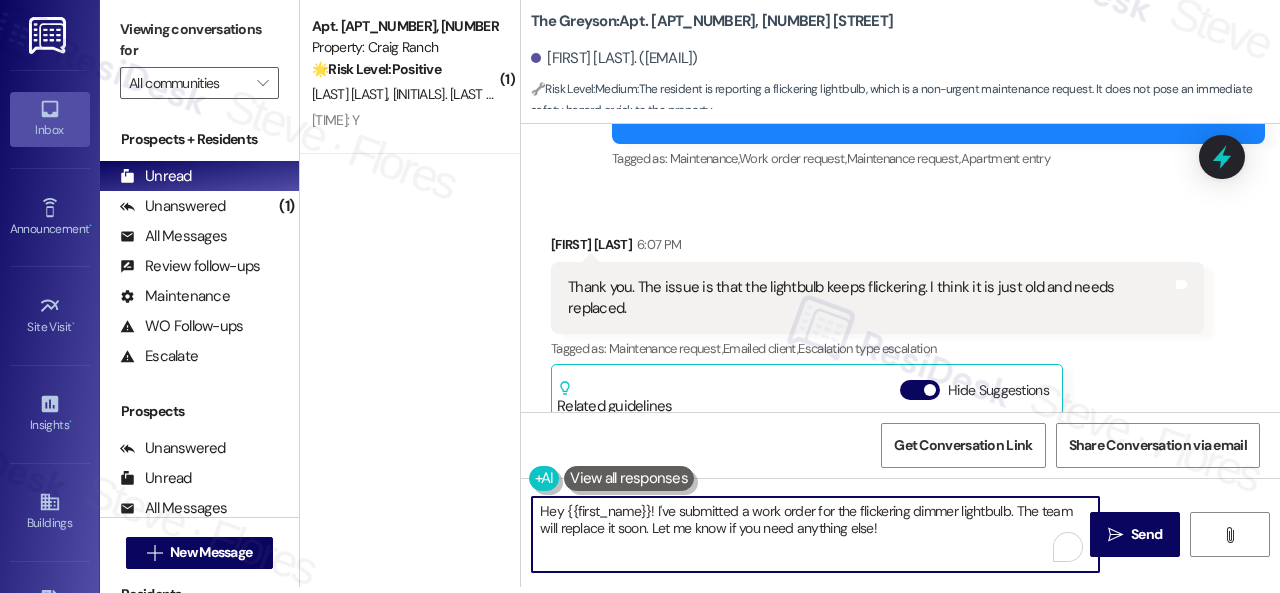 drag, startPoint x: 616, startPoint y: 515, endPoint x: 462, endPoint y: 483, distance: 157.28954 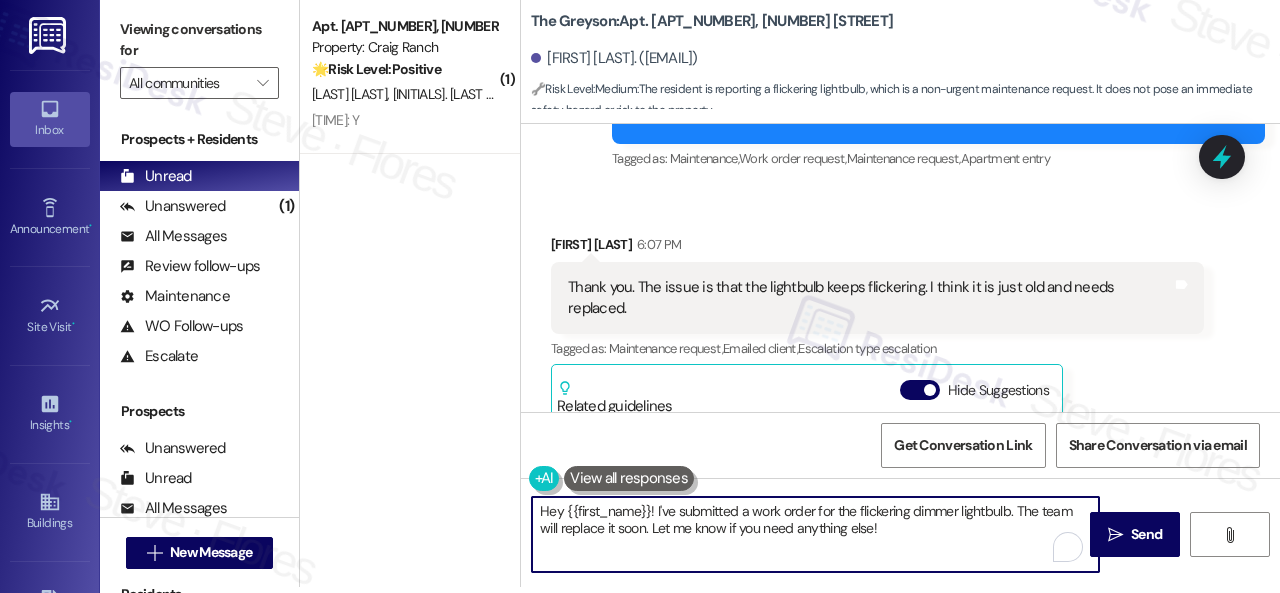click on "( 1 ) Apt. [NUMBER], [NUMBER] [STREET] Property: Craig Ranch 🌟  Risk Level:  Positive The resident responded positively to a check-in regarding a completed work order. This indicates satisfaction and provides an opportunity for positive engagement. [INITIALS]. [LAST NAME] [INITIALS]. [LAST NAME] [TIME]: Y [TIME]: Y The Greyson:  Apt. [NUMBER]RL, [NUMBER] [STREET]       [NAME] [LAST NAME]. ([EMAIL])   🔧  Risk Level:  Medium :  The resident is reporting a flickering lightbulb, which is a non-urgent maintenance request. It does not pose an immediate safety hazard or risk to the property. Announcement, sent via SMS [NAME]   (ResiDesk) [MONTH] [DAY], [YEAR] at [TIME] Tags and notes Tagged as:   Launch message ,  Click to highlight conversations about Launch message Access ,  Click to highlight conversations about Access Praise ,  Click to highlight conversations about Praise Positive response Click to highlight conversations about Positive response Announcement, sent via SMS [NAME]   (ResiDesk) [MONTH] [DAY], [YEAR] at [TIME]" at bounding box center (790, 290) 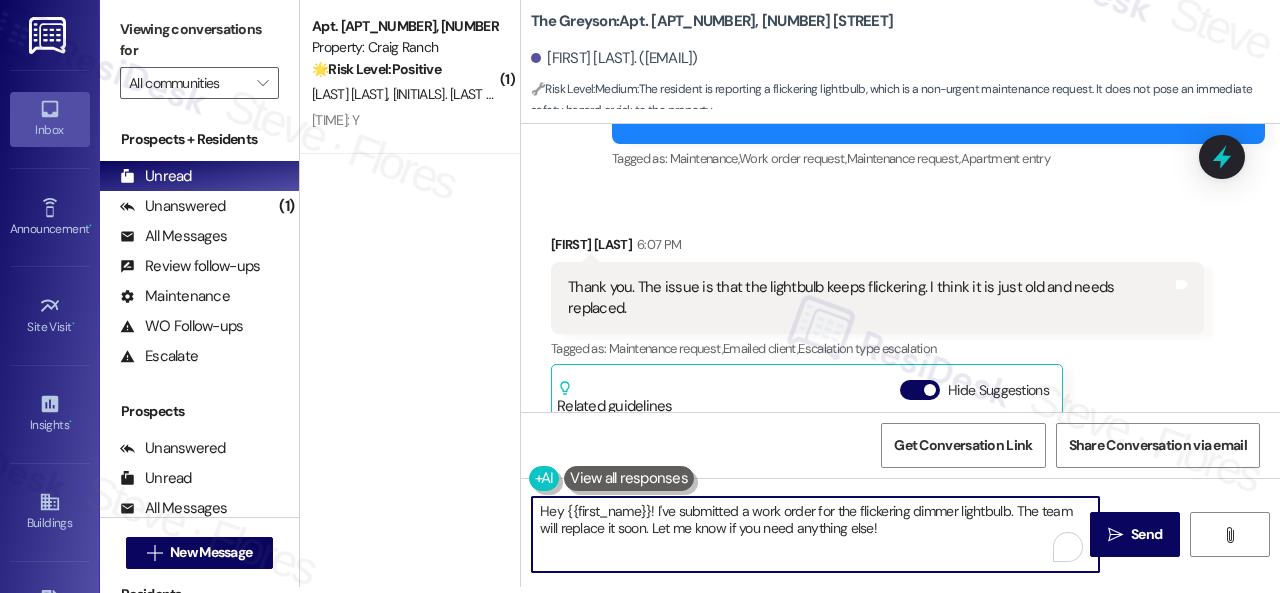 paste on "Thank you. I've submitted a work order on your behalf and notified the site team. Please let me know if you have an update or need anything else." 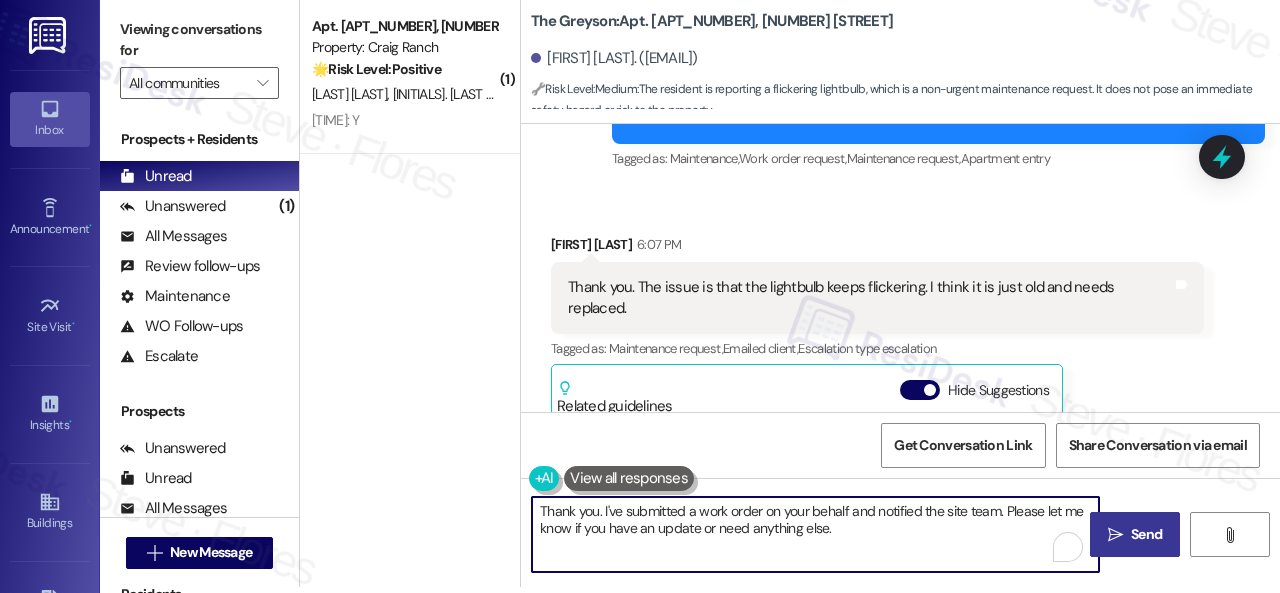 type on "Thank you. I've submitted a work order on your behalf and notified the site team. Please let me know if you have an update or need anything else." 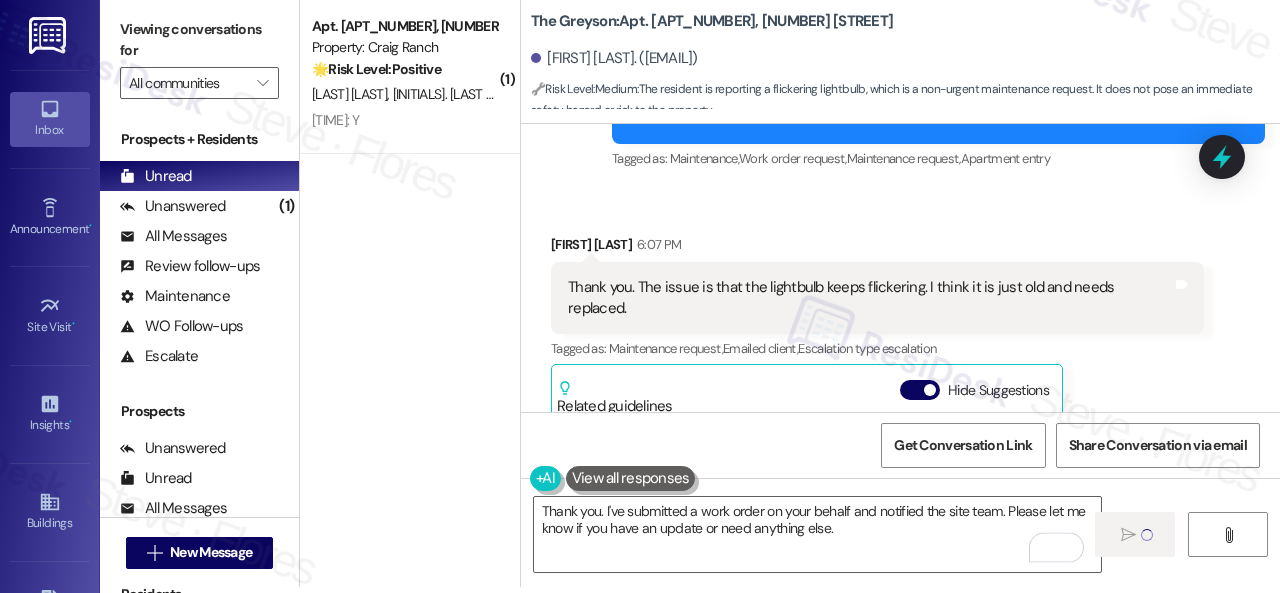 type 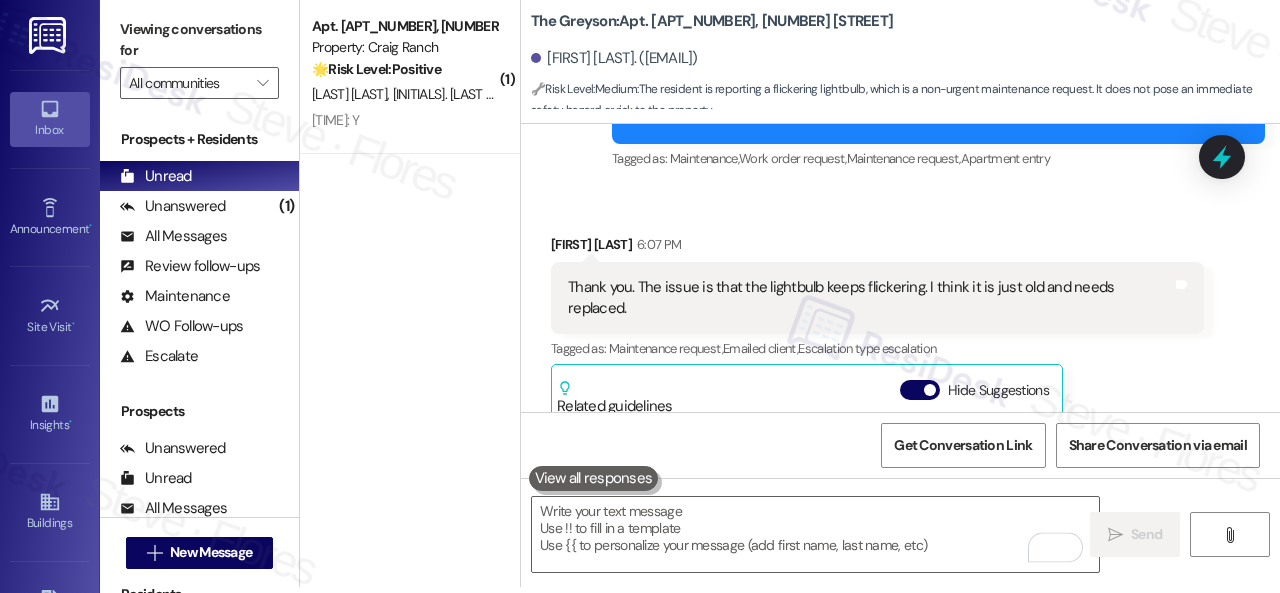 scroll, scrollTop: 0, scrollLeft: 0, axis: both 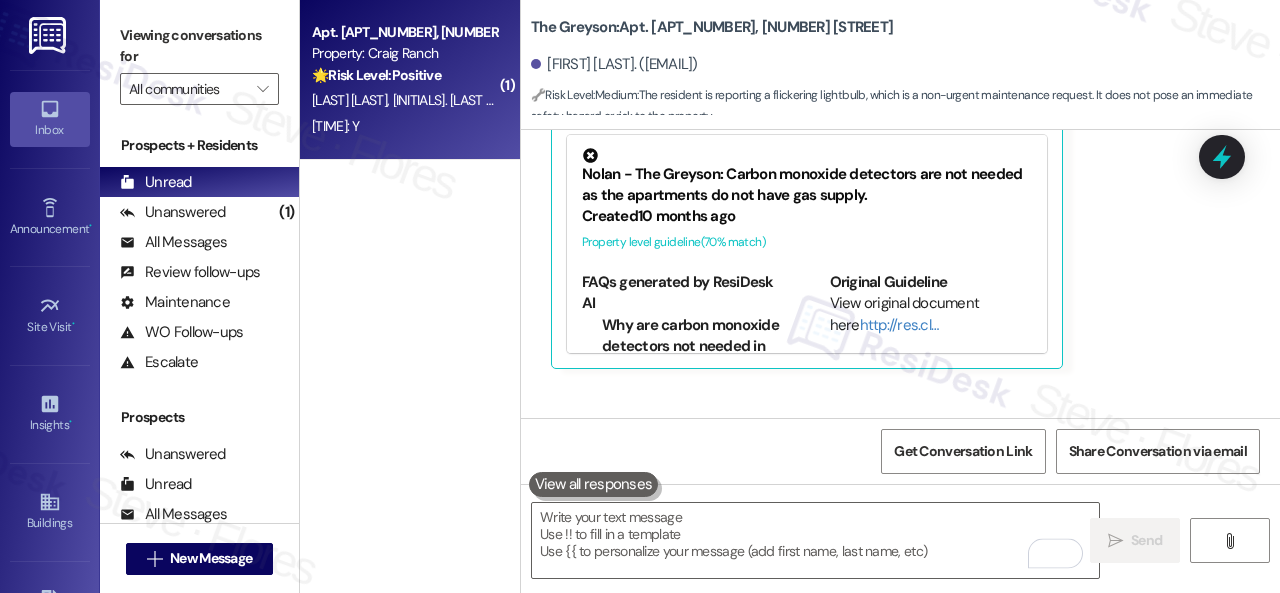 click on "[TIME]: Y [TIME]: Y" at bounding box center (404, 126) 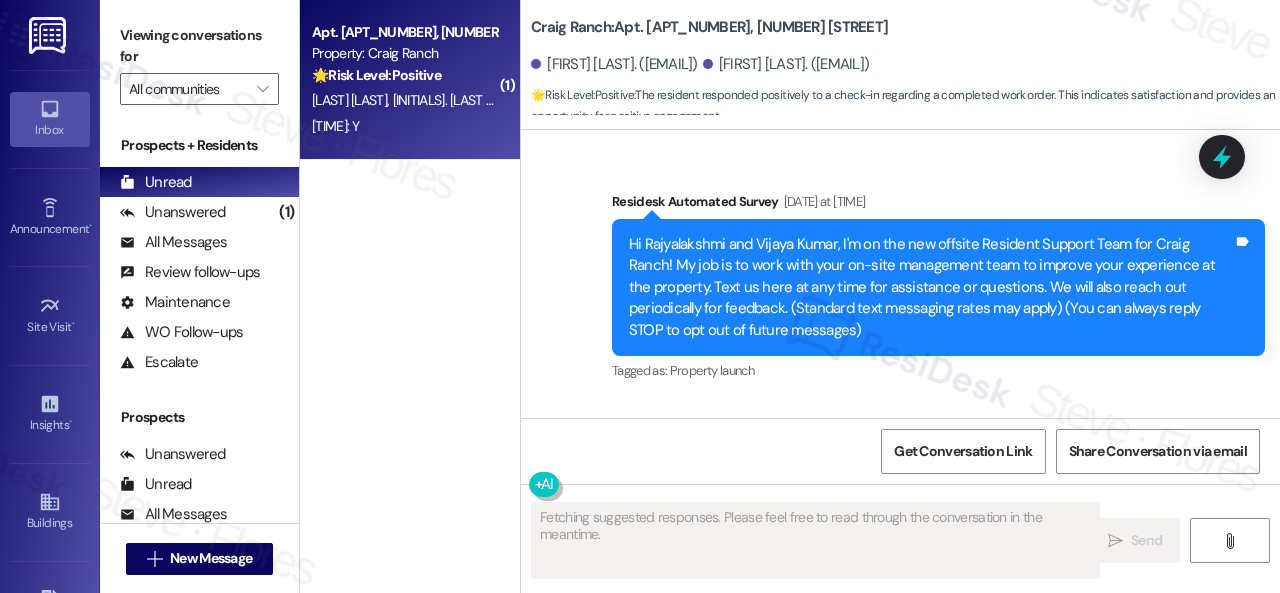 type on "Fetching suggested responses. Please feel free to read through the conversation in the meantime." 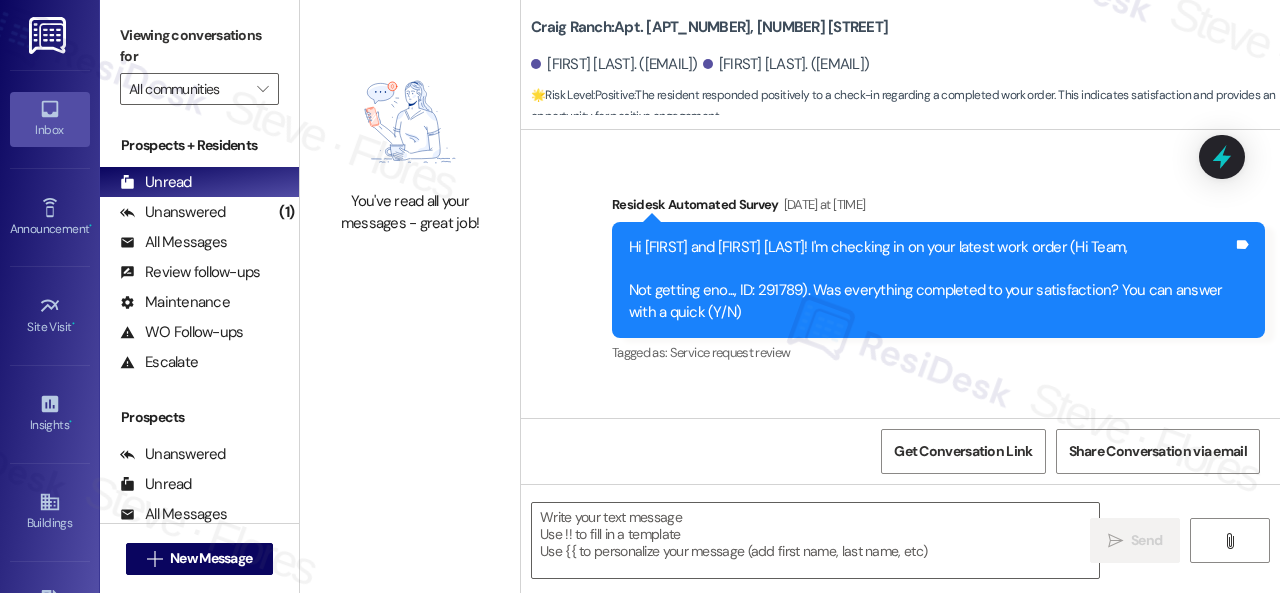 scroll, scrollTop: 9228, scrollLeft: 0, axis: vertical 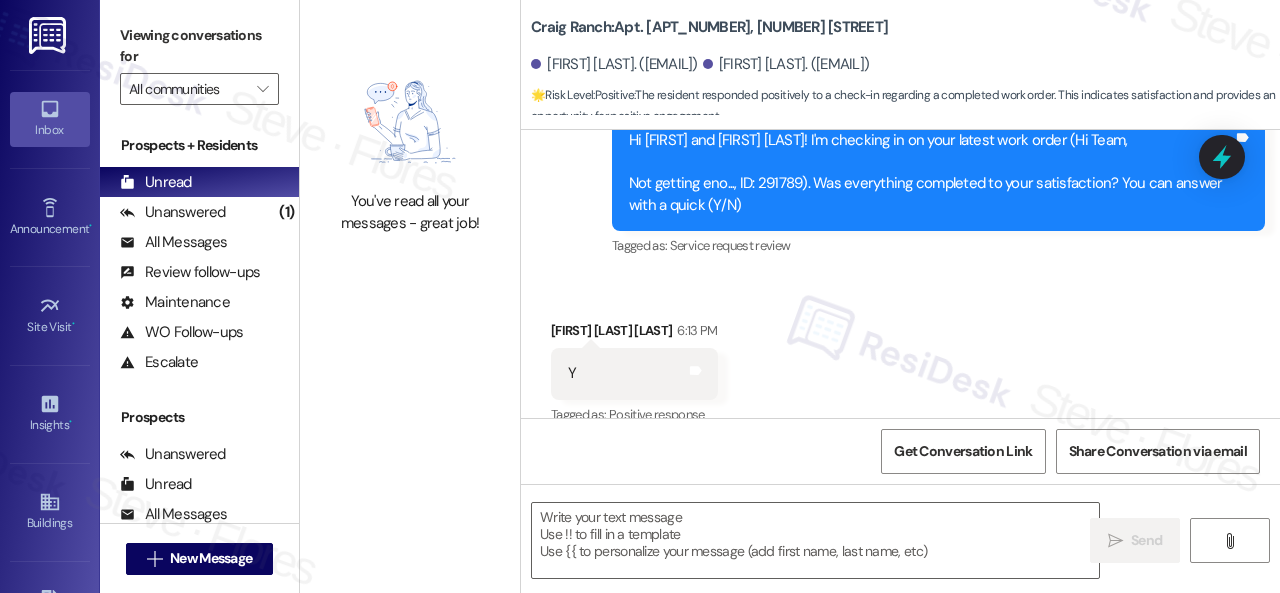 click on "Received via SMS [NAME] [LAST NAME] [TIME] Y Tags and notes Tagged as:   Positive response Click to highlight conversations about Positive response" at bounding box center (900, 359) 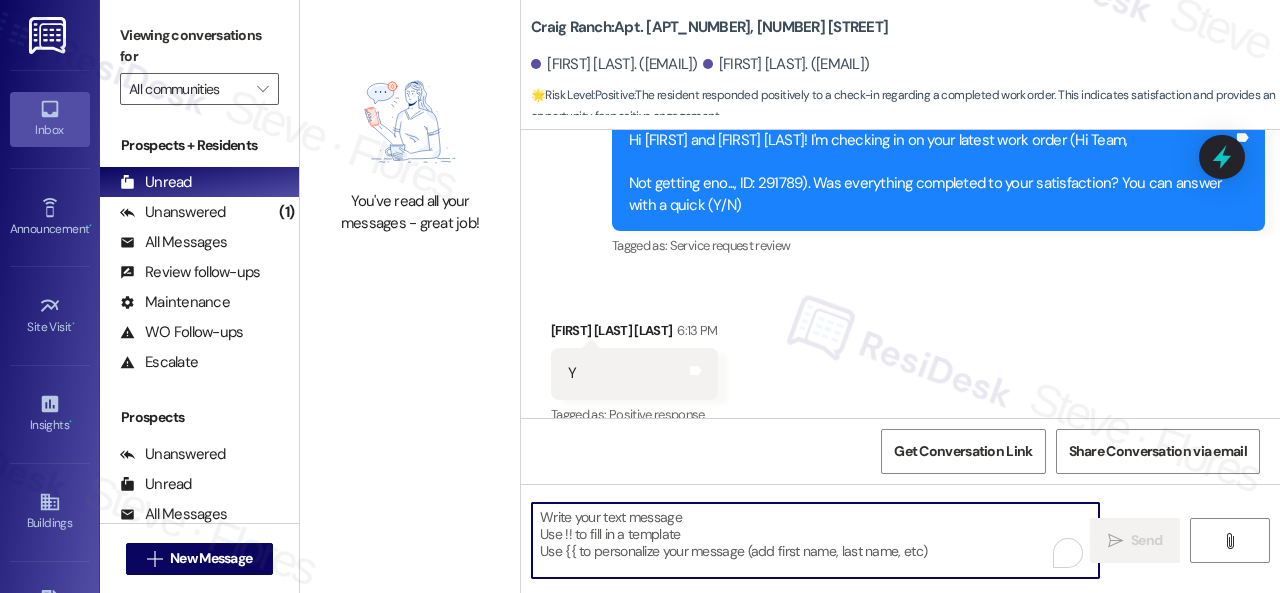 paste on "Happy to hear everything's all set! If {{property}} met your expectations, please reply with "Yes." If not, no worries - we'd appreciate any feedback so we can keep getting better. Thanks!" 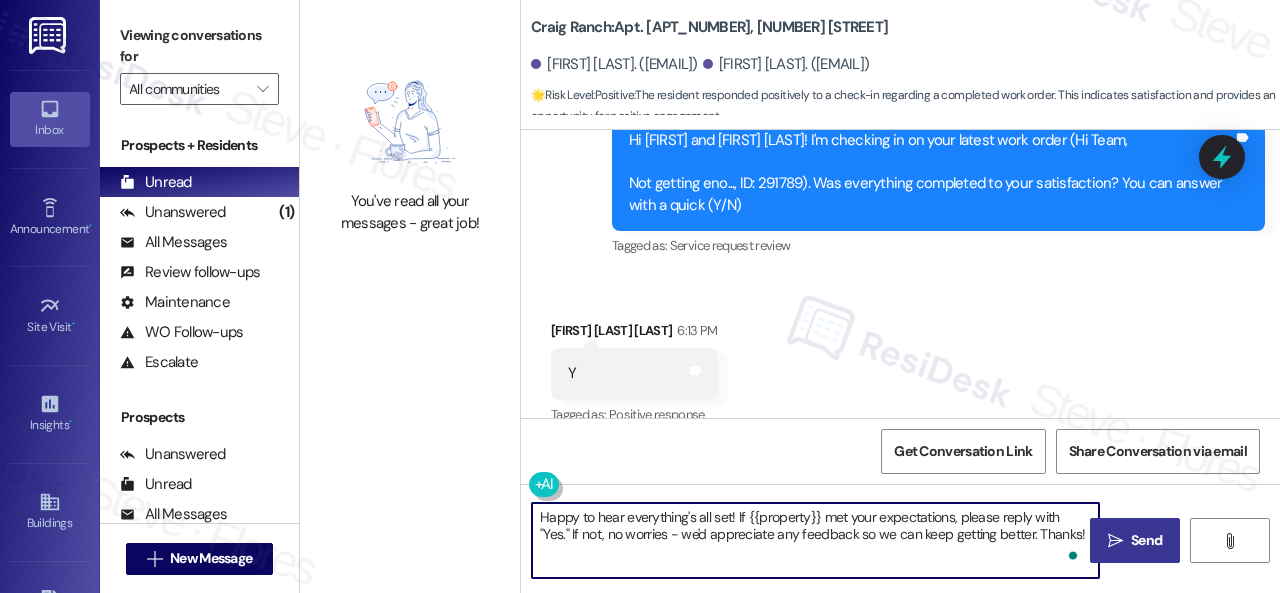 type on "Happy to hear everything's all set! If {{property}} met your expectations, please reply with "Yes." If not, no worries - we'd appreciate any feedback so we can keep getting better. Thanks!" 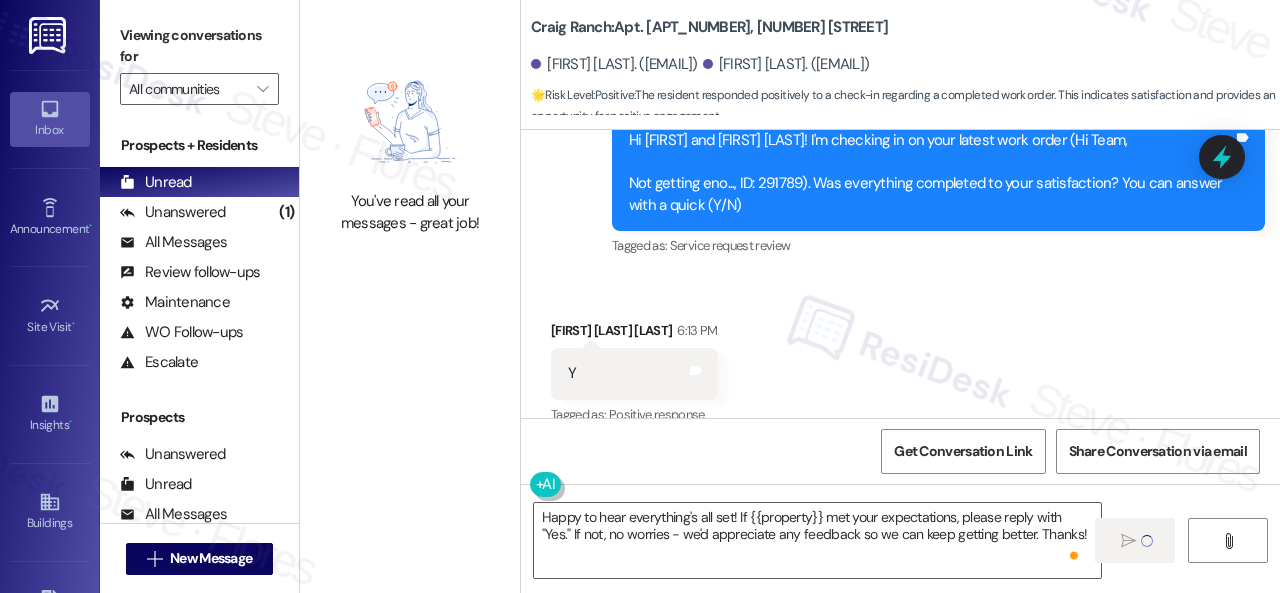 type 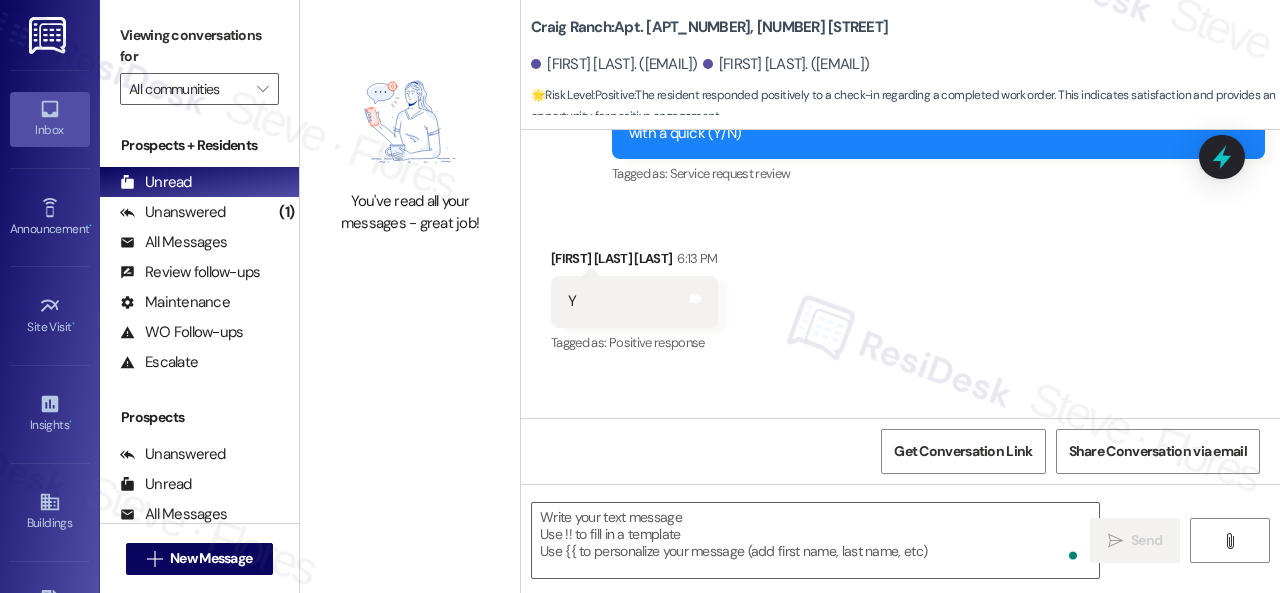 scroll, scrollTop: 9390, scrollLeft: 0, axis: vertical 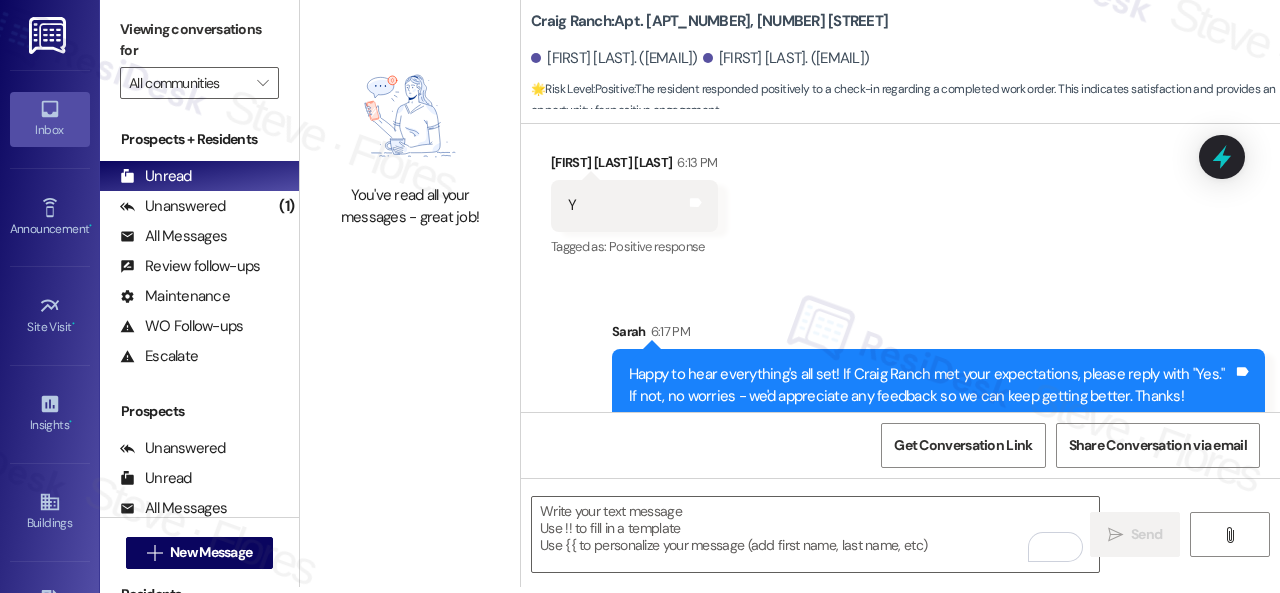 click on "Unanswered" at bounding box center (173, 206) 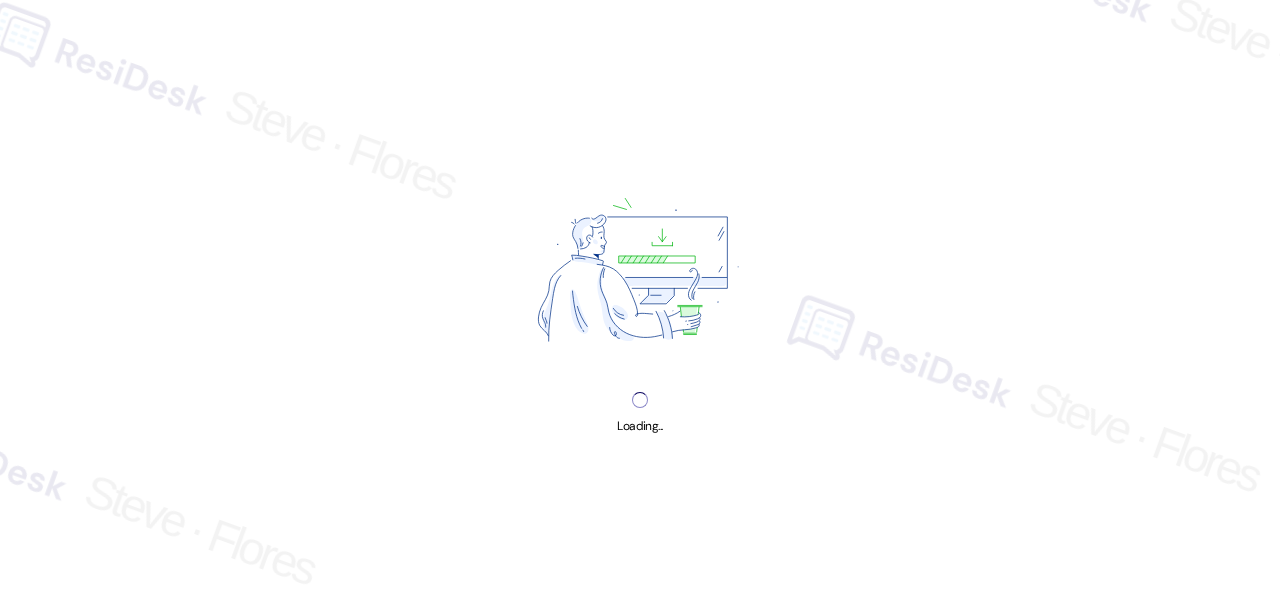 scroll, scrollTop: 0, scrollLeft: 0, axis: both 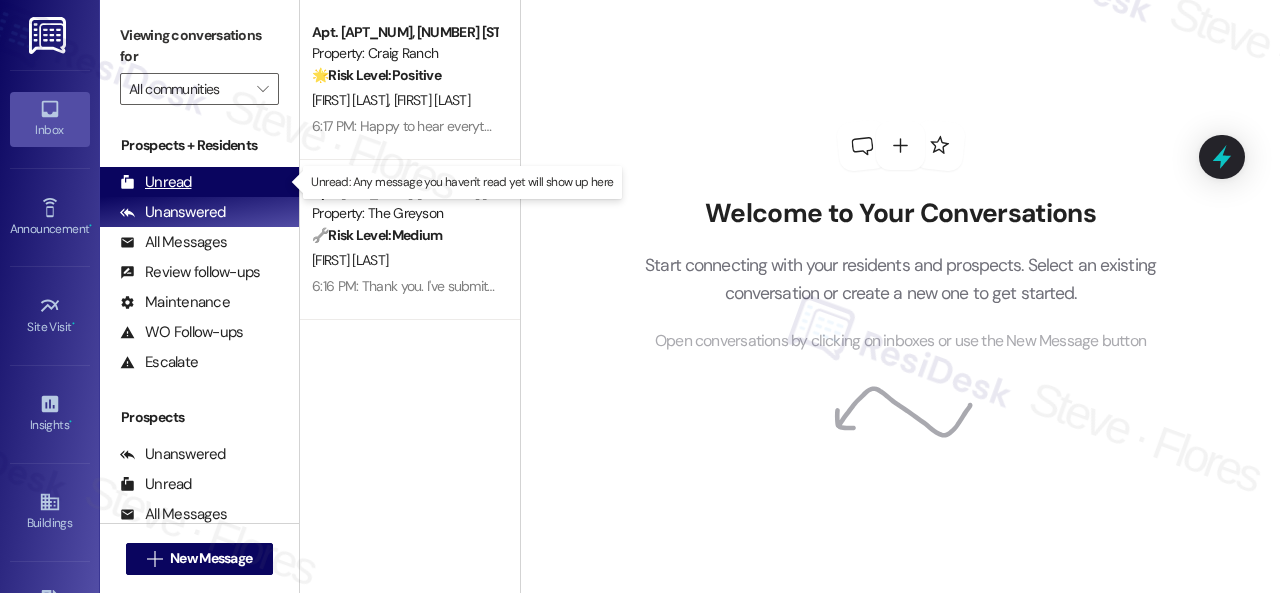 click on "Unread" at bounding box center (156, 182) 